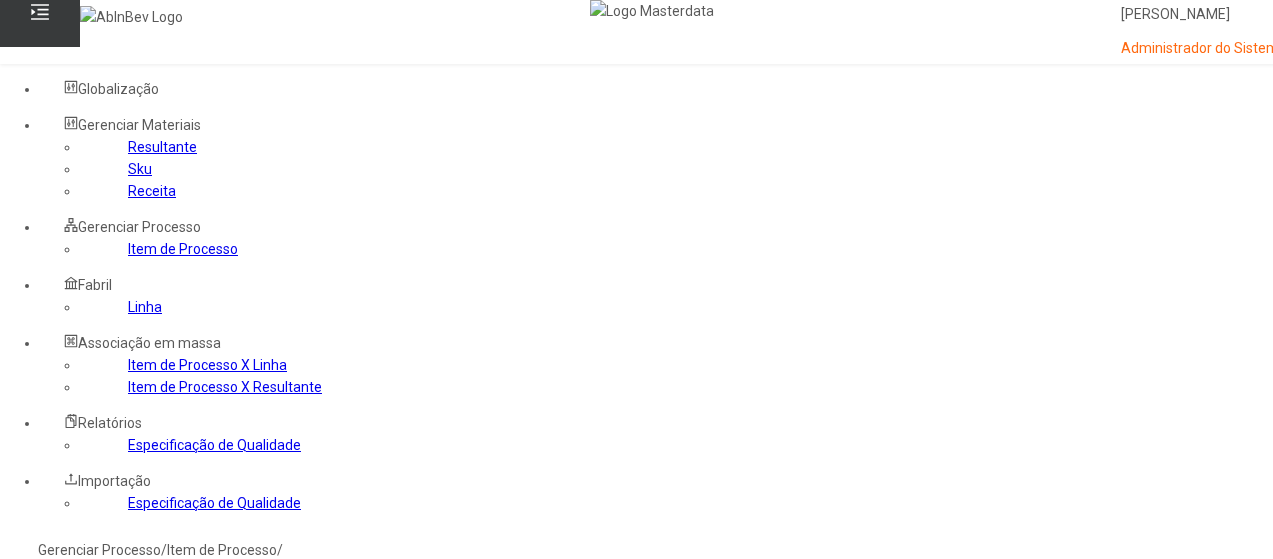 scroll, scrollTop: 100, scrollLeft: 0, axis: vertical 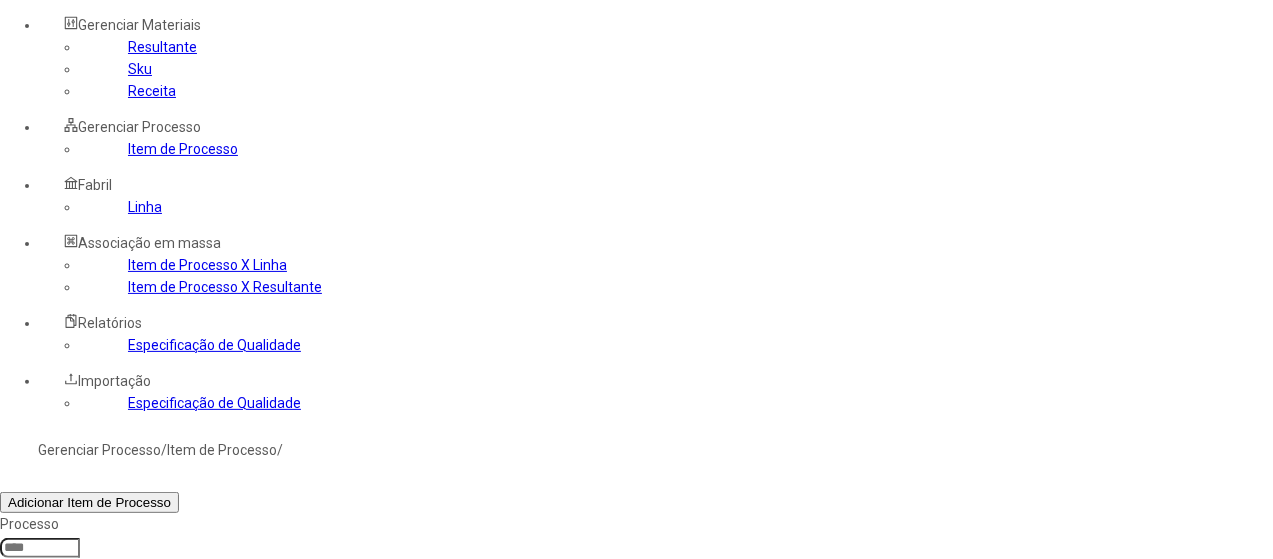 click on "Filtrar" 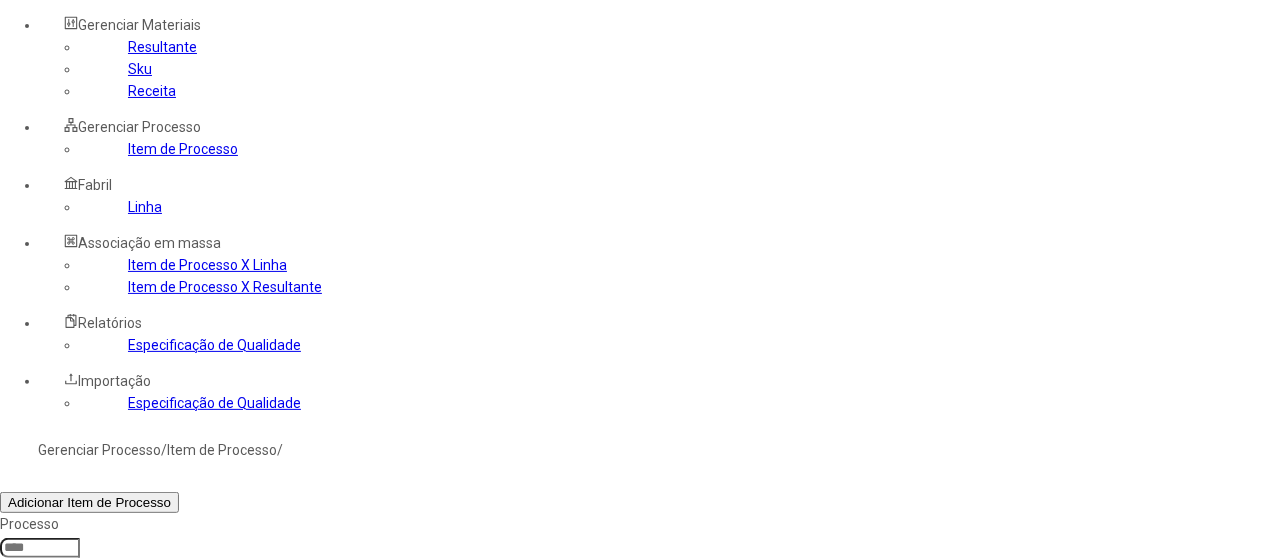 click on "Filtrar" 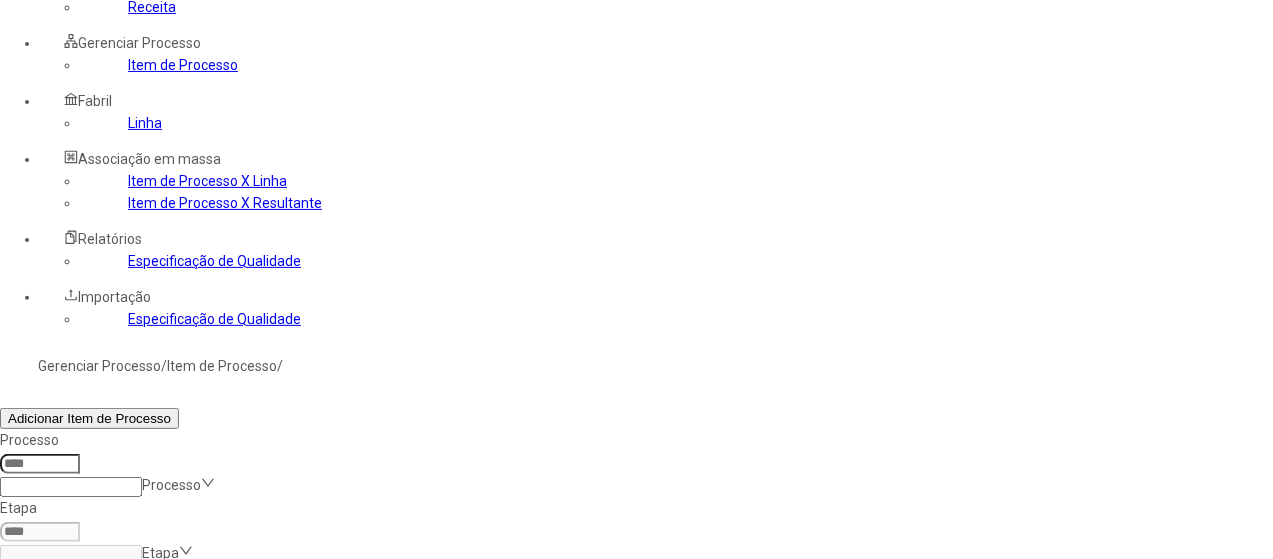 scroll, scrollTop: 300, scrollLeft: 0, axis: vertical 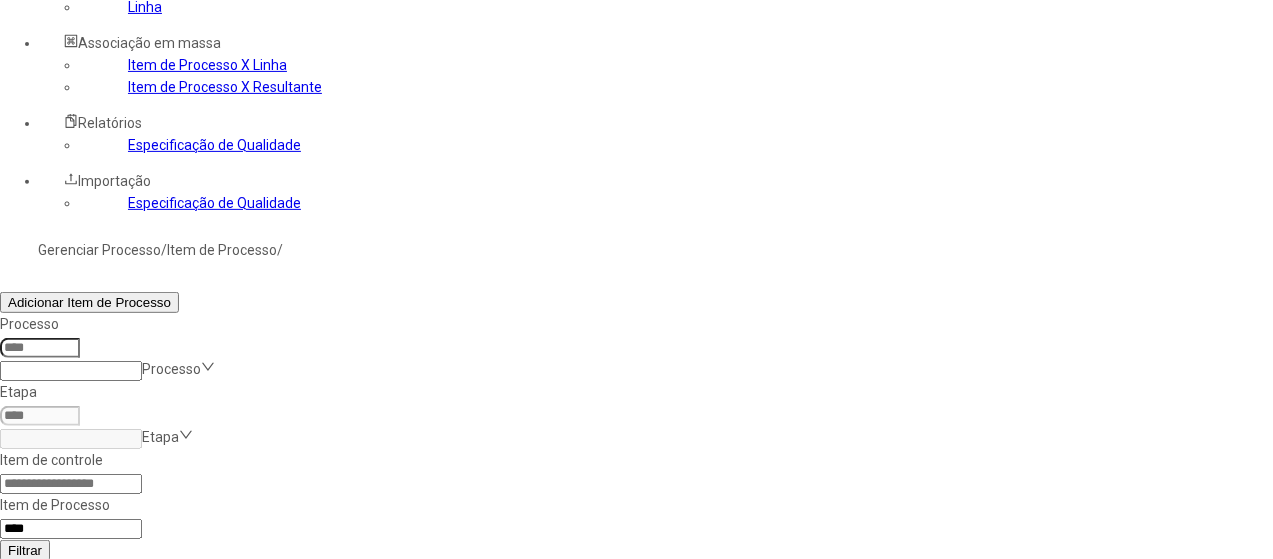 drag, startPoint x: 856, startPoint y: 250, endPoint x: 764, endPoint y: 221, distance: 96.462425 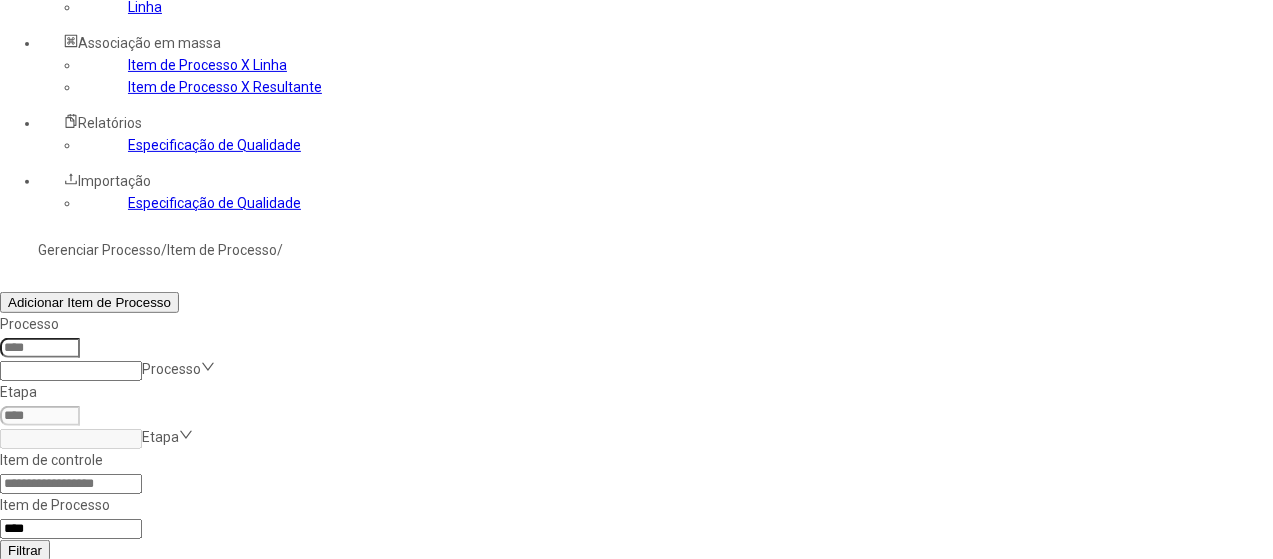 click on "Taxa de evaporação total (Cálculo por extrato)" 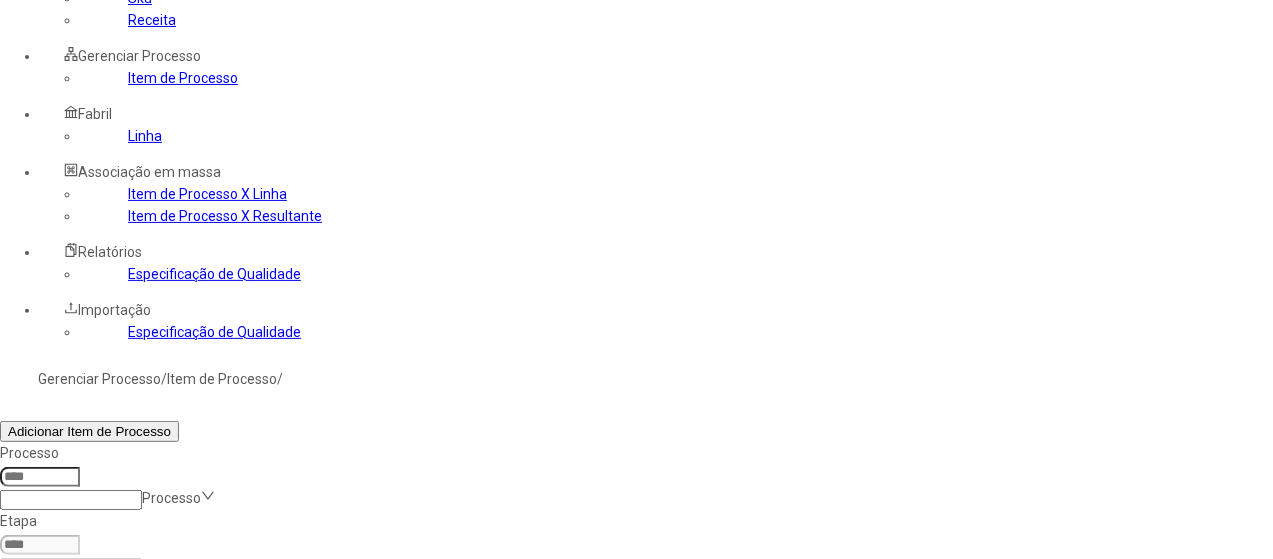 scroll, scrollTop: 100, scrollLeft: 0, axis: vertical 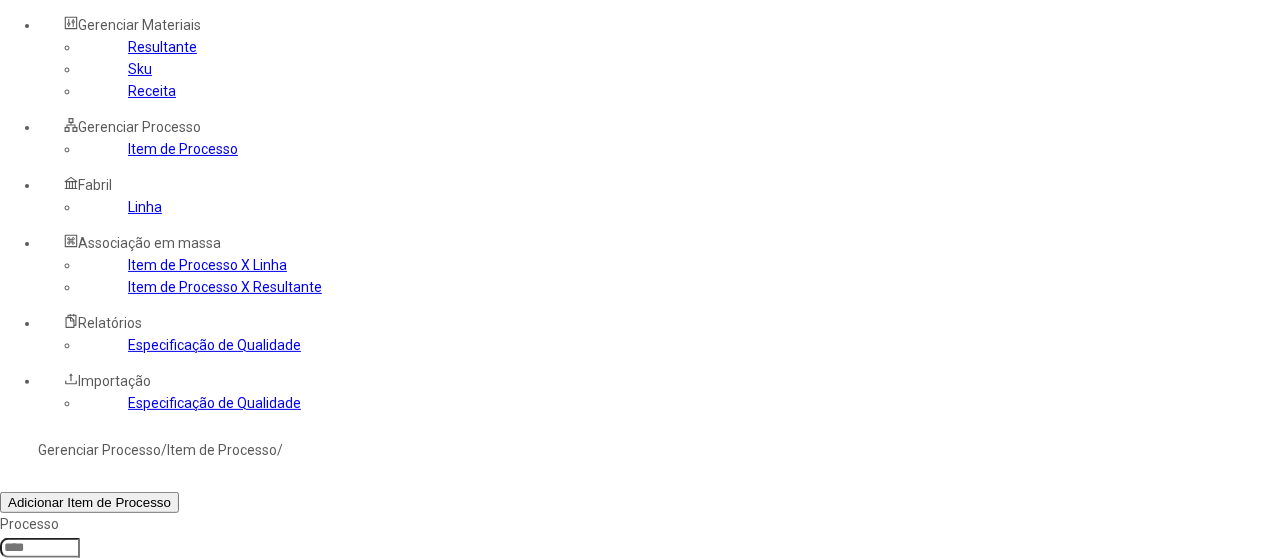 drag, startPoint x: 834, startPoint y: 239, endPoint x: 722, endPoint y: 242, distance: 112.04017 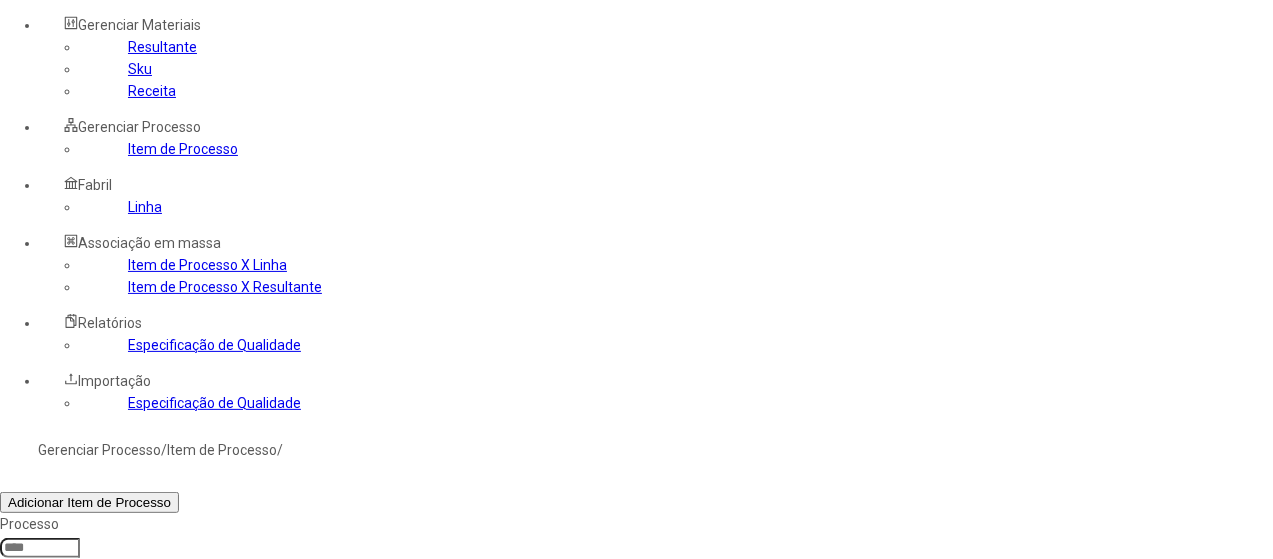 type on "*****" 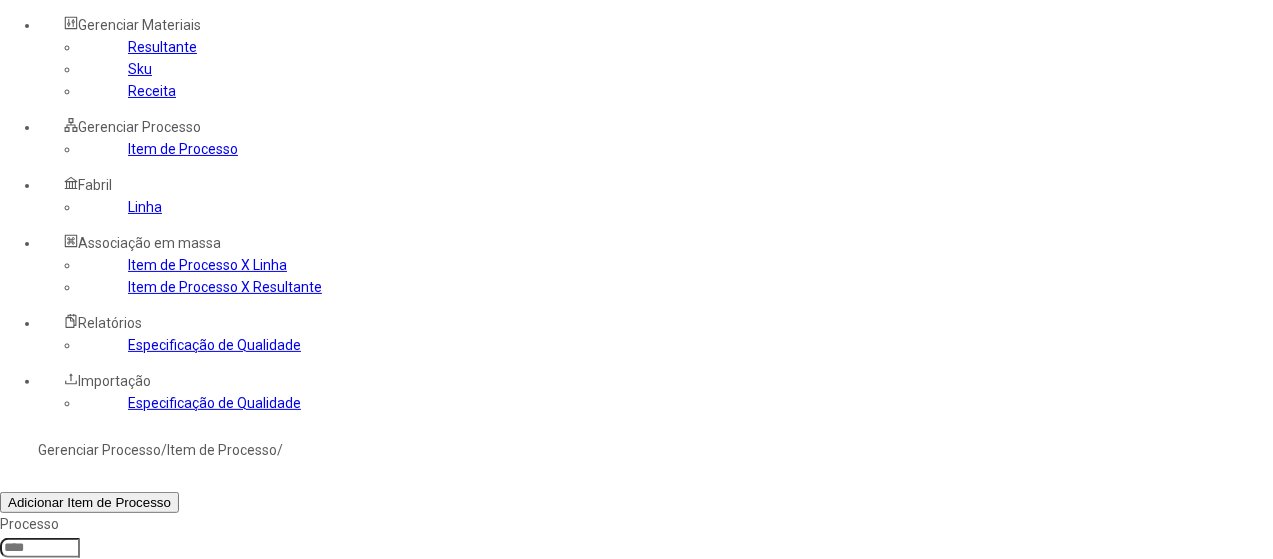 click on "Filtrar" 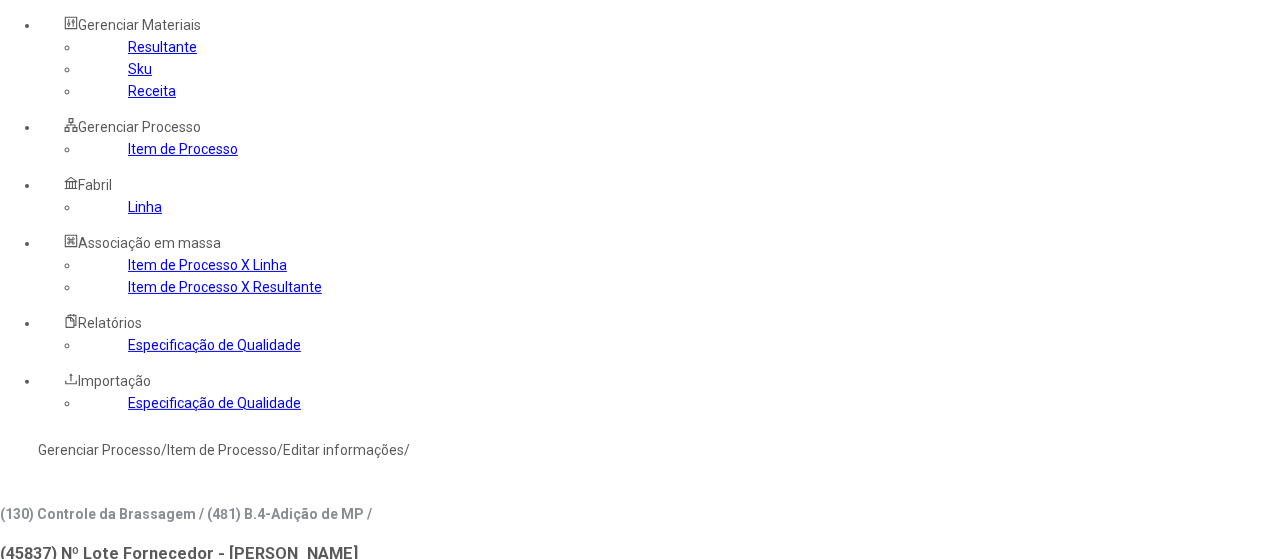 type on "***" 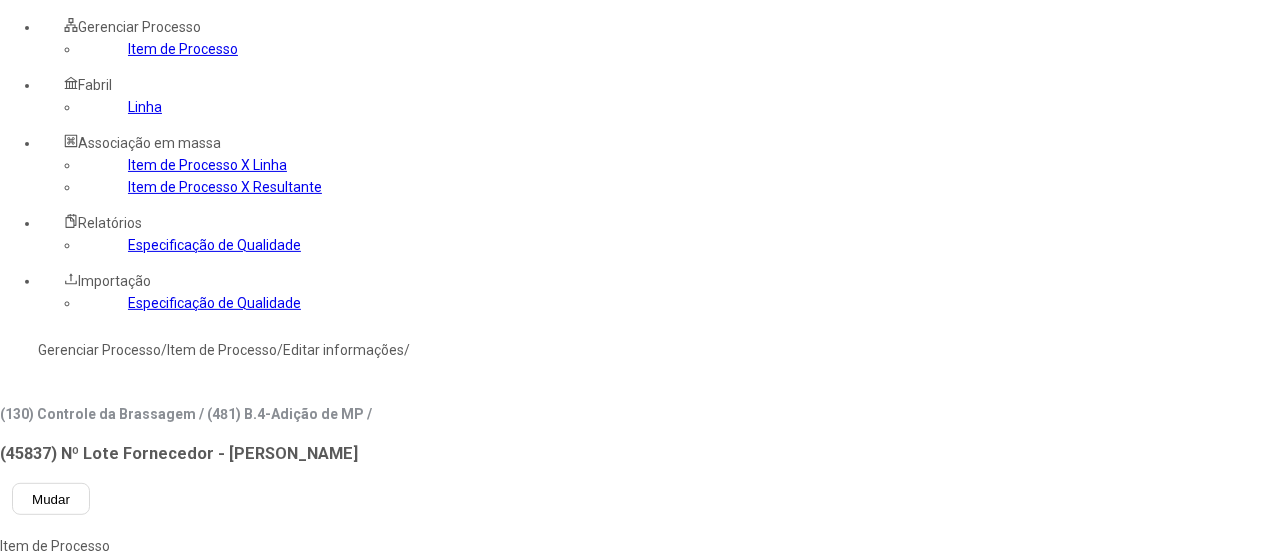click 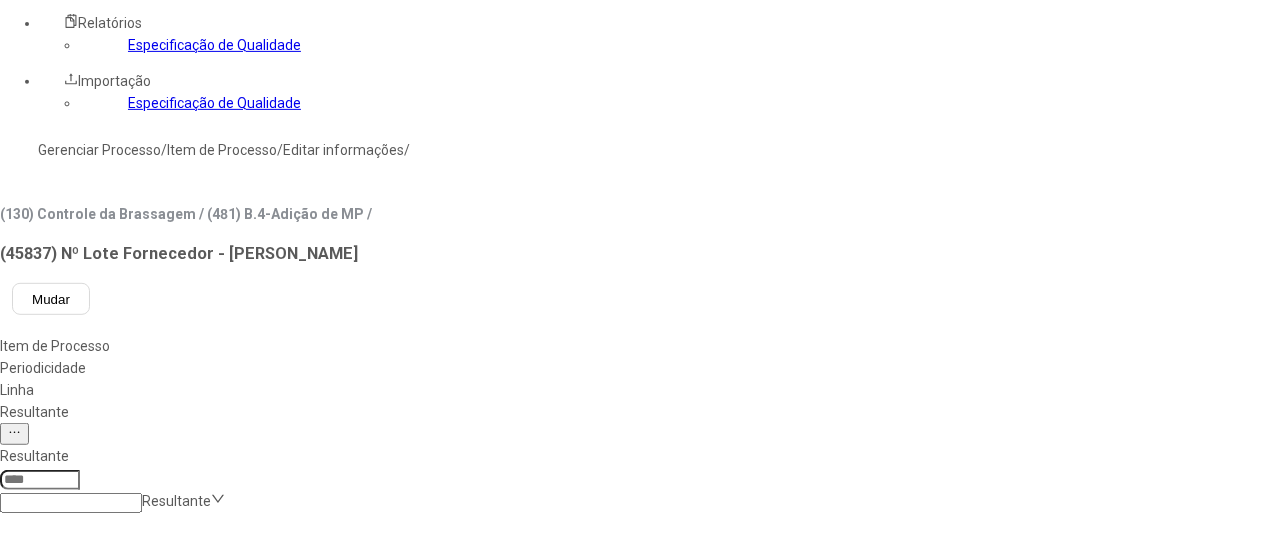 scroll, scrollTop: 1300, scrollLeft: 0, axis: vertical 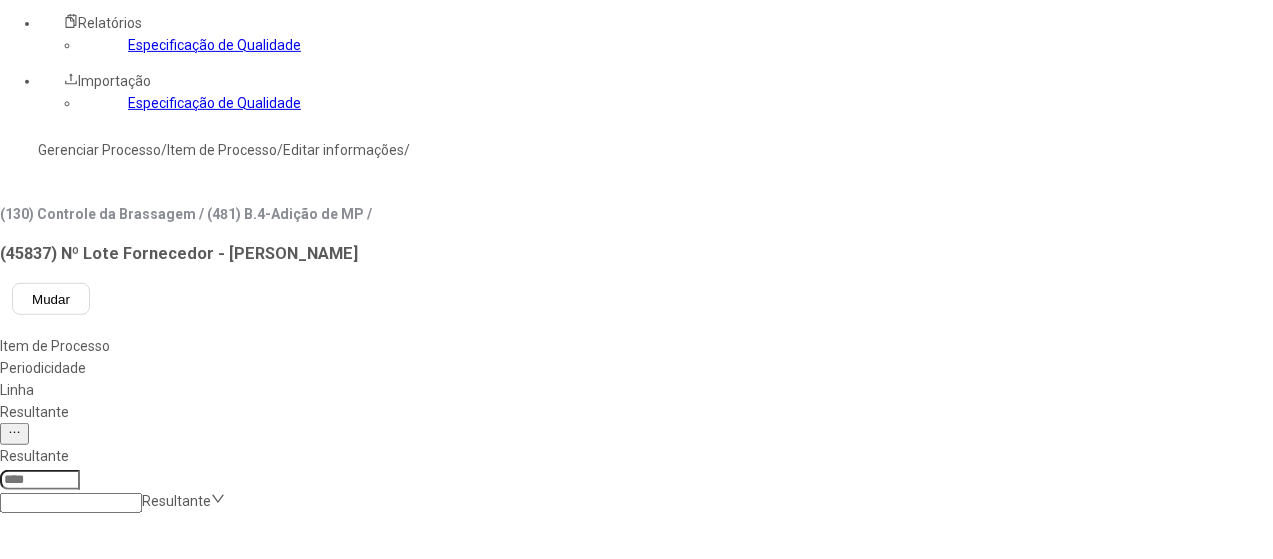 click on "*********" 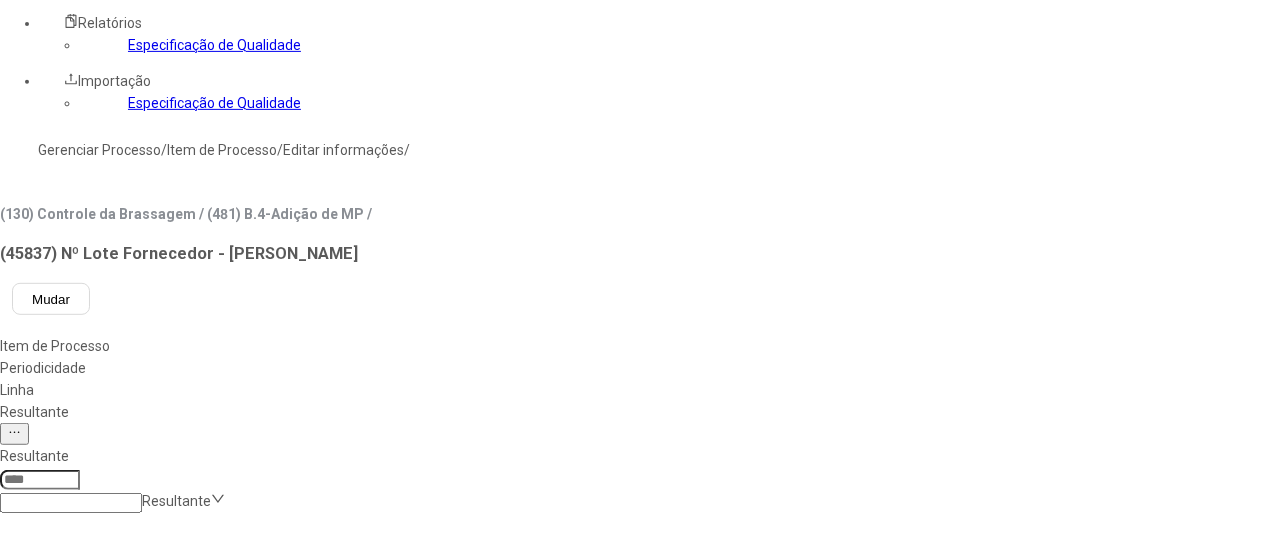 scroll, scrollTop: 0, scrollLeft: 0, axis: both 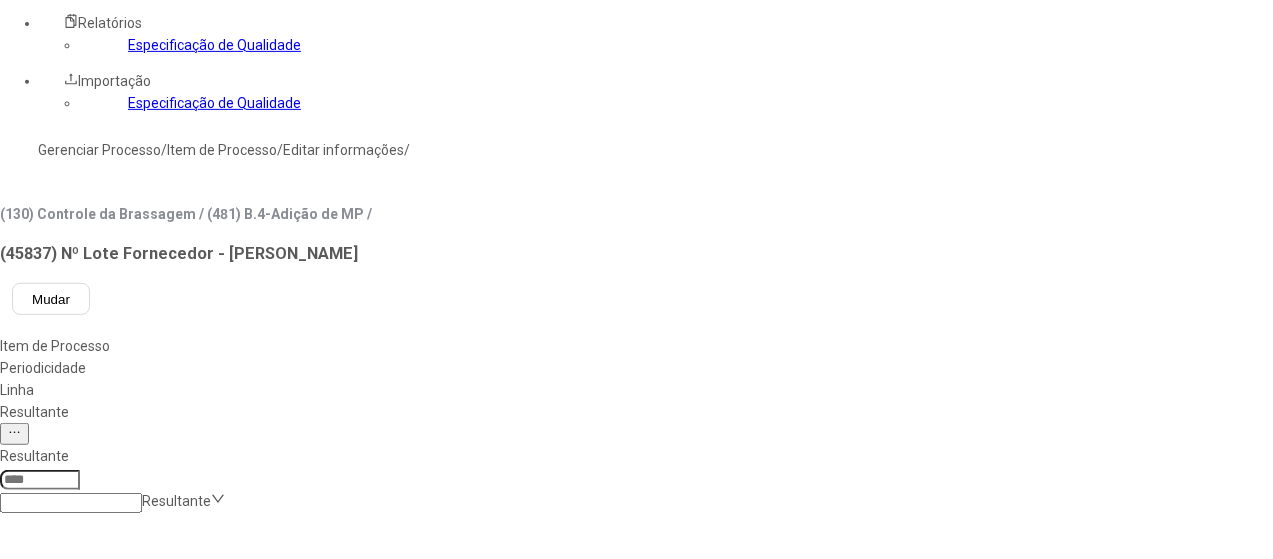 type on "**********" 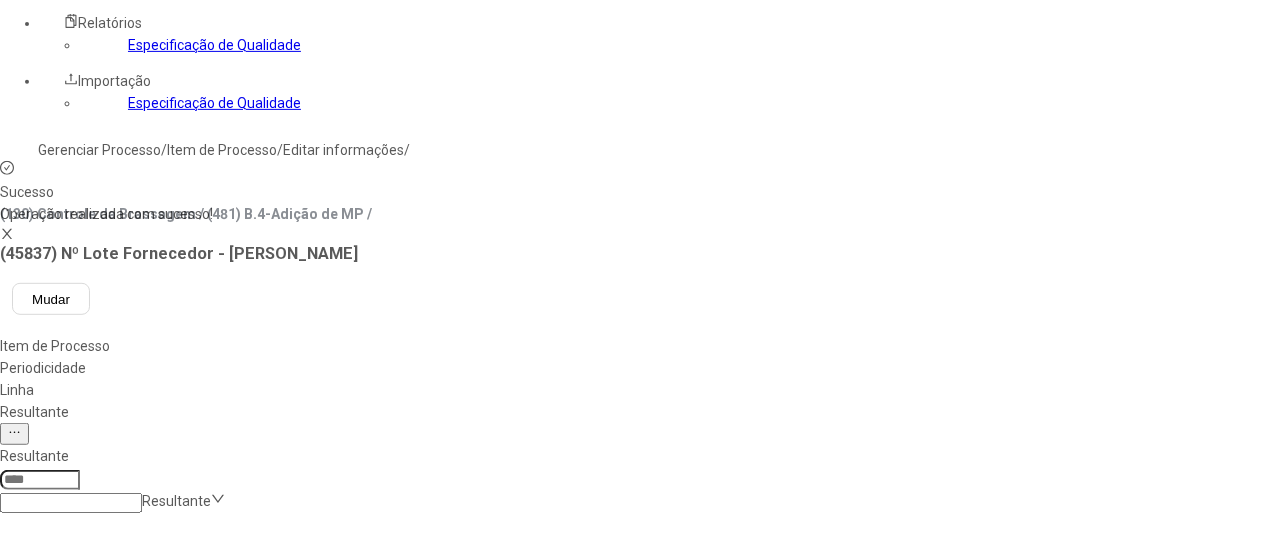 click 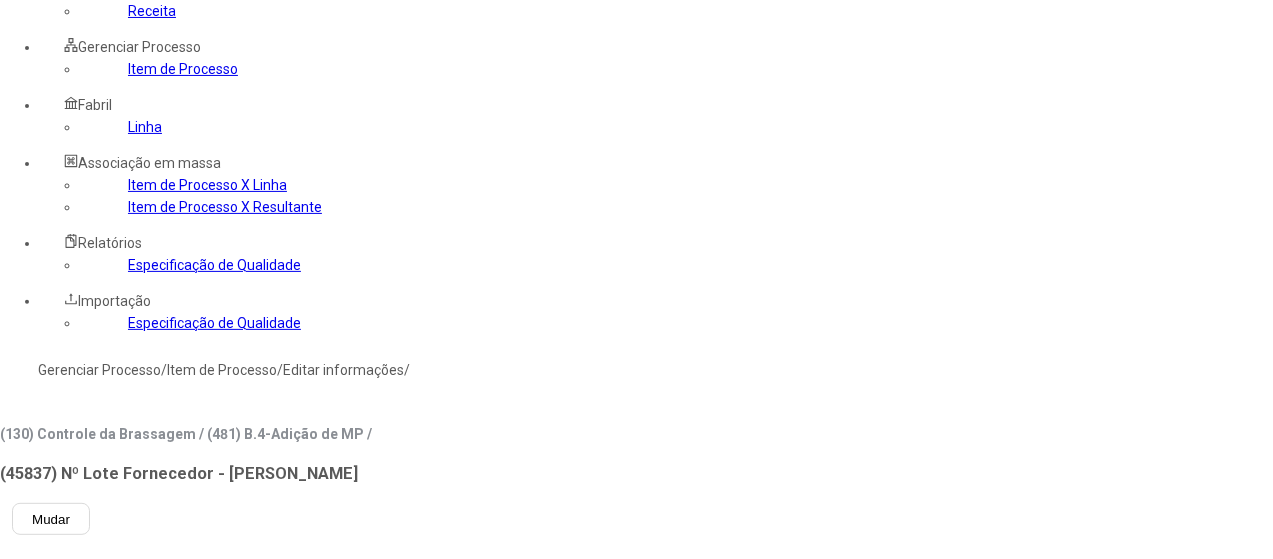 scroll, scrollTop: 0, scrollLeft: 0, axis: both 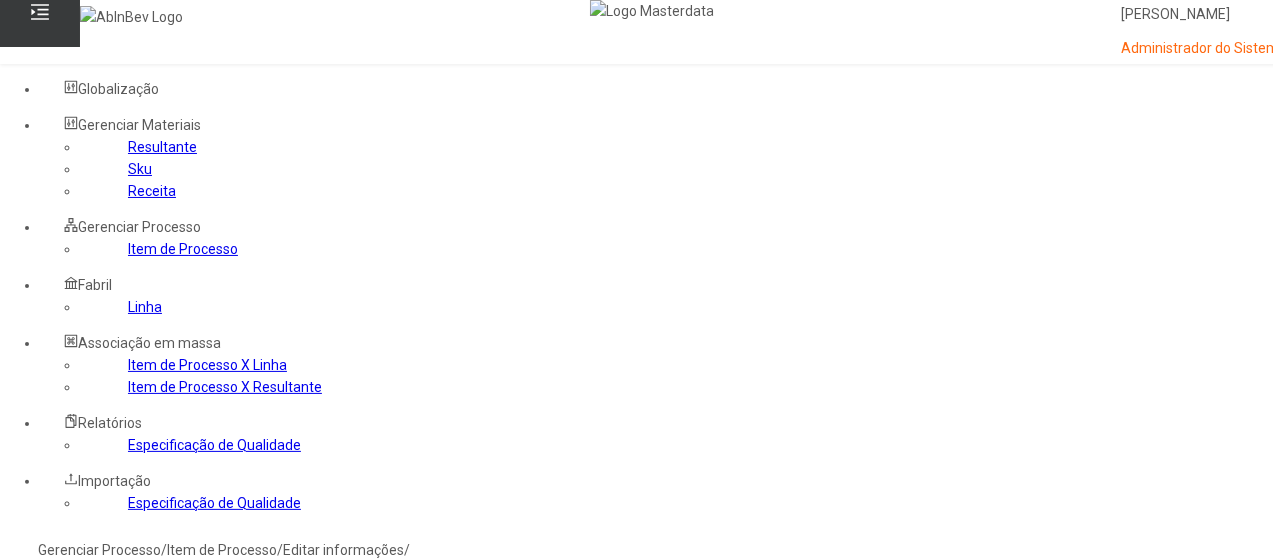 type on "*********" 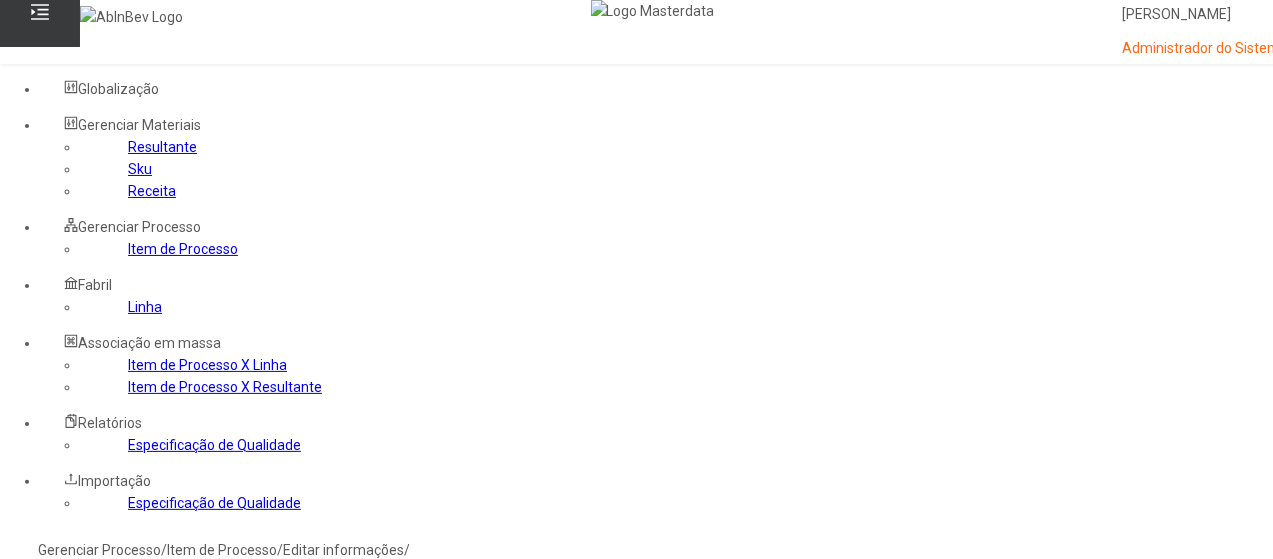 click at bounding box center [40, 880] 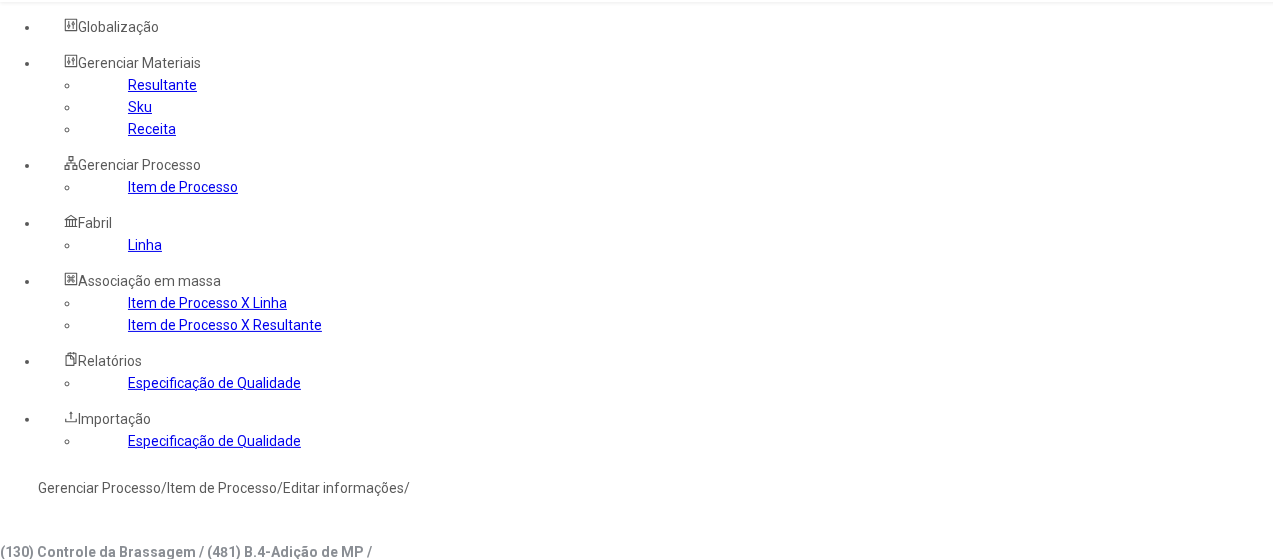 scroll, scrollTop: 300, scrollLeft: 0, axis: vertical 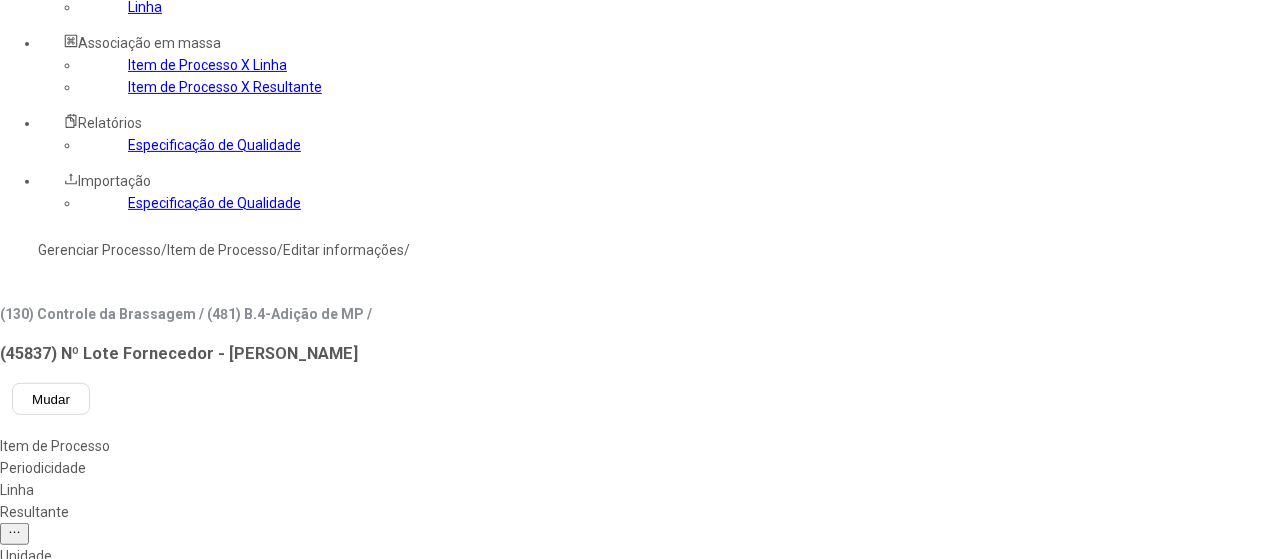 type on "***" 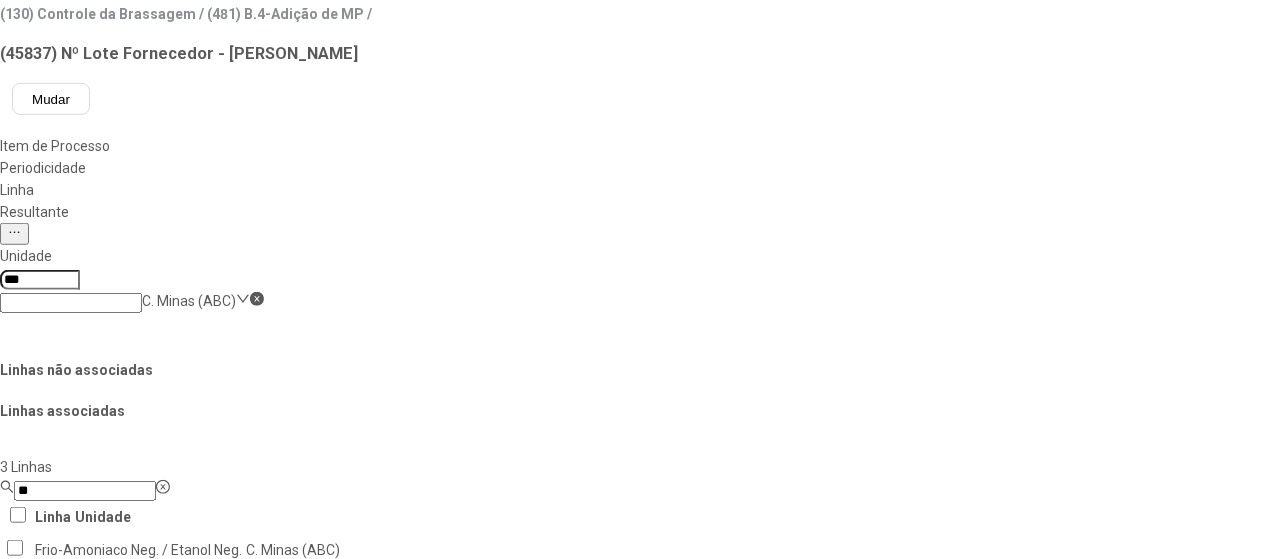 click on "Salvar Alterações" 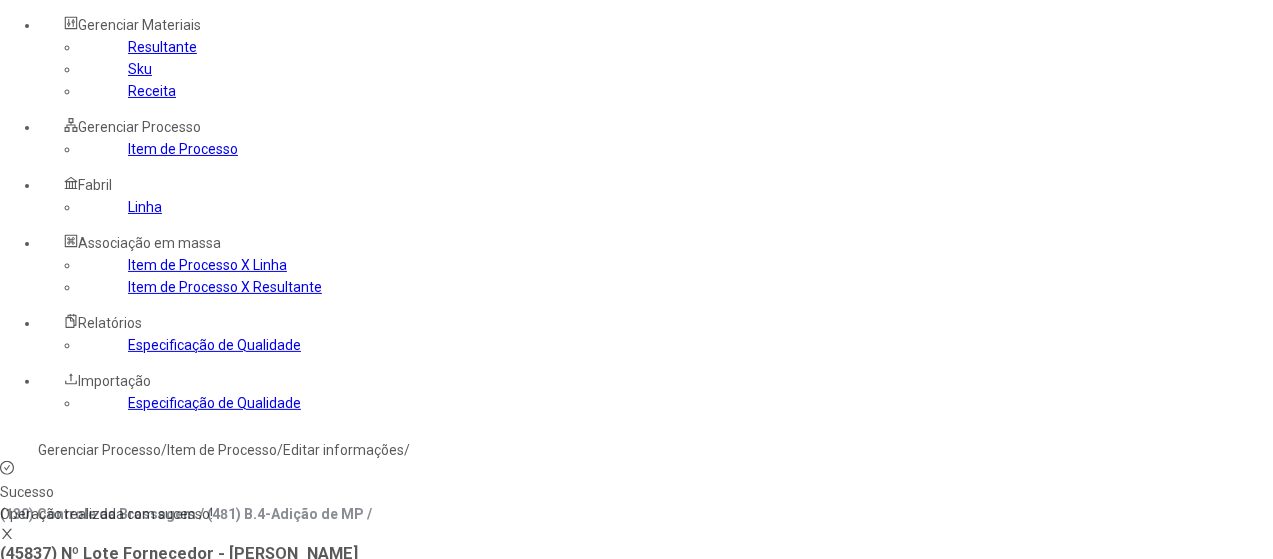 scroll, scrollTop: 0, scrollLeft: 0, axis: both 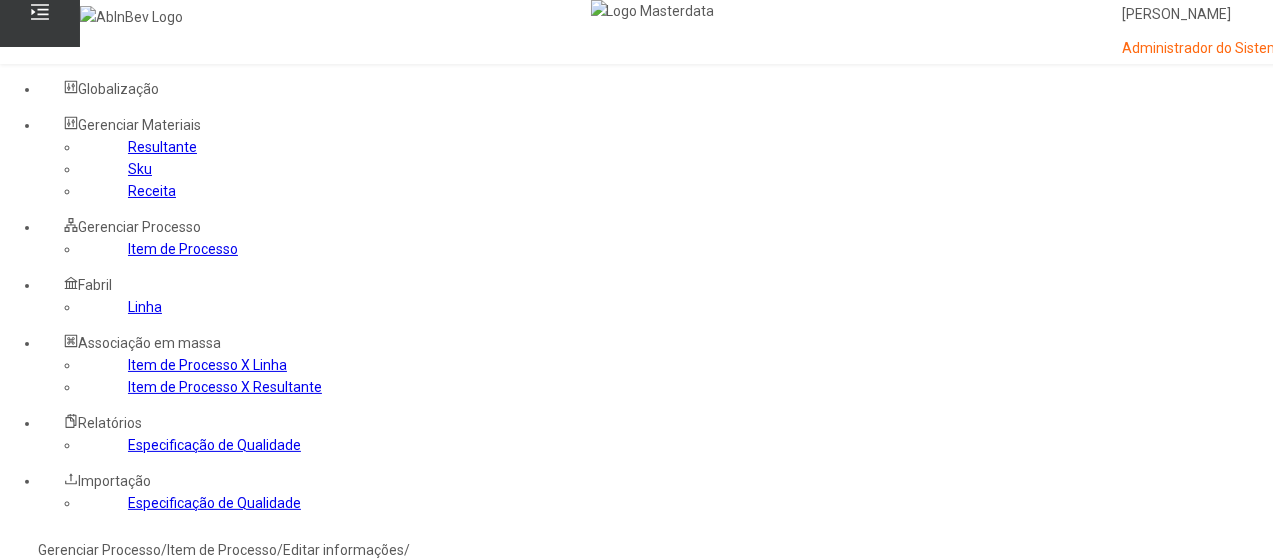 drag, startPoint x: 396, startPoint y: 111, endPoint x: 422, endPoint y: 138, distance: 37.48333 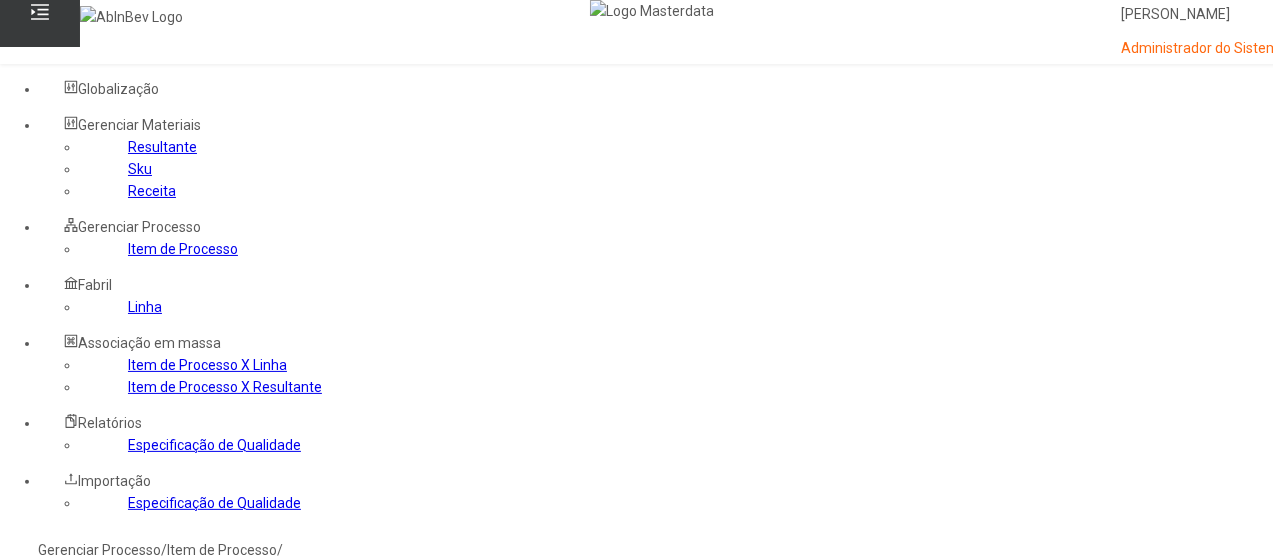 click 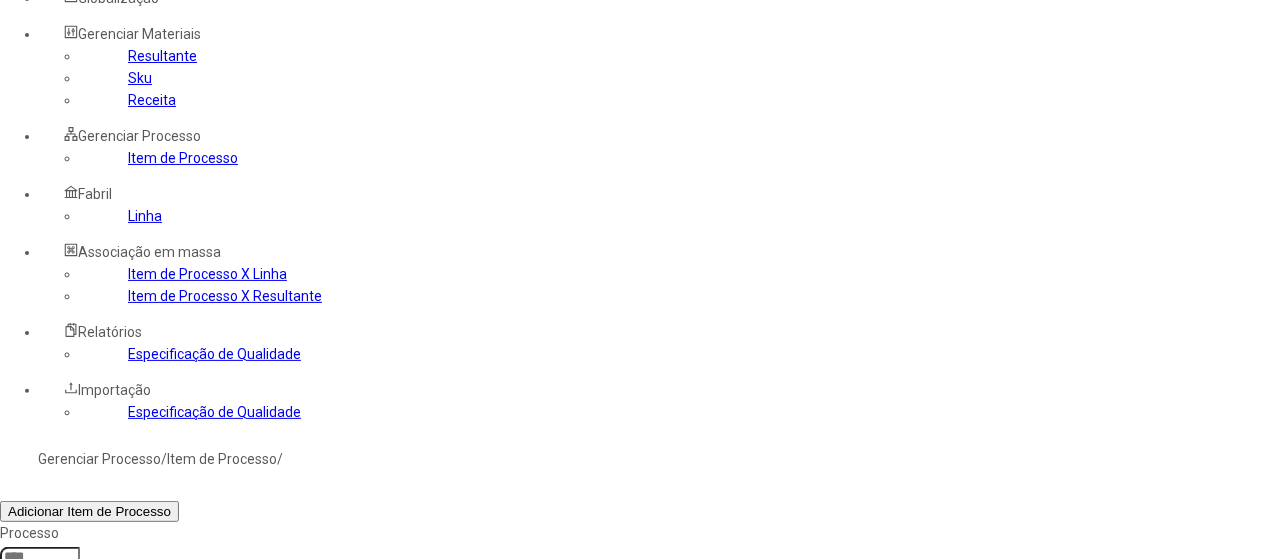 scroll, scrollTop: 200, scrollLeft: 0, axis: vertical 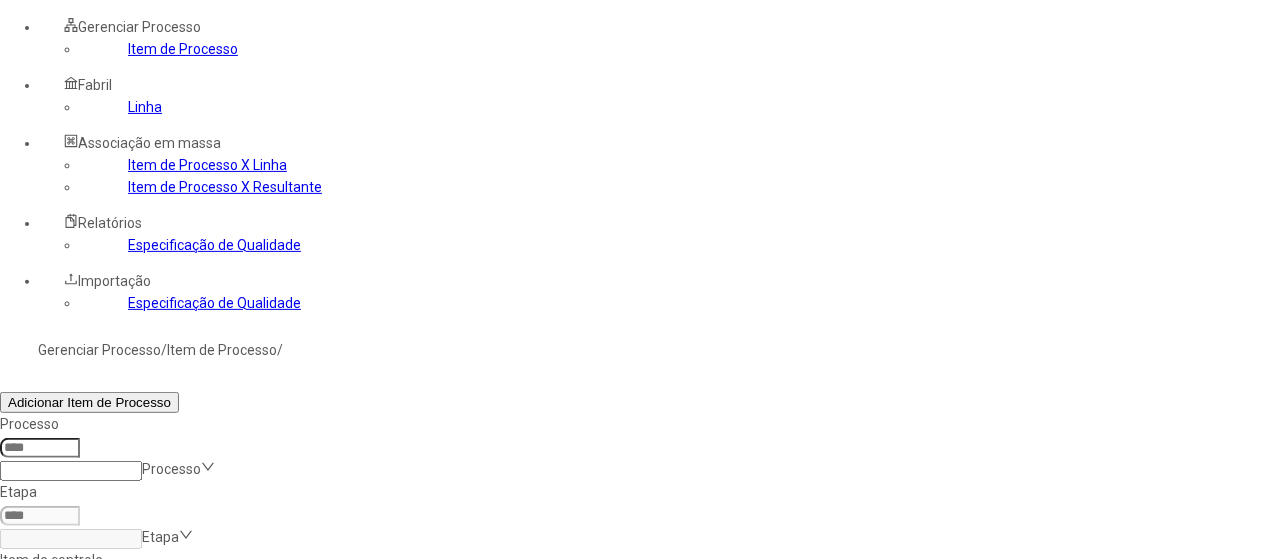 click 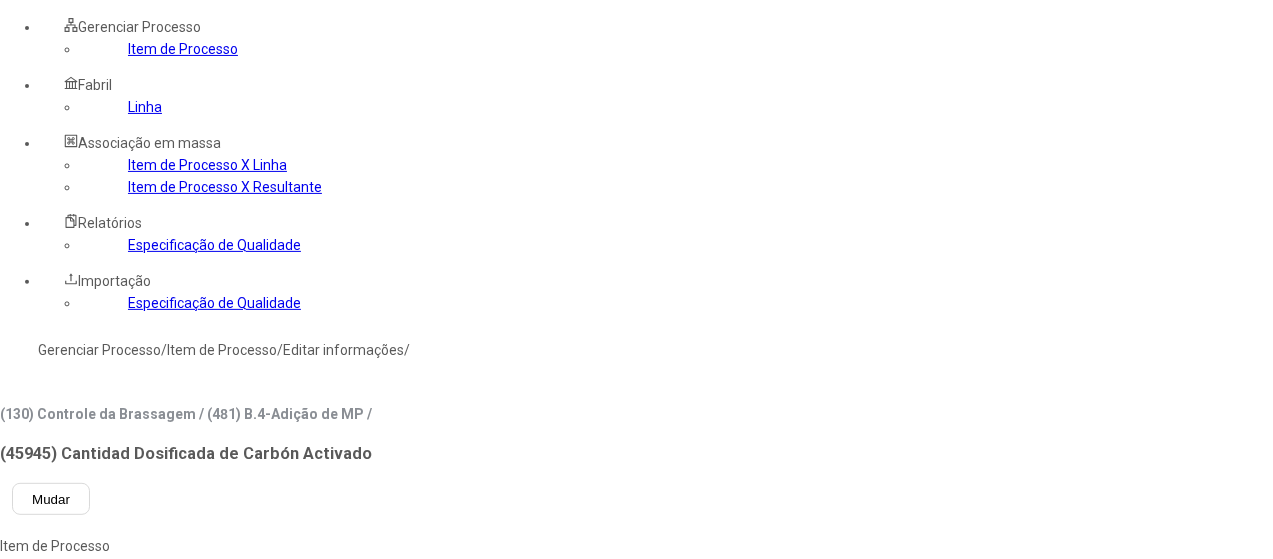 type on "*****" 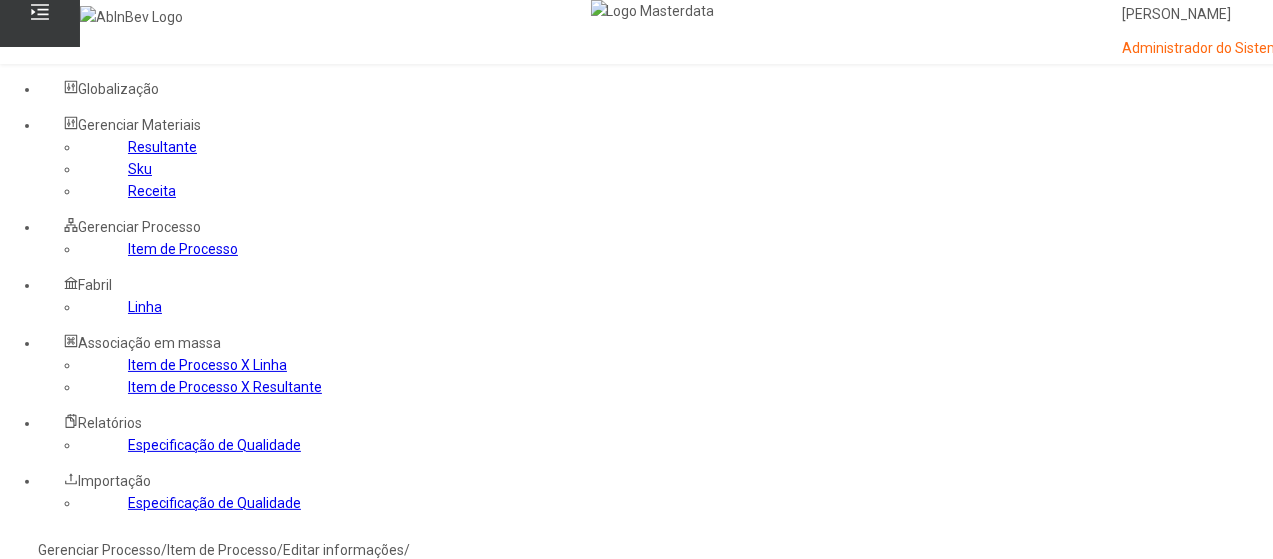scroll, scrollTop: 200, scrollLeft: 0, axis: vertical 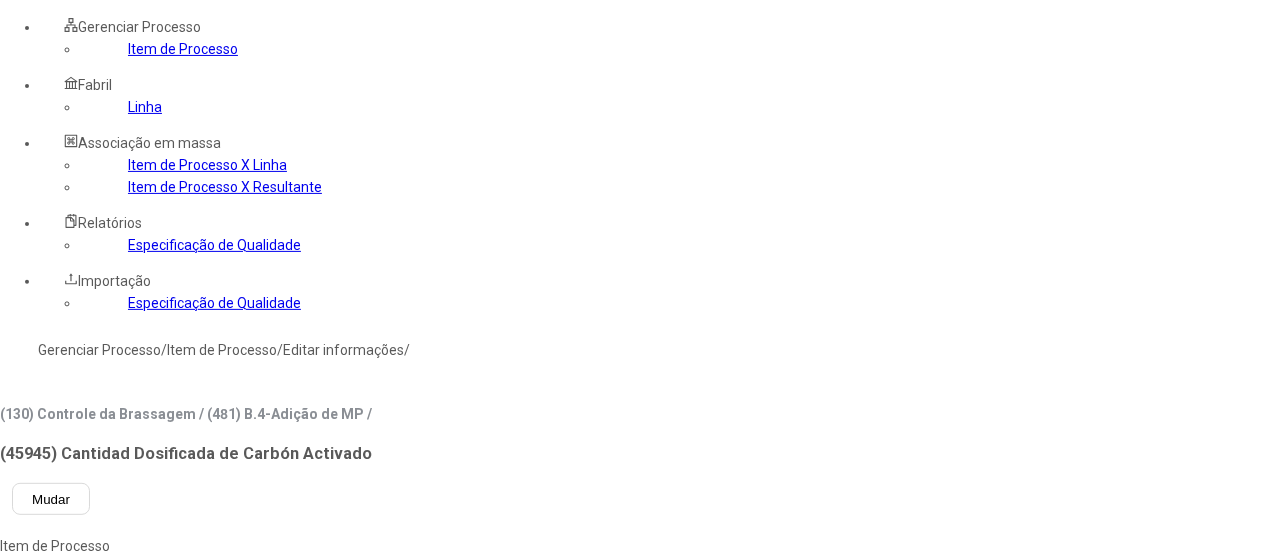 click 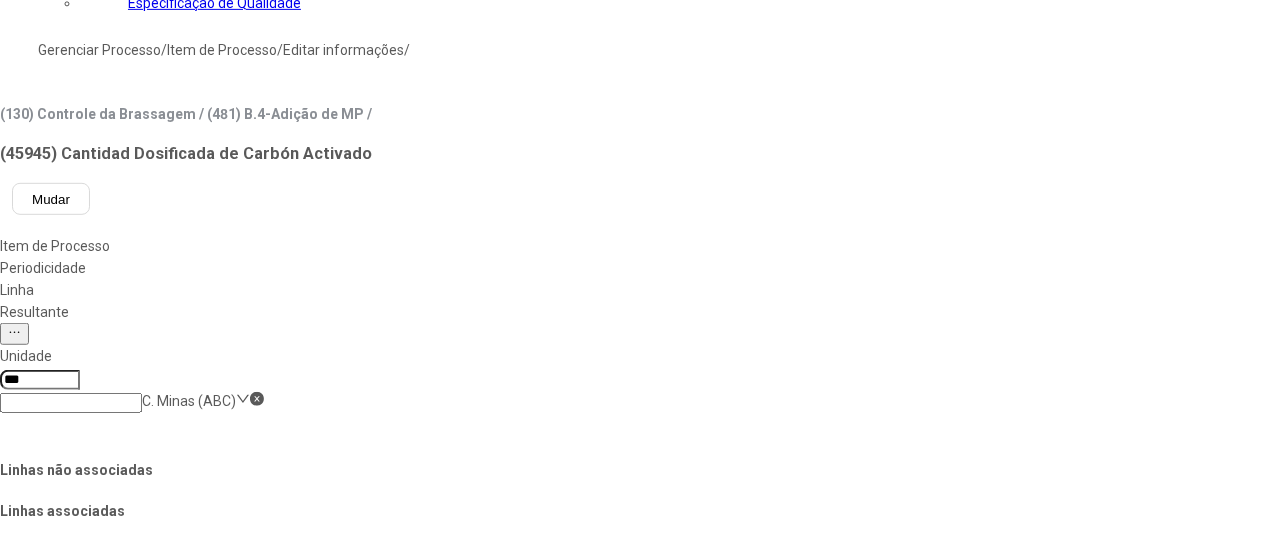 click on "Salvar Alterações" 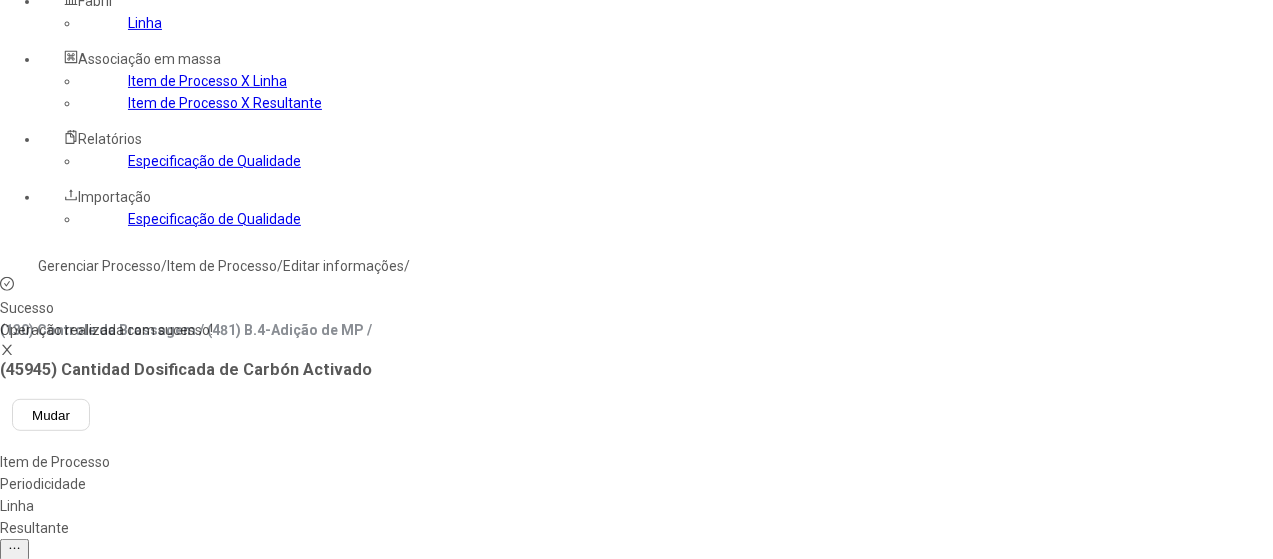 scroll, scrollTop: 200, scrollLeft: 0, axis: vertical 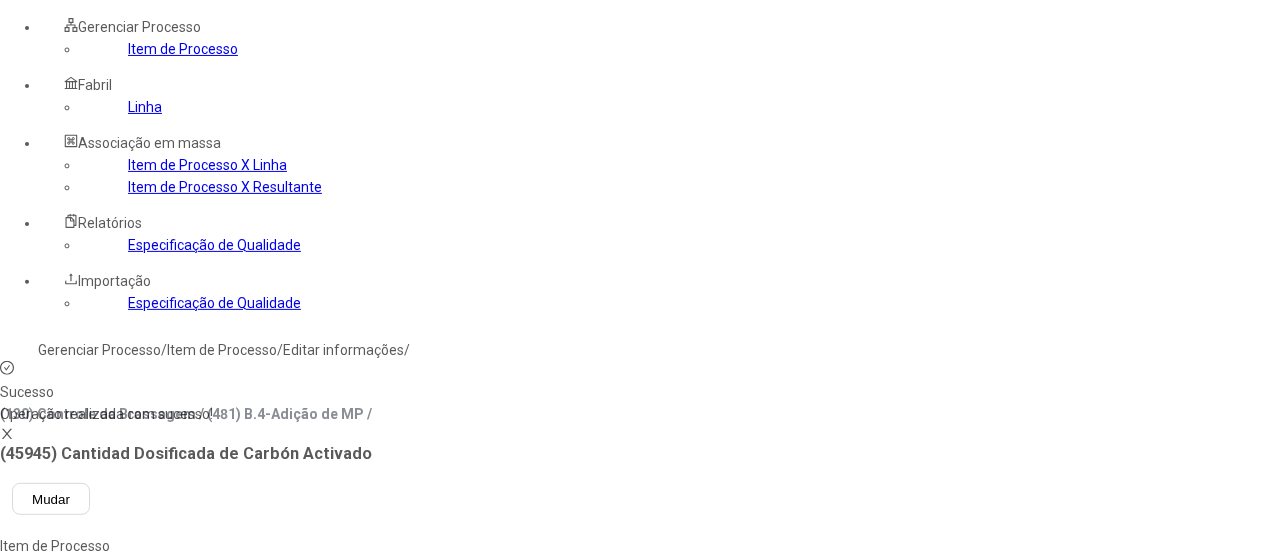 click on "Resultante" 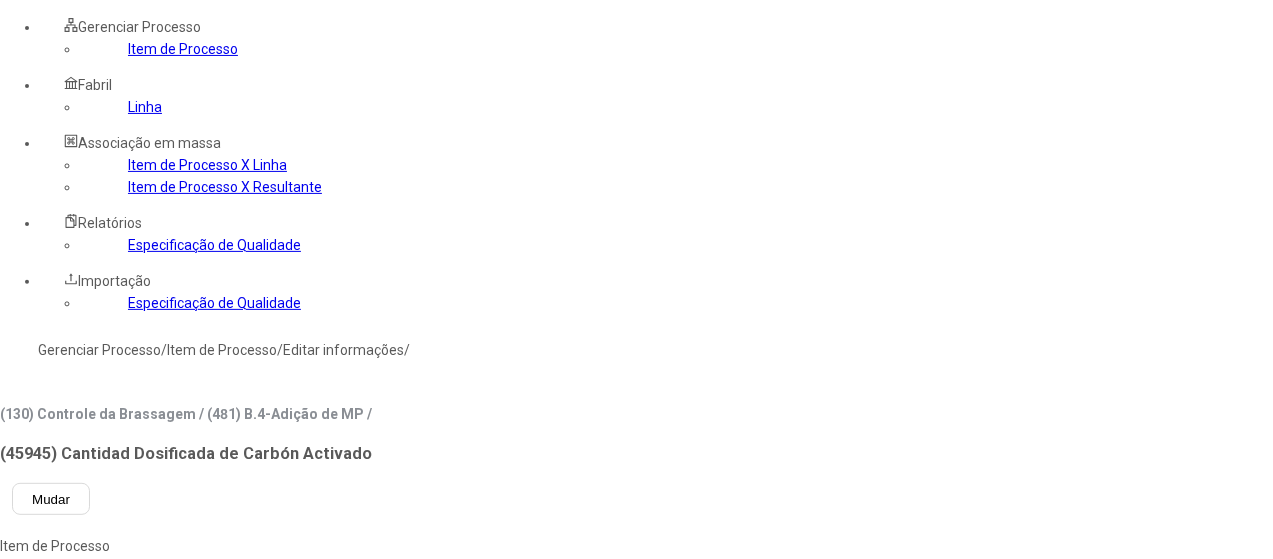 type on "**********" 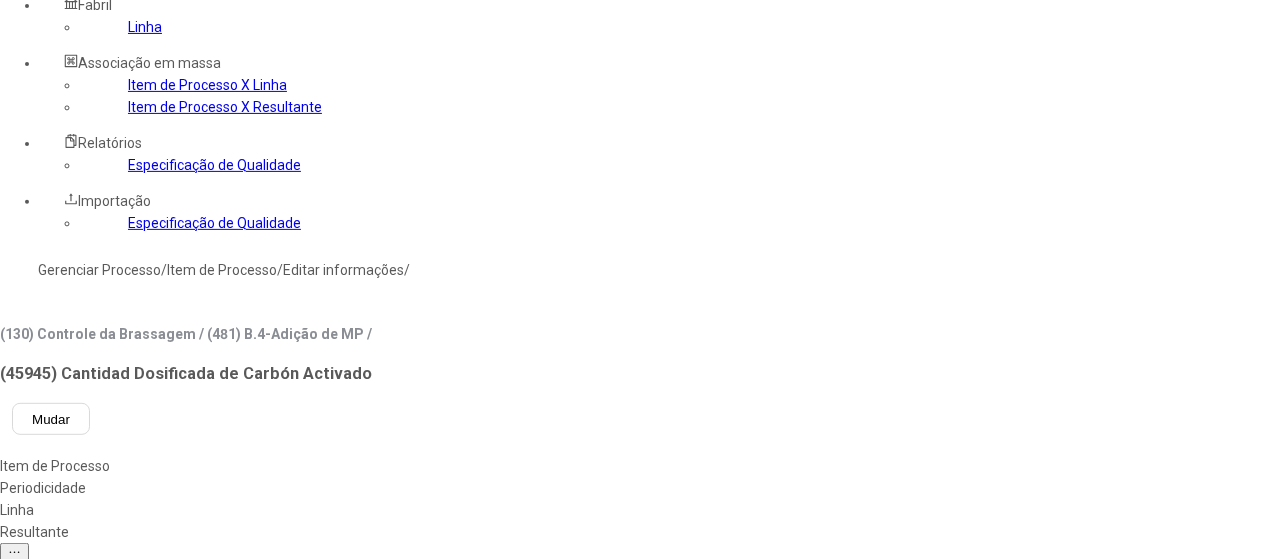 scroll, scrollTop: 300, scrollLeft: 0, axis: vertical 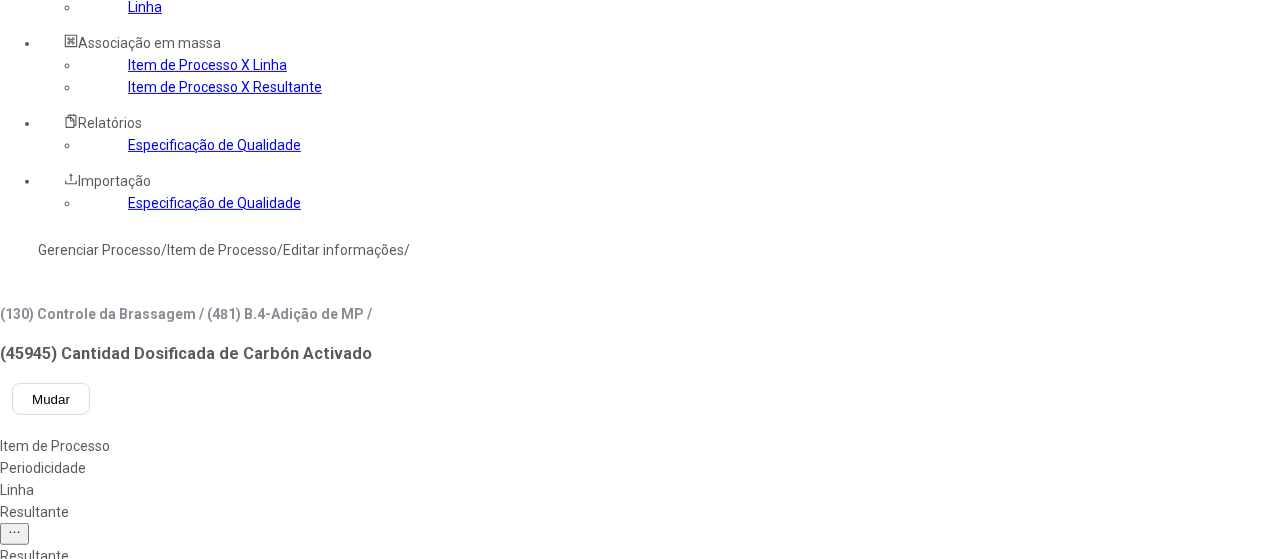 drag, startPoint x: 776, startPoint y: 371, endPoint x: 765, endPoint y: 376, distance: 12.083046 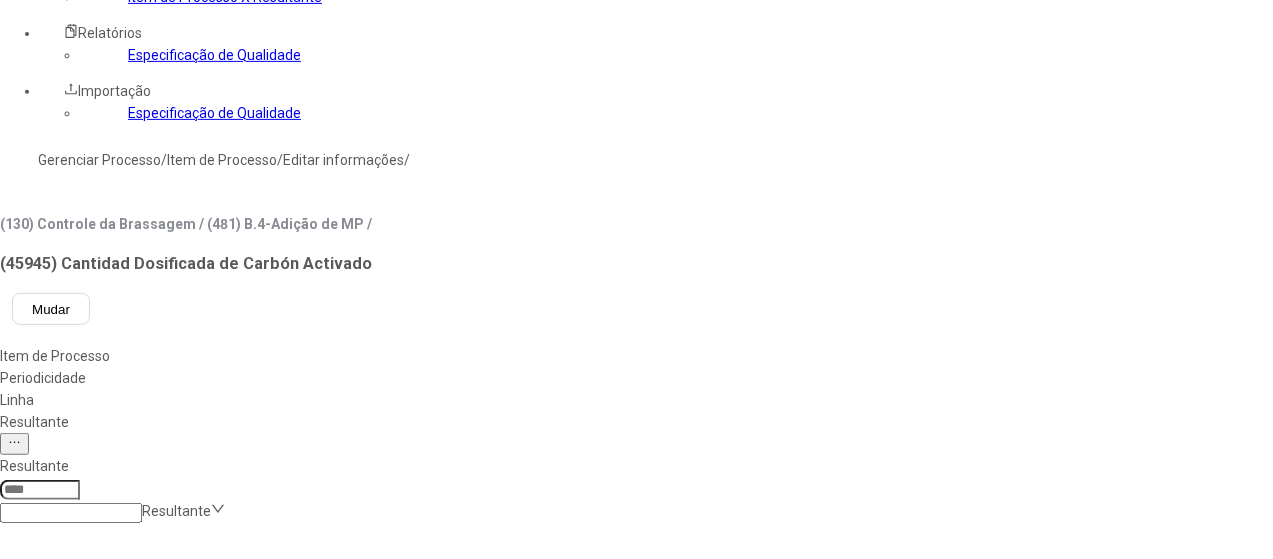 scroll, scrollTop: 500, scrollLeft: 0, axis: vertical 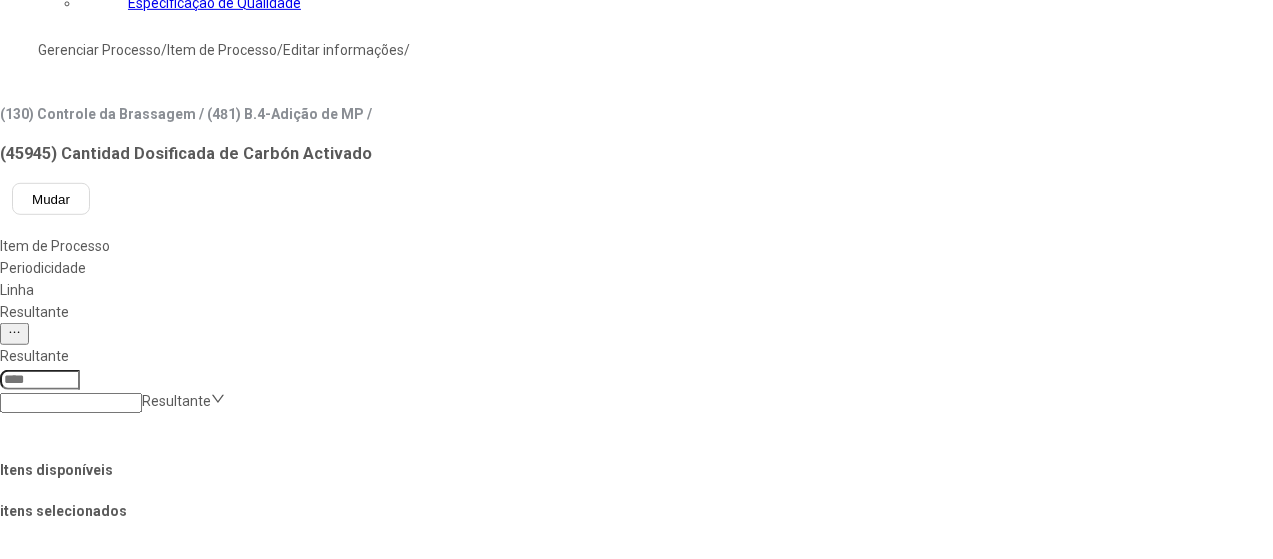 click on "Concluir associação" at bounding box center [124, 1467] 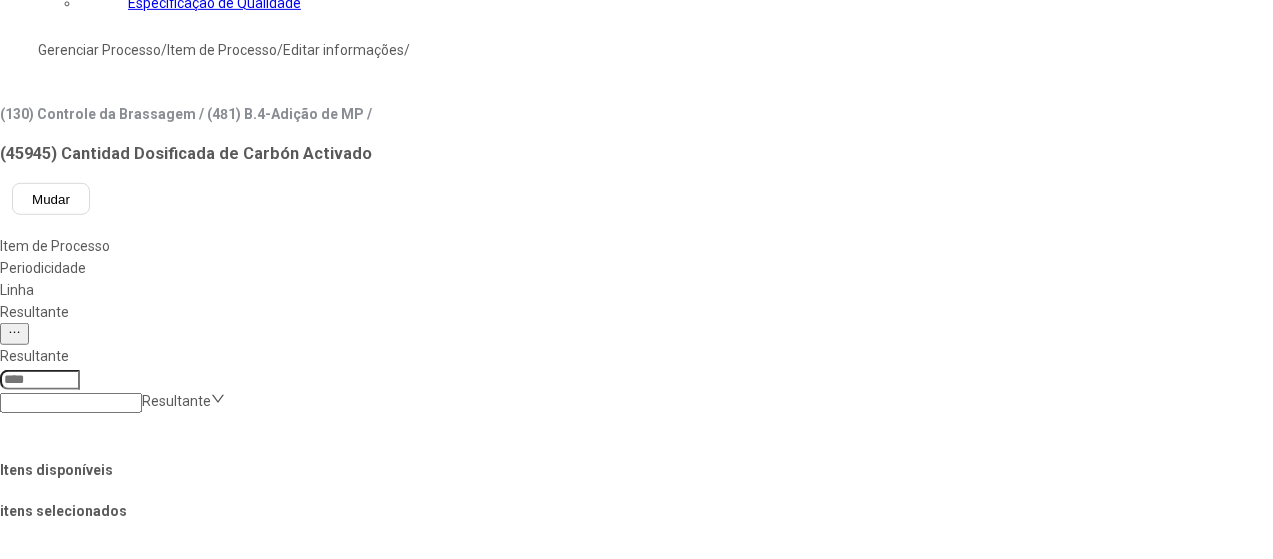 scroll, scrollTop: 394, scrollLeft: 0, axis: vertical 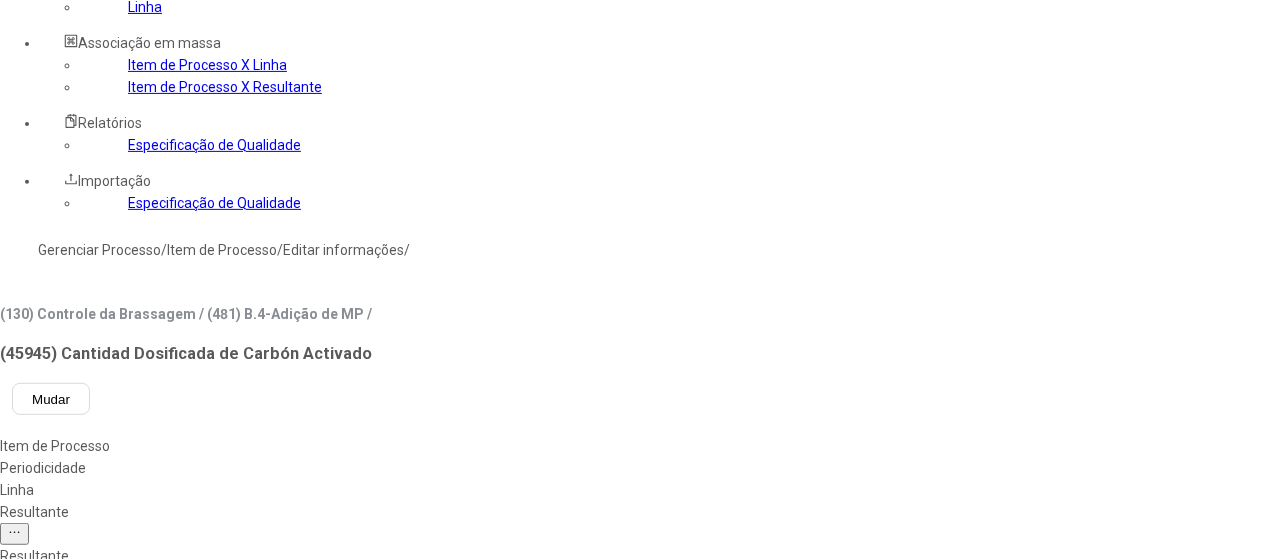 click on "Especificação de Qualidade" 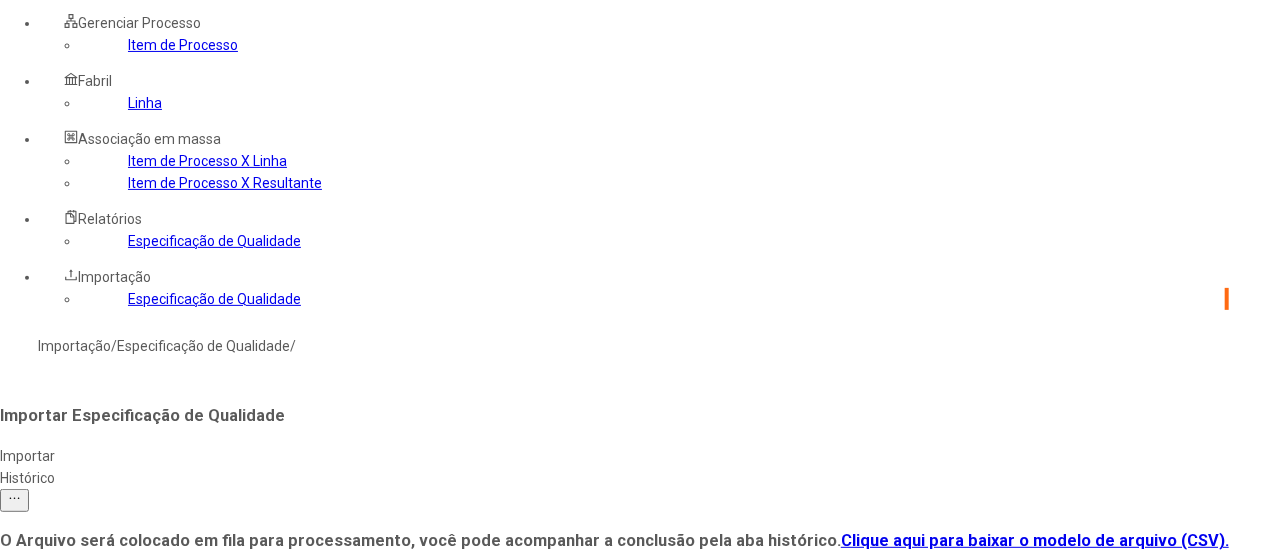 scroll, scrollTop: 172, scrollLeft: 0, axis: vertical 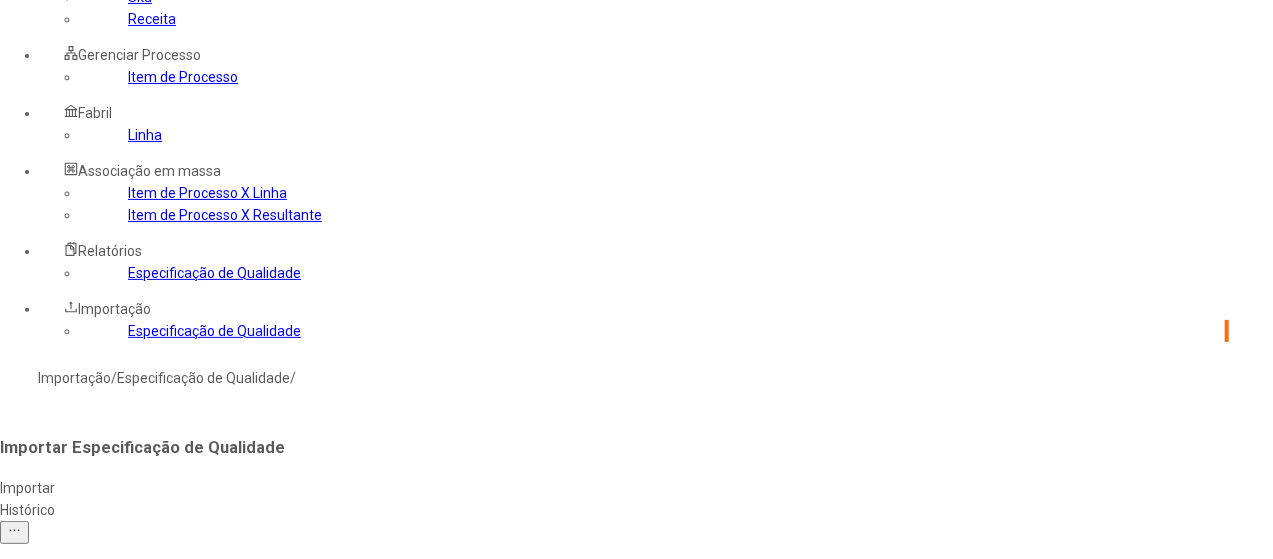 click on "Histórico" 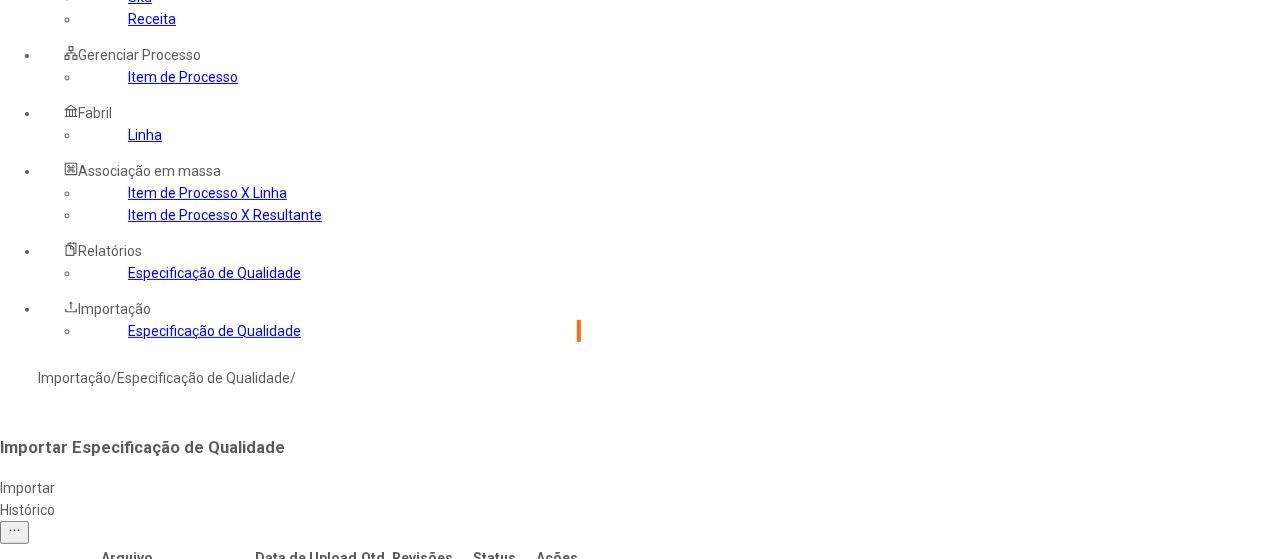 click 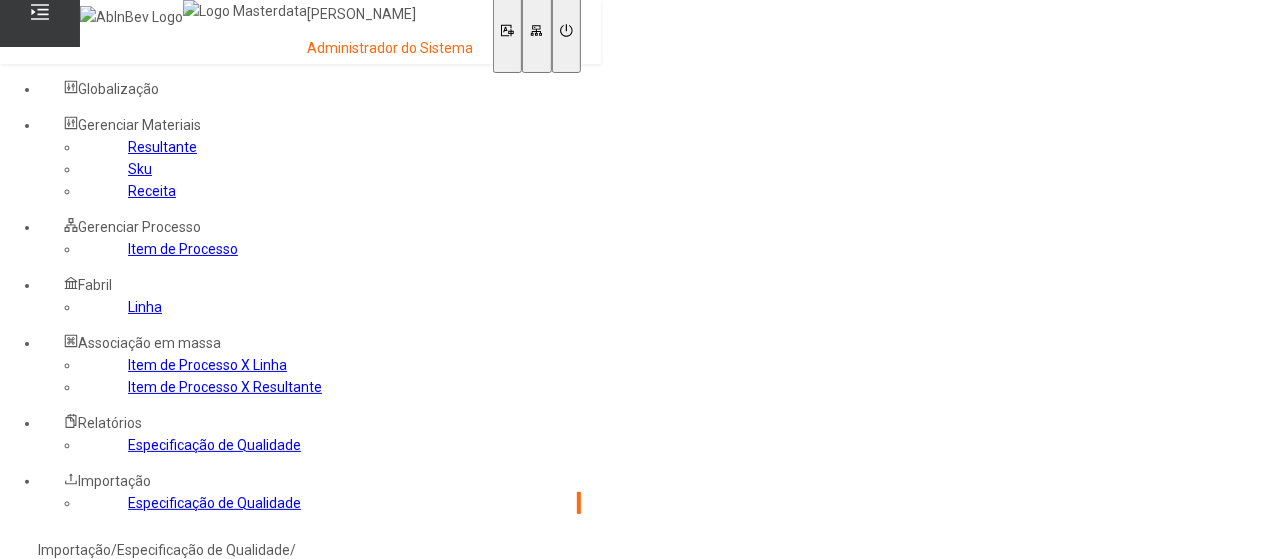 scroll, scrollTop: 318, scrollLeft: 0, axis: vertical 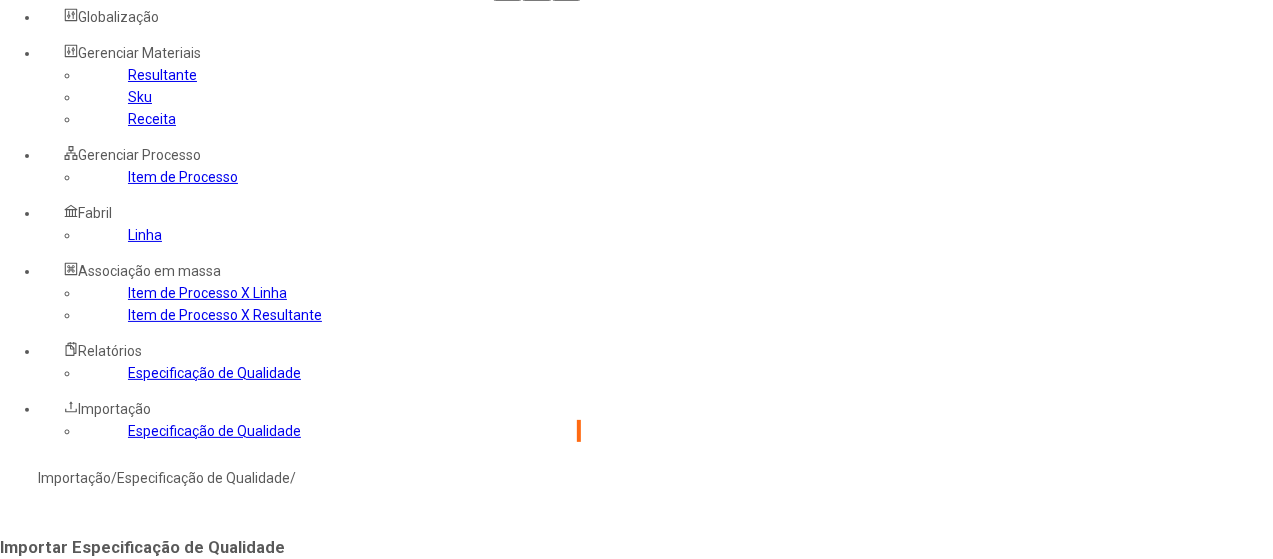 click at bounding box center (550, 684) 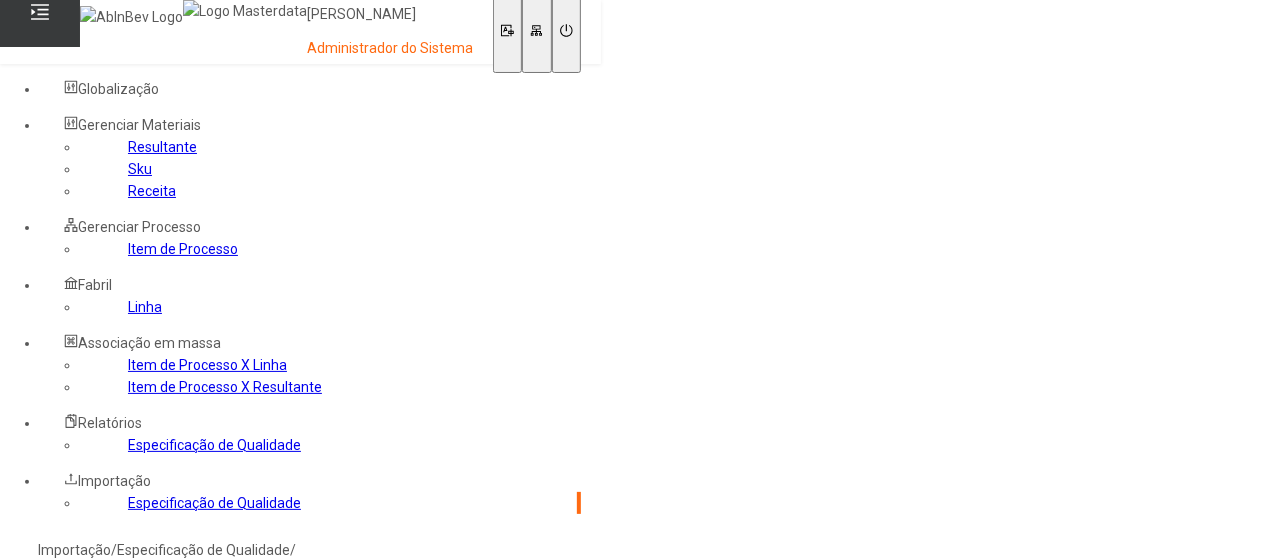 scroll, scrollTop: 100, scrollLeft: 0, axis: vertical 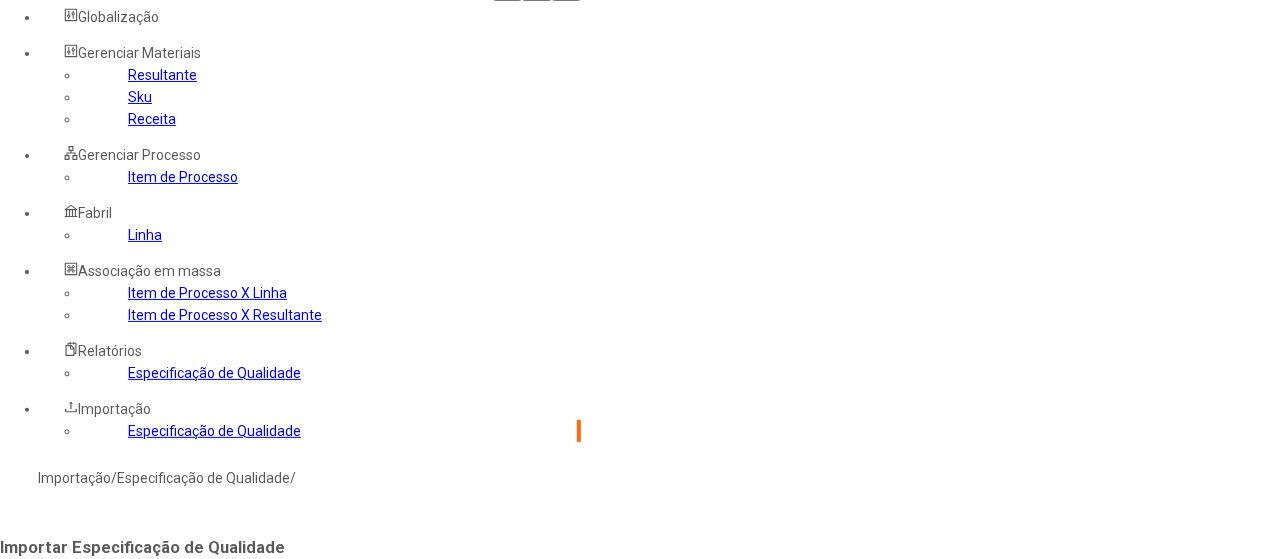 click on "Importar" 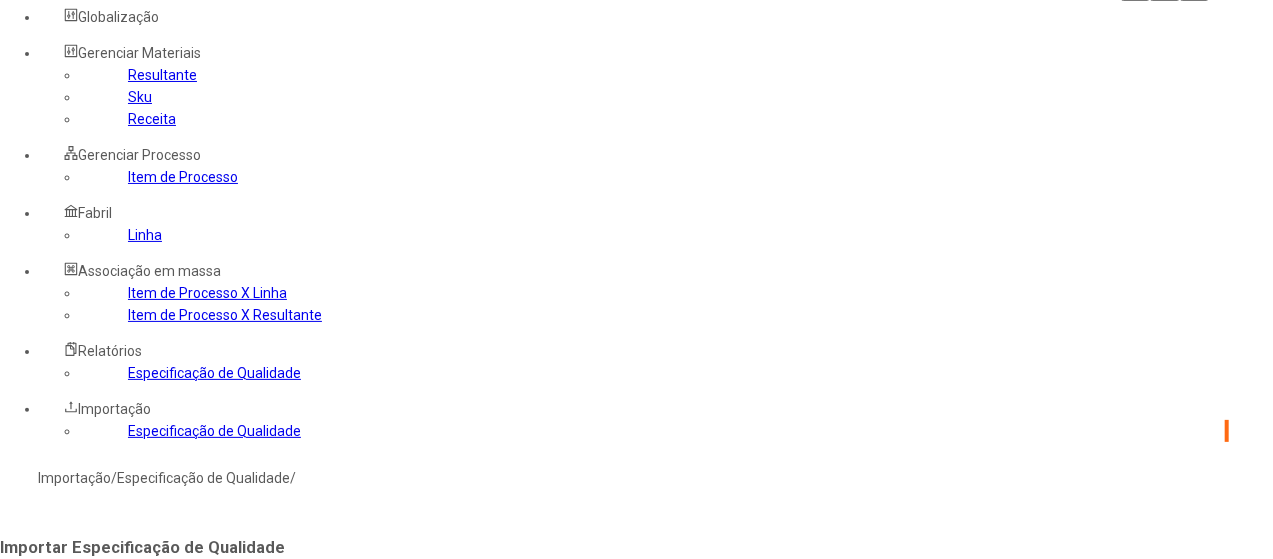 click on "Histórico" 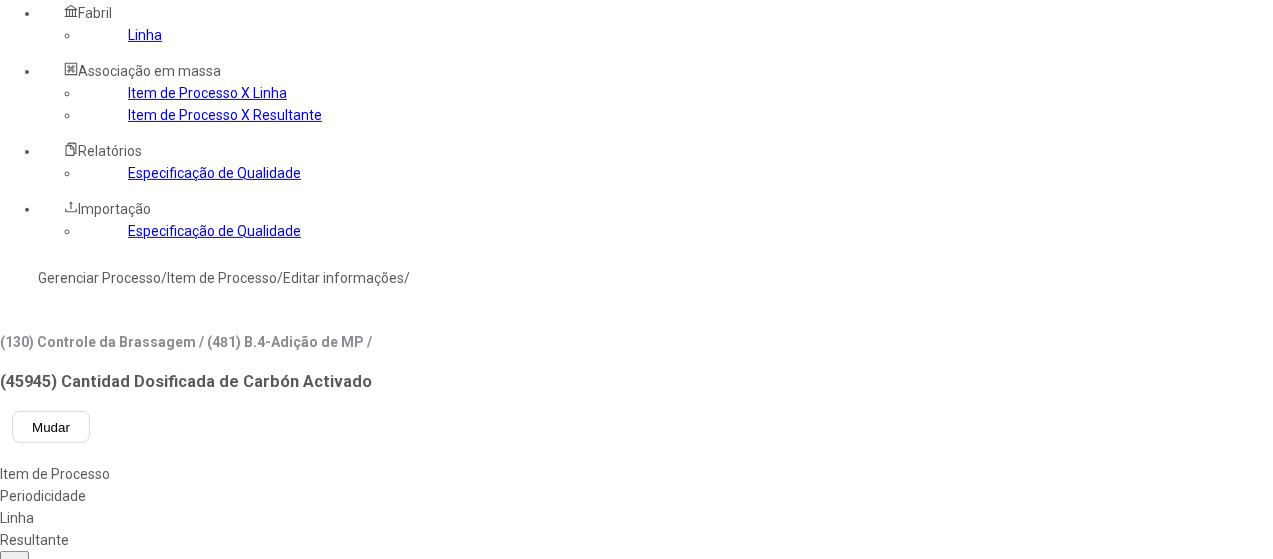 type on "***" 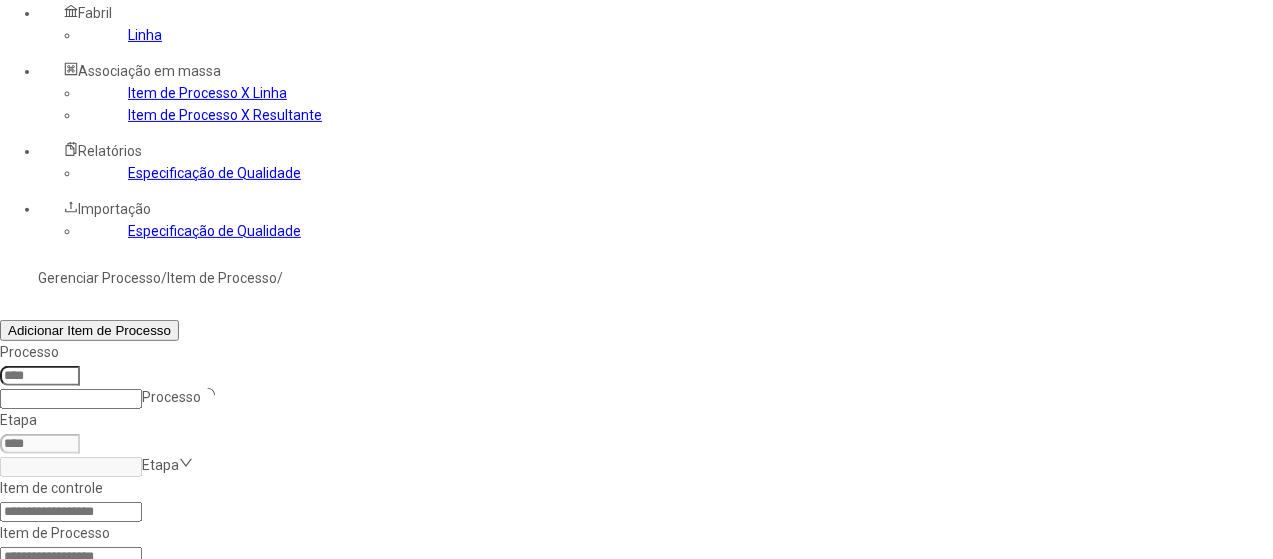 scroll, scrollTop: 200, scrollLeft: 0, axis: vertical 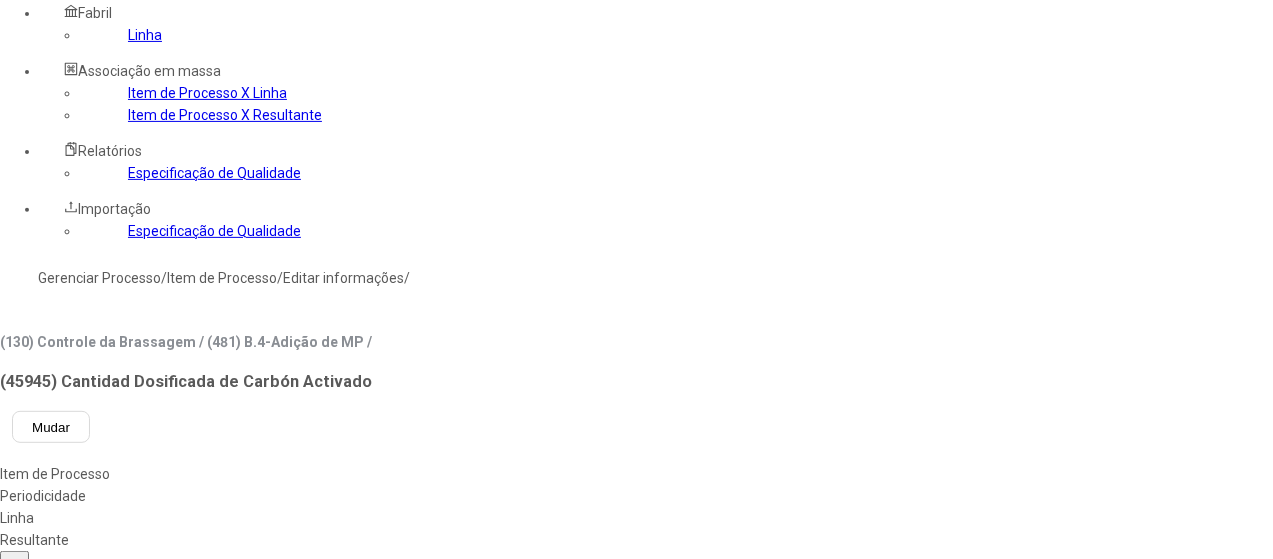 type on "***" 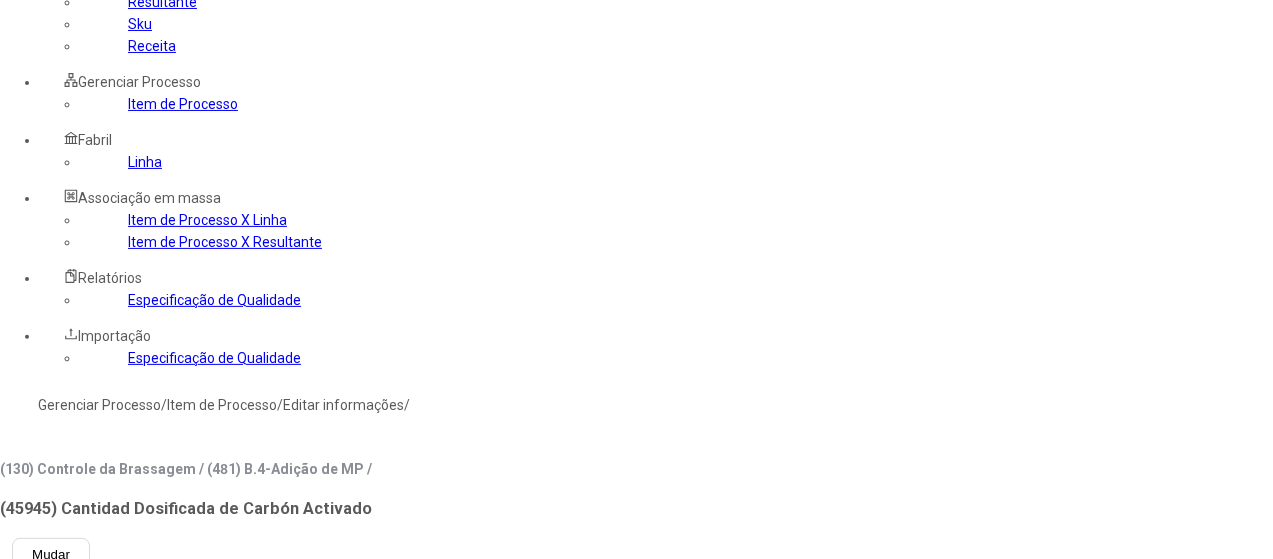scroll, scrollTop: 72, scrollLeft: 0, axis: vertical 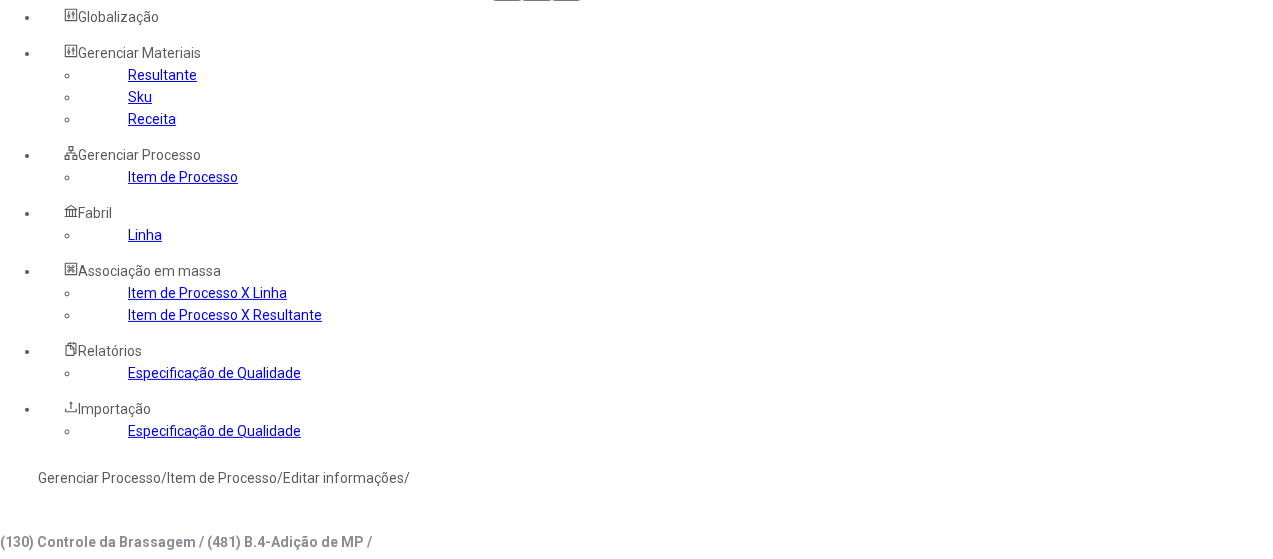 click on "Linha" 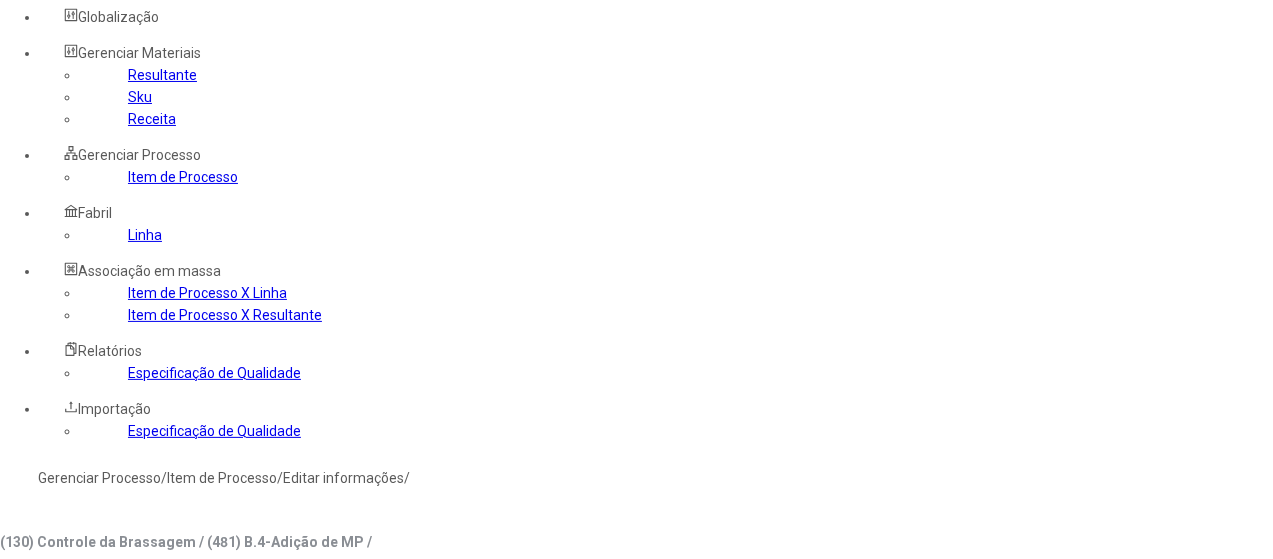 click at bounding box center [40, 808] 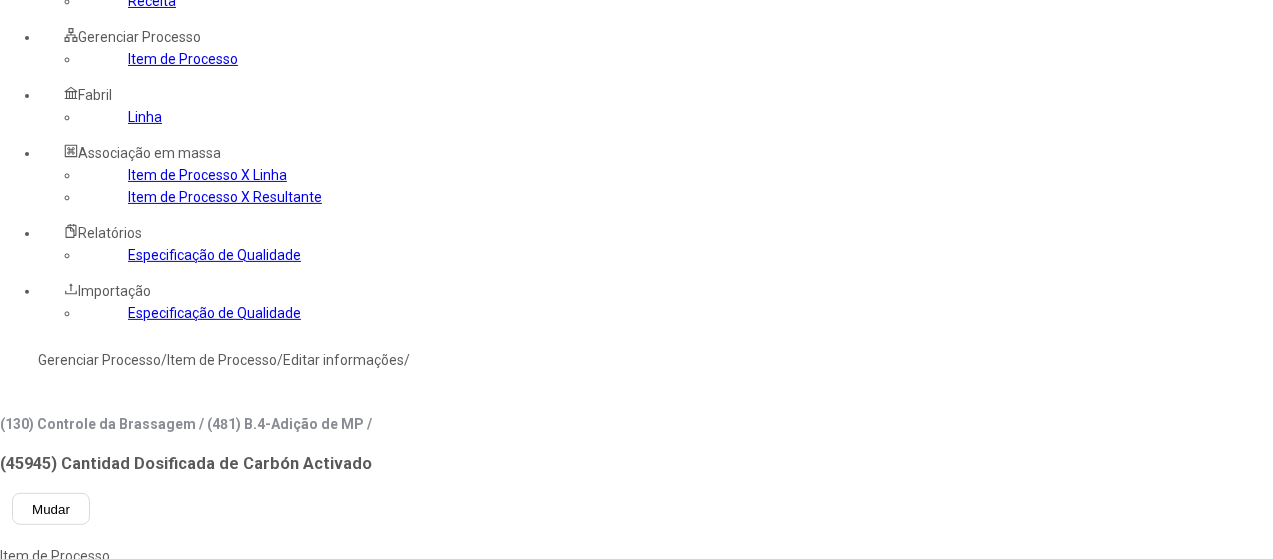 scroll, scrollTop: 372, scrollLeft: 0, axis: vertical 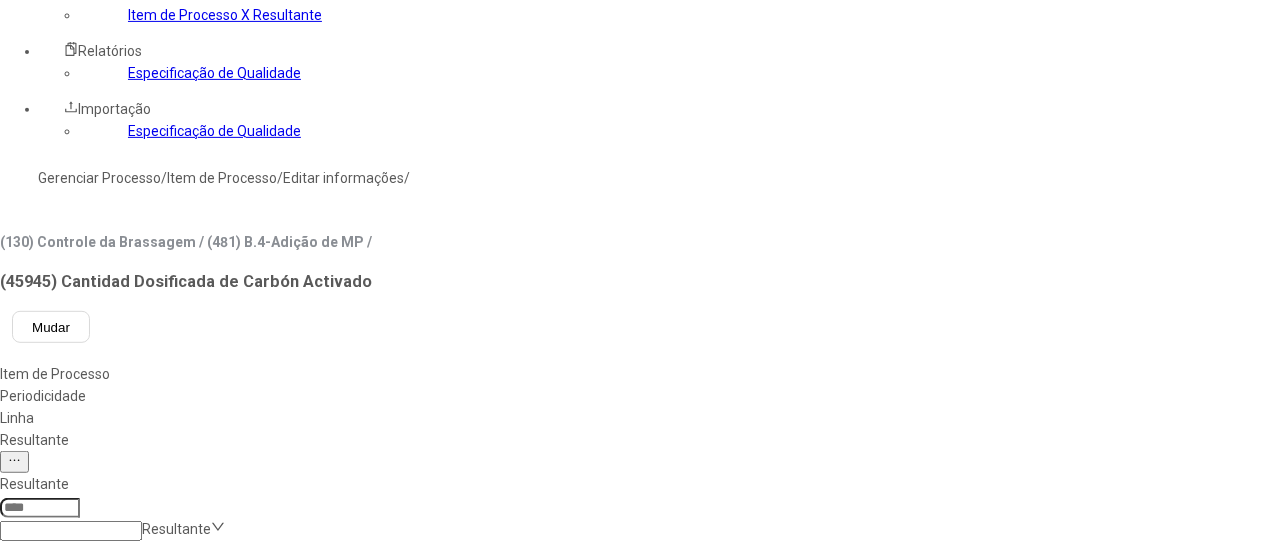 type on "*********" 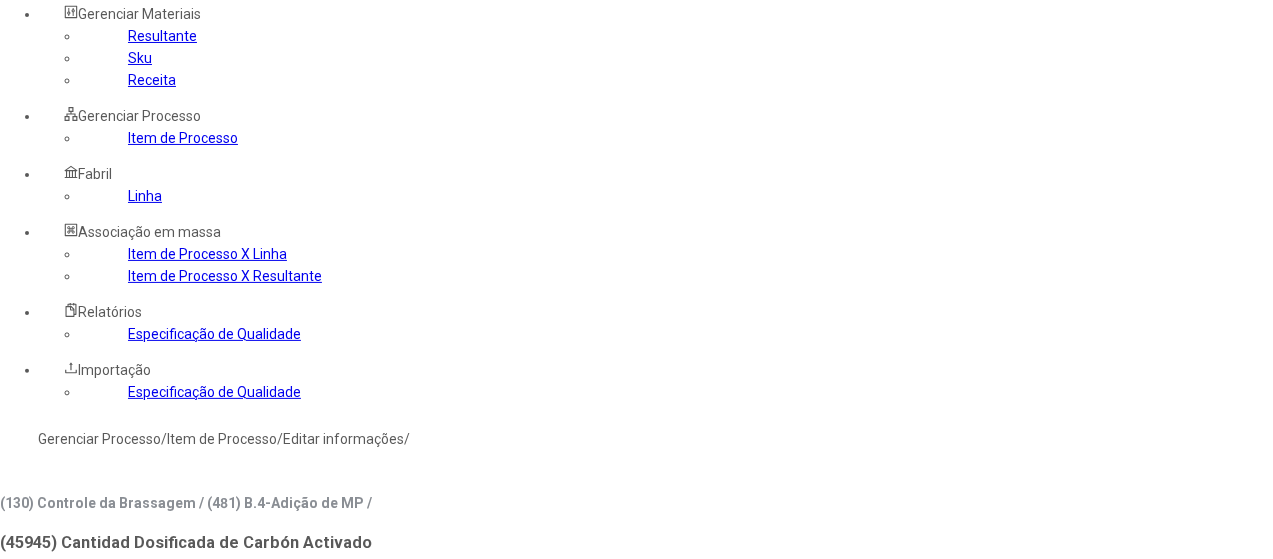 scroll, scrollTop: 72, scrollLeft: 0, axis: vertical 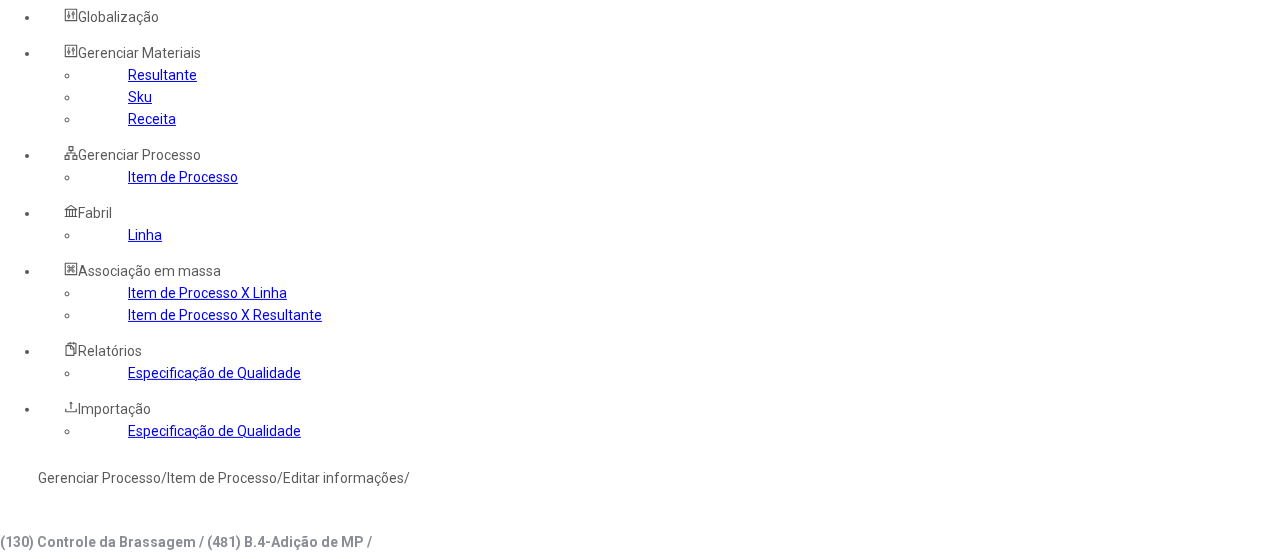 click on "Gerenciar Processo" 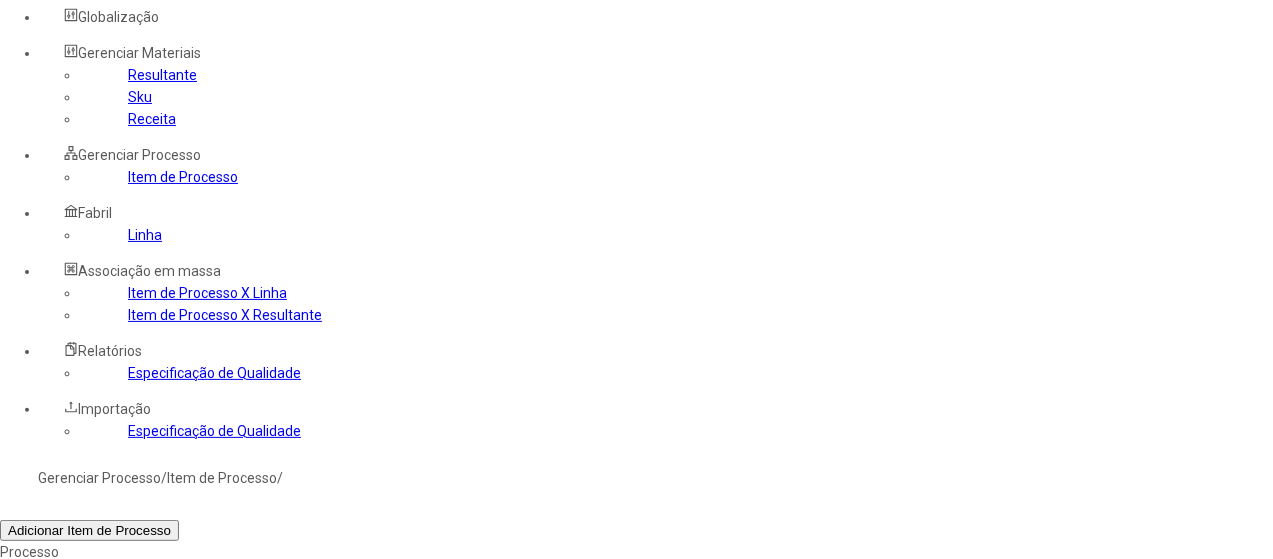 click 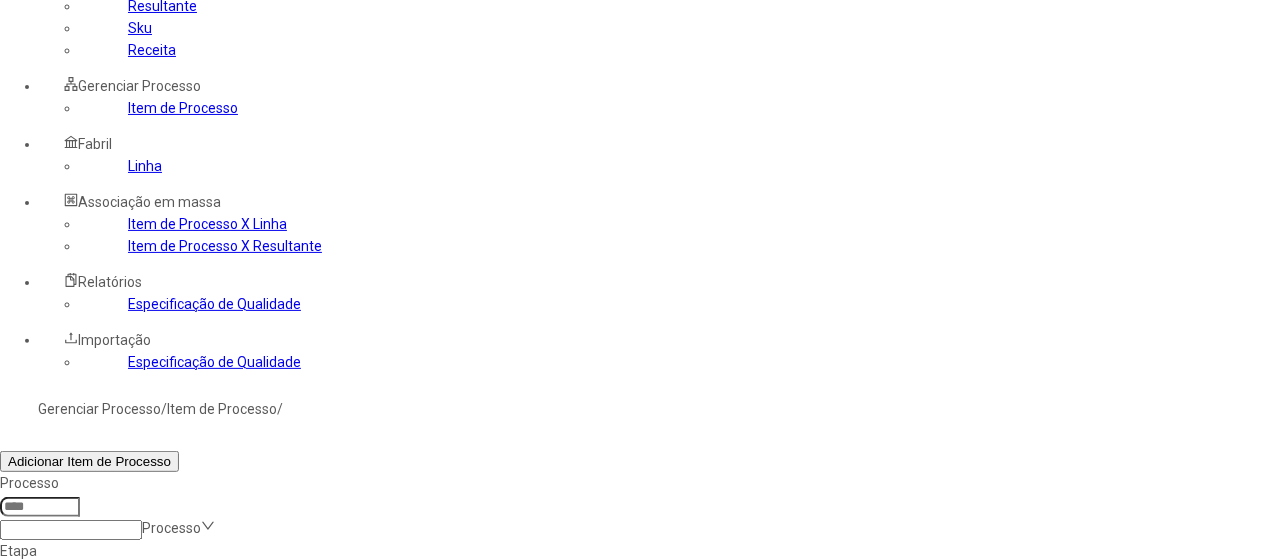 scroll, scrollTop: 172, scrollLeft: 0, axis: vertical 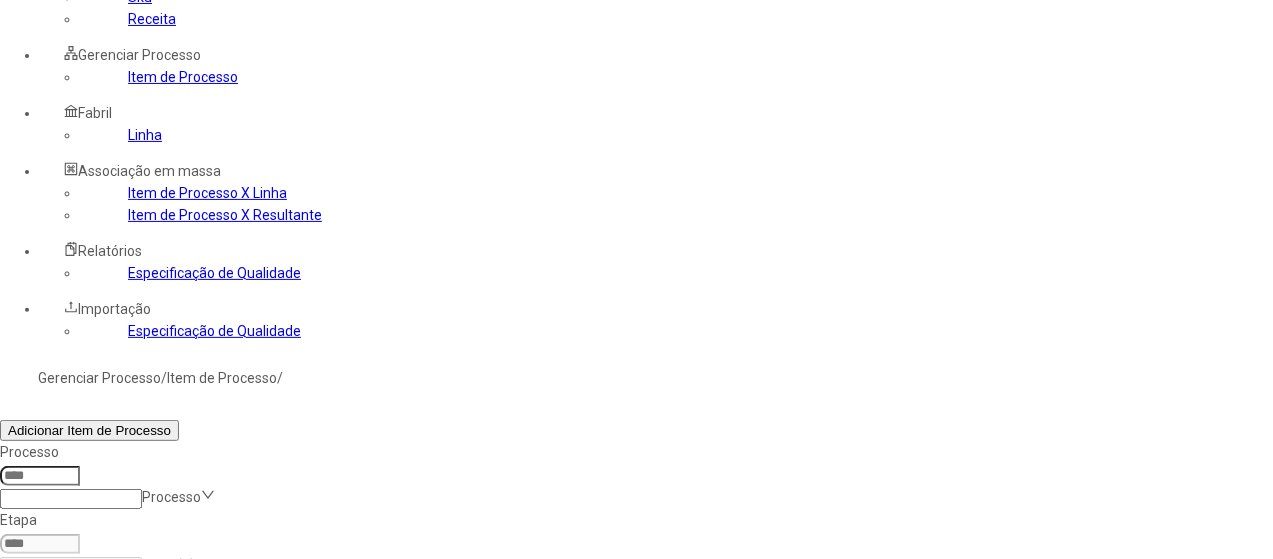 drag, startPoint x: 856, startPoint y: 367, endPoint x: 763, endPoint y: 343, distance: 96.04687 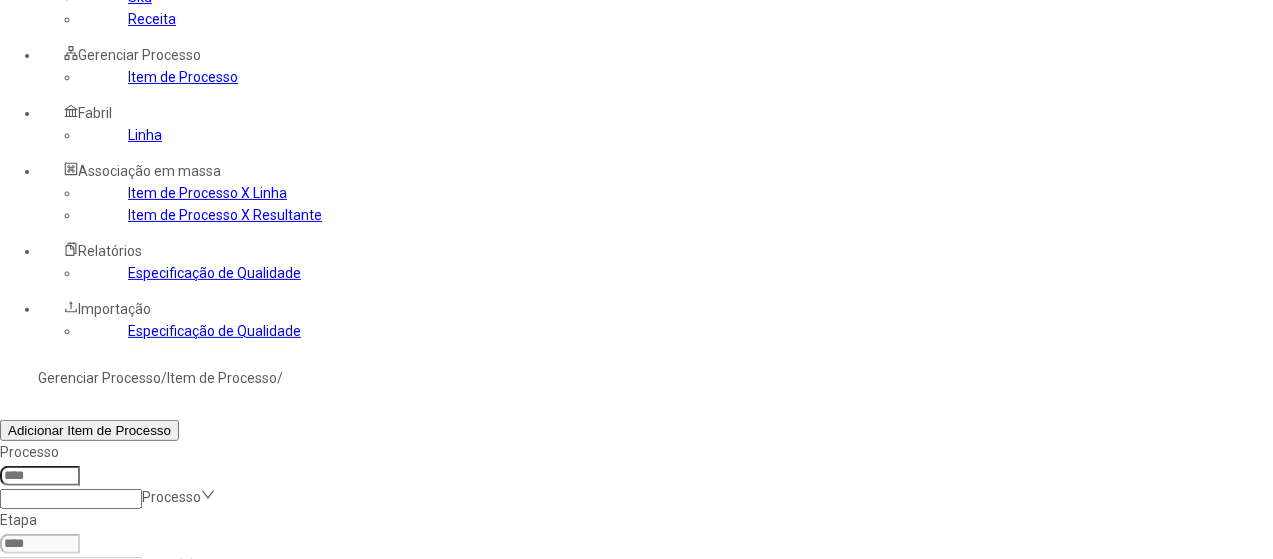 type on "****" 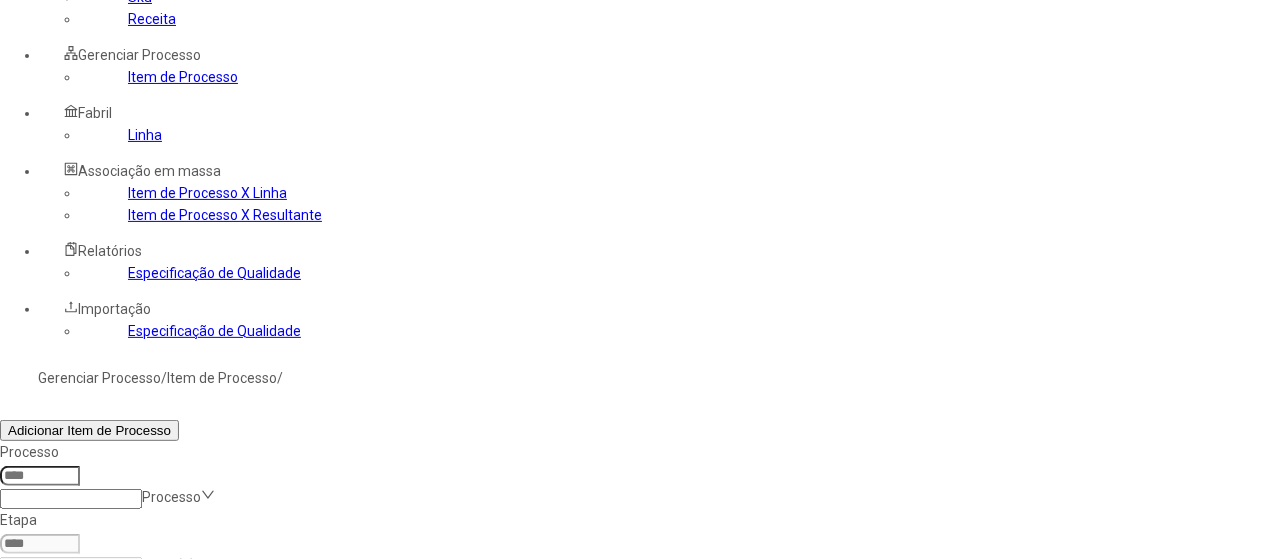 click on "Filtrar" 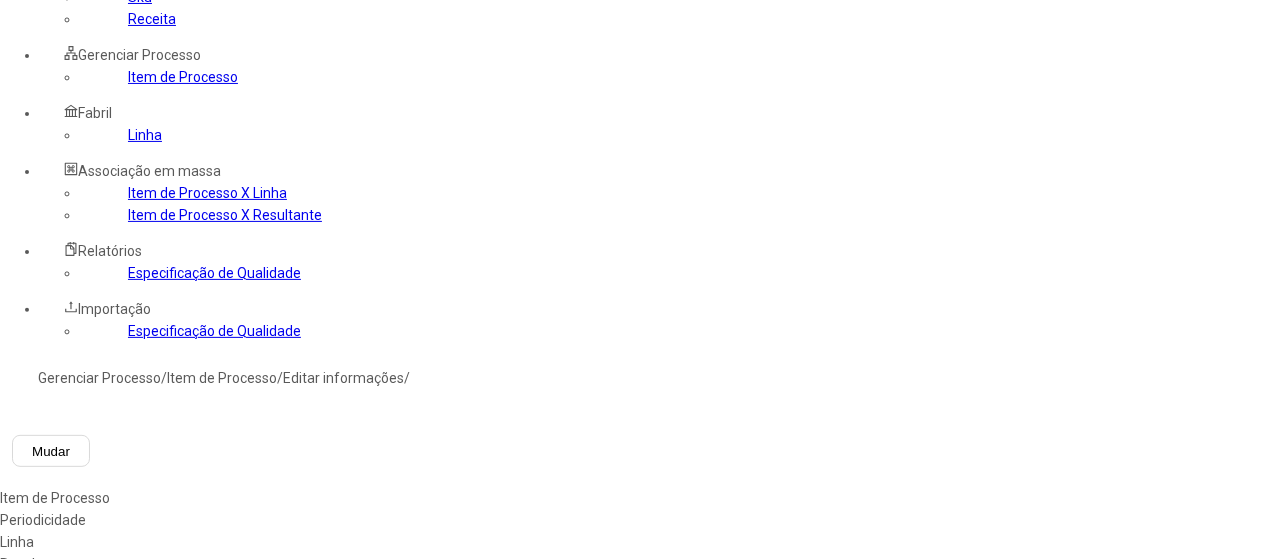 type on "****" 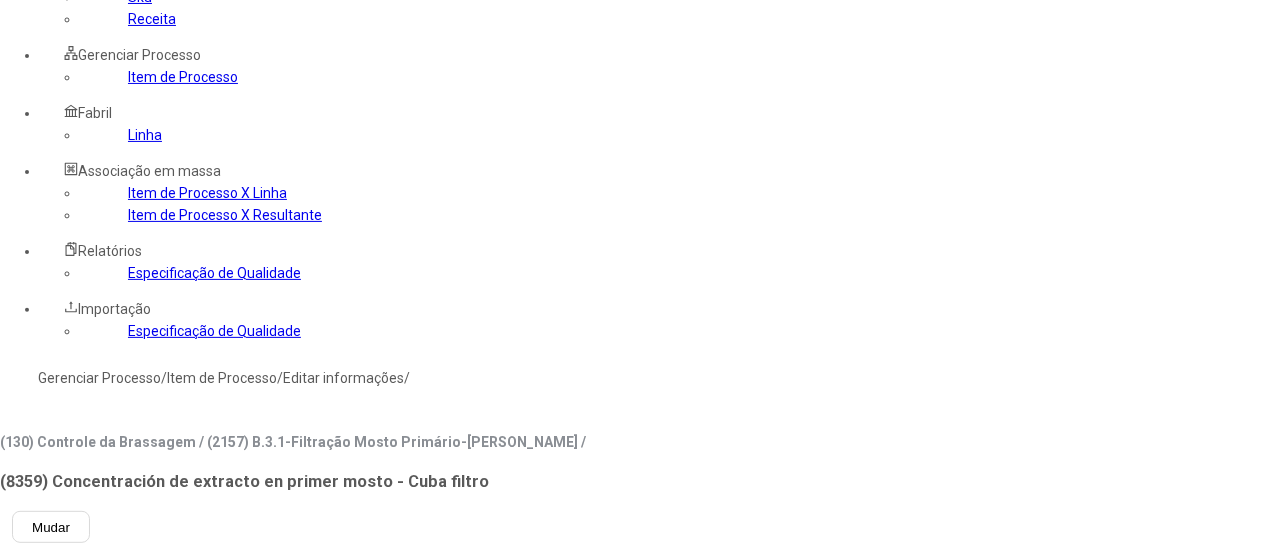 type on "****" 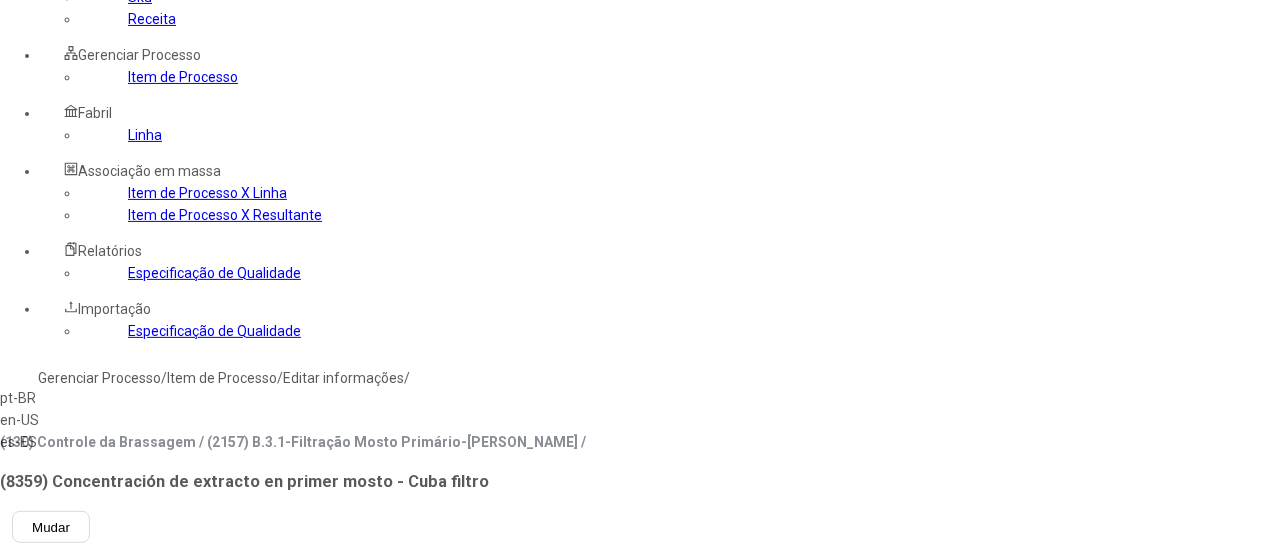 click on "pt-BR" at bounding box center [57, 398] 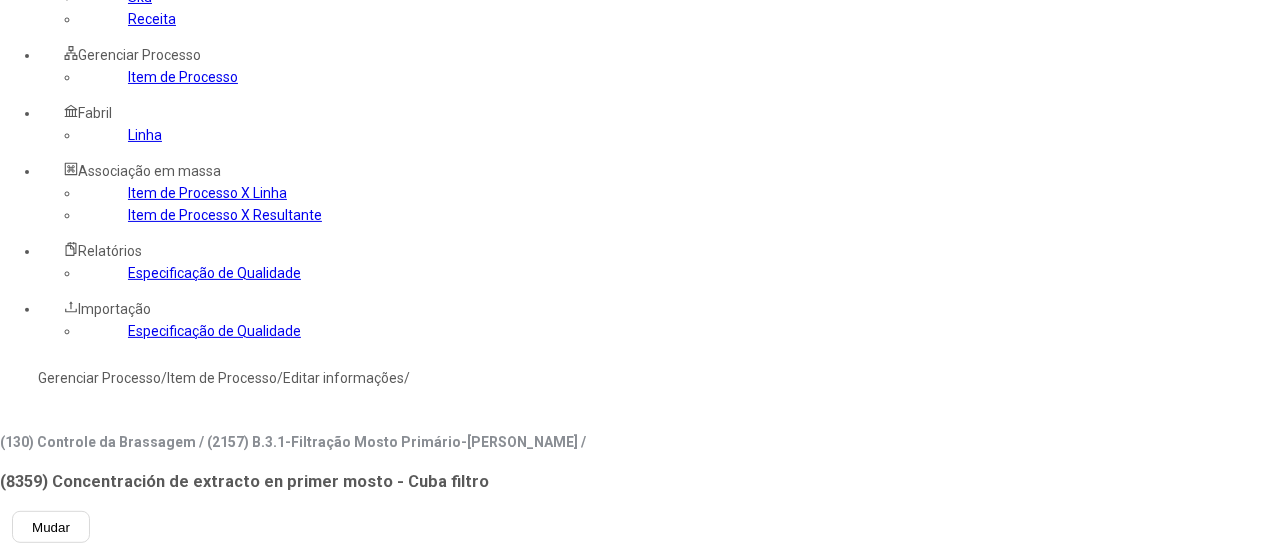 type on "**********" 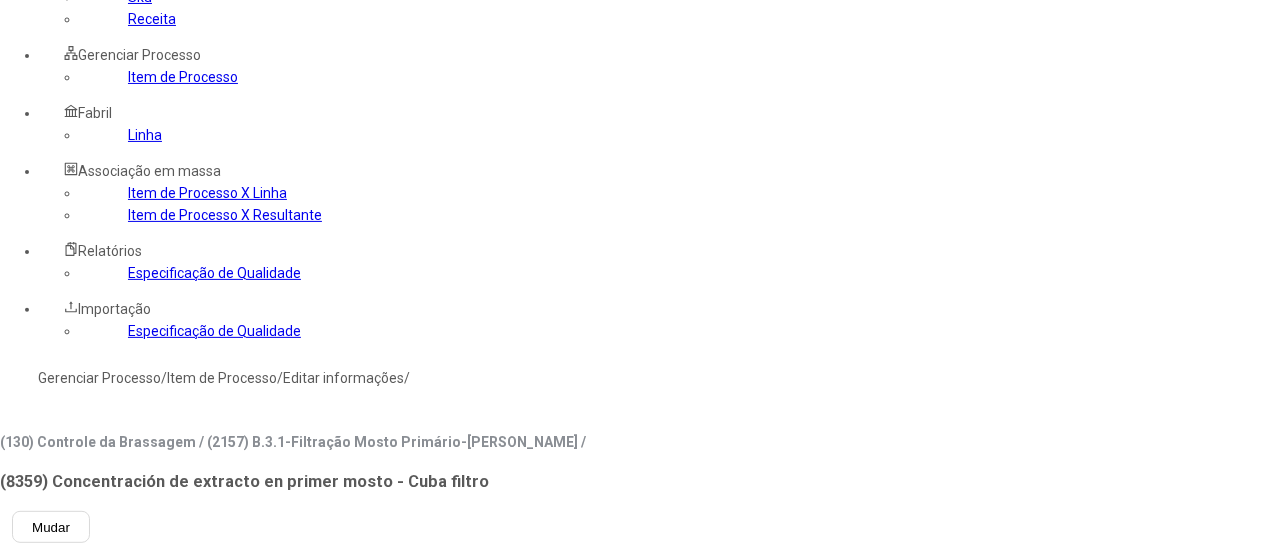drag, startPoint x: 678, startPoint y: 233, endPoint x: 151, endPoint y: 278, distance: 528.9178 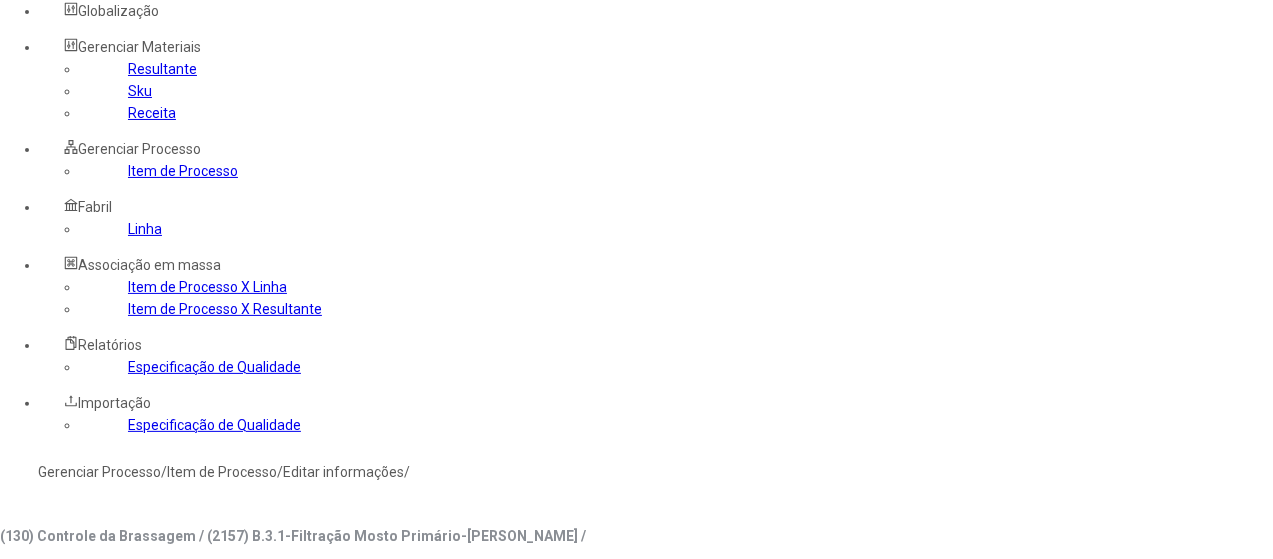 scroll, scrollTop: 0, scrollLeft: 0, axis: both 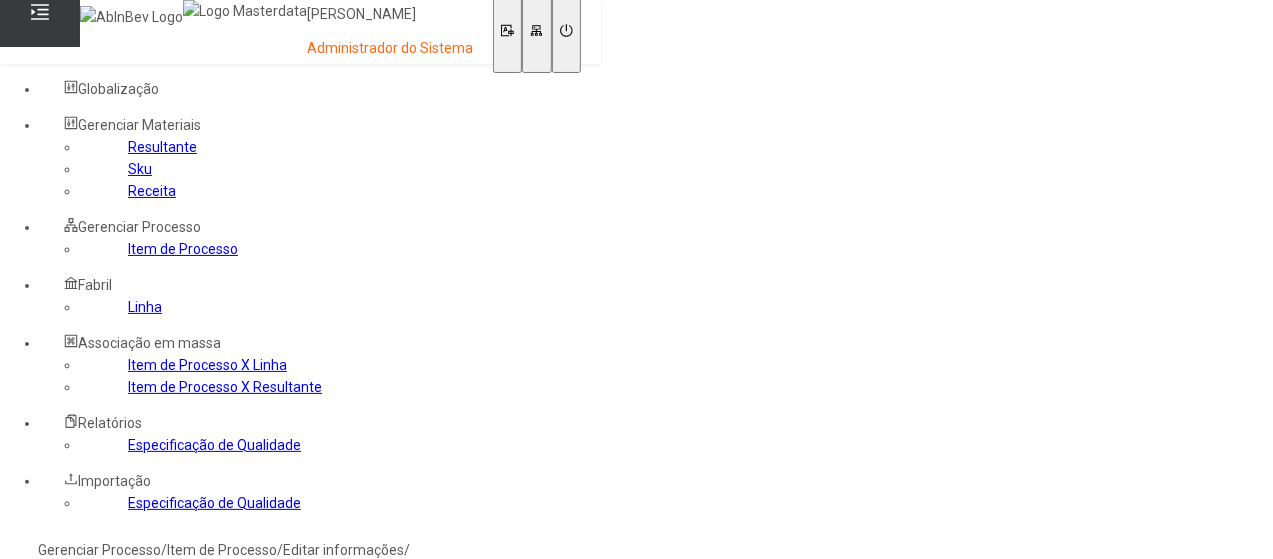 click on "Gerenciar Processo" 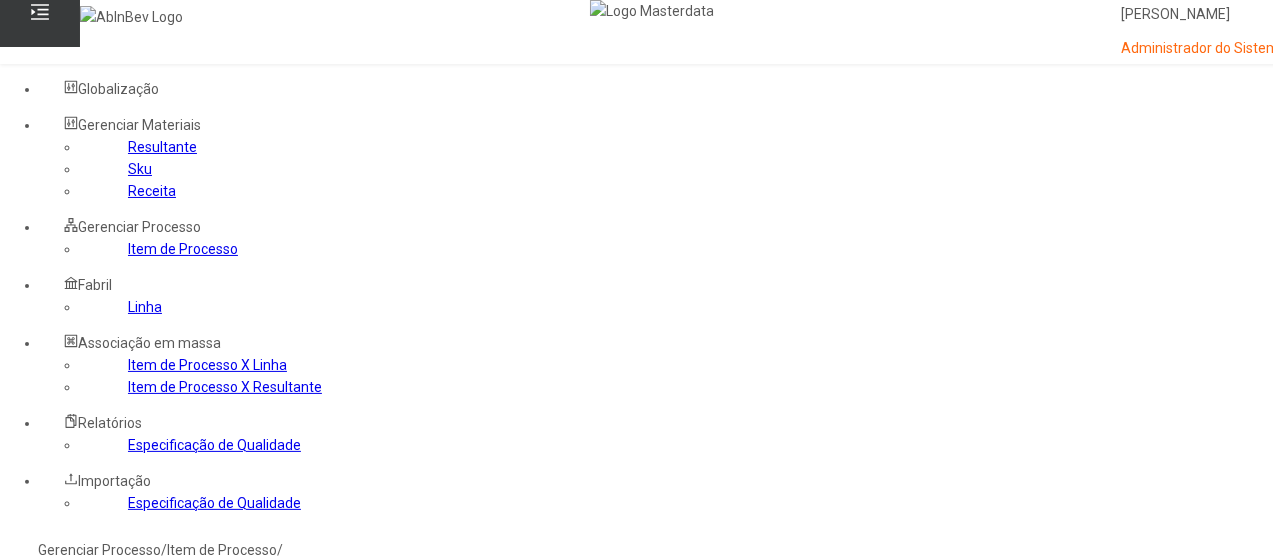click 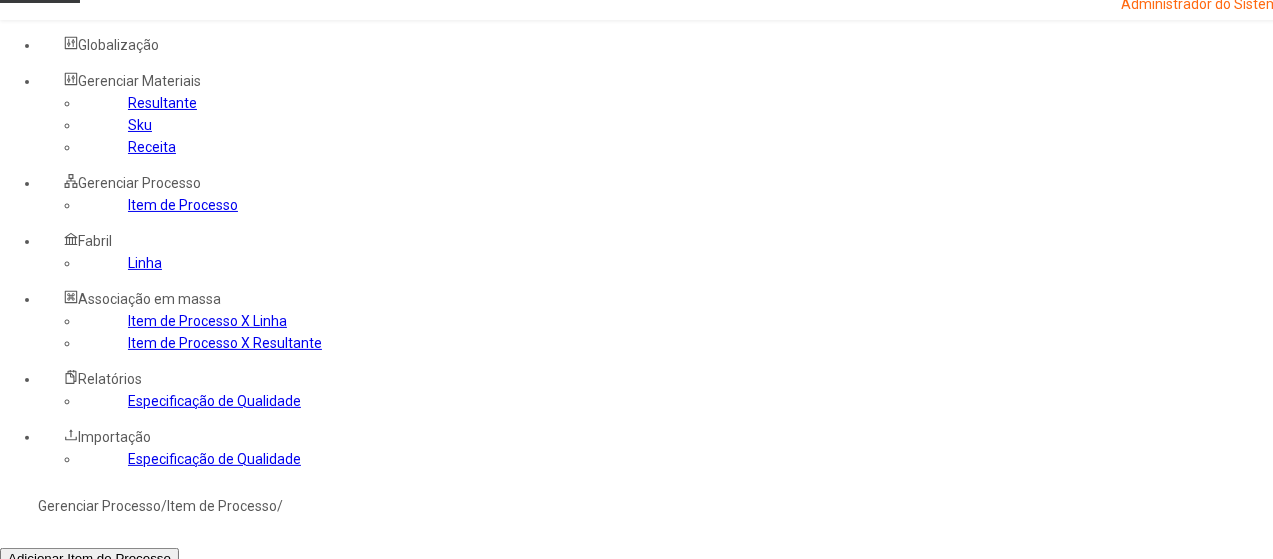 scroll, scrollTop: 100, scrollLeft: 0, axis: vertical 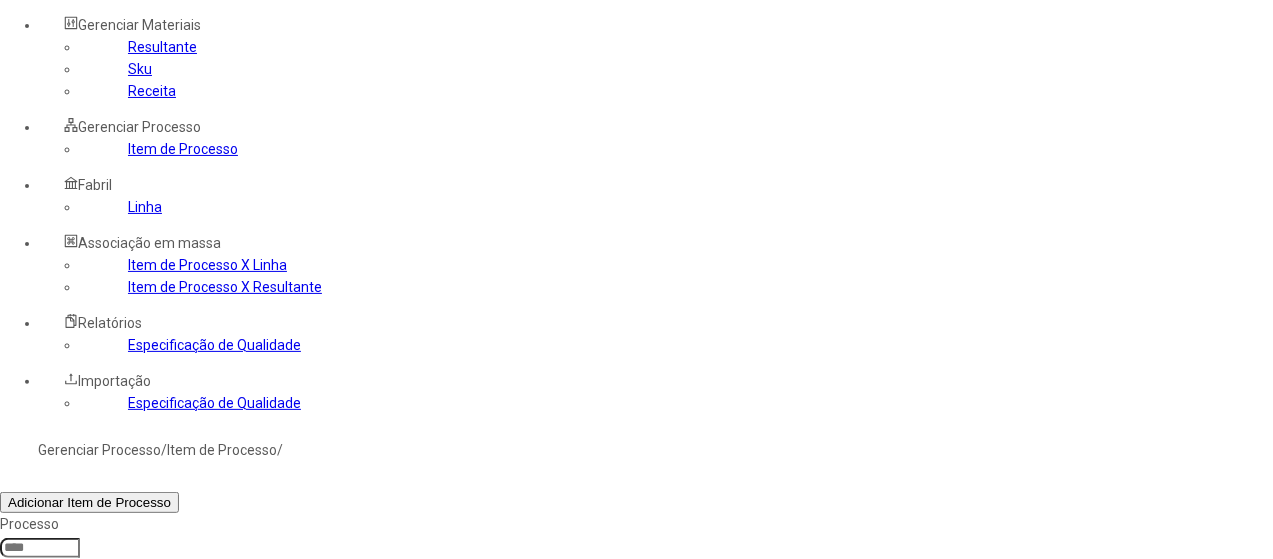 drag, startPoint x: 862, startPoint y: 469, endPoint x: 765, endPoint y: 413, distance: 112.00446 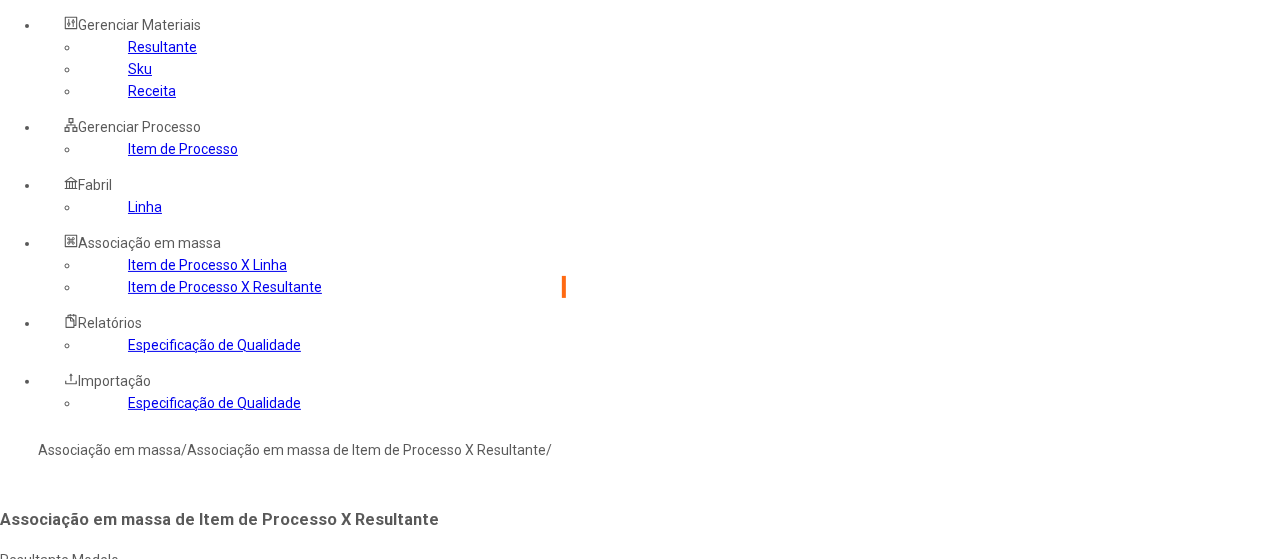 click 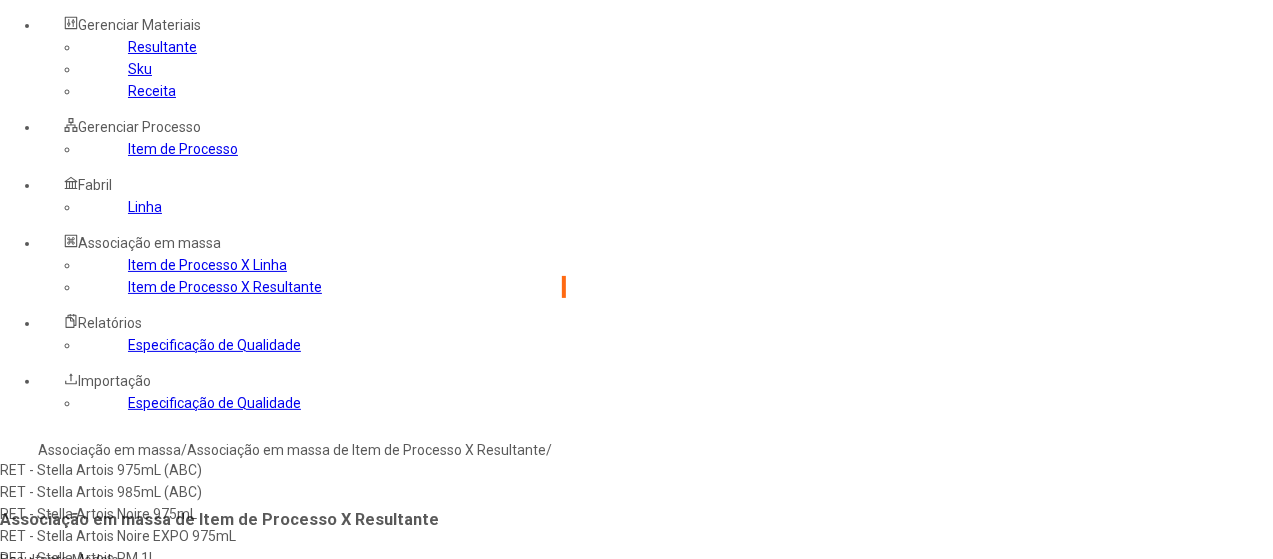 type on "**********" 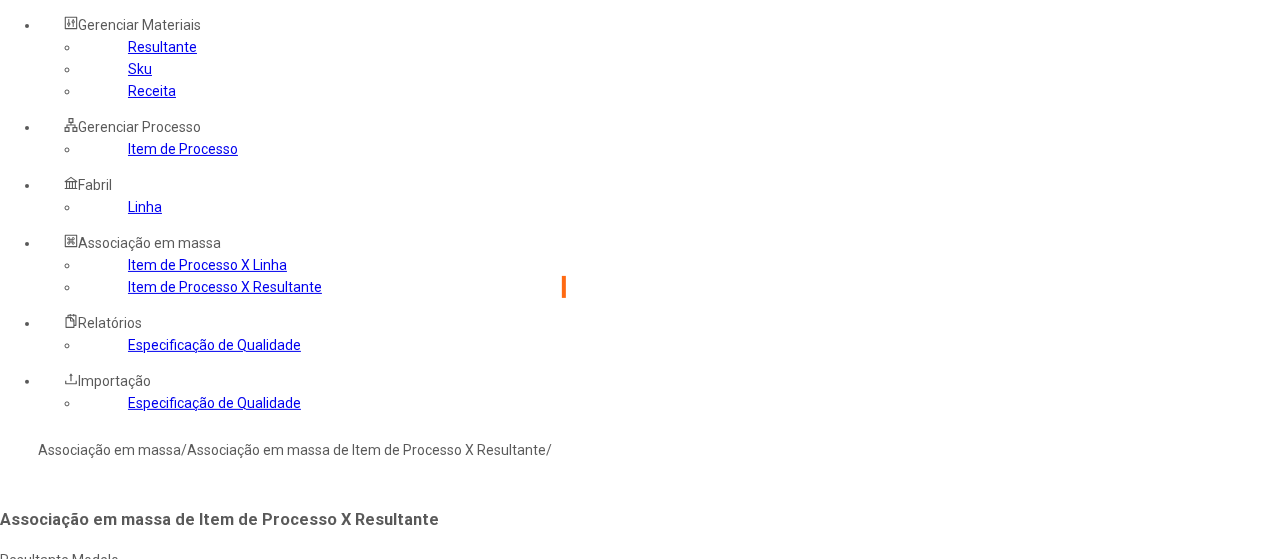 type on "****" 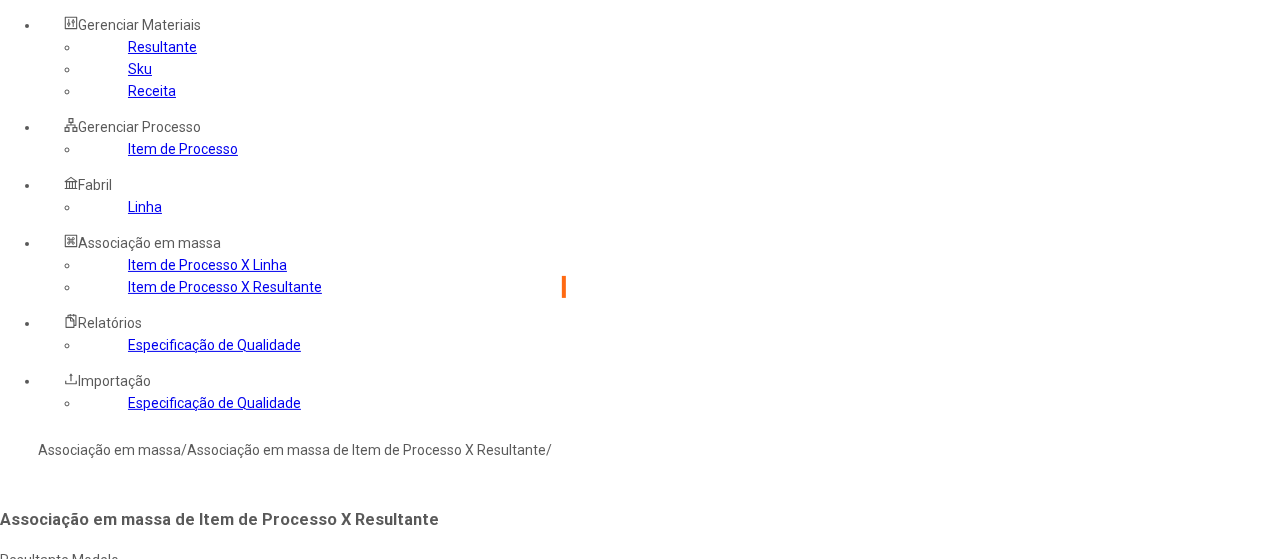 click on "Selecione os processos desejados" 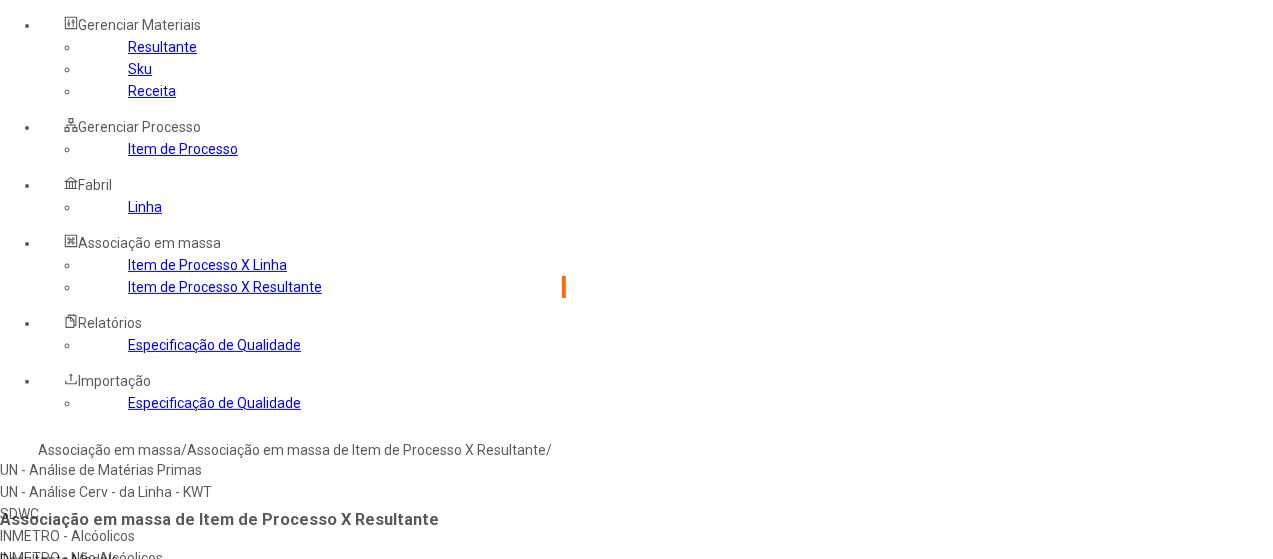 scroll, scrollTop: 300, scrollLeft: 0, axis: vertical 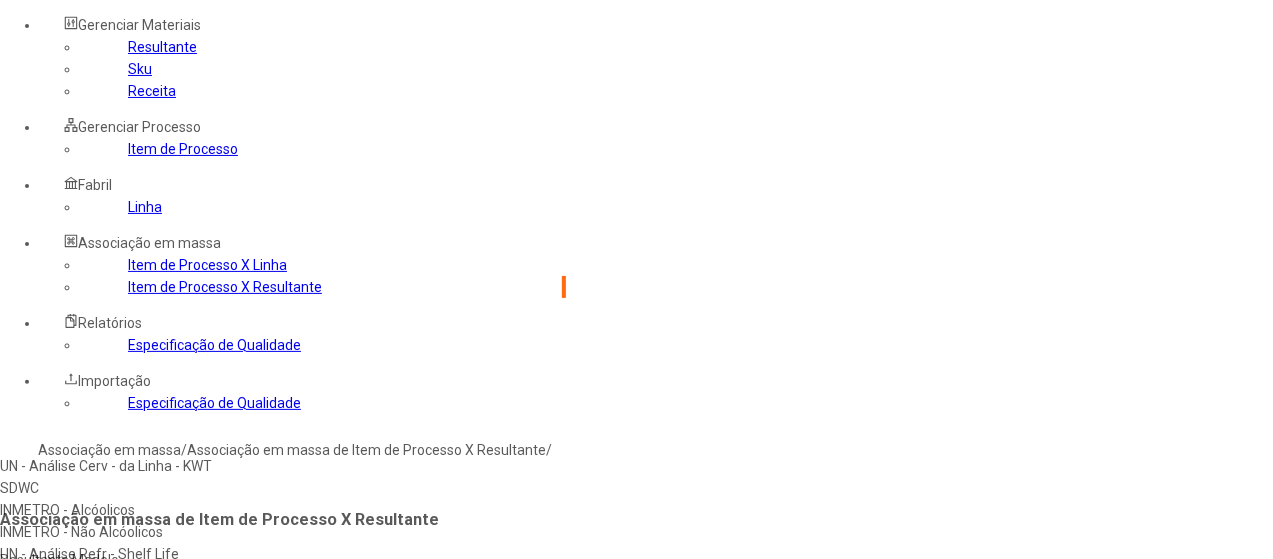 click on "INMETRO - Alcóolicos" at bounding box center (229, 510) 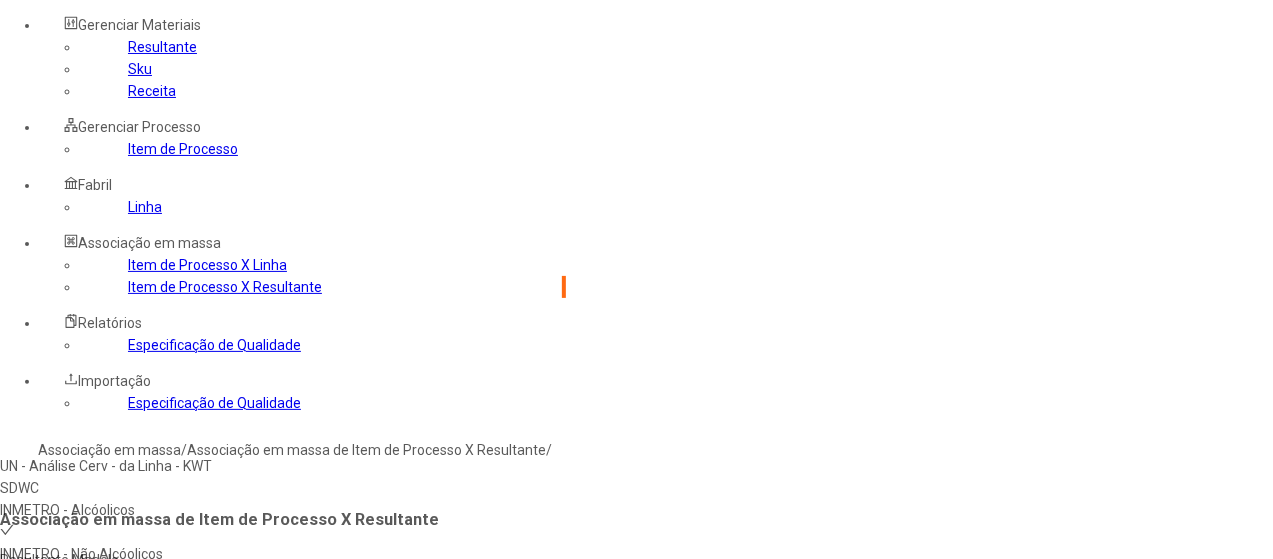 click 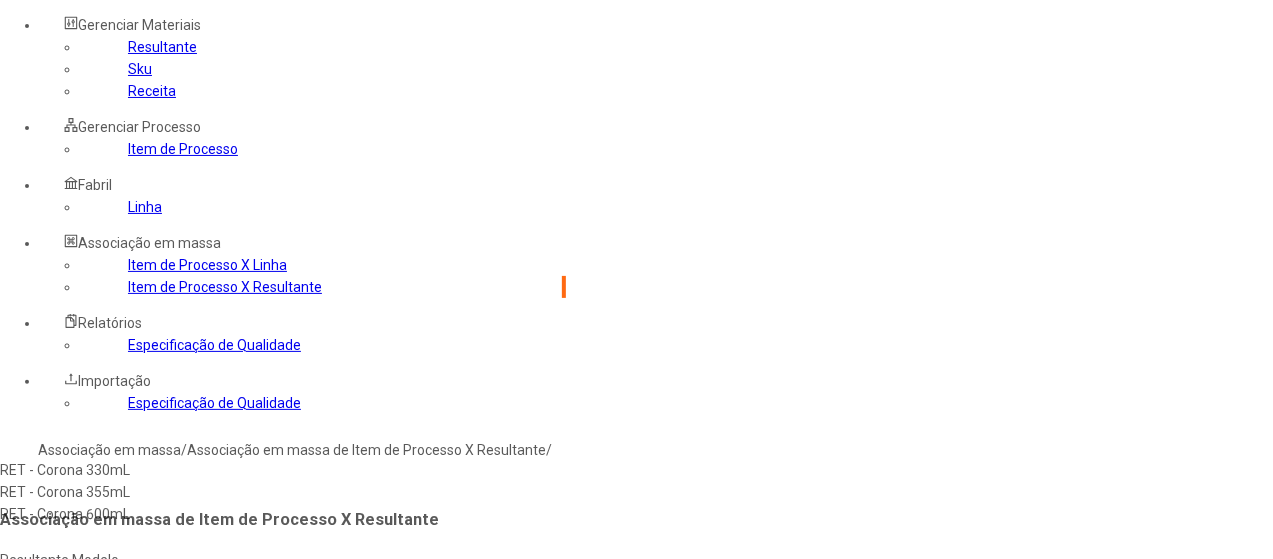 type on "**********" 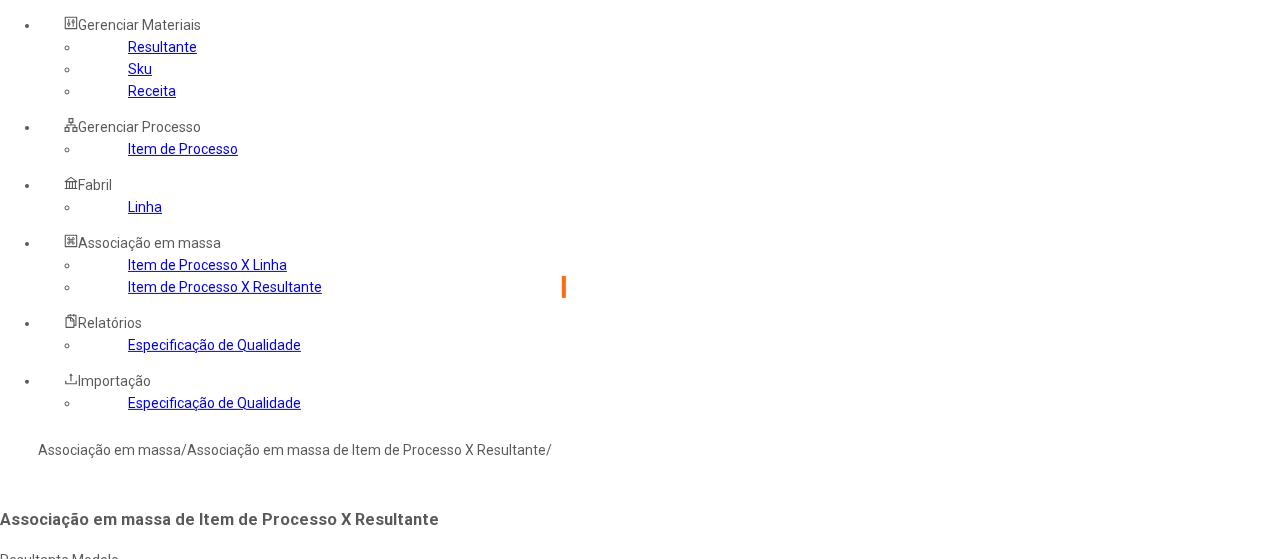 type on "****" 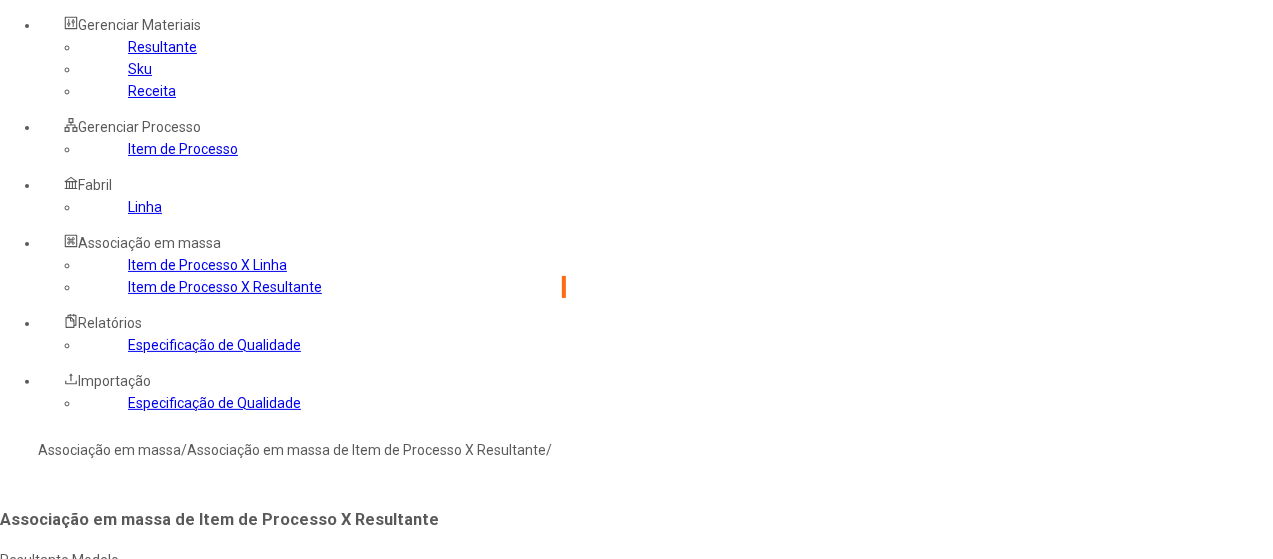 click on "Concluir associação" at bounding box center [67, 763] 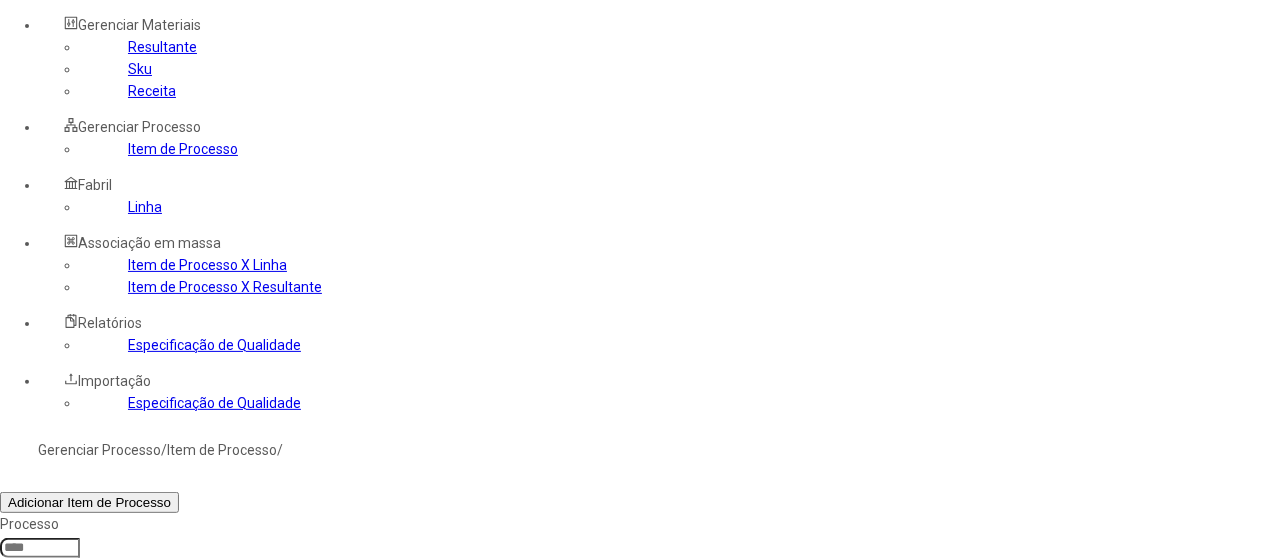 click 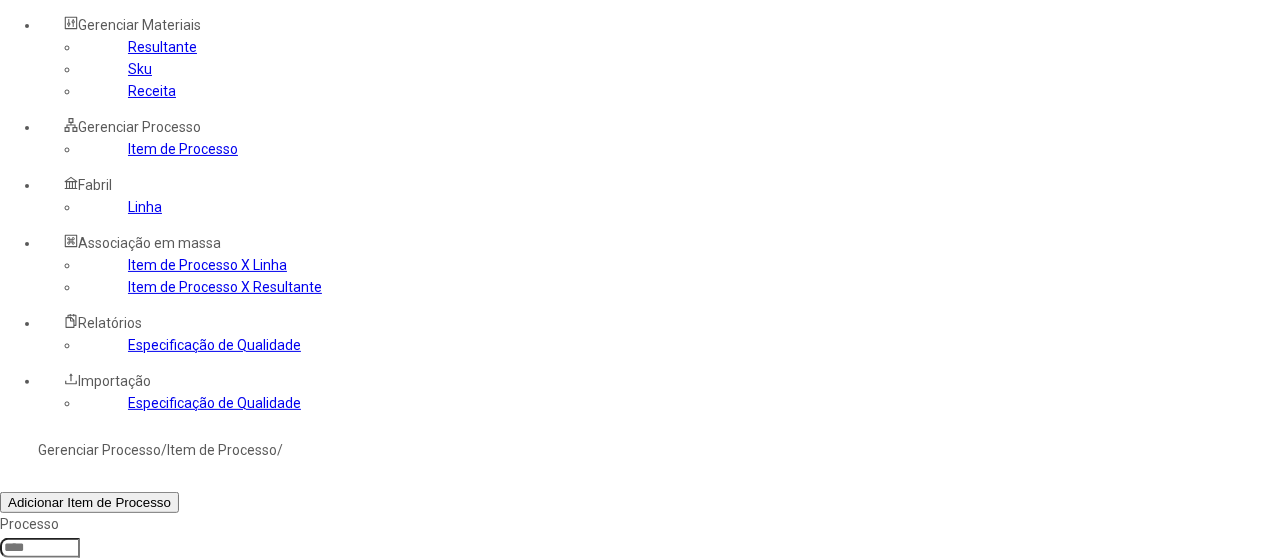 type on "*****" 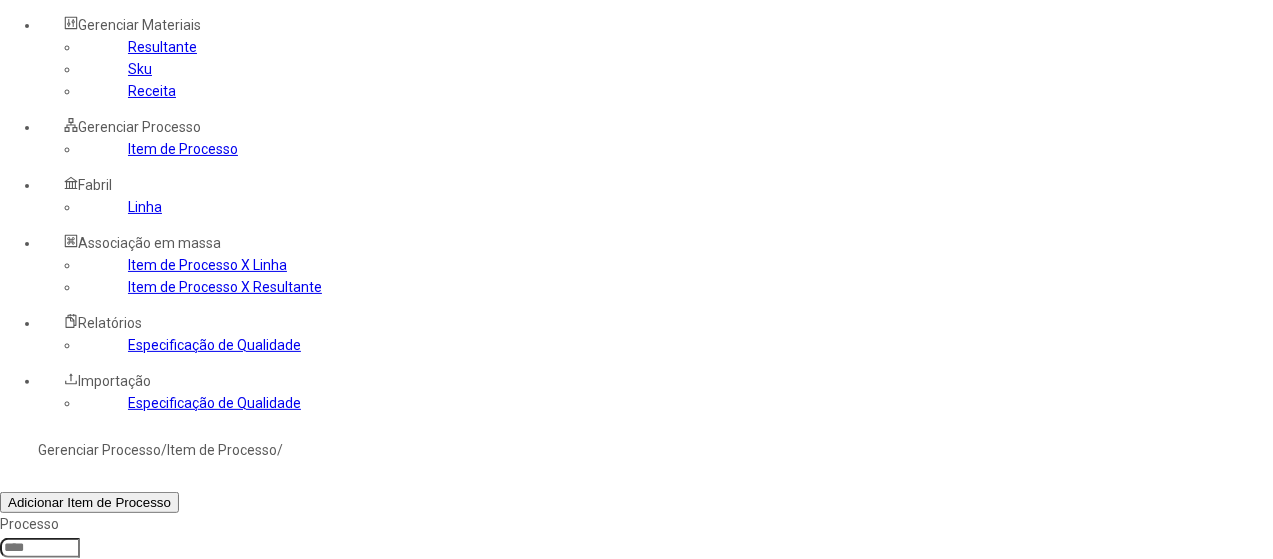click on "Filtrar" 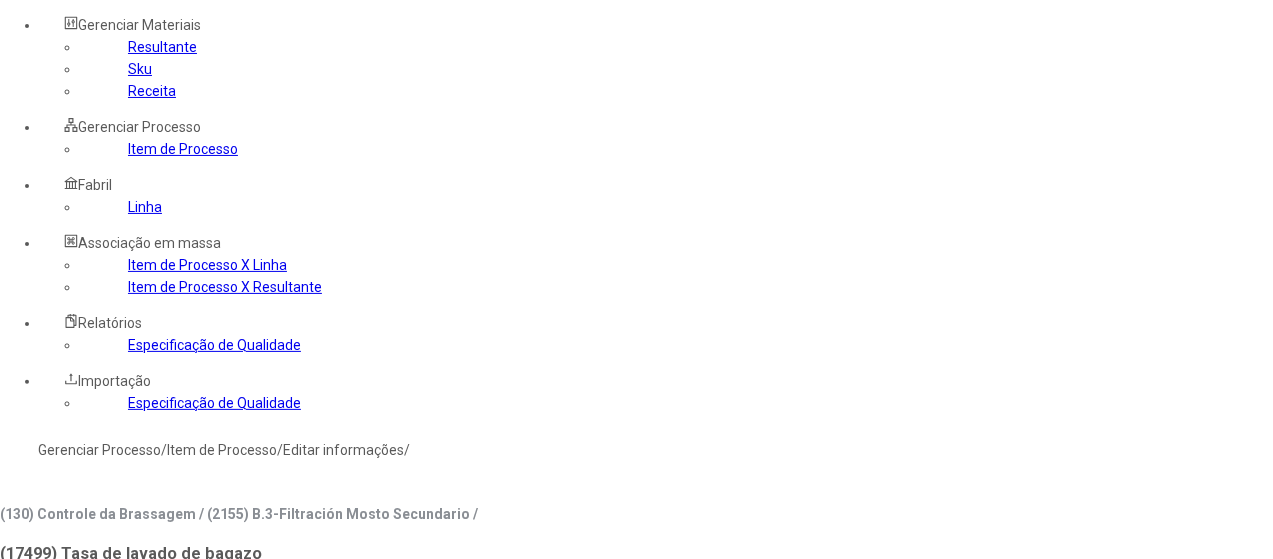type on "****" 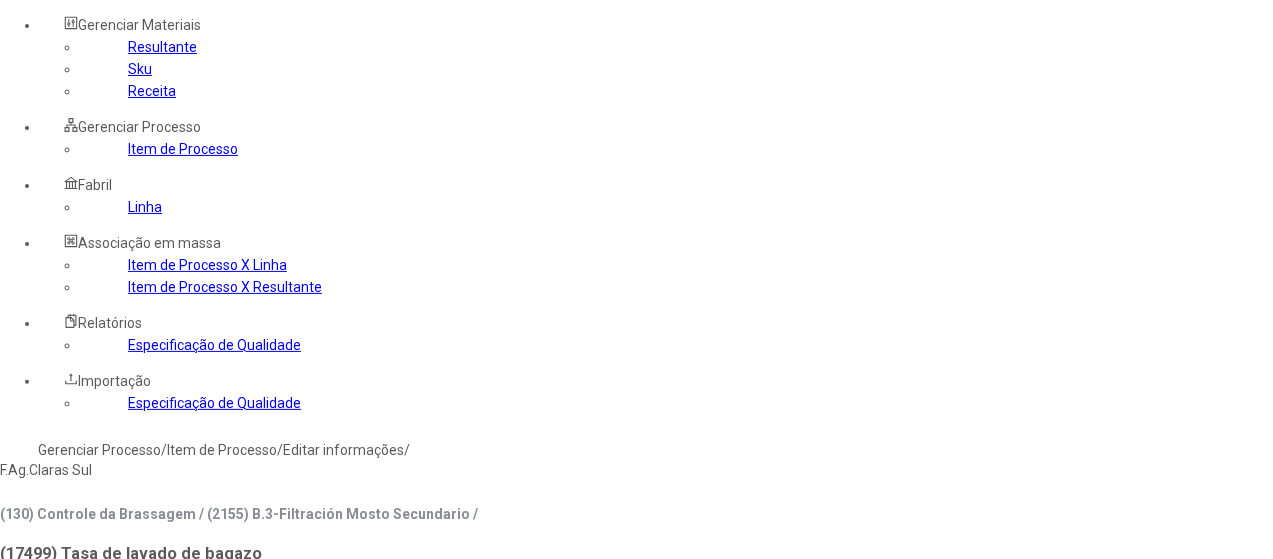 type on "***" 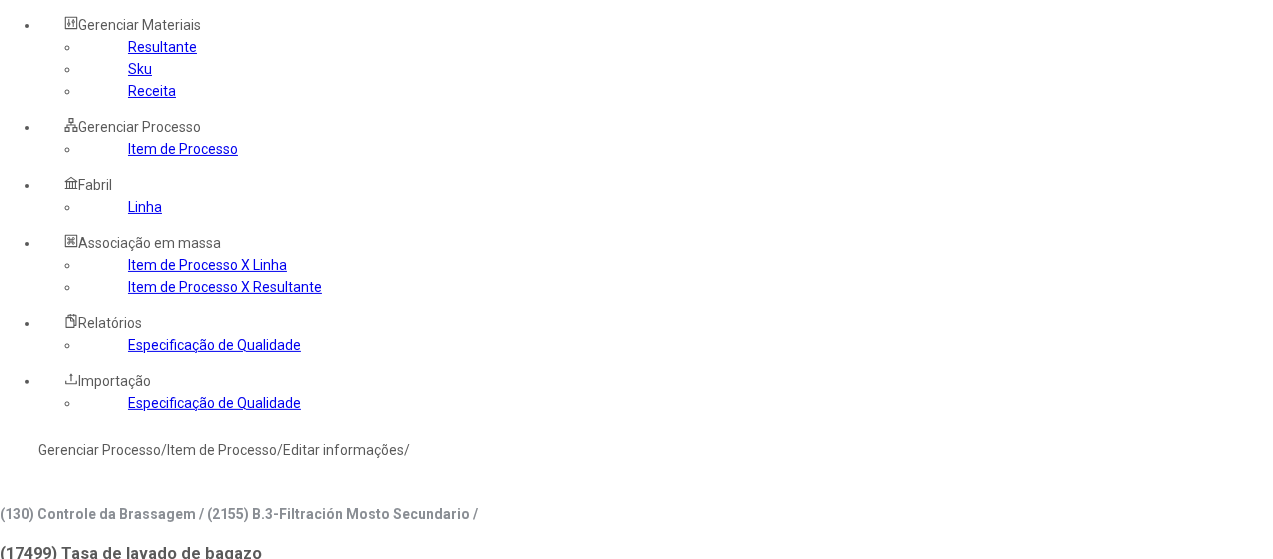 type on "***" 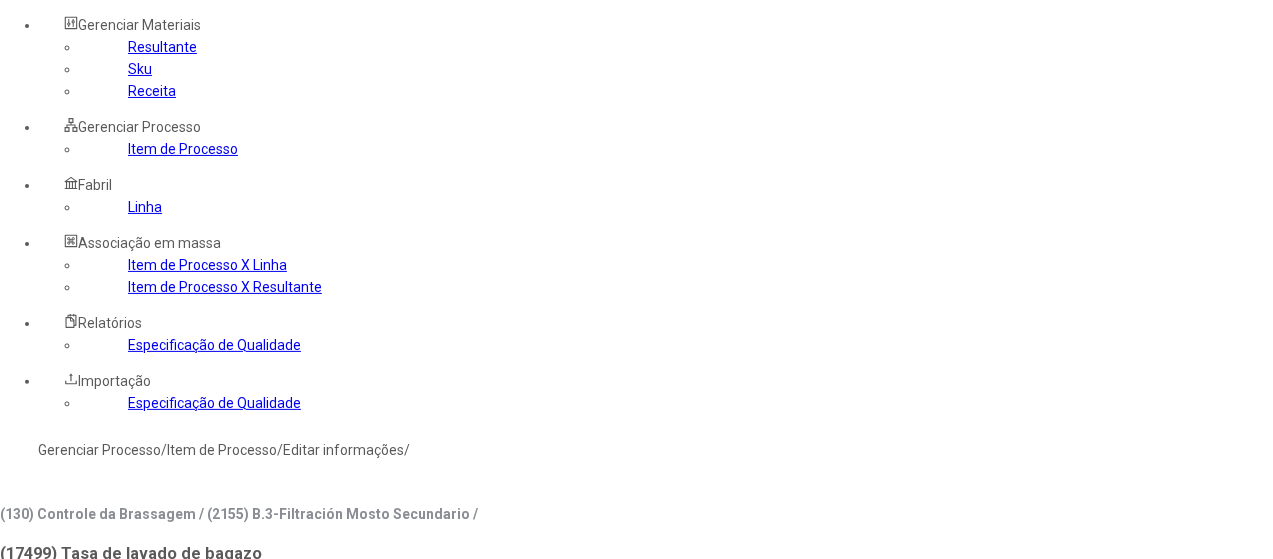 click 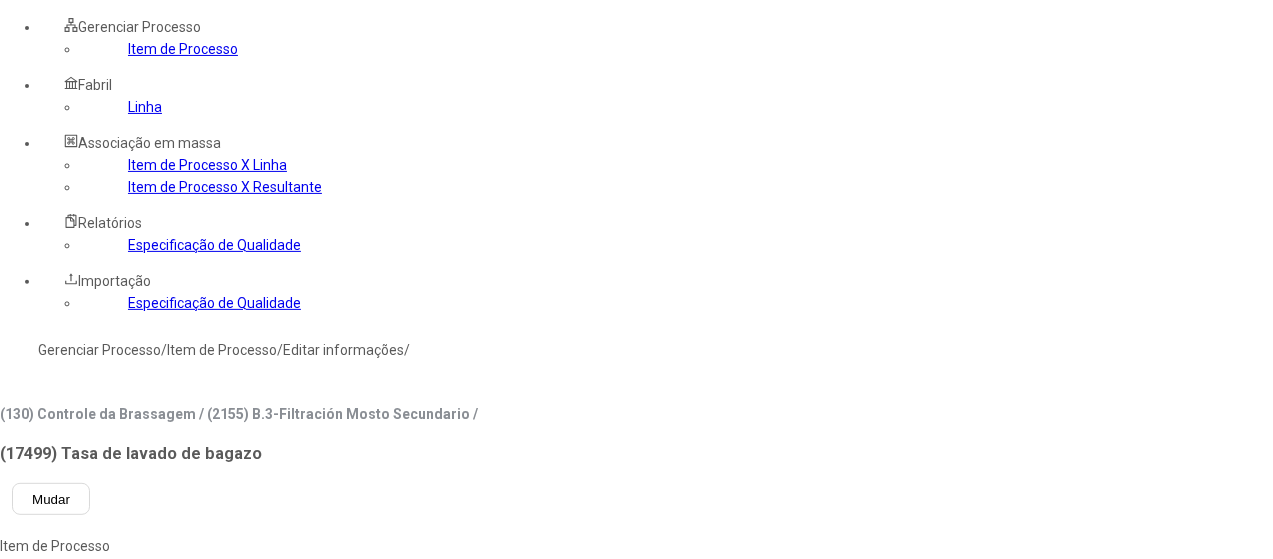 scroll, scrollTop: 0, scrollLeft: 0, axis: both 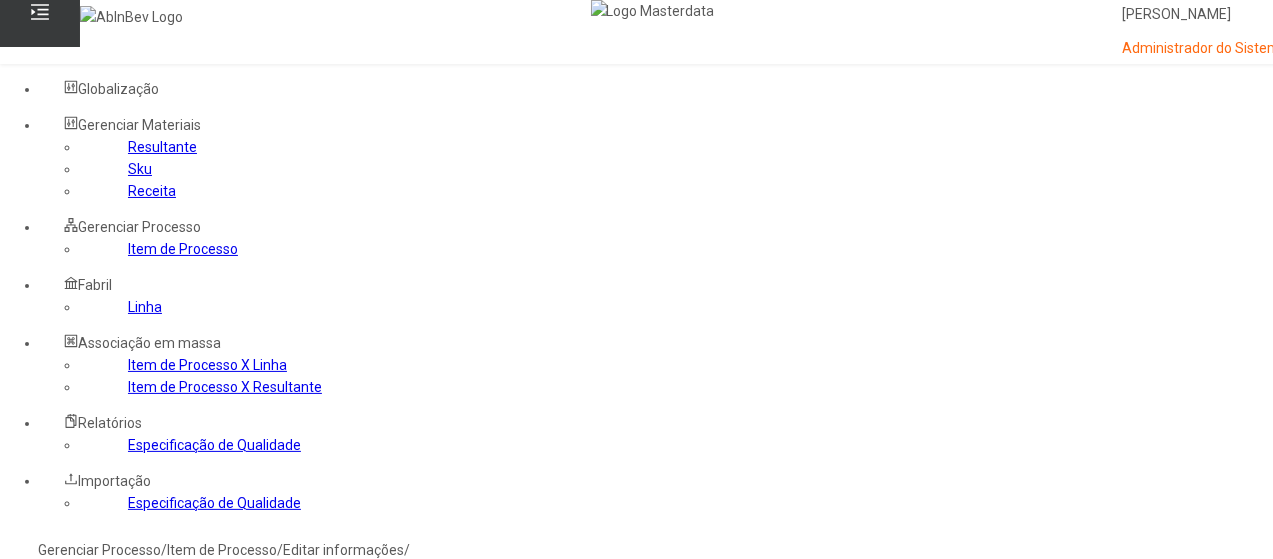 type on "****" 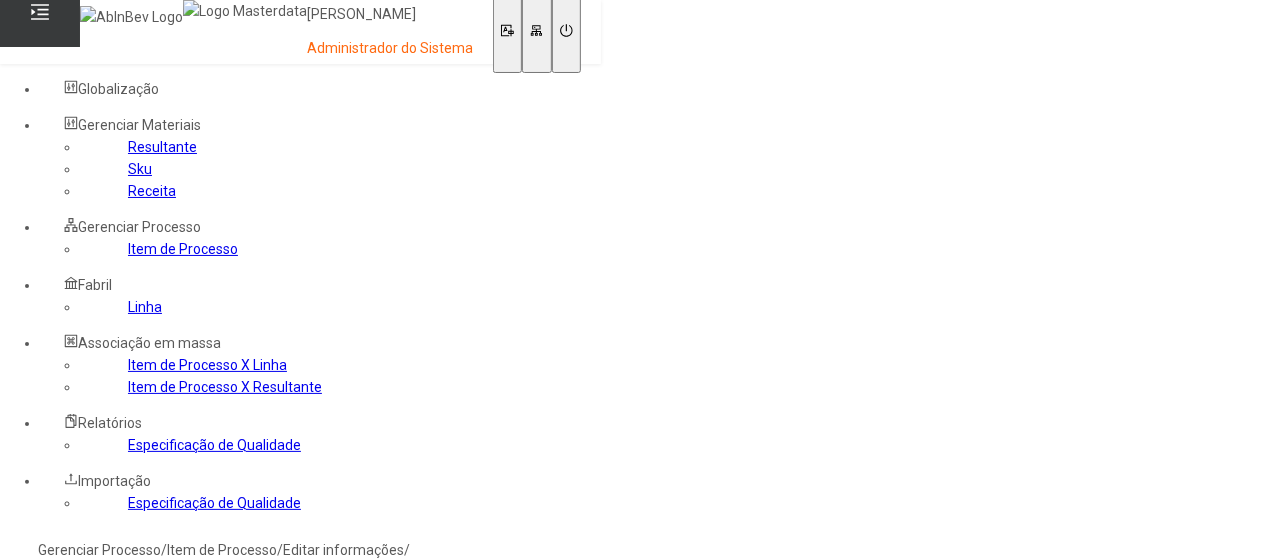 type on "****" 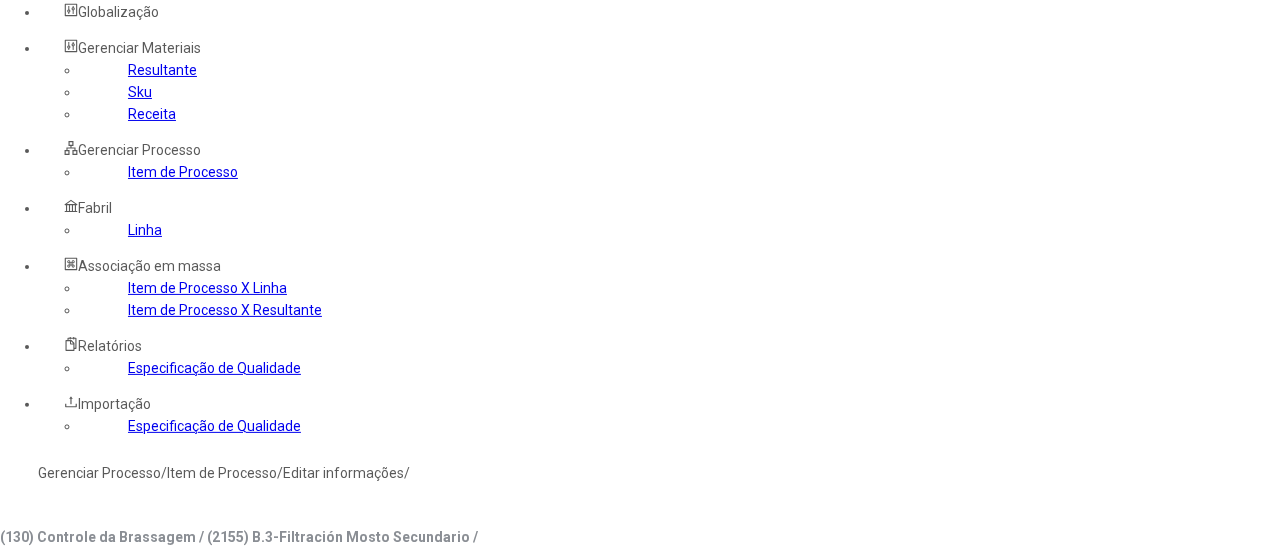 scroll, scrollTop: 100, scrollLeft: 0, axis: vertical 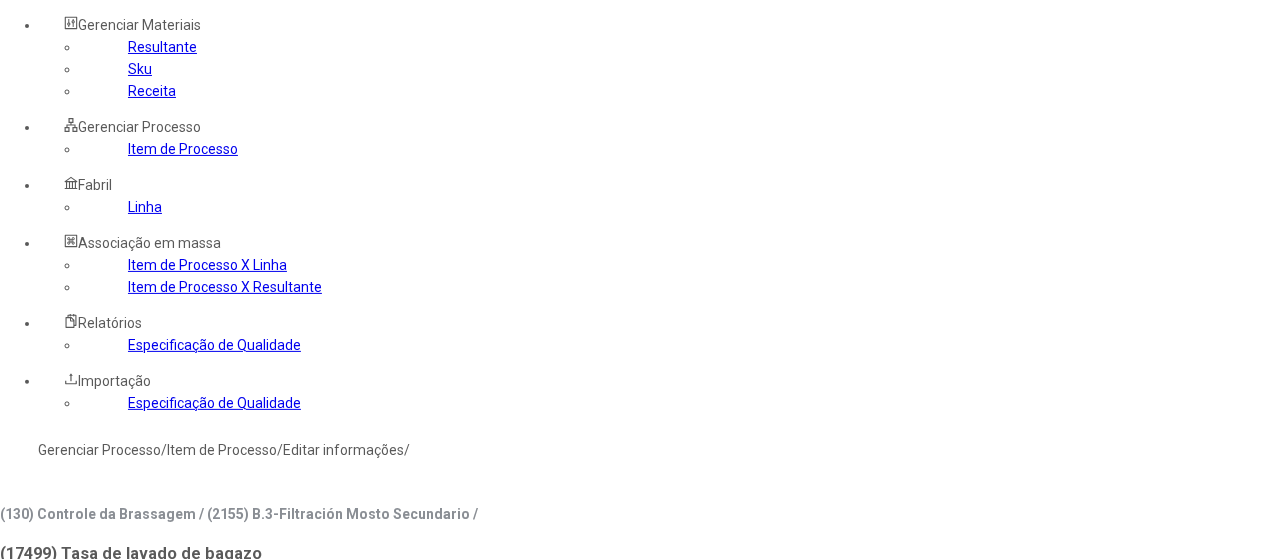 click on "Linha" 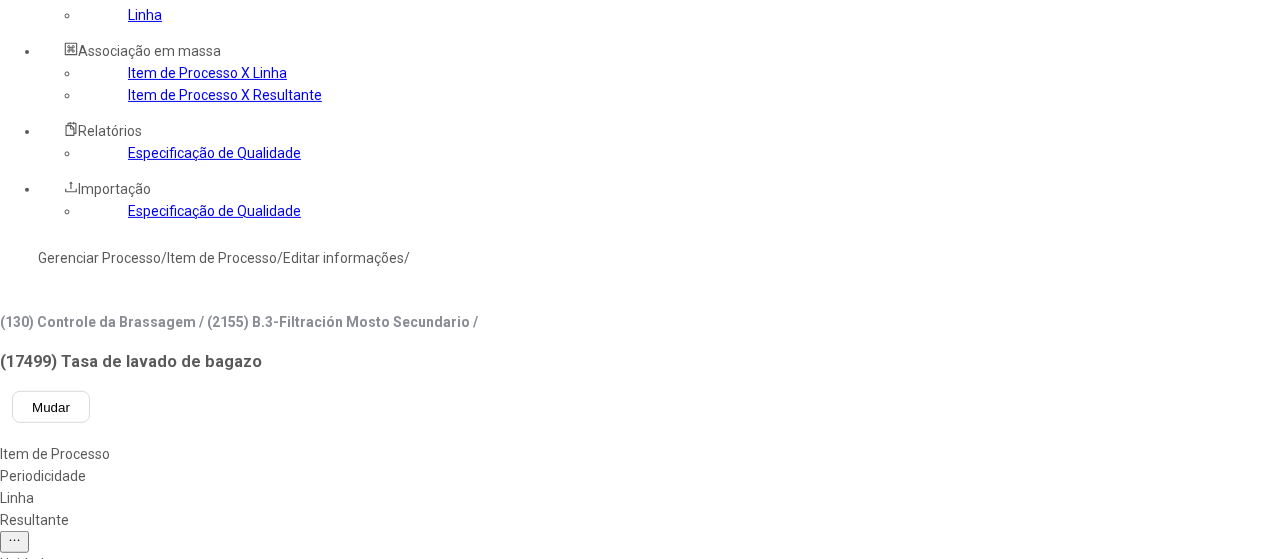 scroll, scrollTop: 300, scrollLeft: 0, axis: vertical 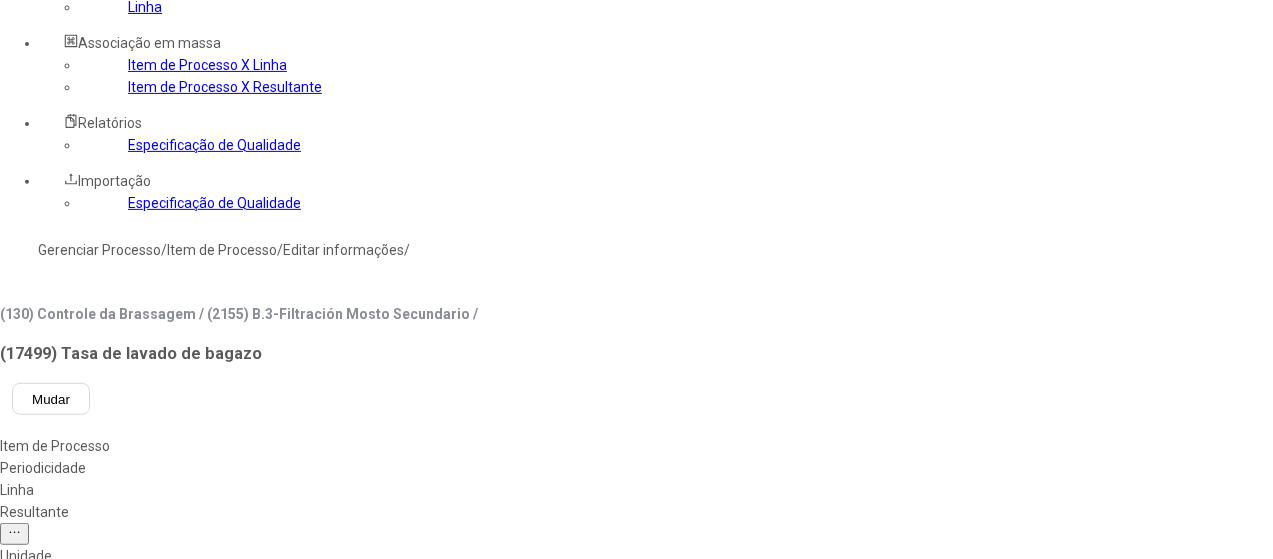 click 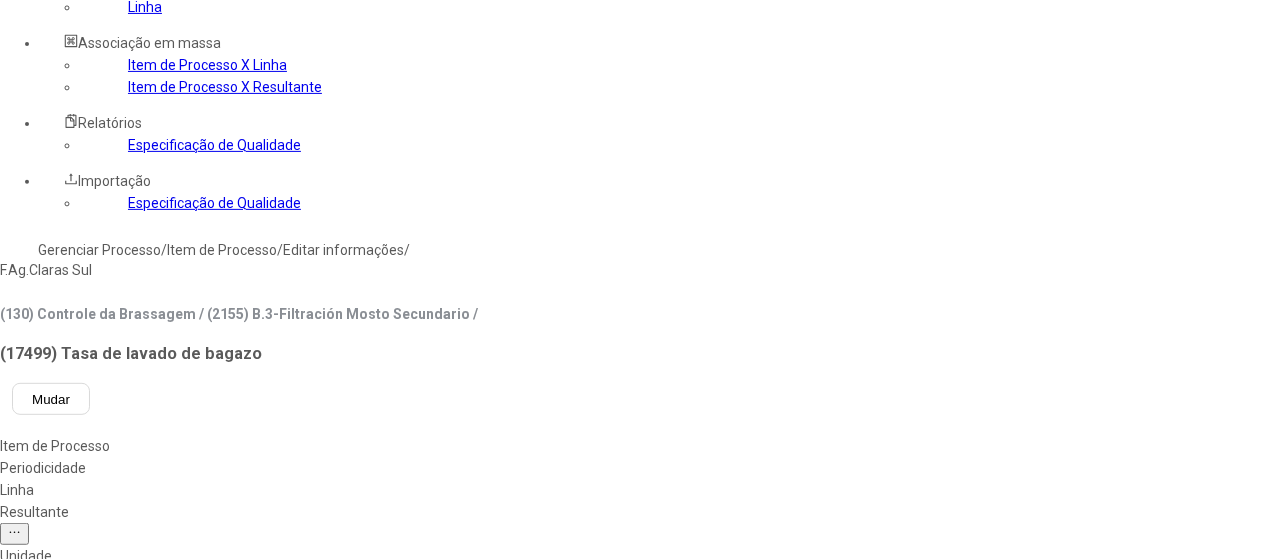 type on "***" 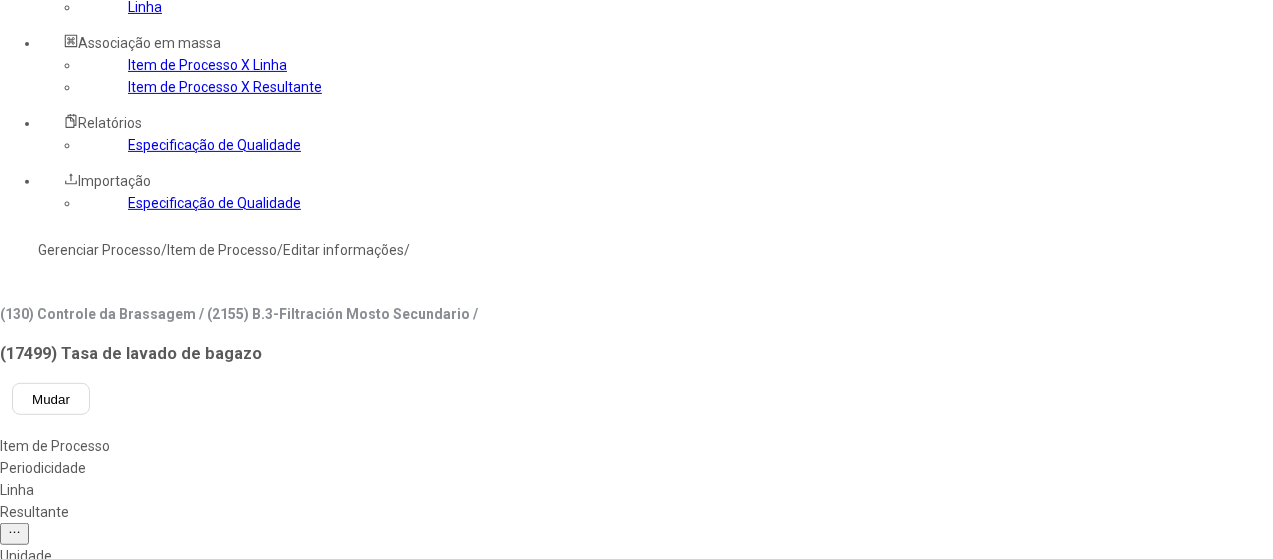 type on "***" 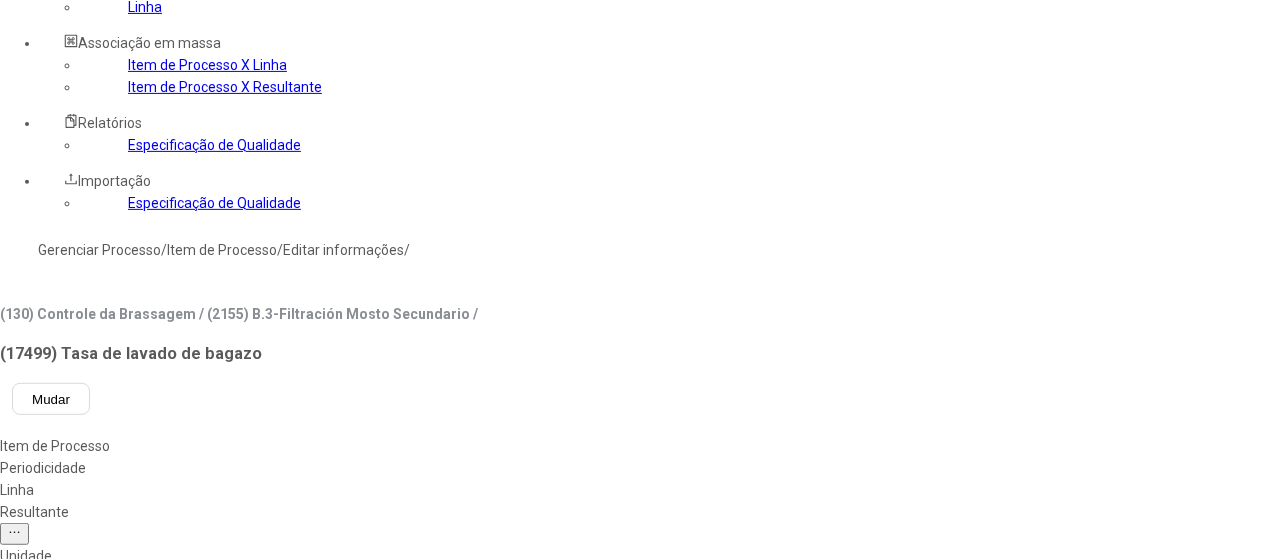 click 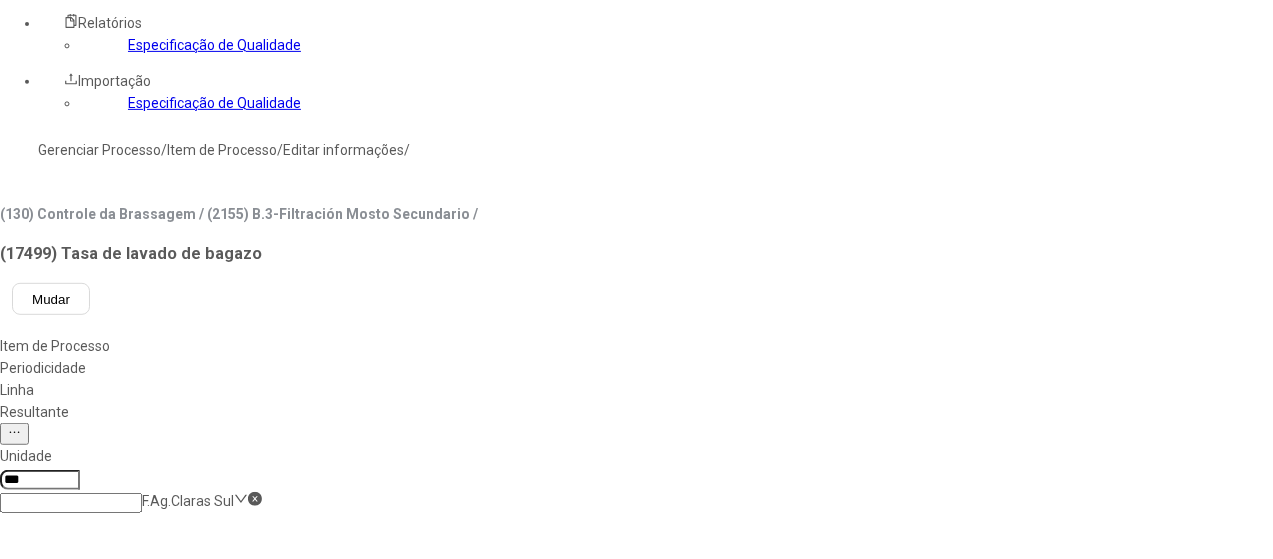 click 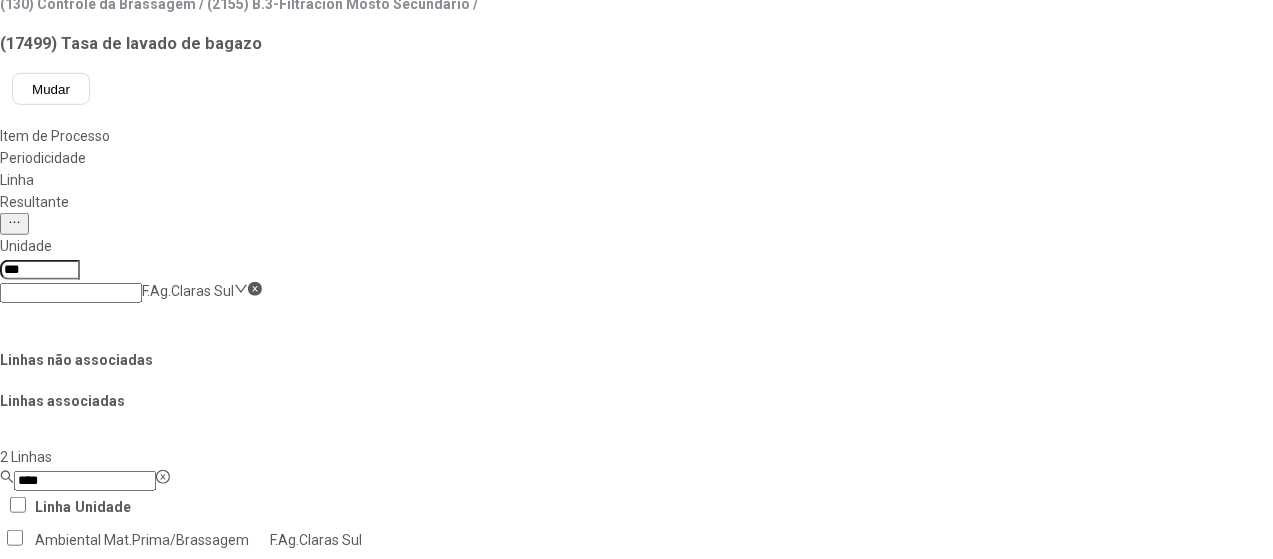 scroll, scrollTop: 700, scrollLeft: 0, axis: vertical 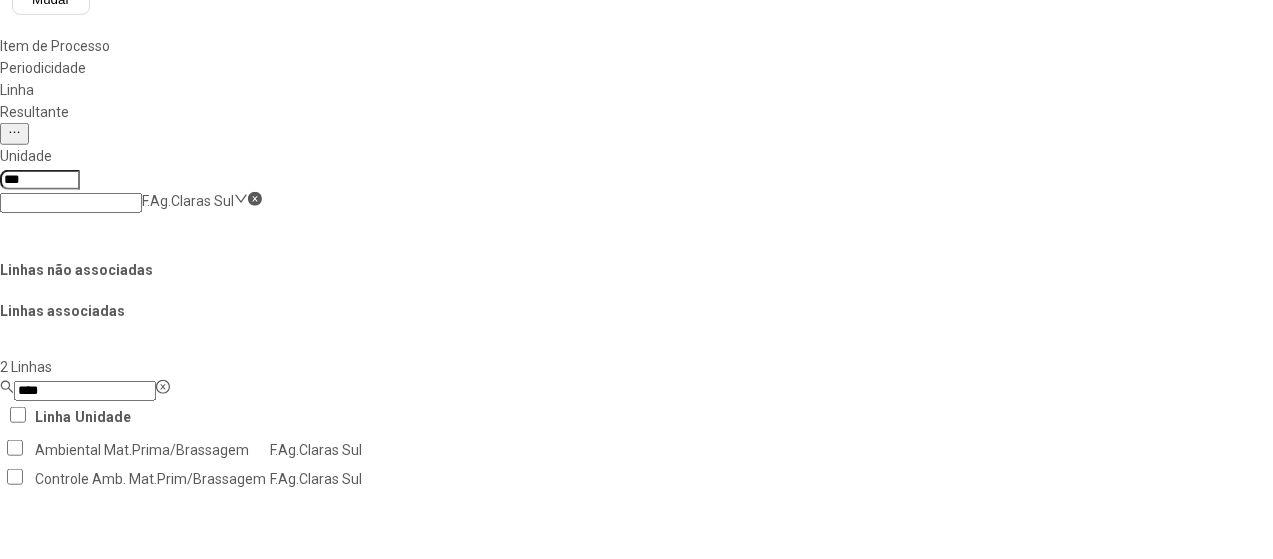 click on "Salvar Alterações" 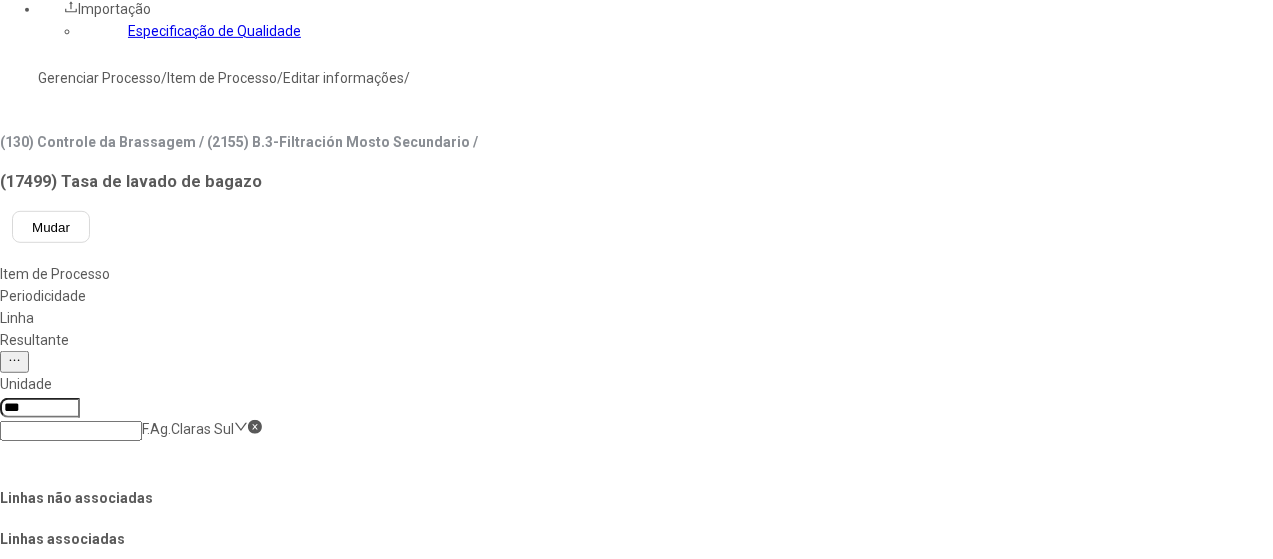 scroll, scrollTop: 200, scrollLeft: 0, axis: vertical 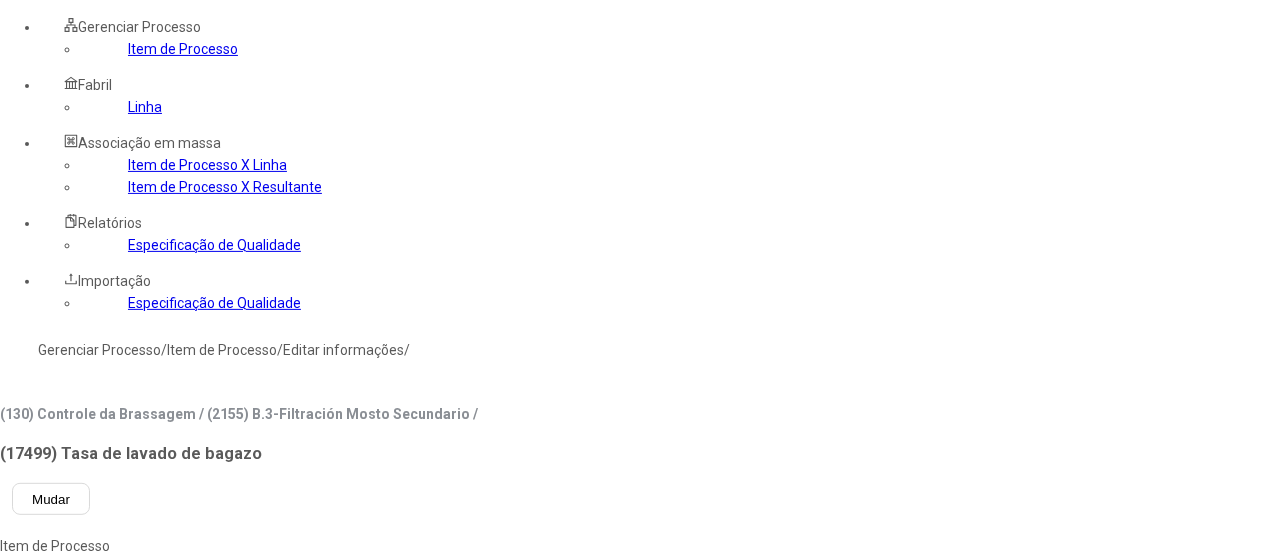 click on "Resultante" 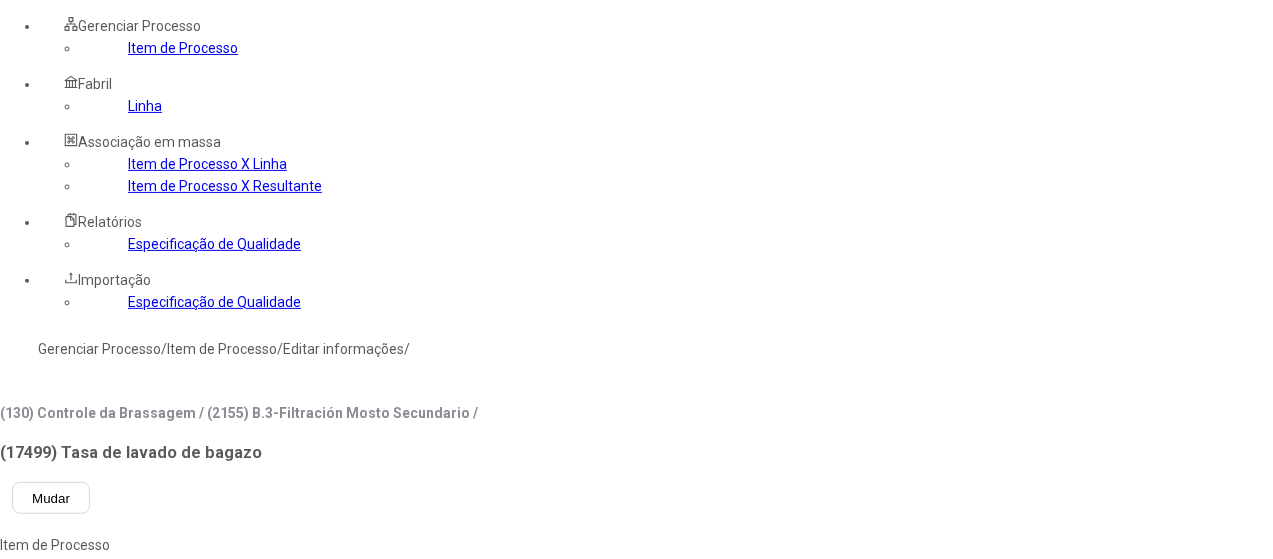 scroll, scrollTop: 0, scrollLeft: 0, axis: both 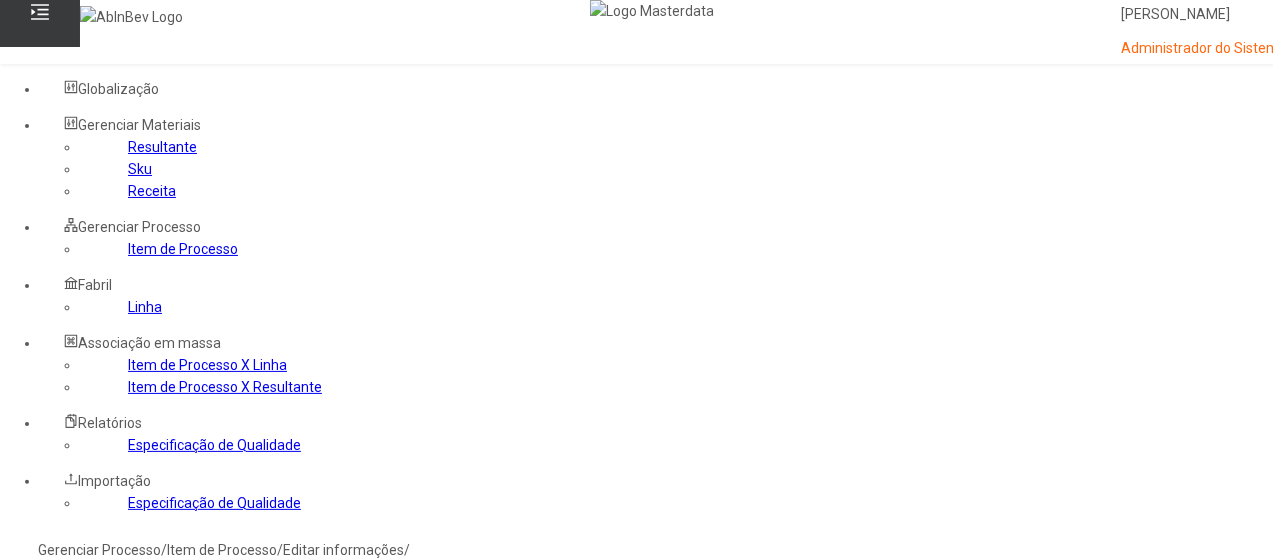 click on "Linha" 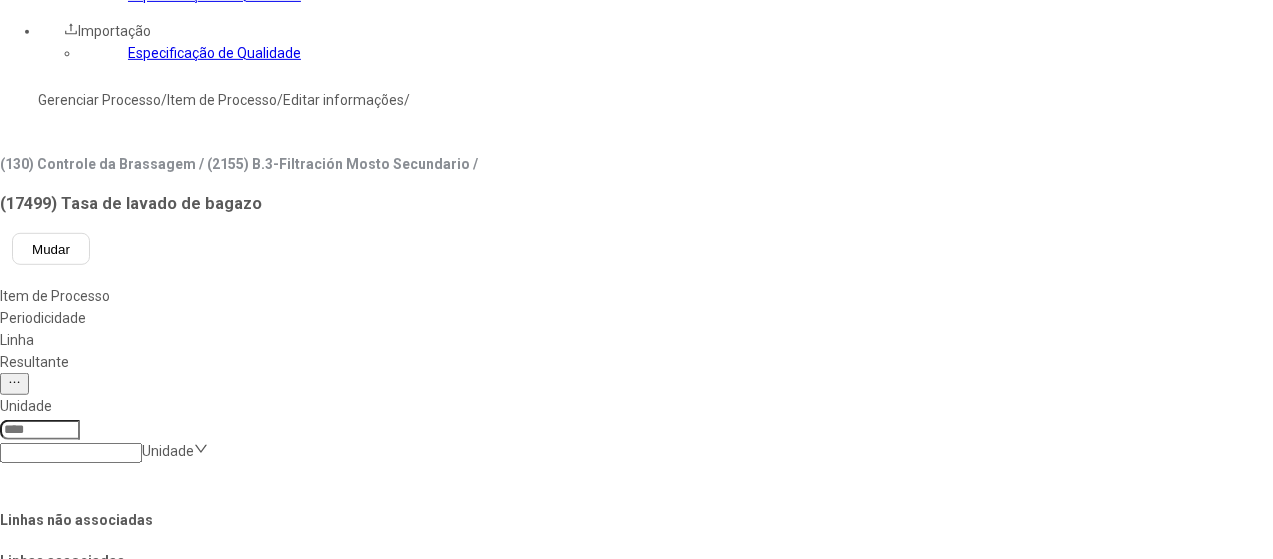 scroll, scrollTop: 500, scrollLeft: 0, axis: vertical 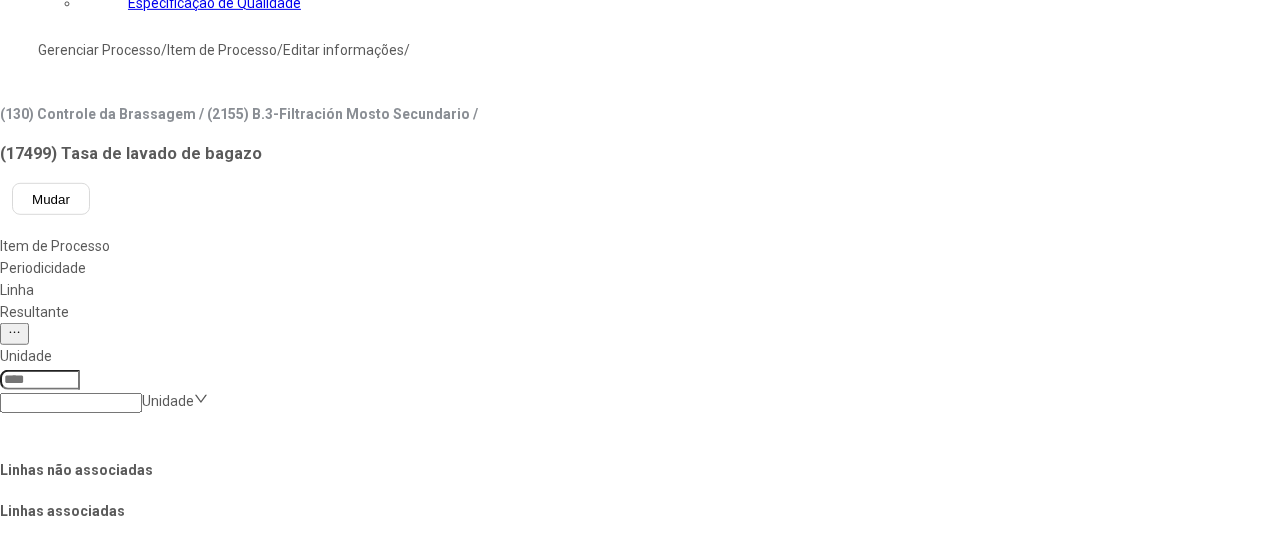 drag, startPoint x: 760, startPoint y: 141, endPoint x: 782, endPoint y: 145, distance: 22.36068 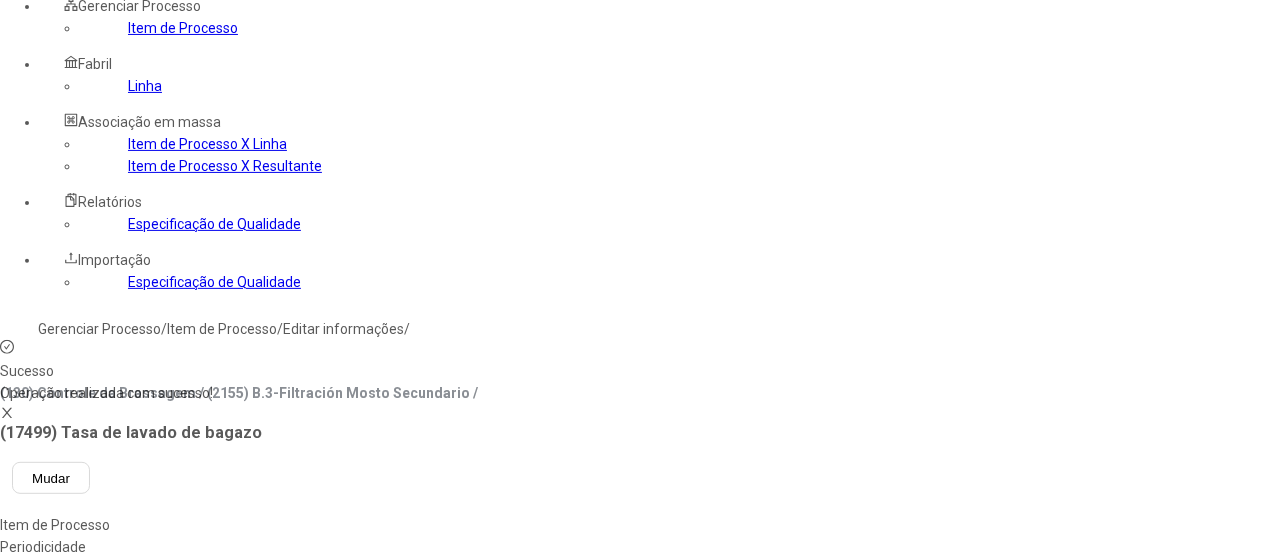 scroll, scrollTop: 100, scrollLeft: 0, axis: vertical 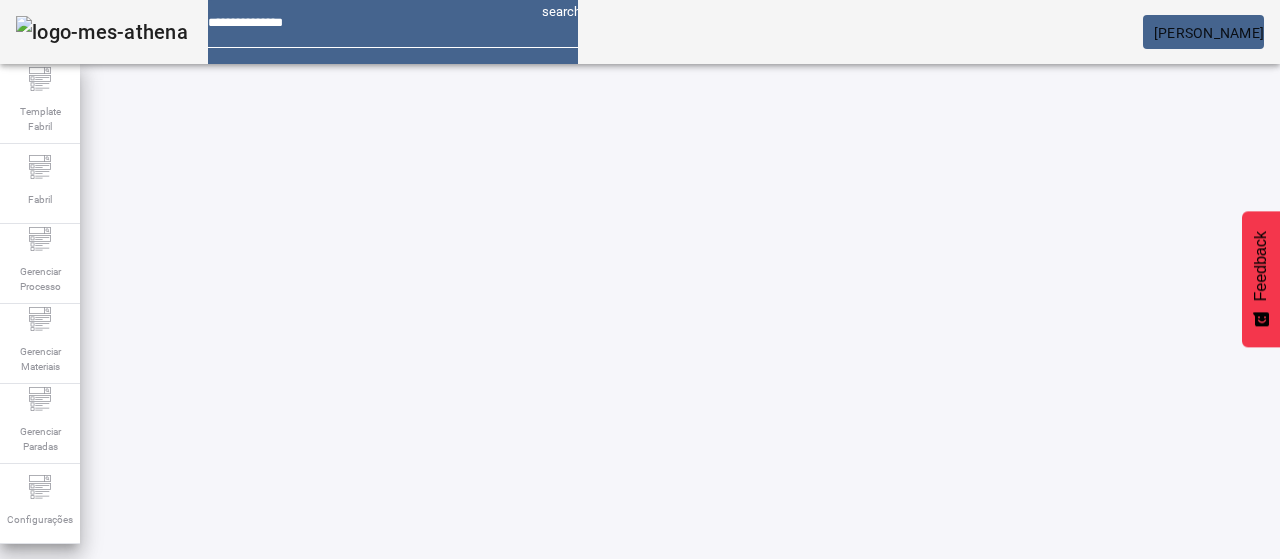 click 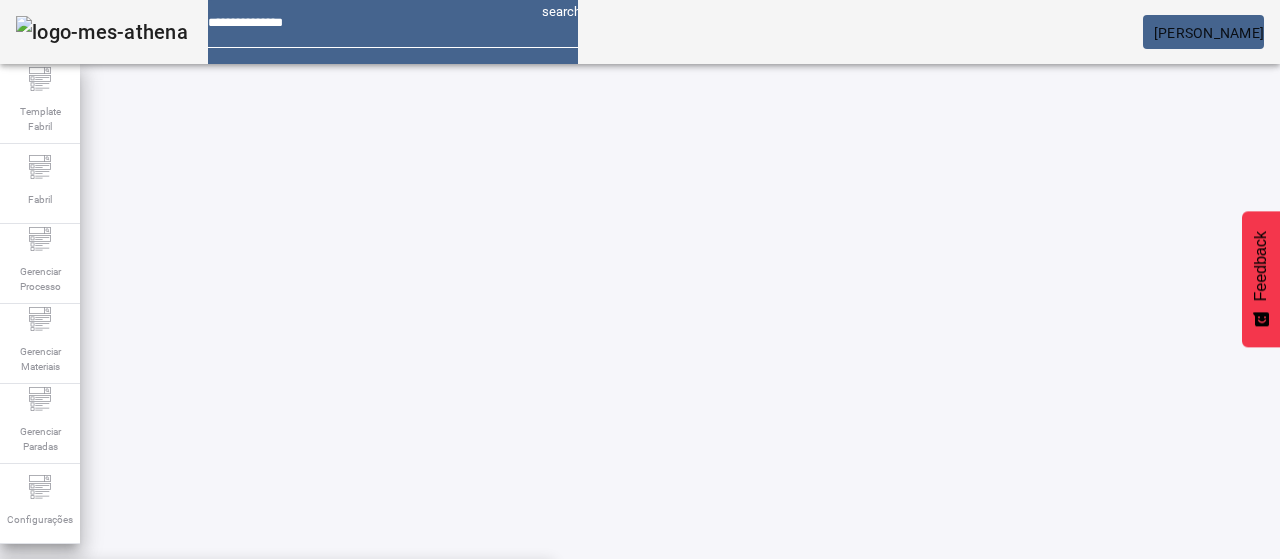 paste on "**********" 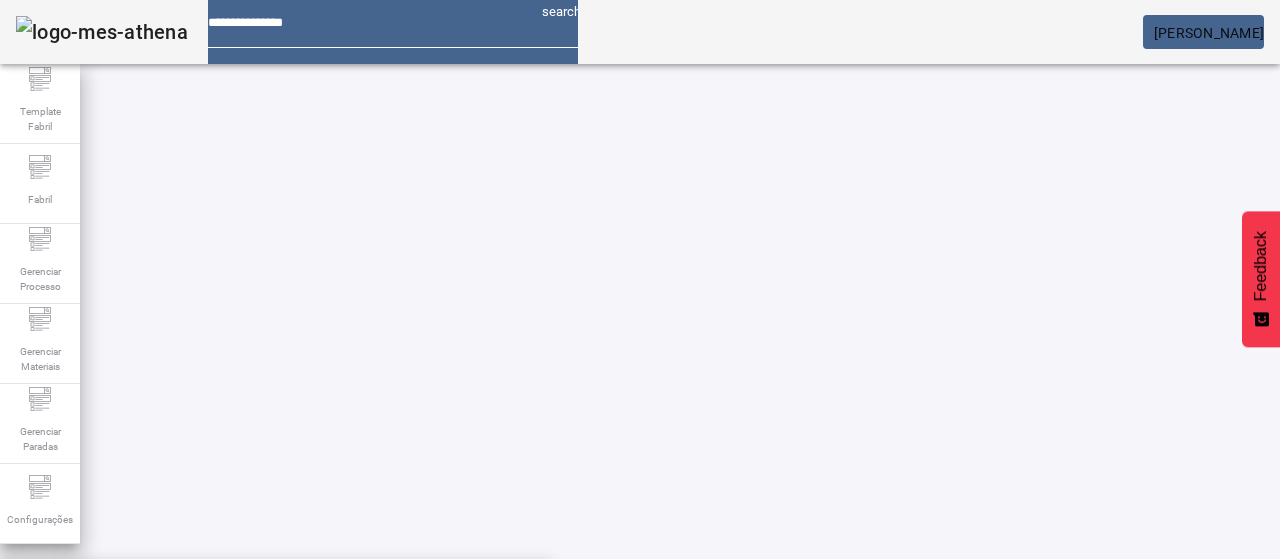 type on "**********" 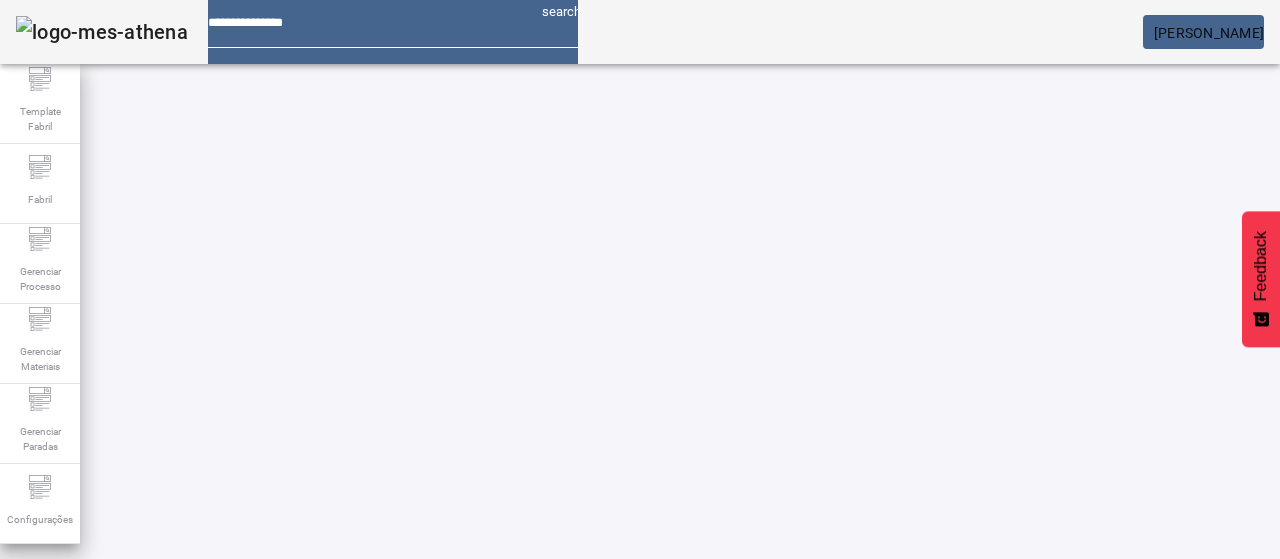 click on "FILTRAR" 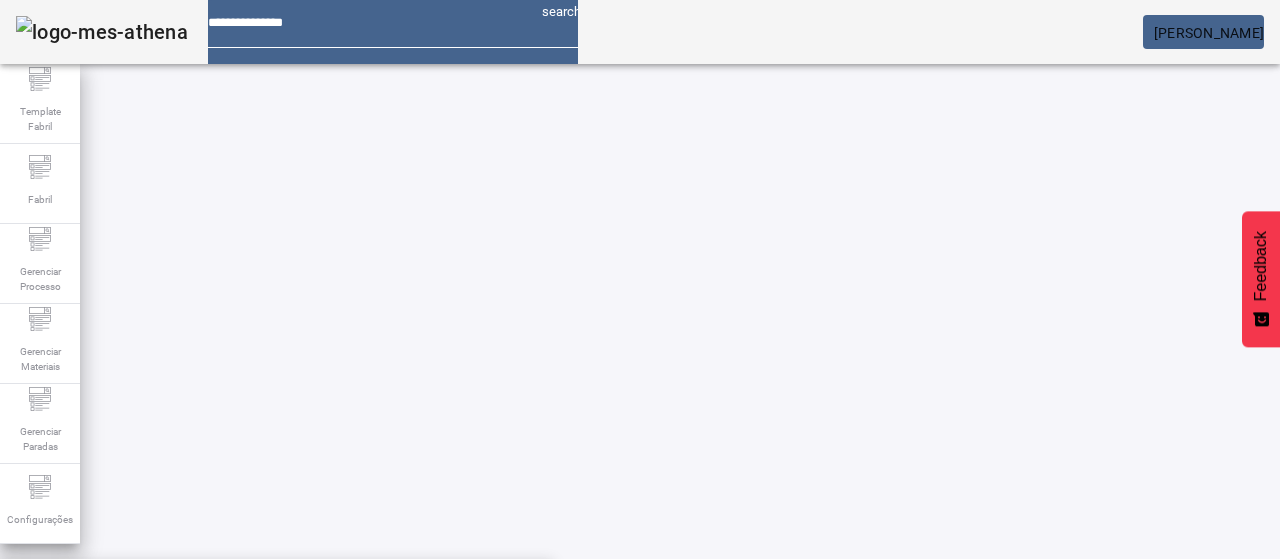 click on "Pesquise por marca" 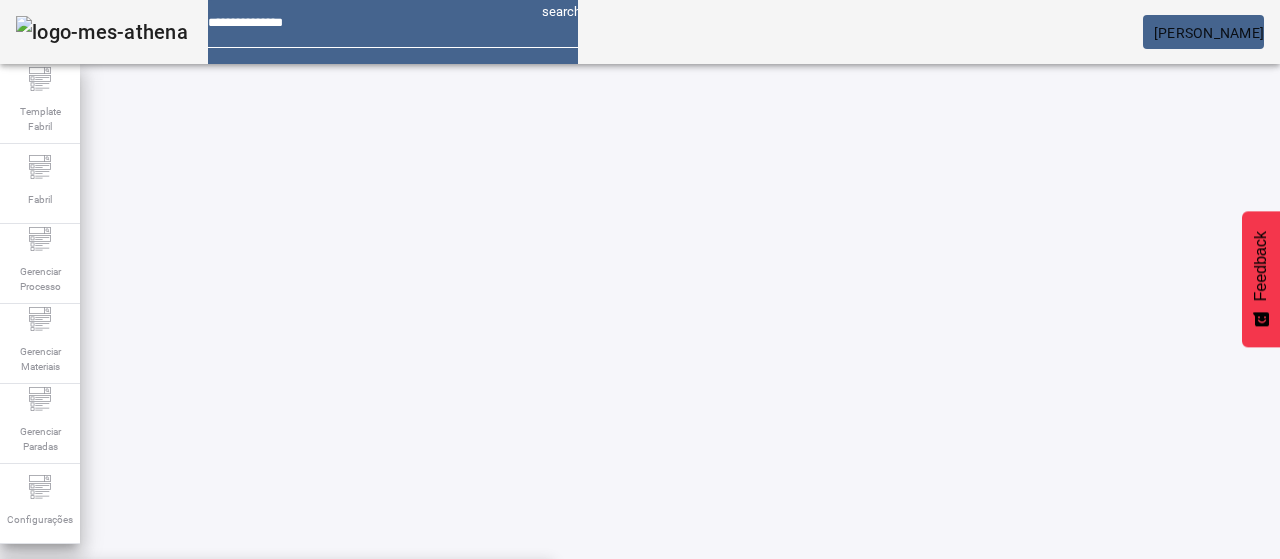 click on "BRAHMA CHOPP" at bounding box center (276, 591) 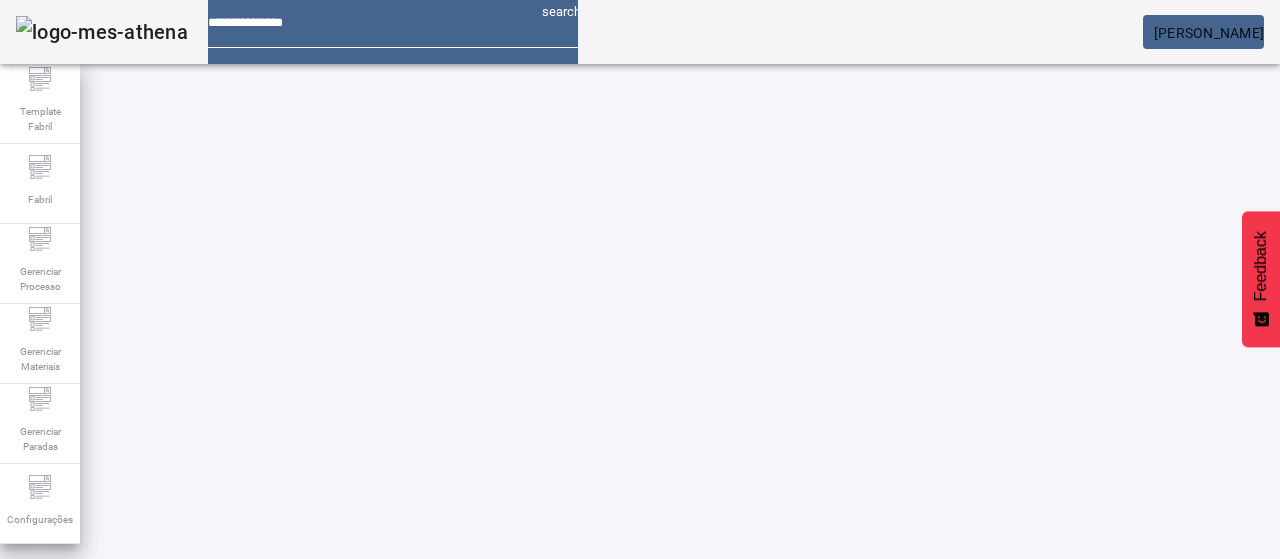 type on "**********" 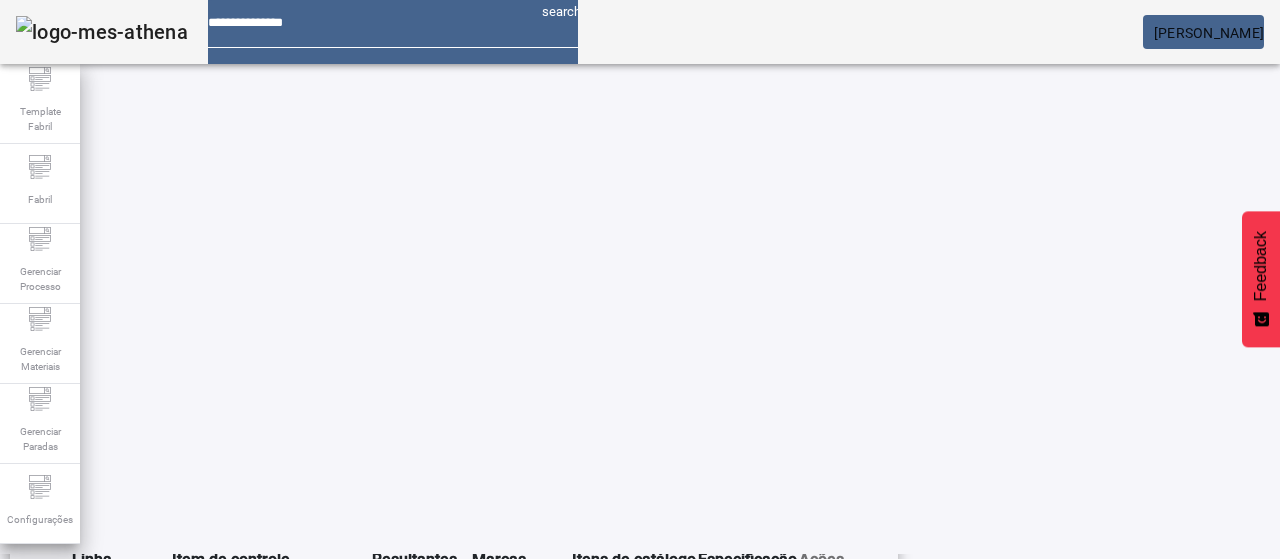 scroll, scrollTop: 490, scrollLeft: 0, axis: vertical 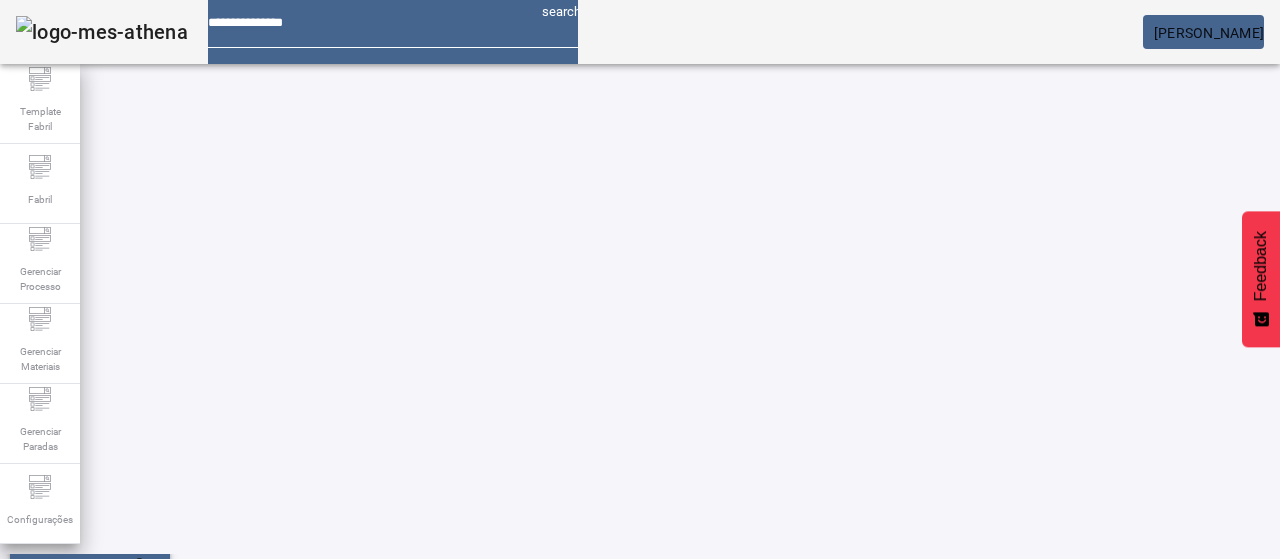 click on "ESPECIFICAÇÃO" 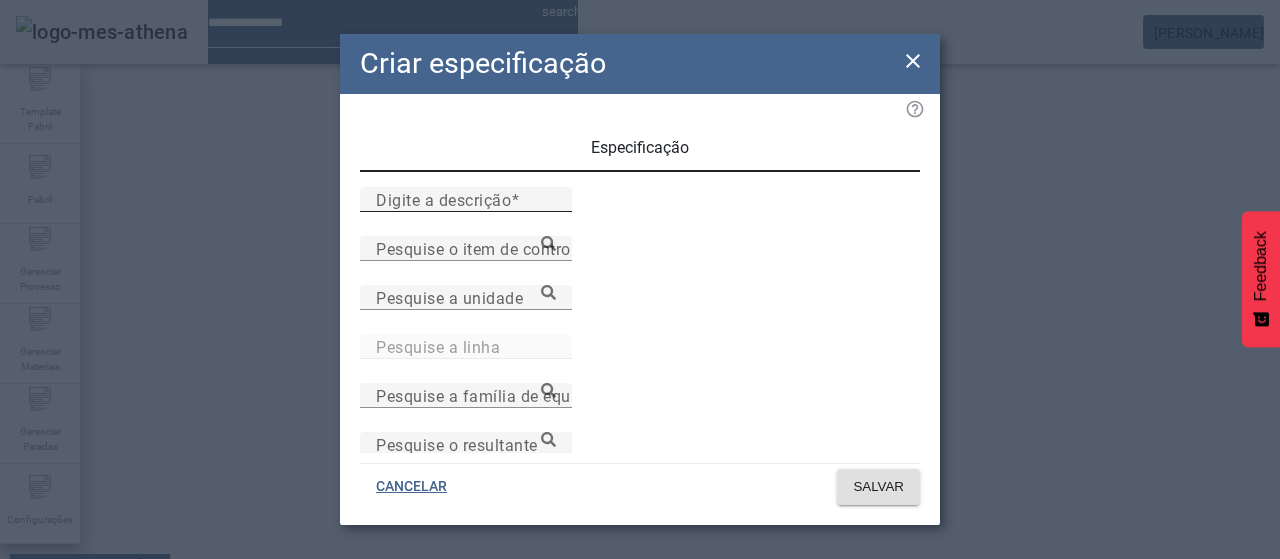 click on "Digite a descrição" at bounding box center (466, 200) 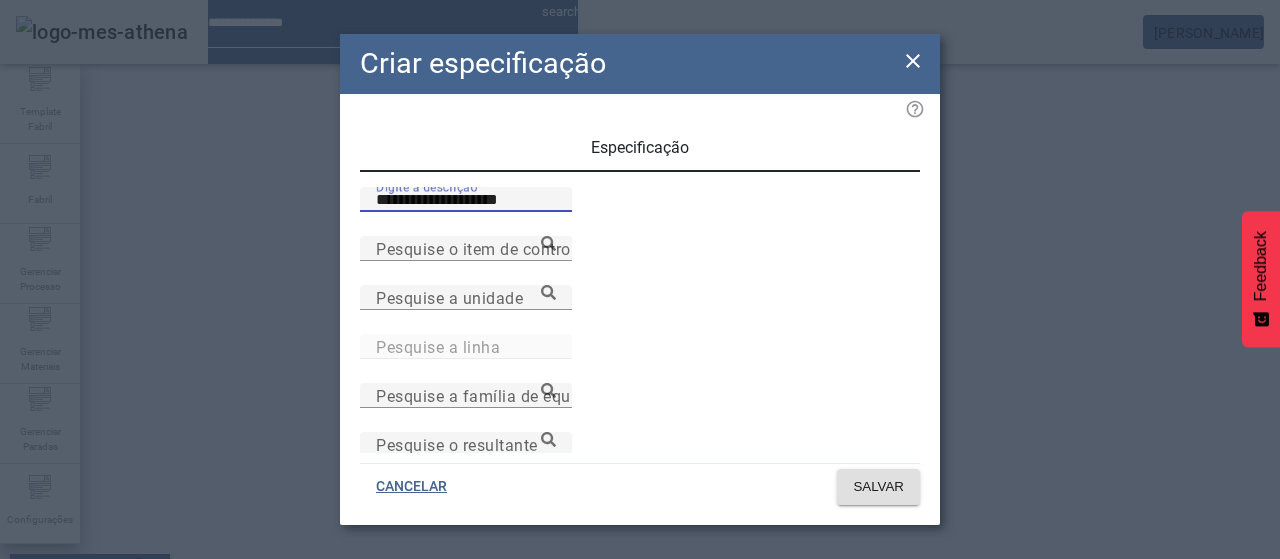 type on "**********" 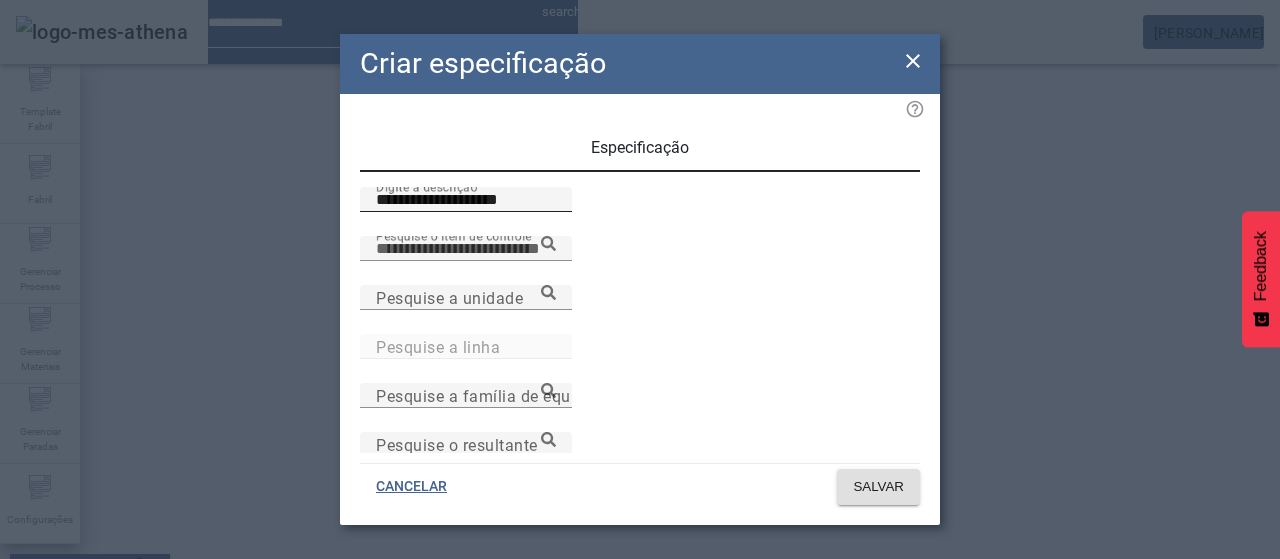 paste on "**********" 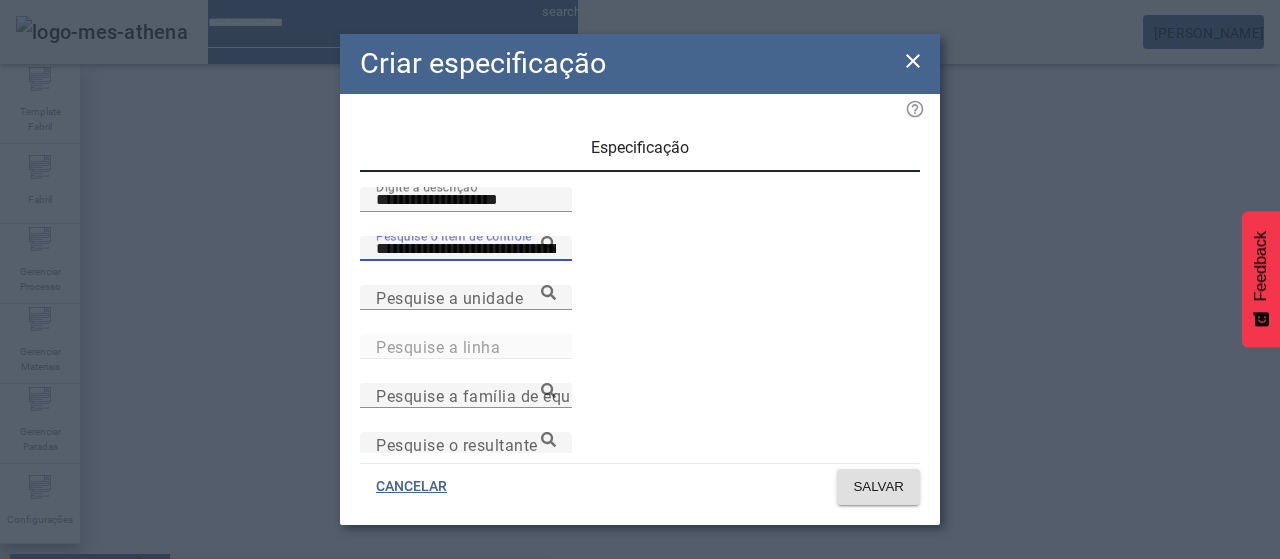 type on "**********" 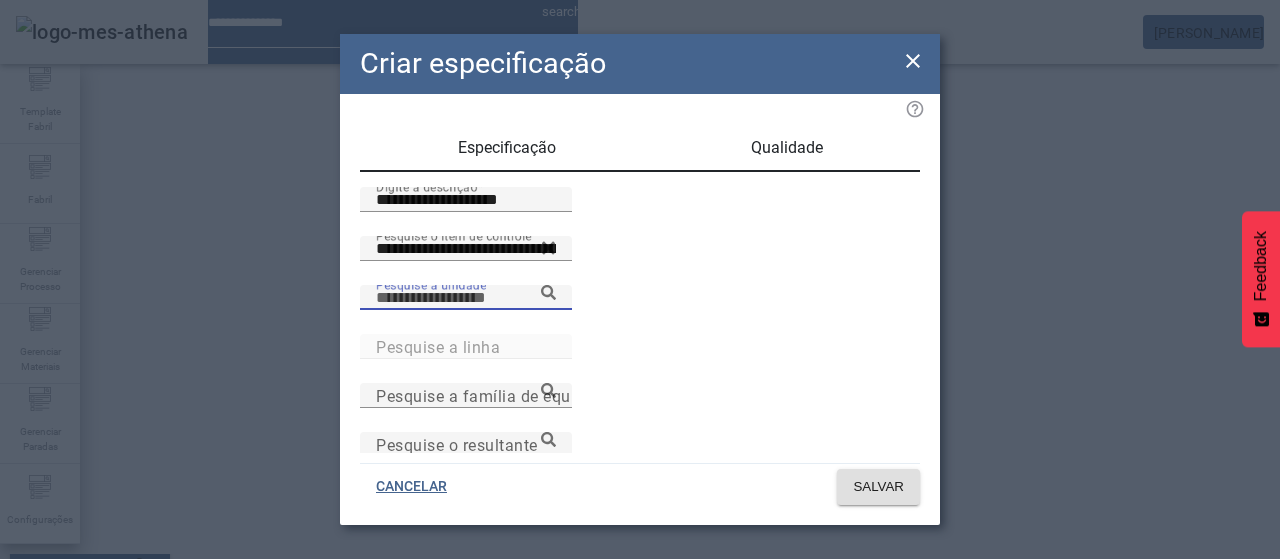 click on "Pesquise a unidade" at bounding box center [466, 298] 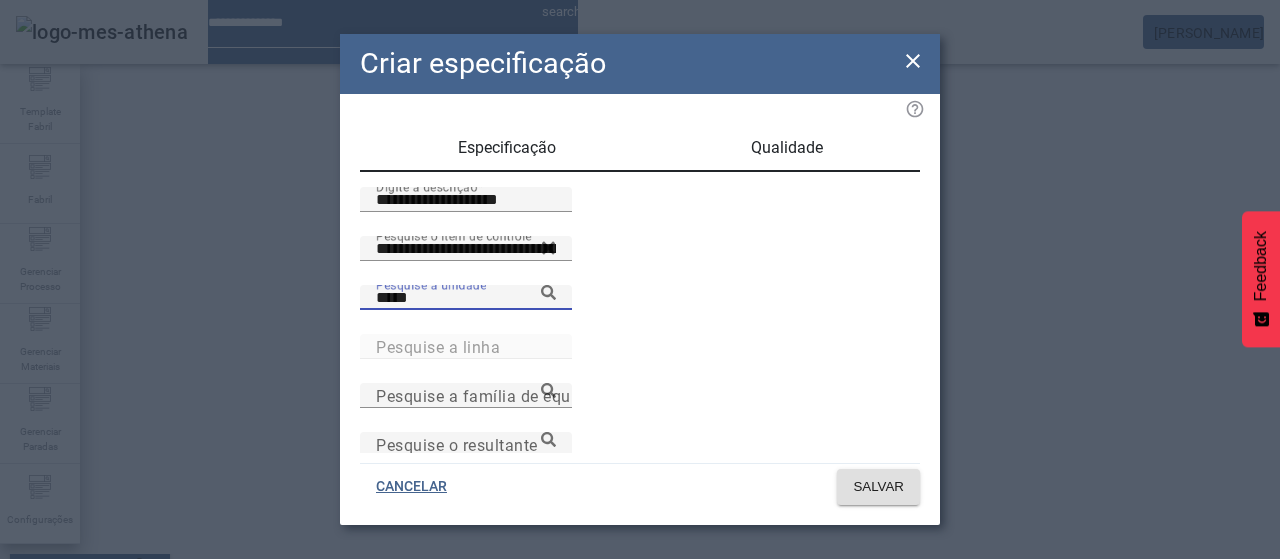type on "*****" 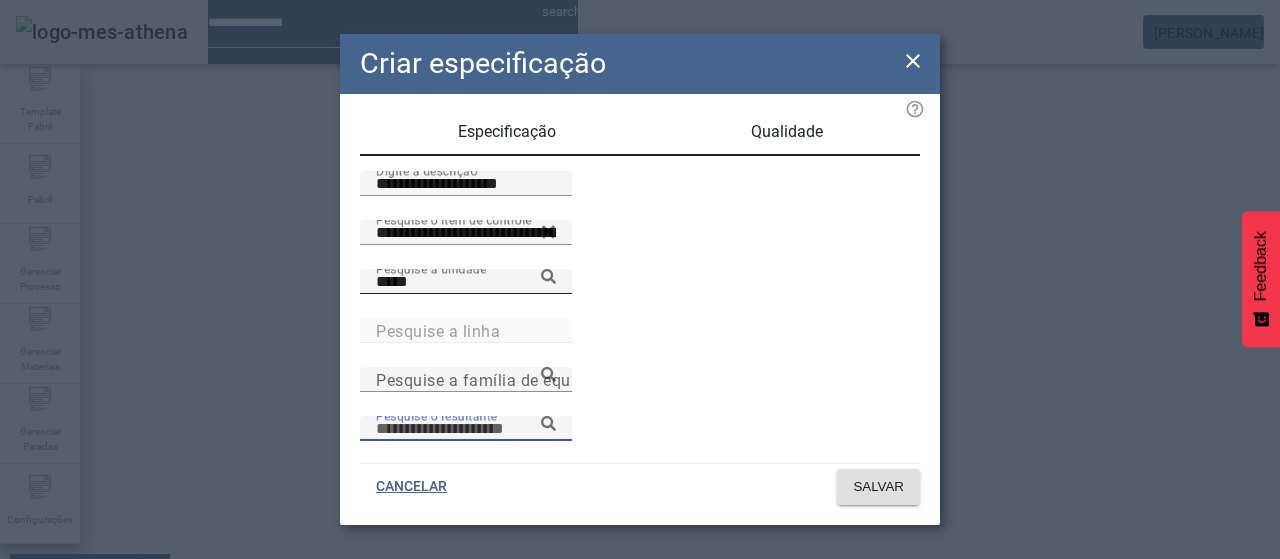 scroll, scrollTop: 206, scrollLeft: 0, axis: vertical 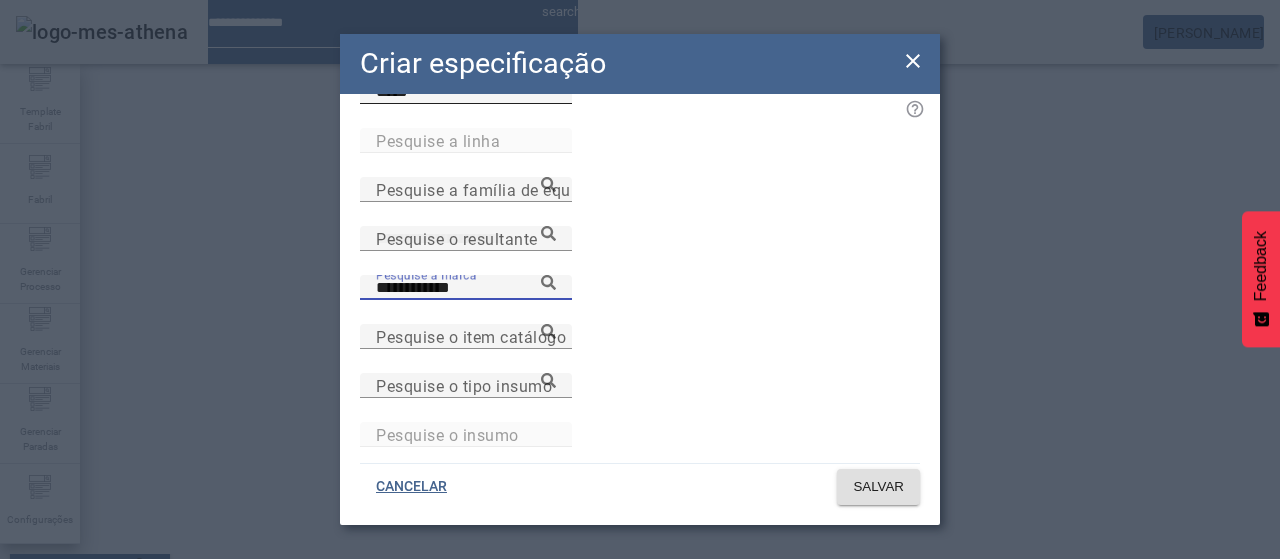 type on "**********" 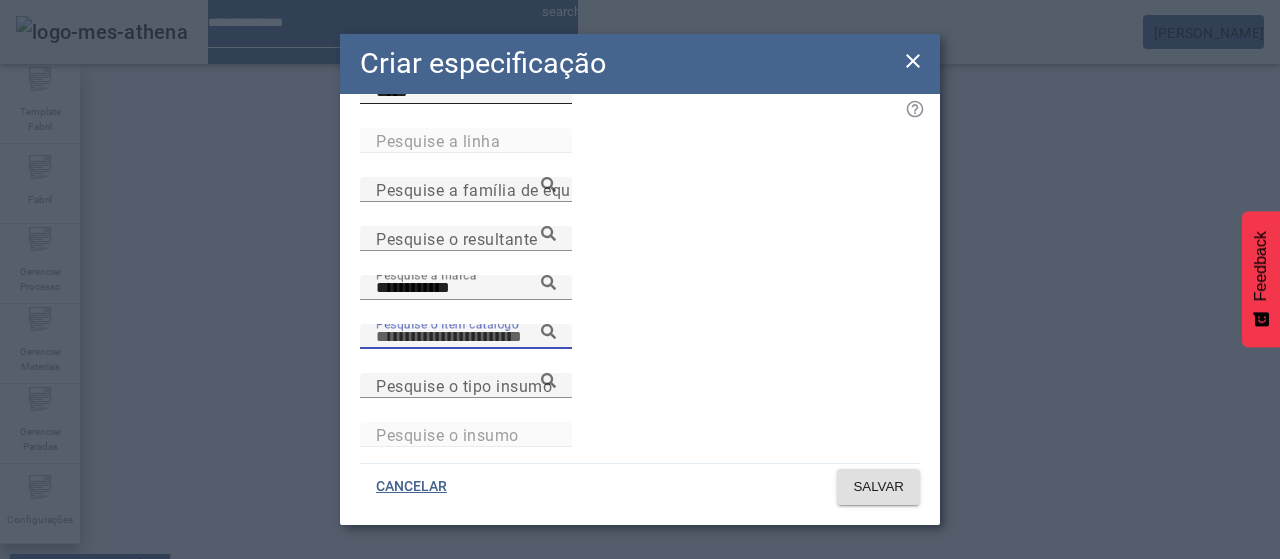 paste on "**********" 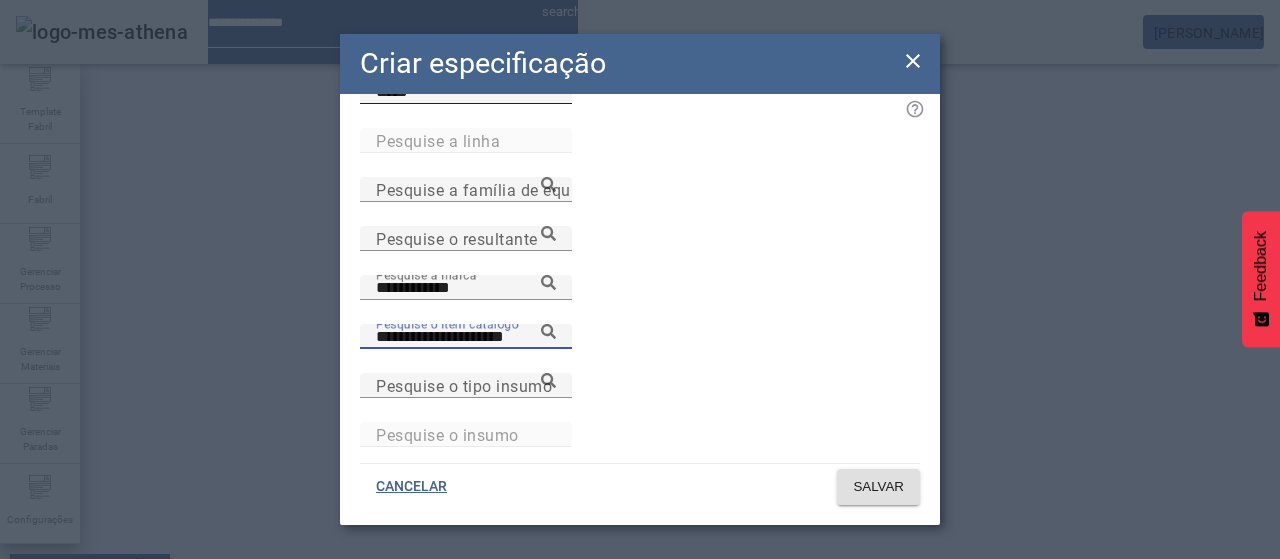 type on "**********" 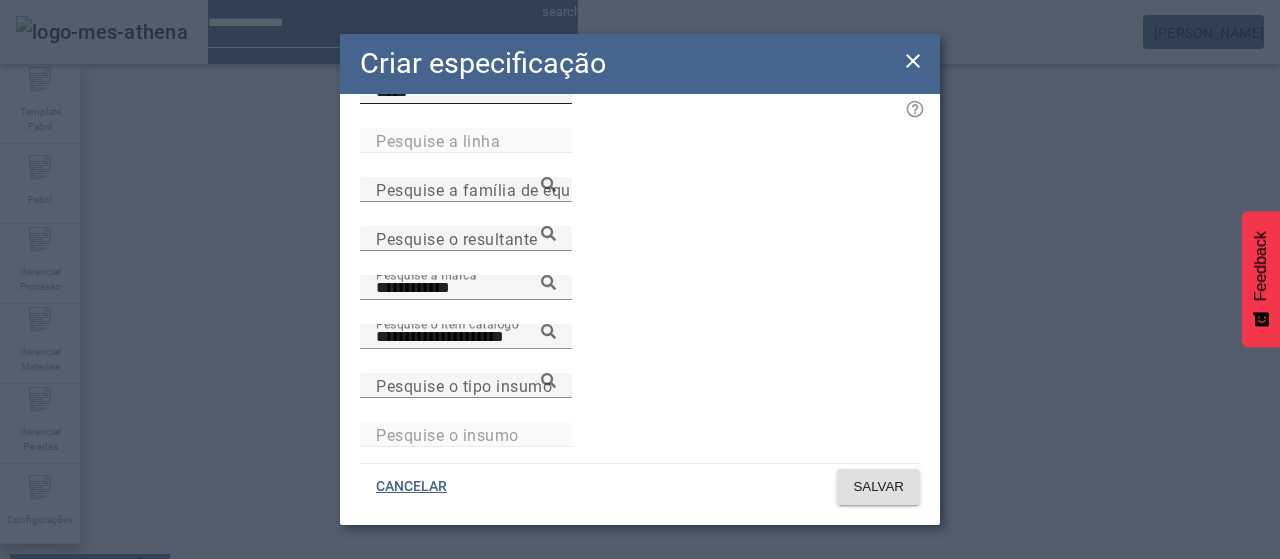 click 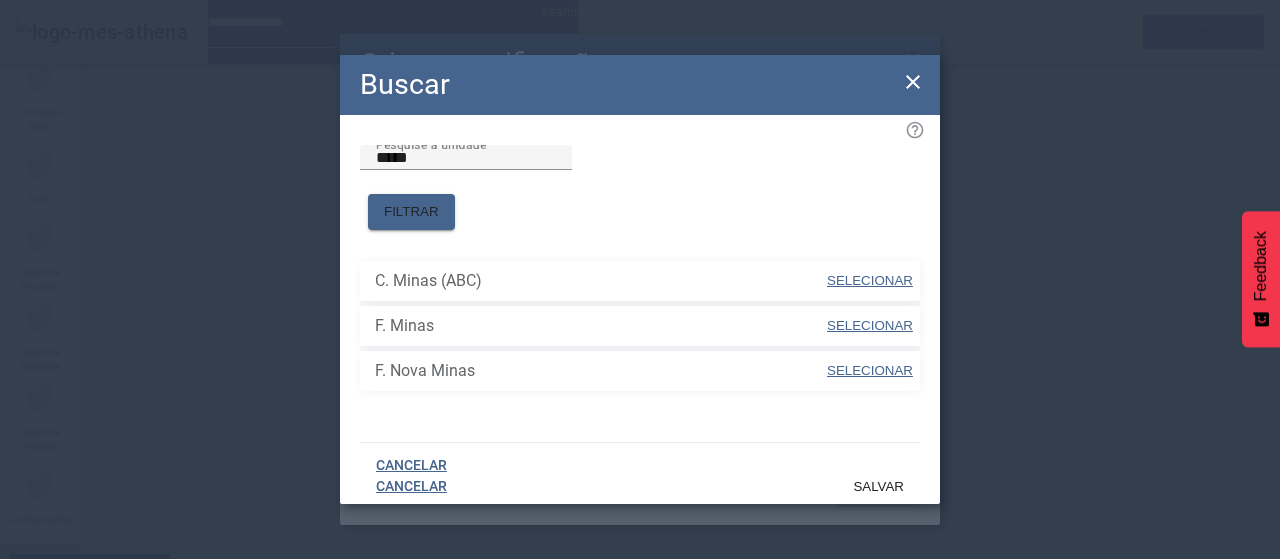 click on "SELECIONAR" at bounding box center [870, 280] 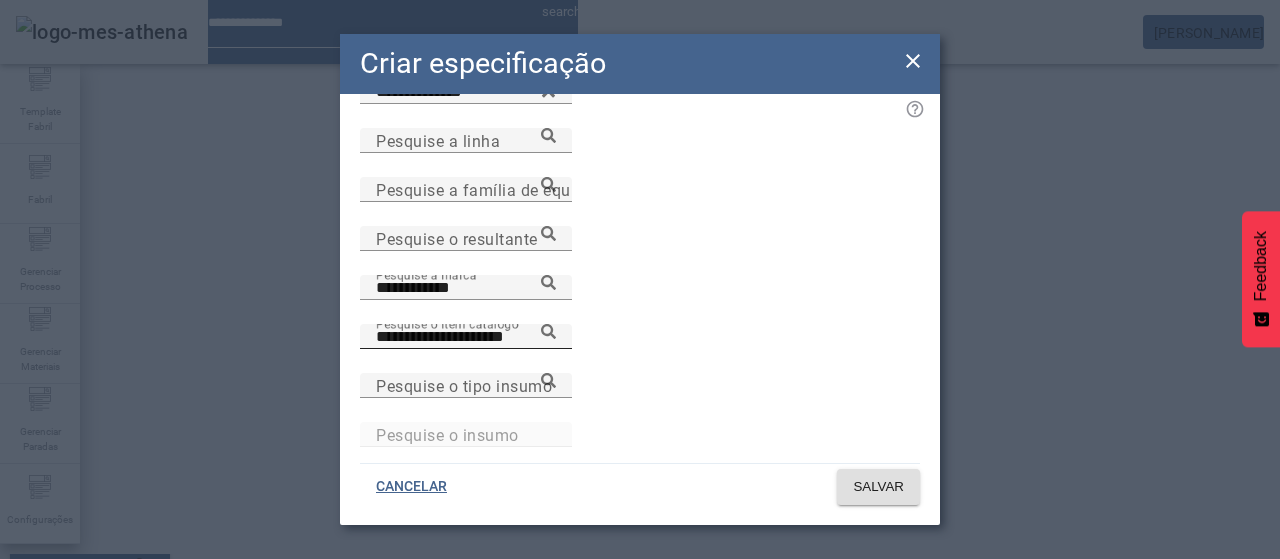 click 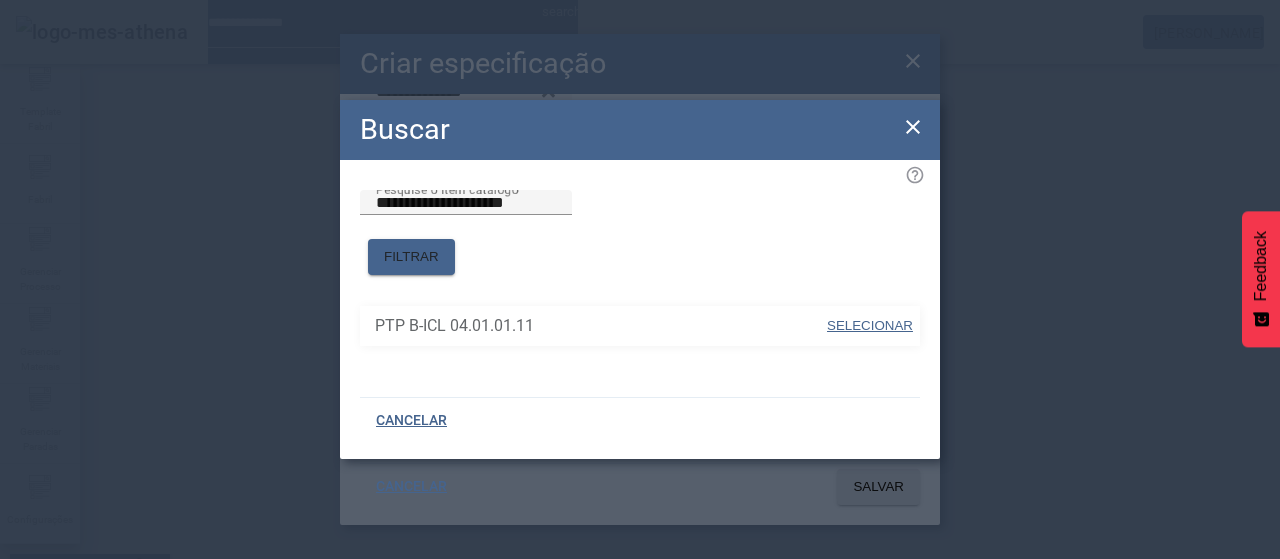 click on "SELECIONAR" at bounding box center (870, 325) 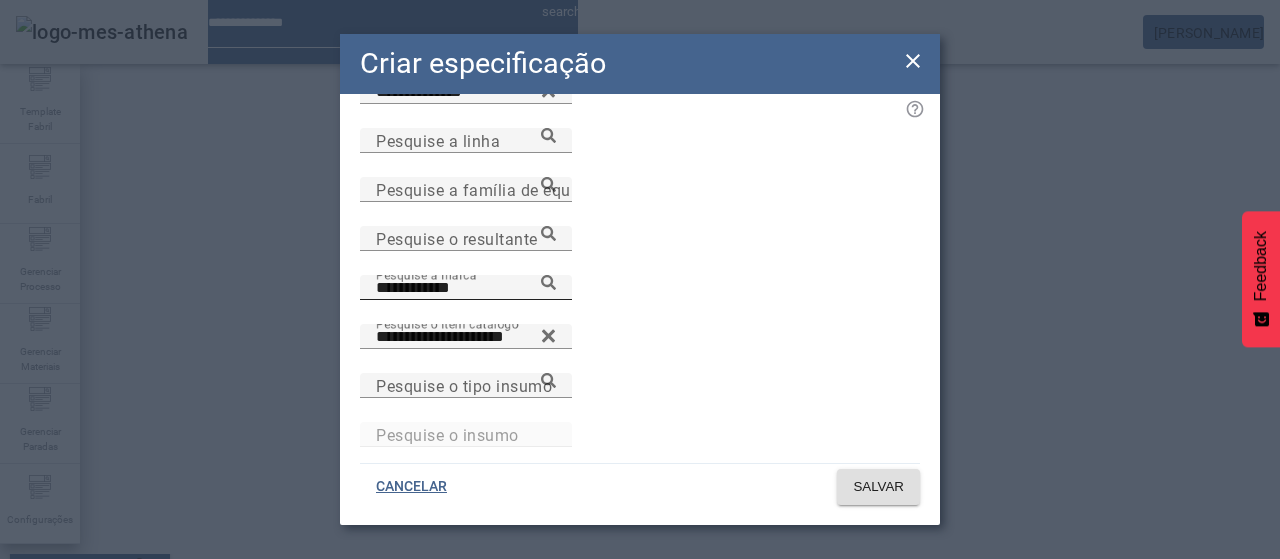 click 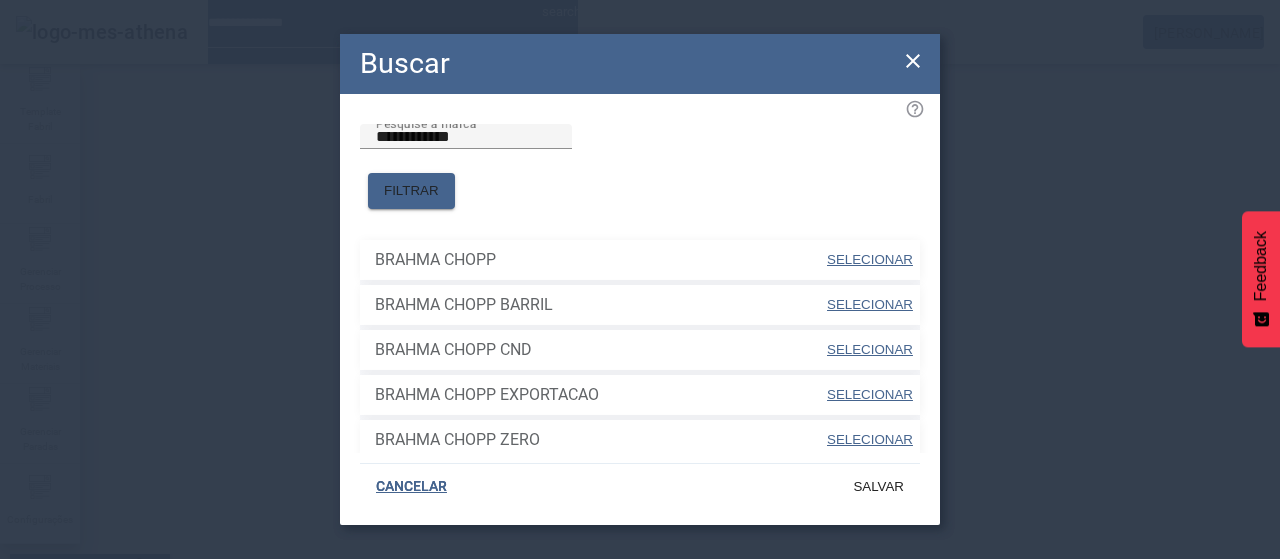click on "SELECIONAR" at bounding box center [870, 259] 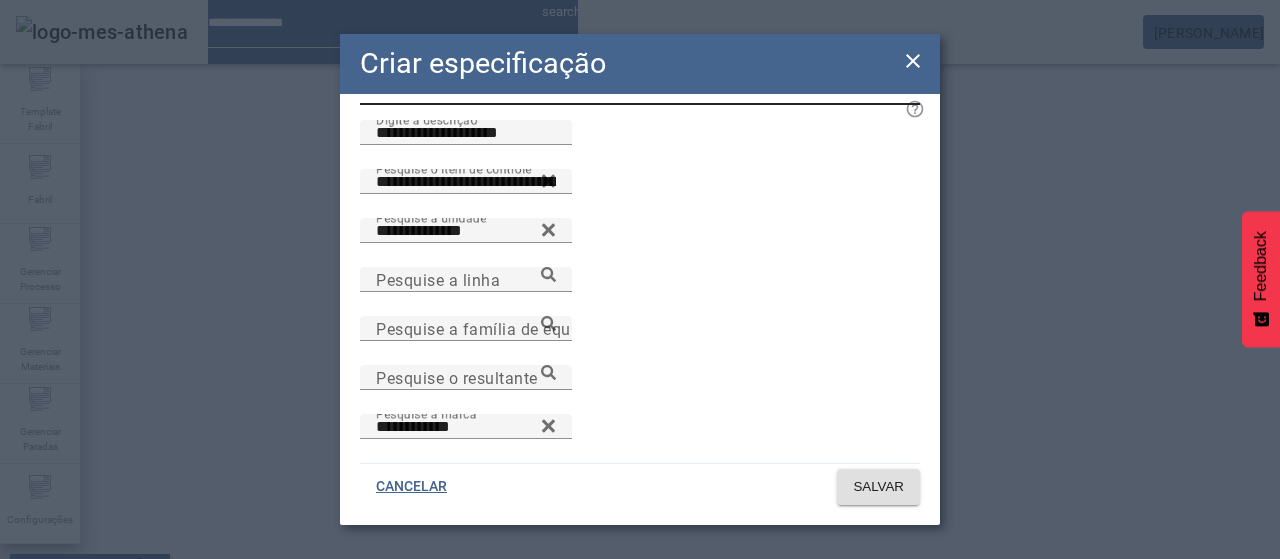 scroll, scrollTop: 0, scrollLeft: 0, axis: both 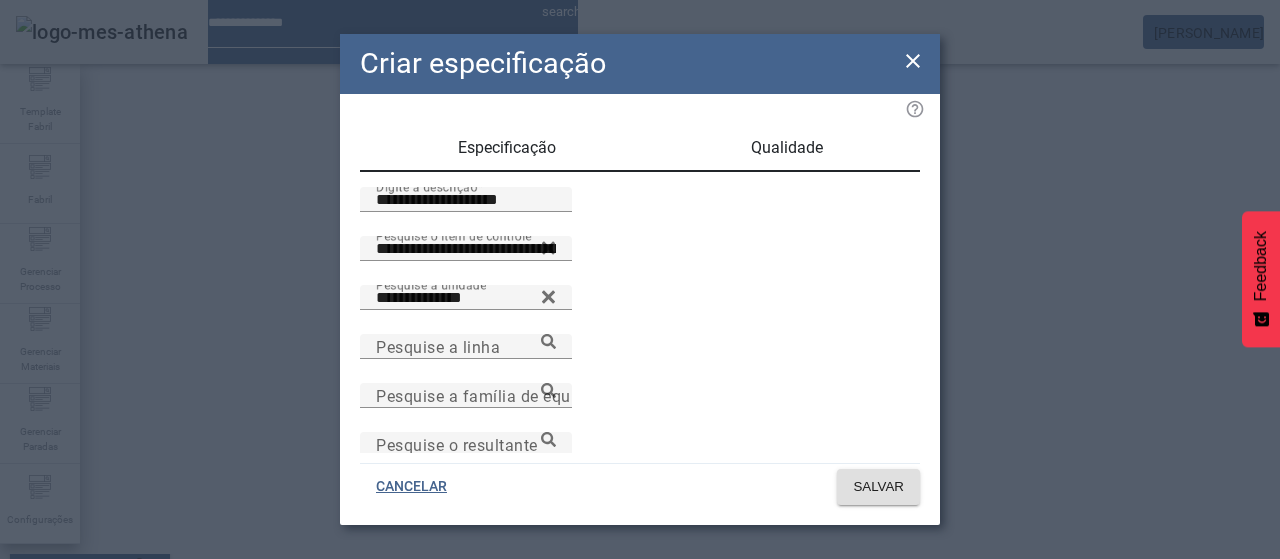 drag, startPoint x: 799, startPoint y: 153, endPoint x: 750, endPoint y: 181, distance: 56.435802 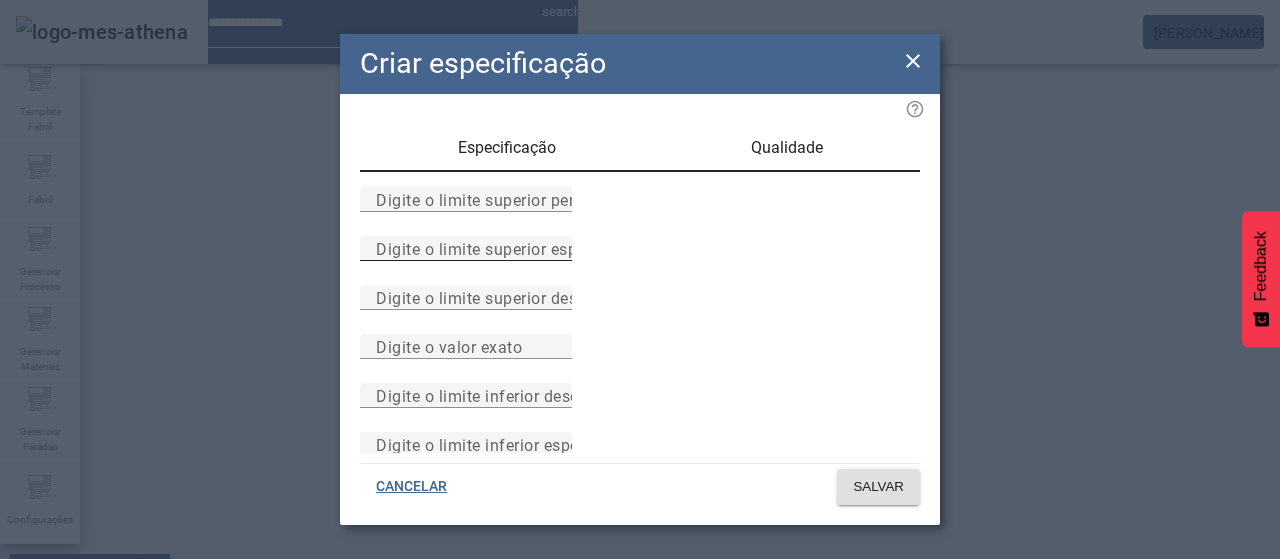 click on "Digite o limite superior especificado" at bounding box center (511, 248) 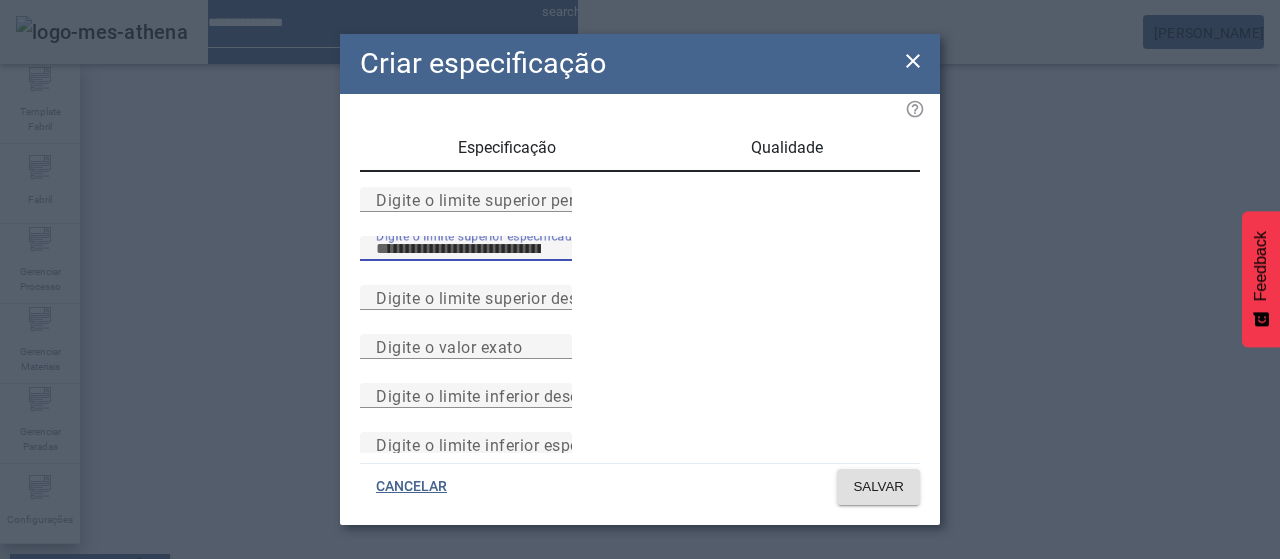 type on "*" 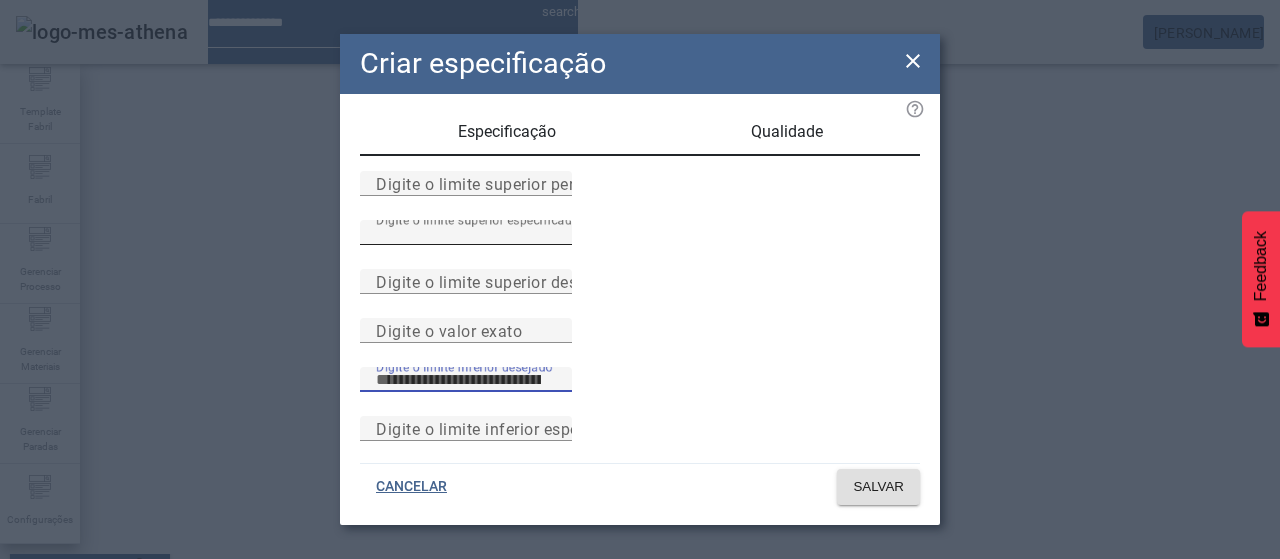 scroll, scrollTop: 261, scrollLeft: 0, axis: vertical 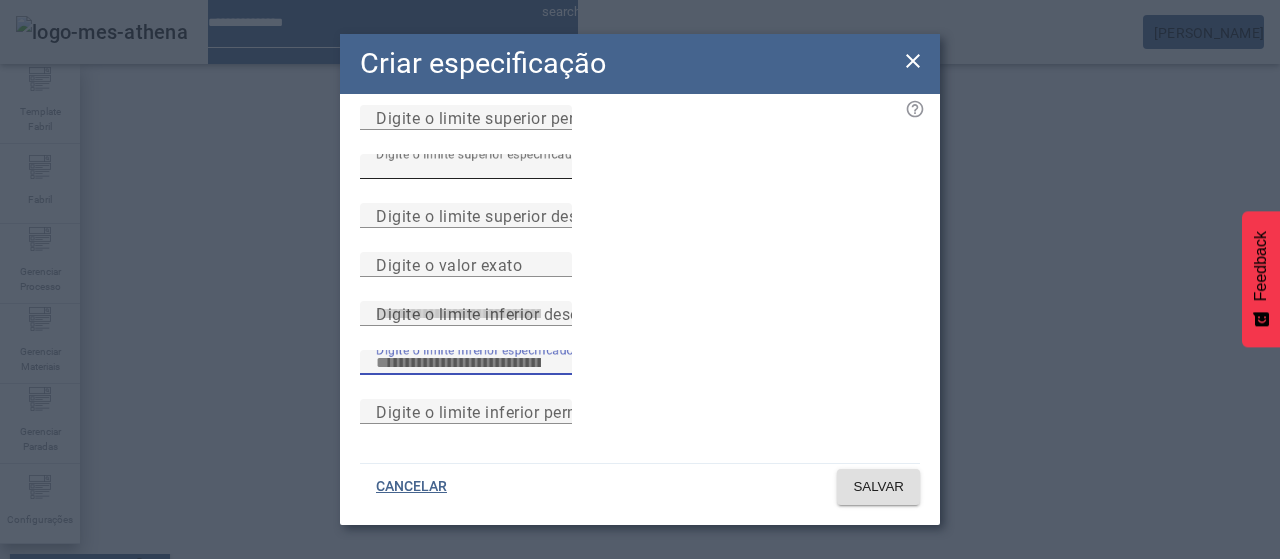 type on "*" 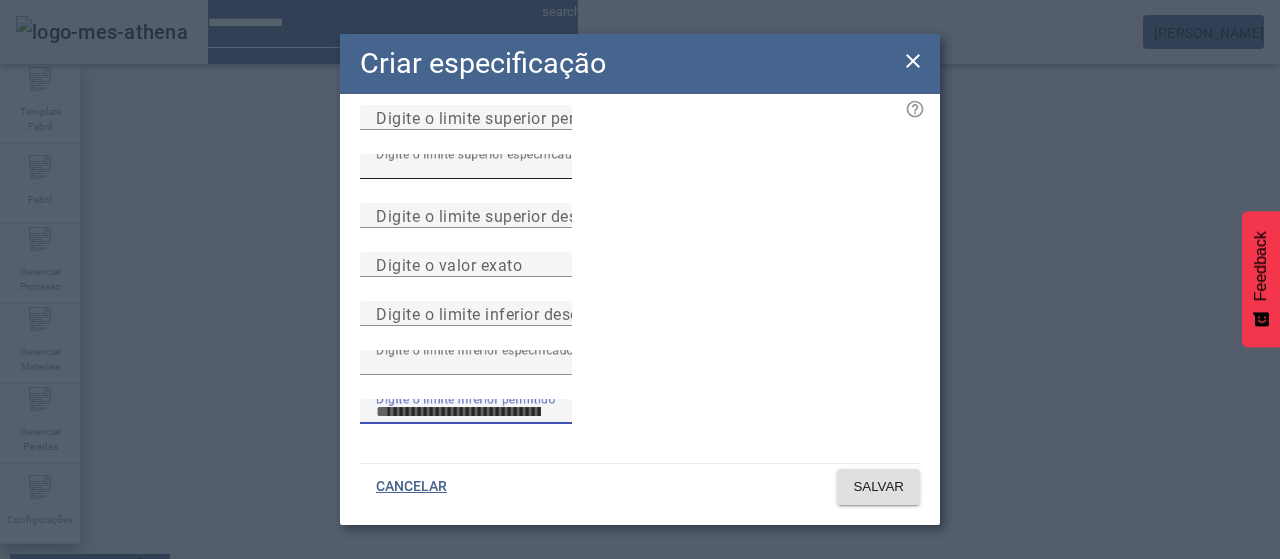 type 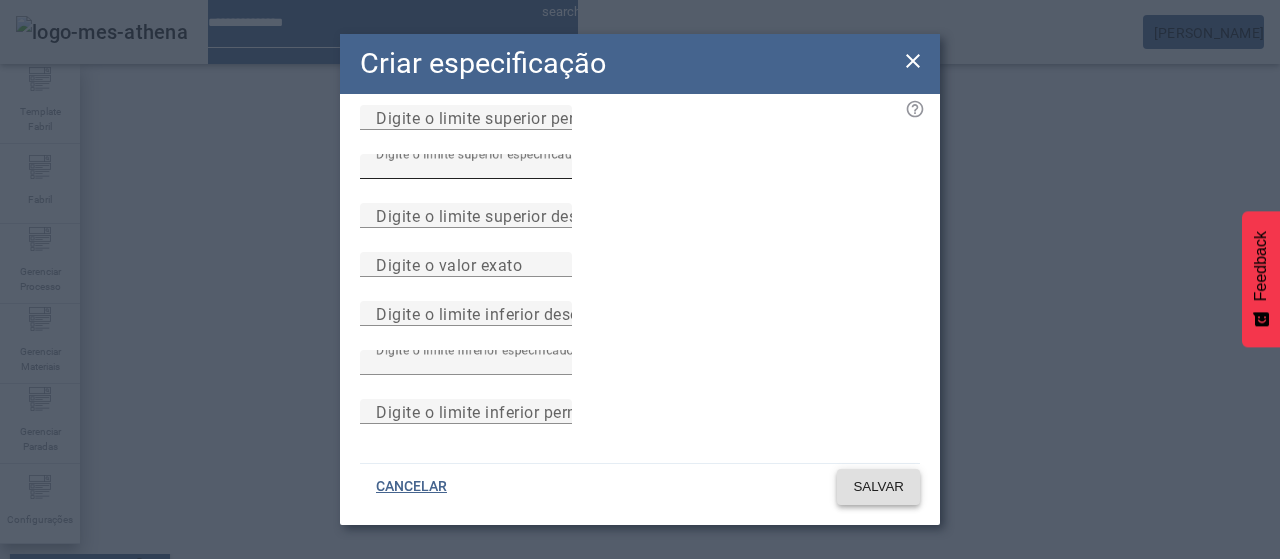 type 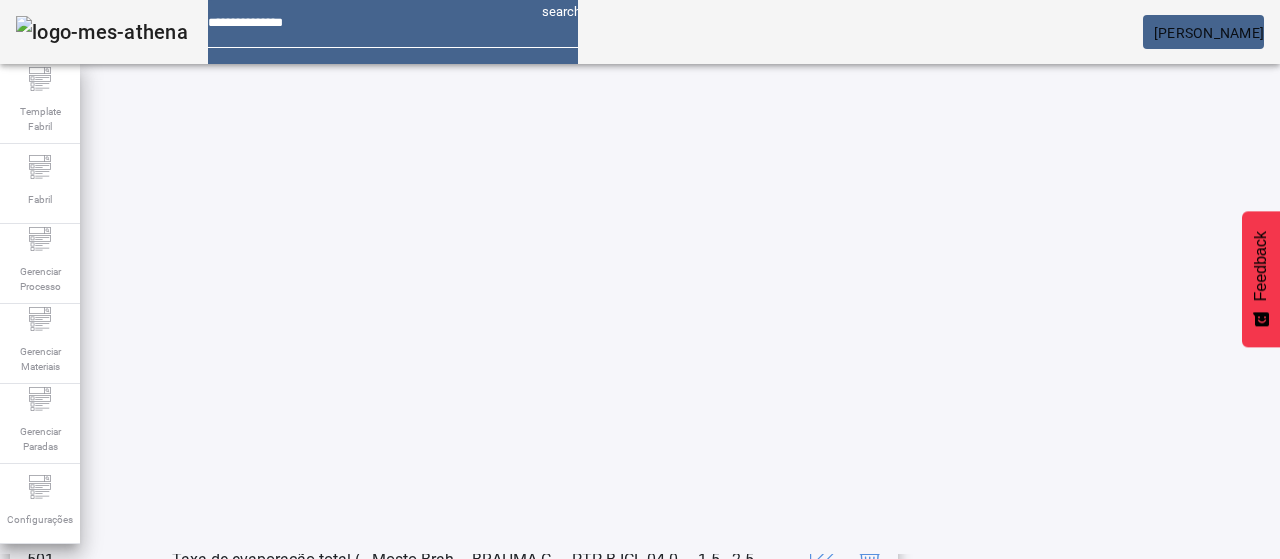 scroll, scrollTop: 540, scrollLeft: 0, axis: vertical 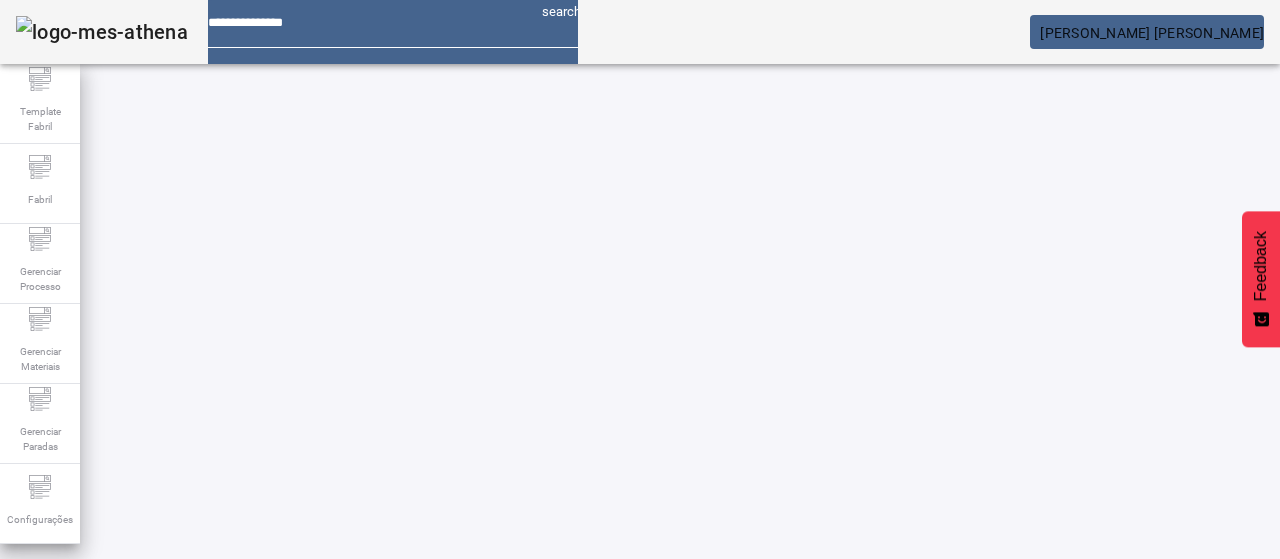 click on "ABRIR FILTROS" 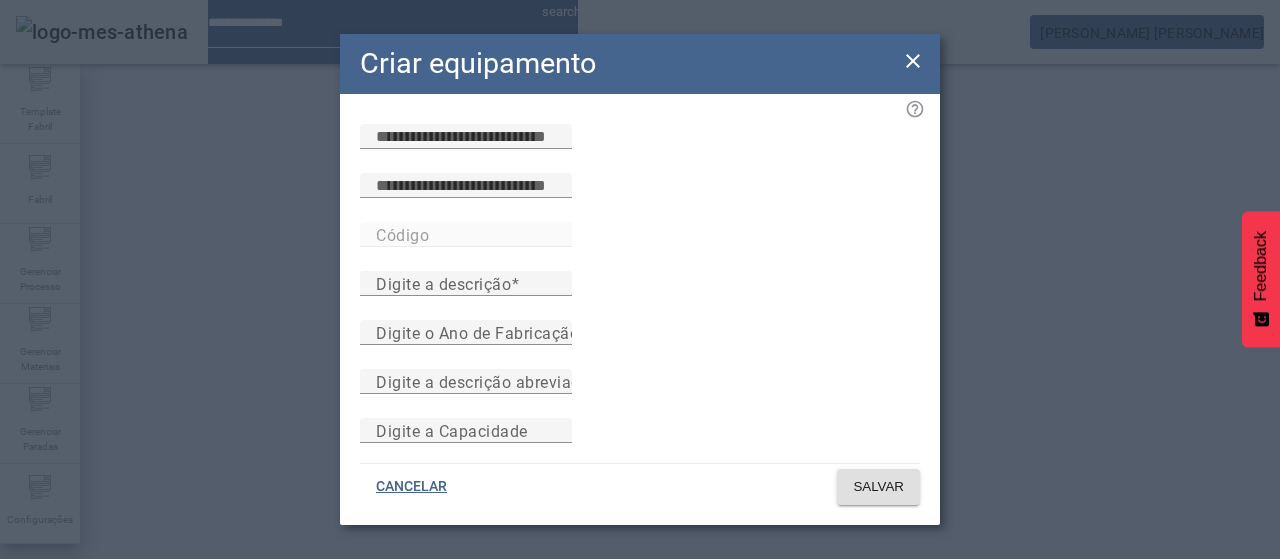 drag, startPoint x: 912, startPoint y: 59, endPoint x: 992, endPoint y: 163, distance: 131.20976 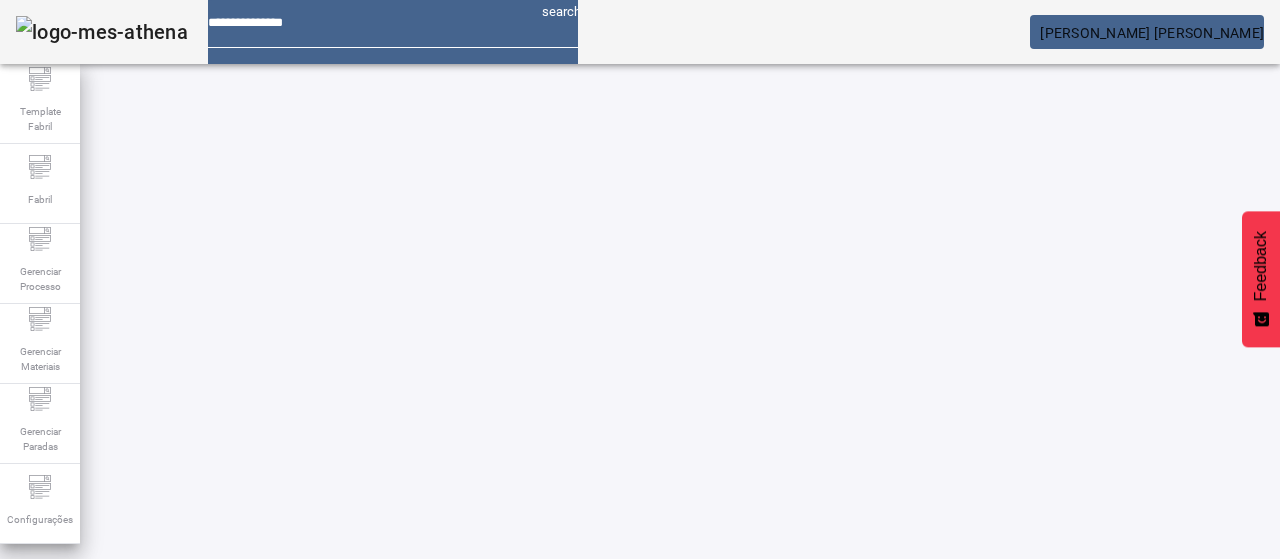 click on "LIMPAR" 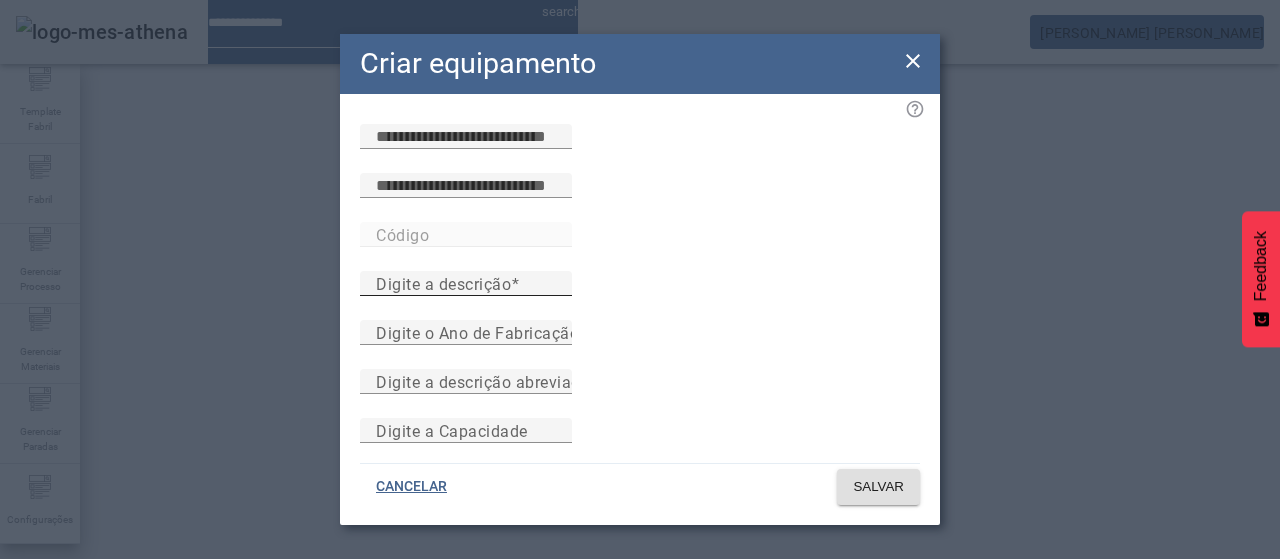 click on "Digite a descrição" at bounding box center (466, 284) 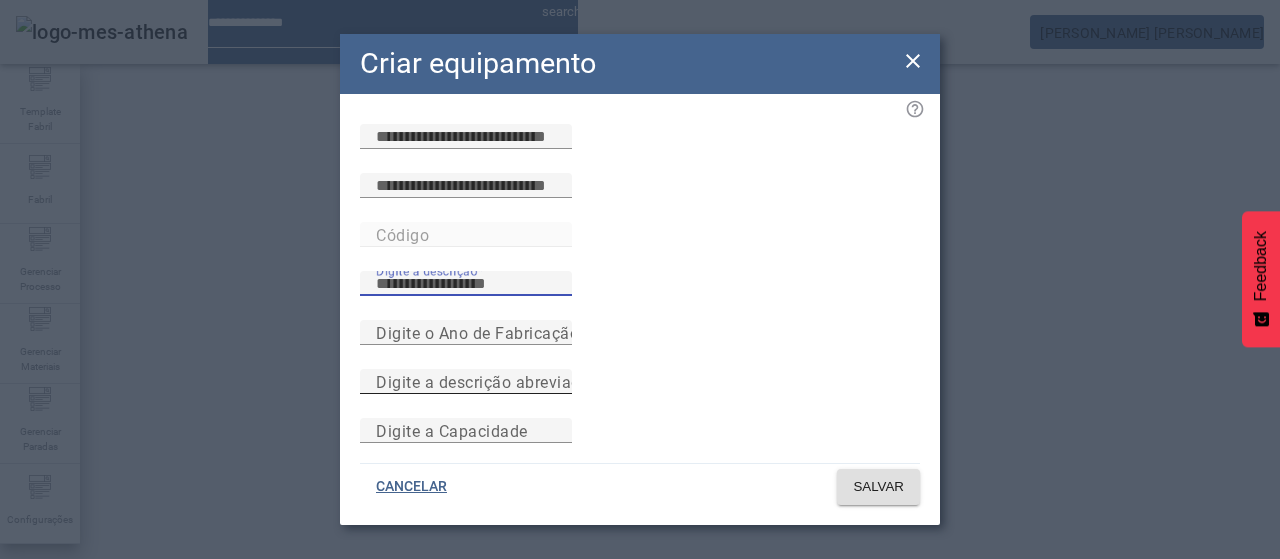 paste on "******" 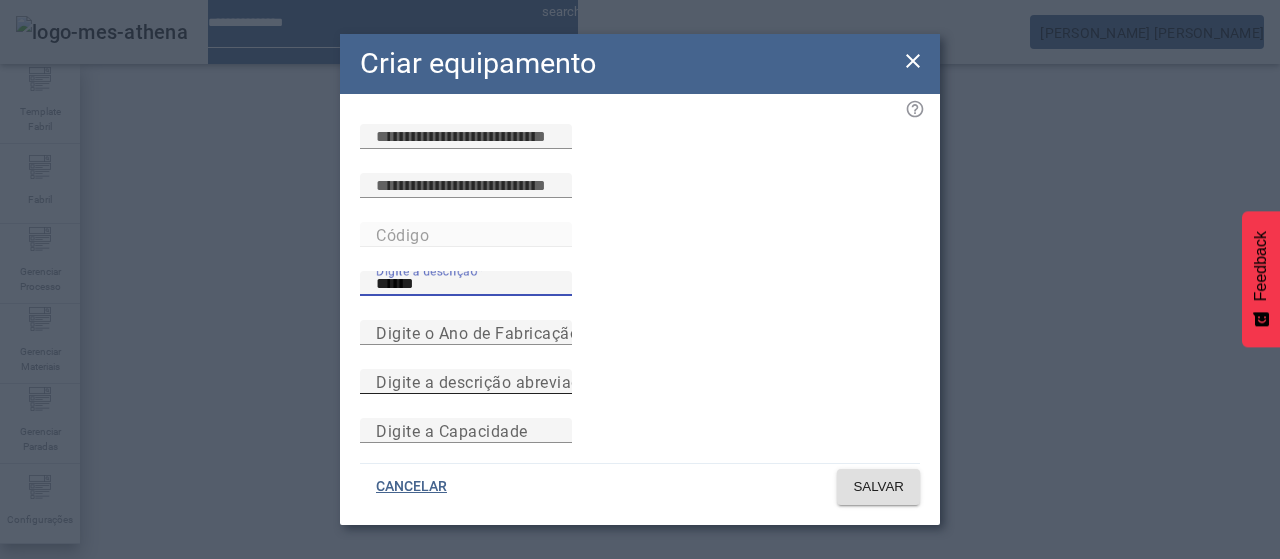 type on "******" 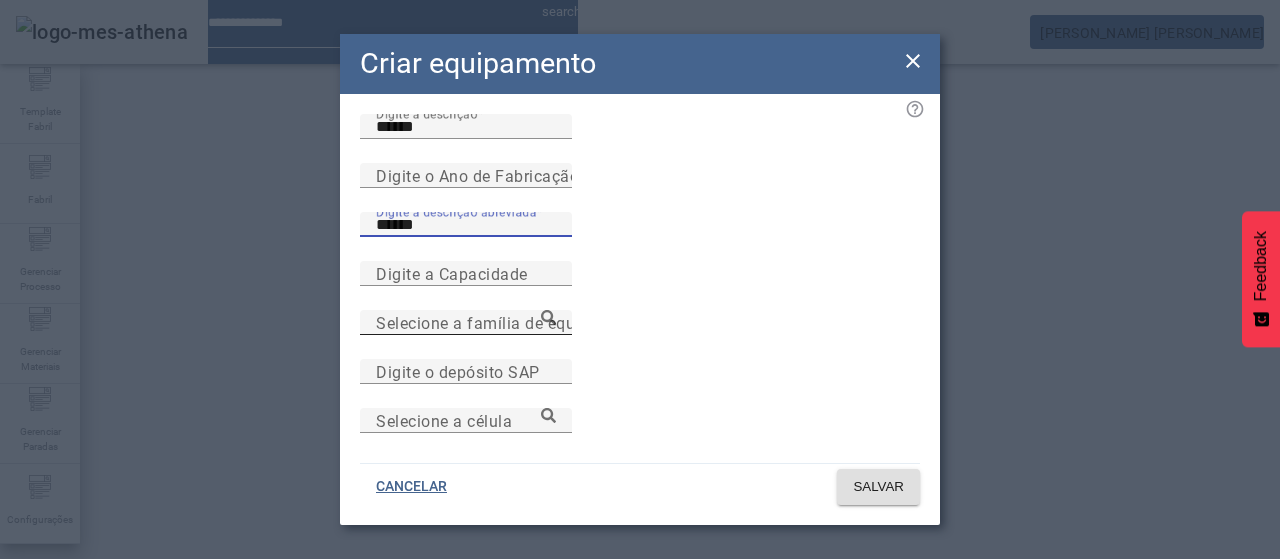 scroll, scrollTop: 173, scrollLeft: 0, axis: vertical 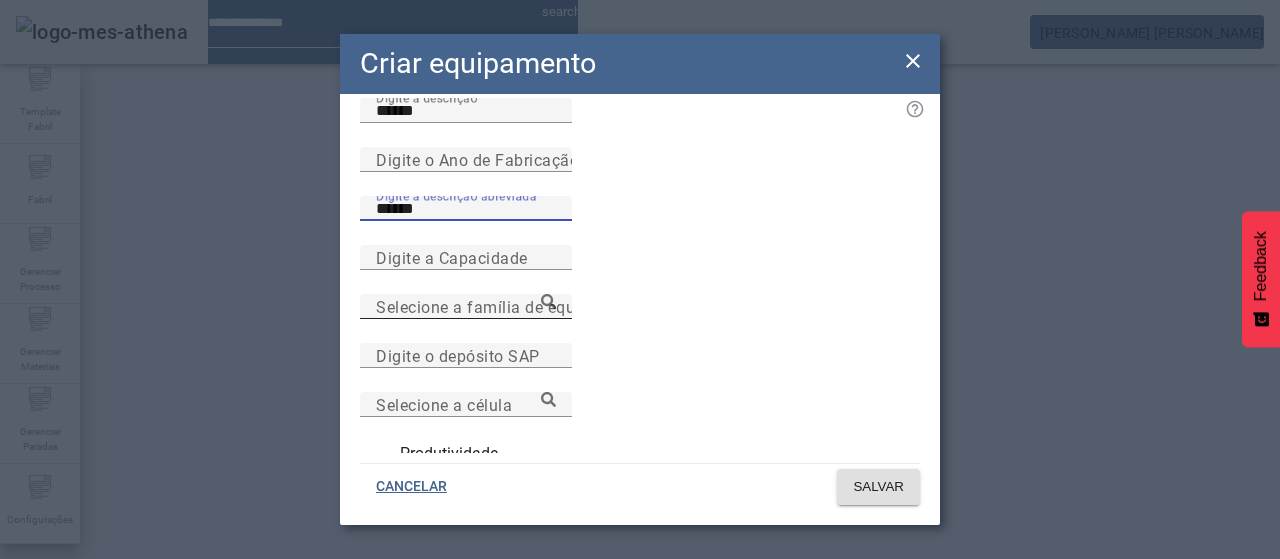type on "******" 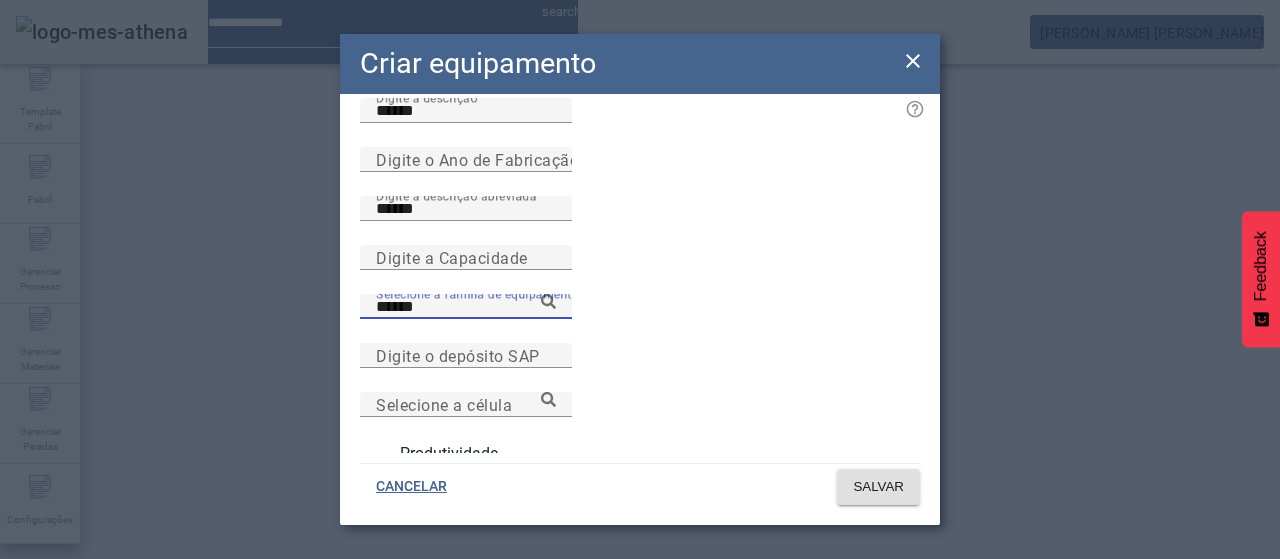 drag, startPoint x: 456, startPoint y: 429, endPoint x: 464, endPoint y: 422, distance: 10.630146 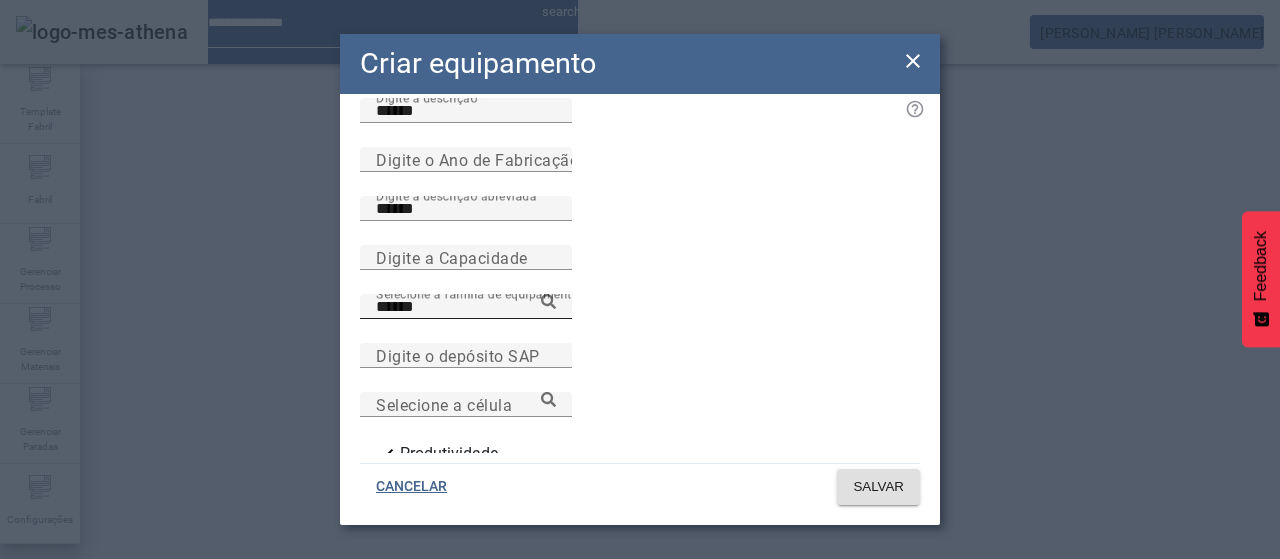click 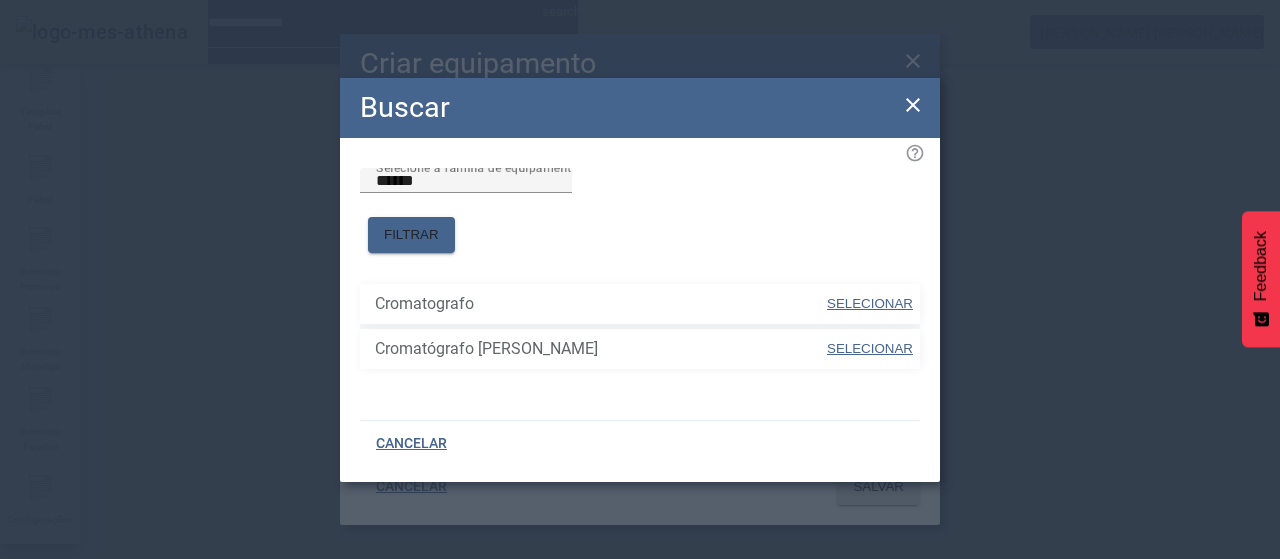 click at bounding box center (870, 304) 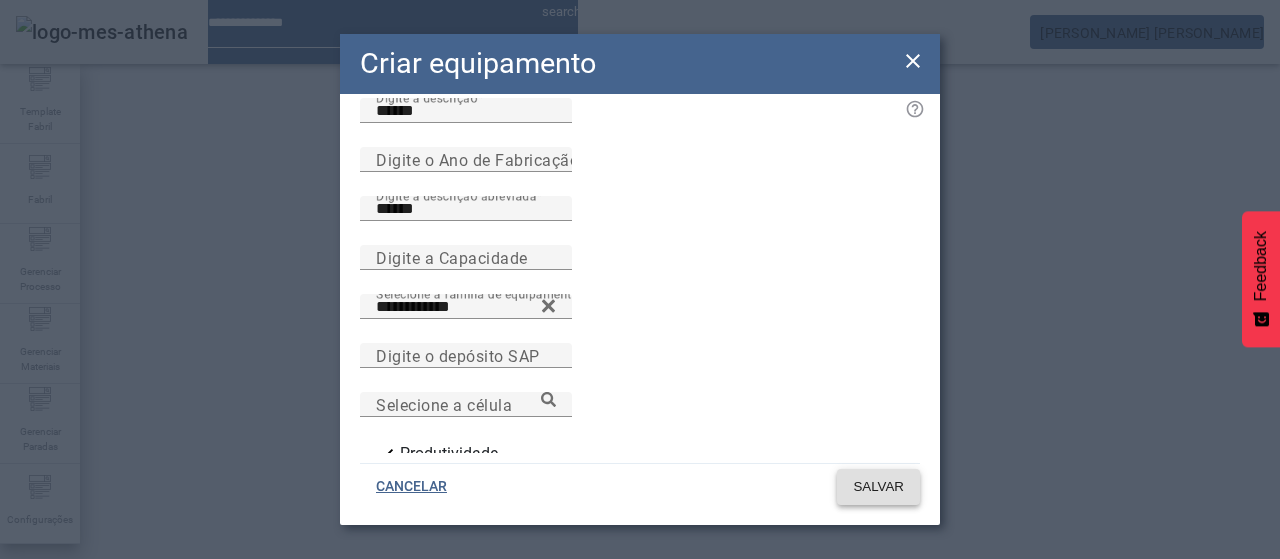 click on "SALVAR" 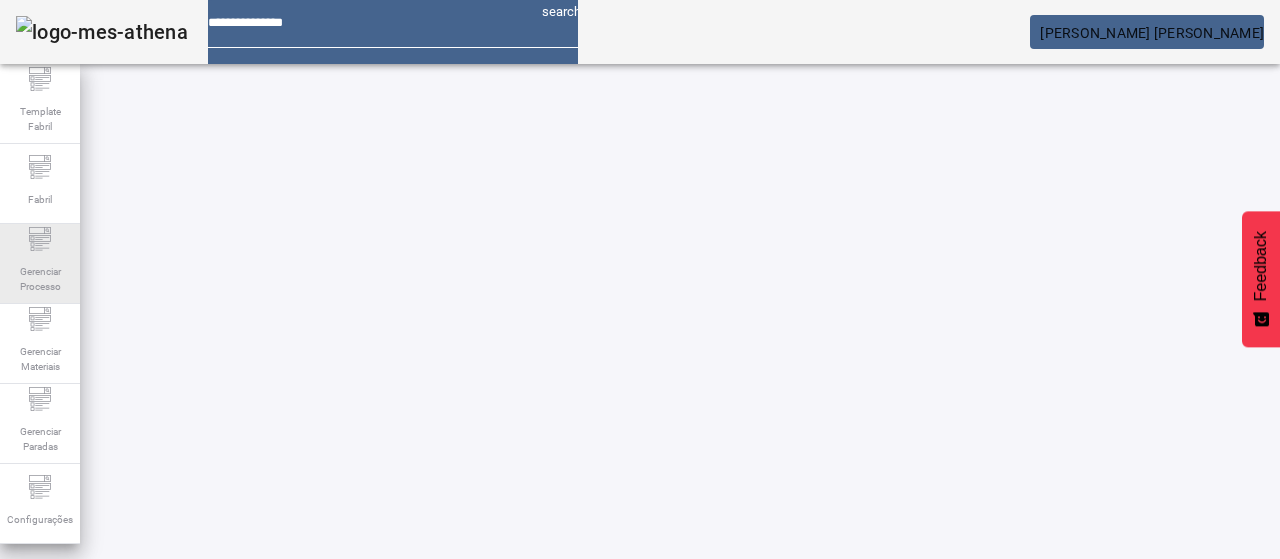 click on "Gerenciar Processo" 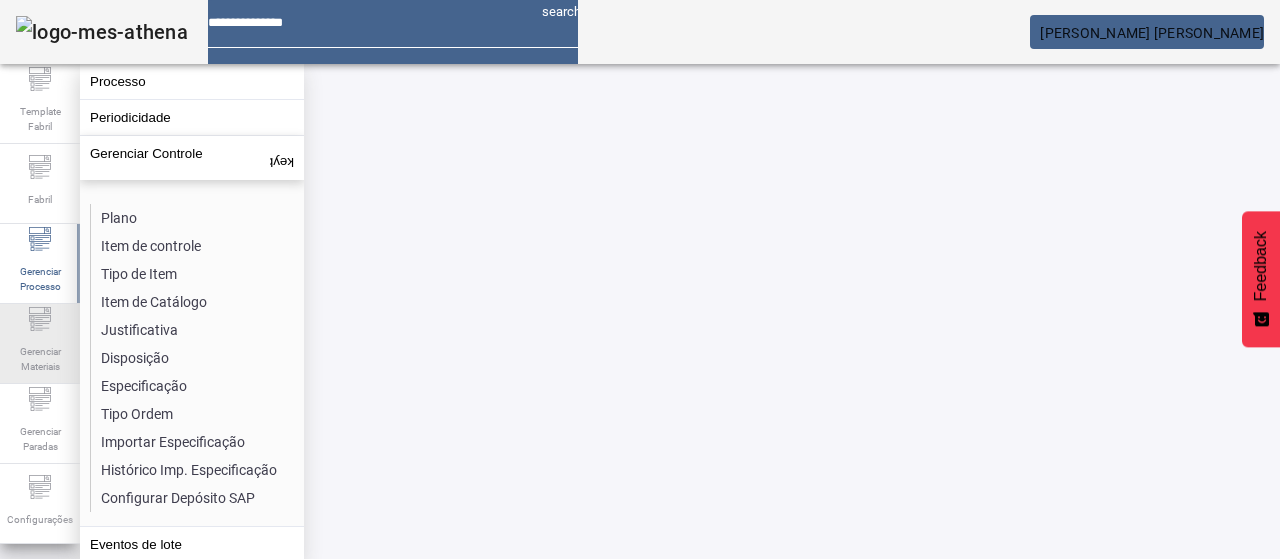 drag, startPoint x: 67, startPoint y: 341, endPoint x: 75, endPoint y: 331, distance: 12.806249 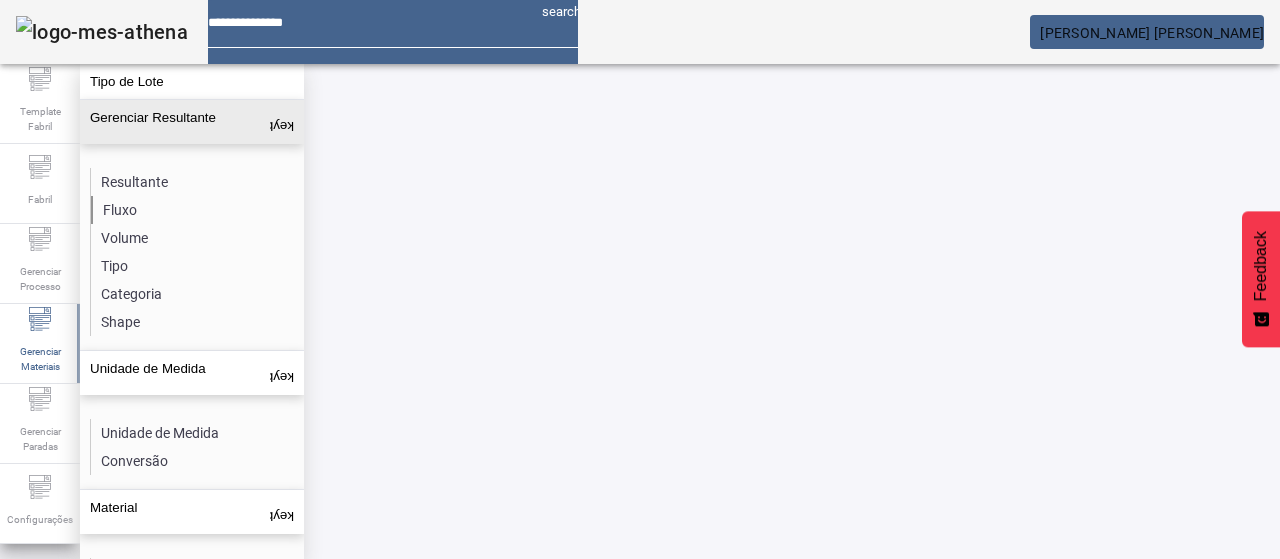 click on "Fluxo" 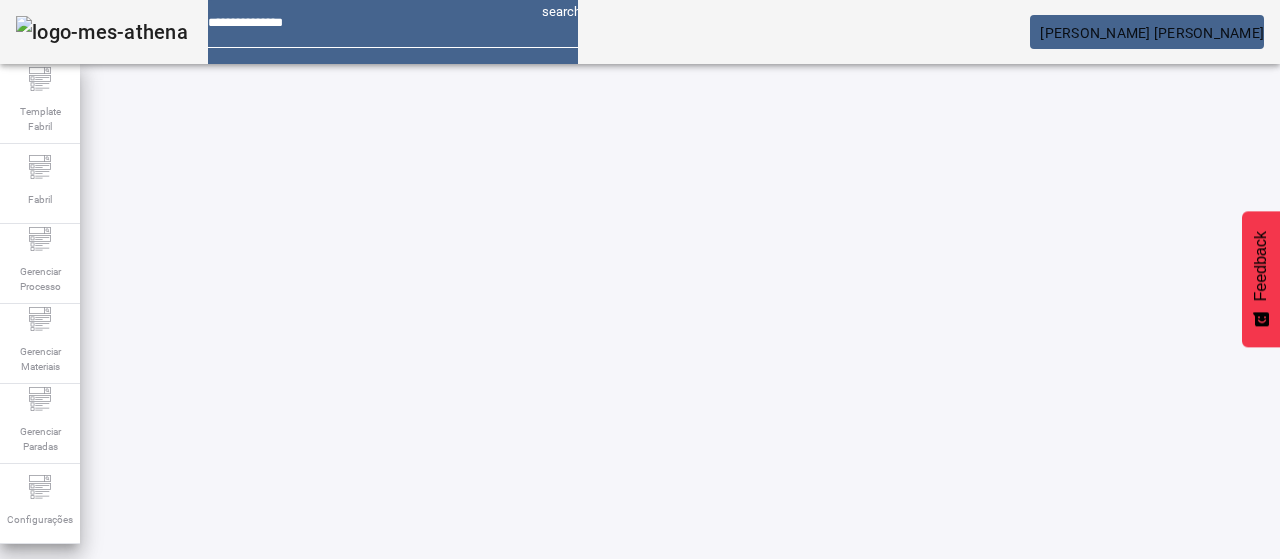 drag, startPoint x: 1090, startPoint y: 139, endPoint x: 922, endPoint y: 179, distance: 172.69626 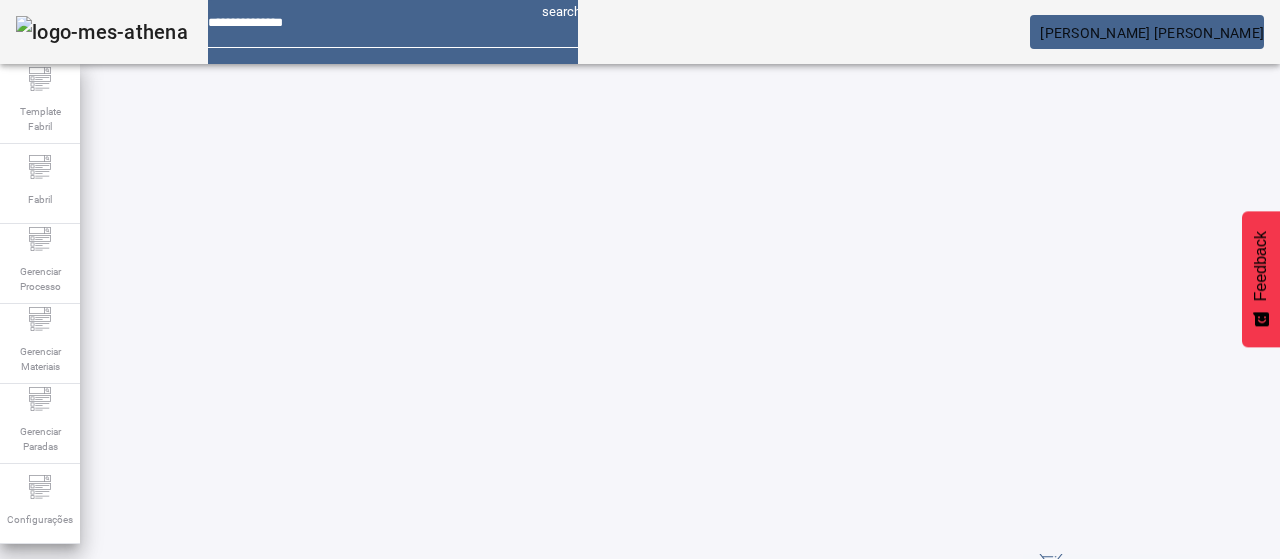 scroll, scrollTop: 68, scrollLeft: 0, axis: vertical 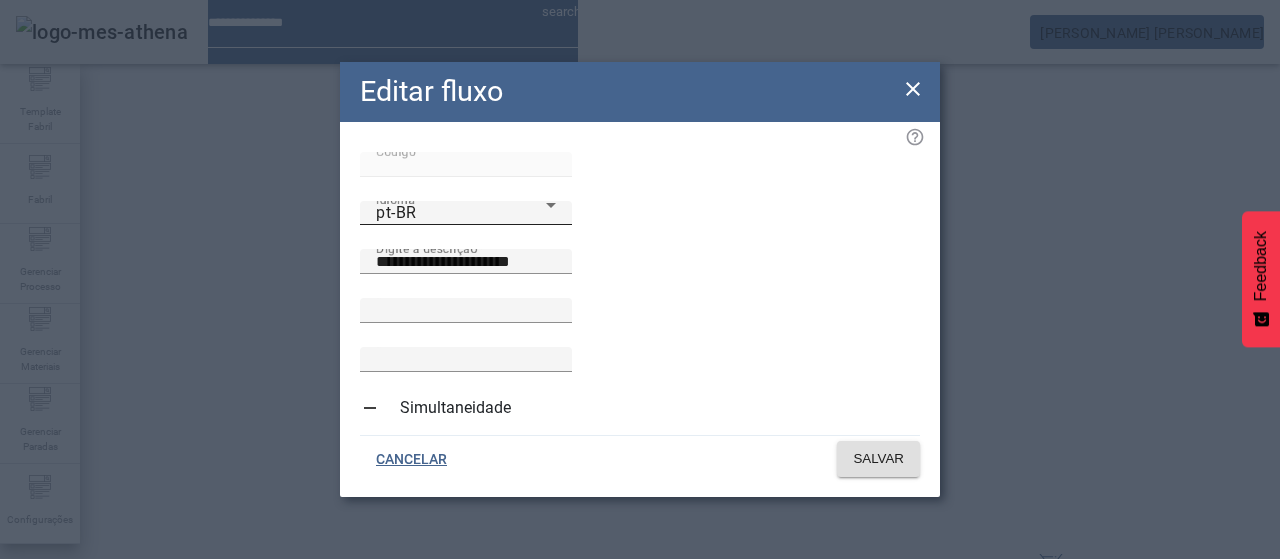 click on "pt-BR" at bounding box center (461, 213) 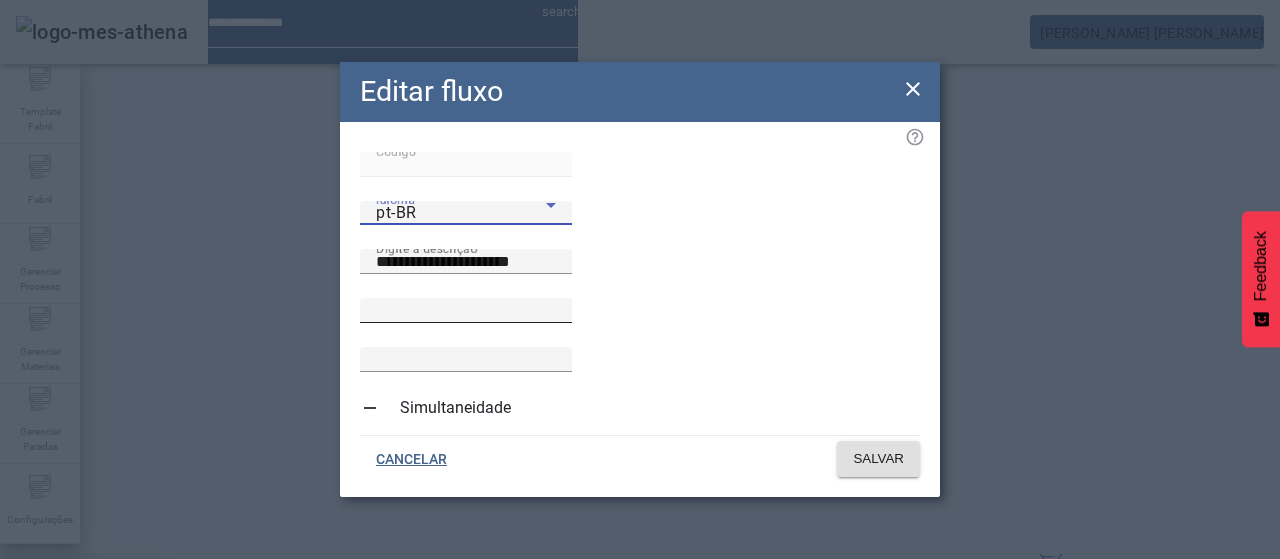 drag, startPoint x: 398, startPoint y: 428, endPoint x: 547, endPoint y: 363, distance: 162.56076 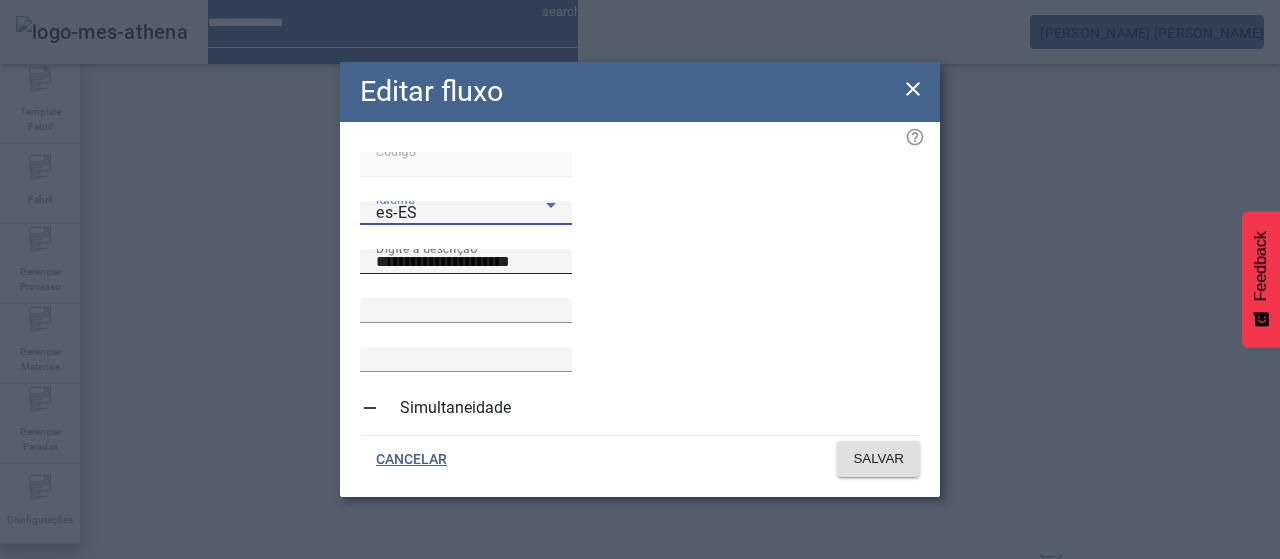 click on "**********" at bounding box center (466, 262) 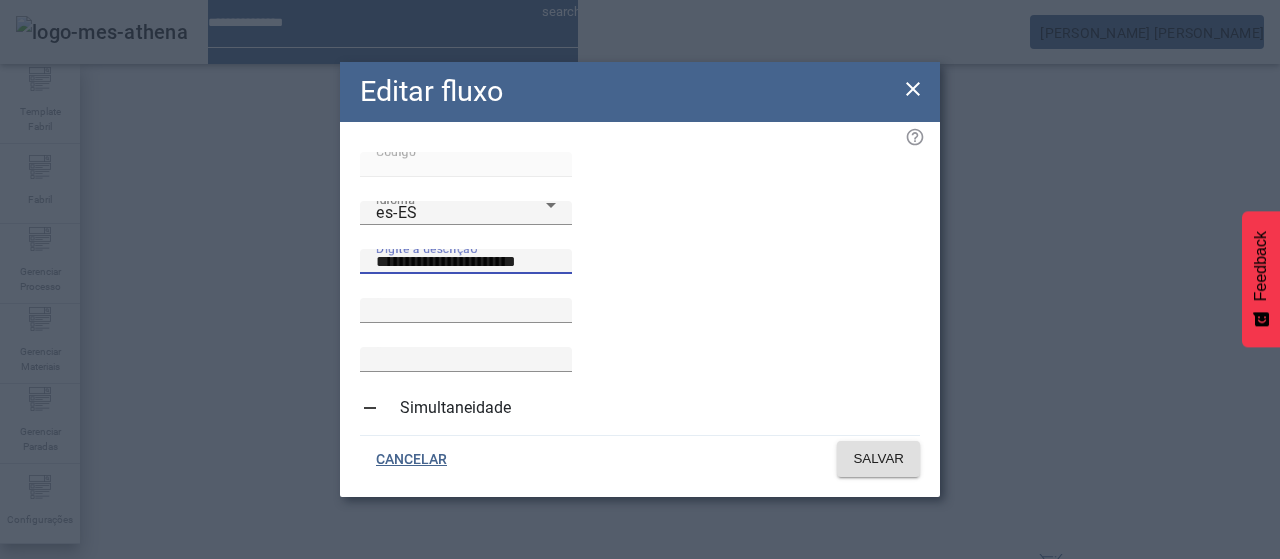 paste 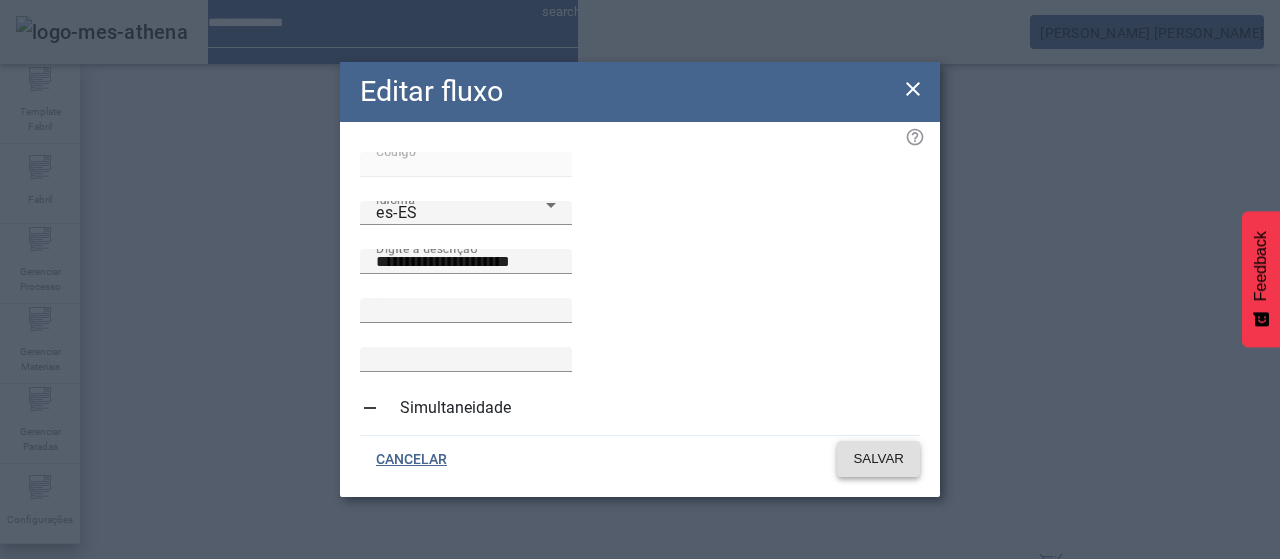 click 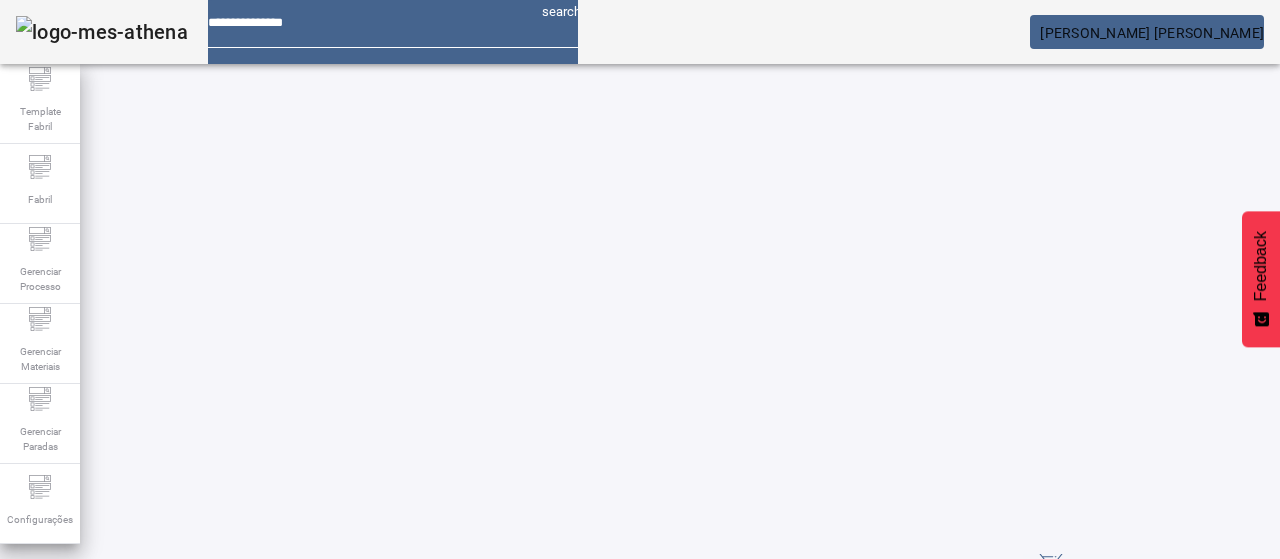 click on "EDITAR" at bounding box center [353, 938] 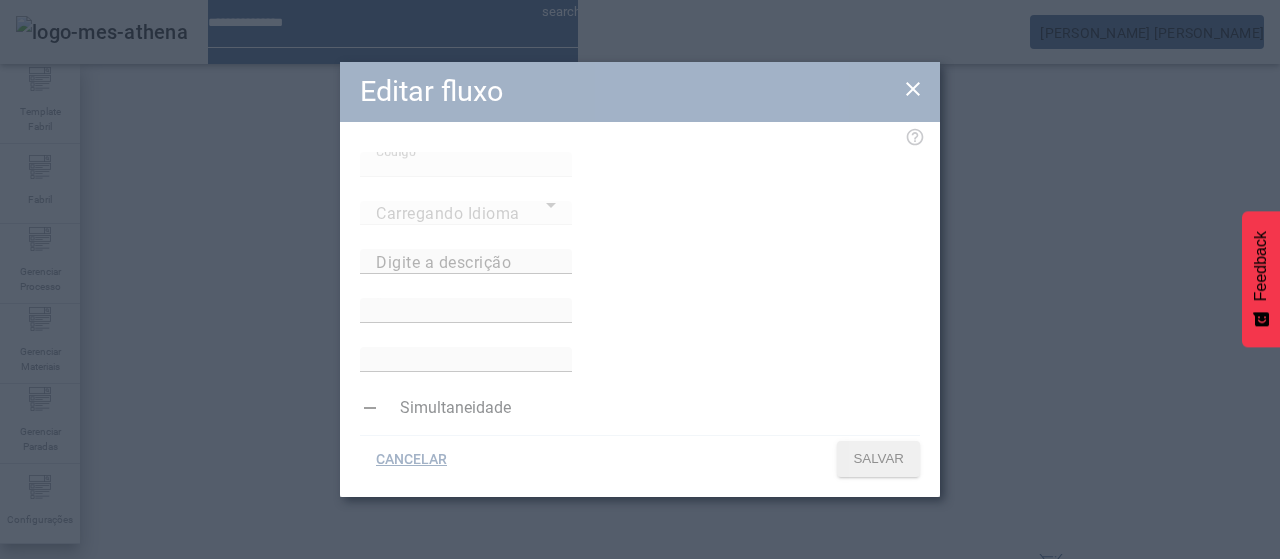 type on "**********" 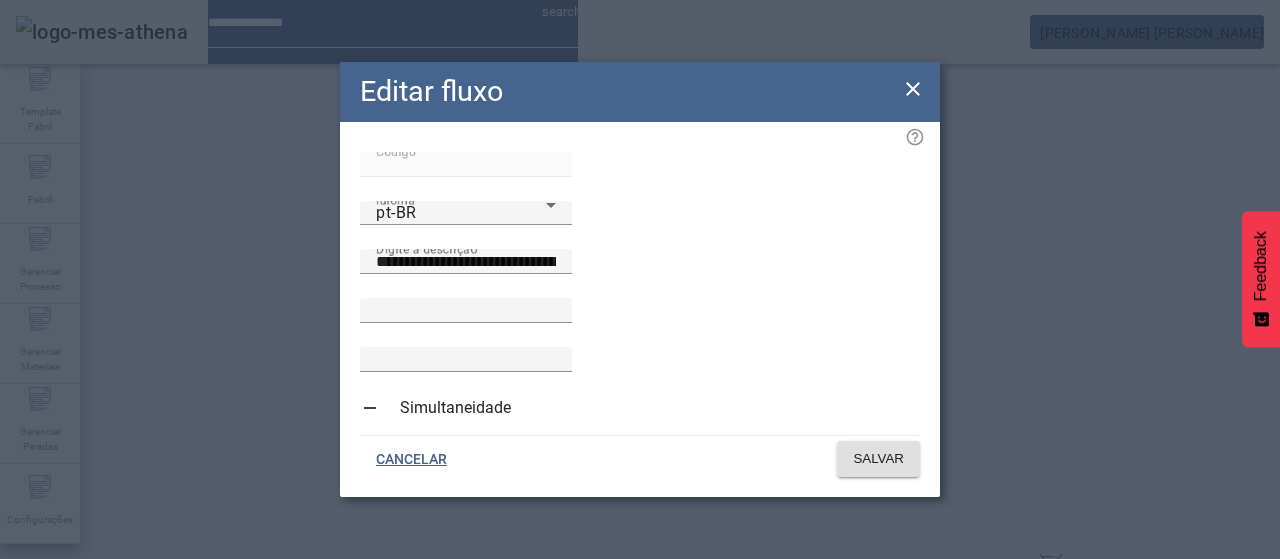 drag, startPoint x: 893, startPoint y: 101, endPoint x: 837, endPoint y: 127, distance: 61.741398 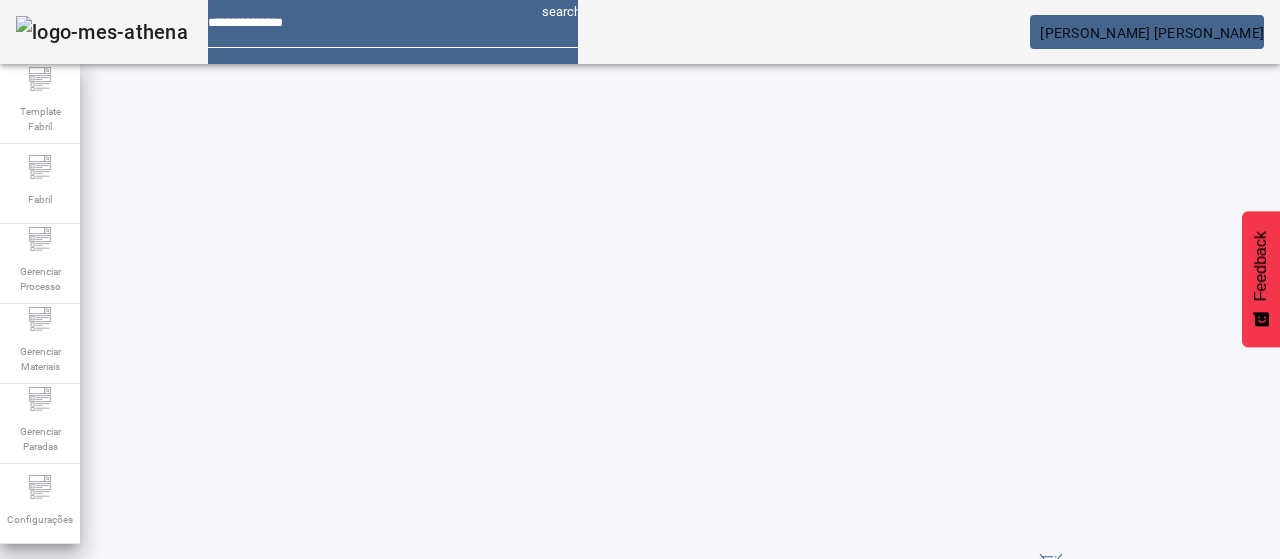 click at bounding box center (353, 788) 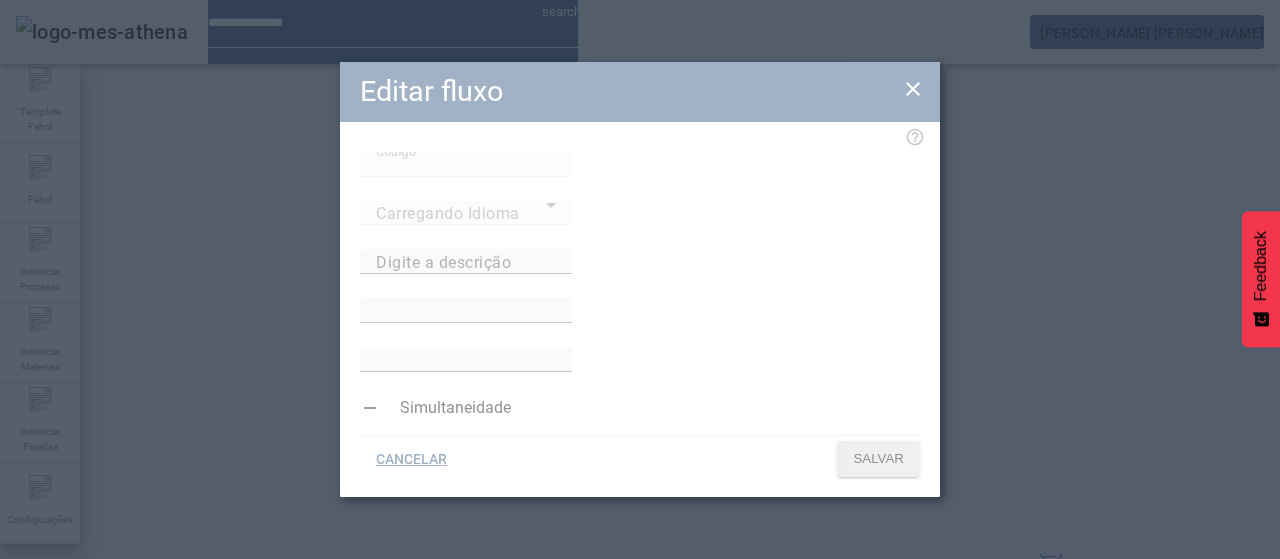 type on "**********" 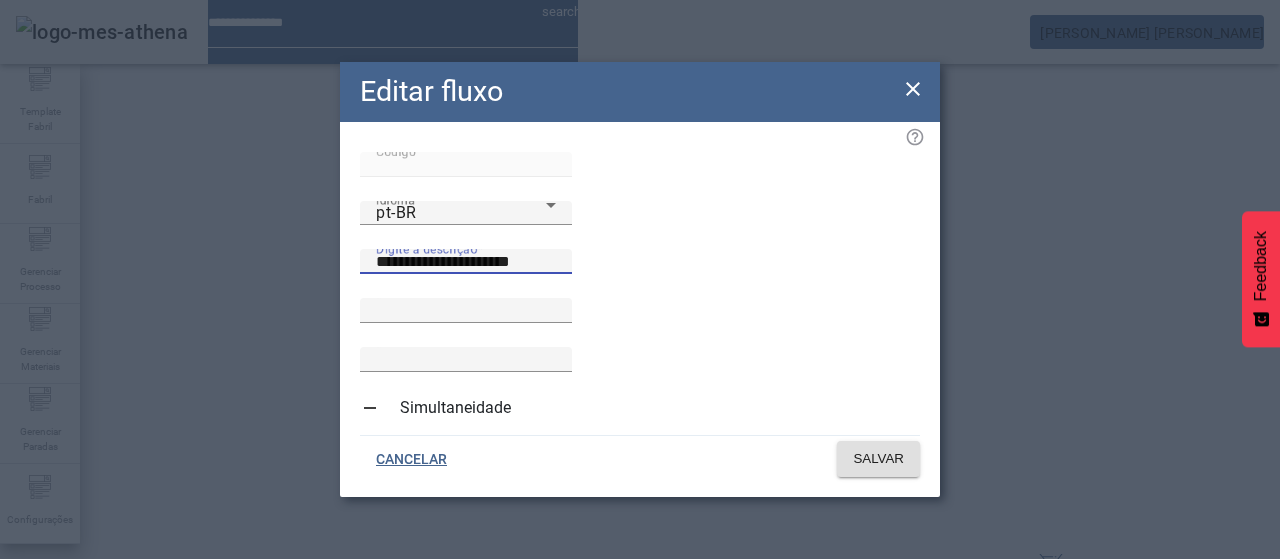 click on "**********" at bounding box center [466, 262] 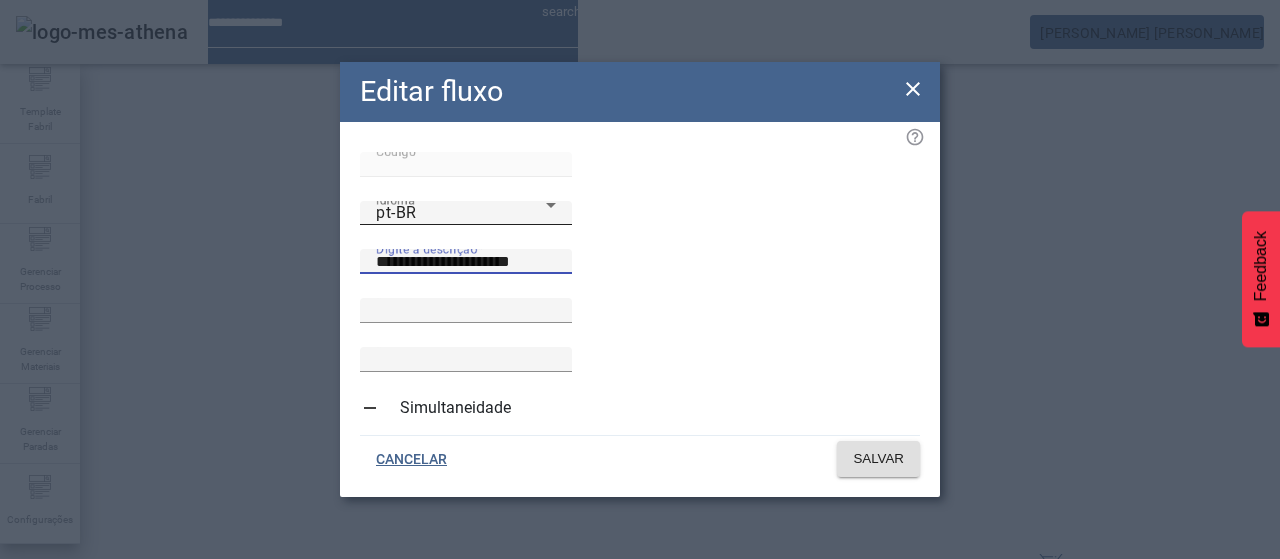 click on "pt-BR" at bounding box center [461, 213] 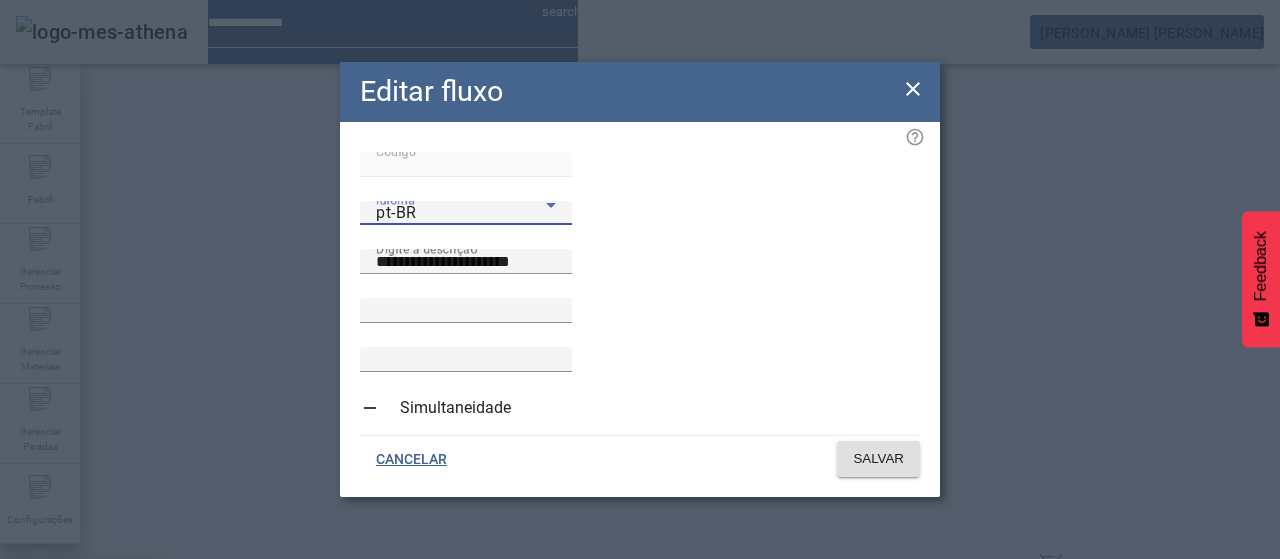 click on "es-ES" at bounding box center (81, 687) 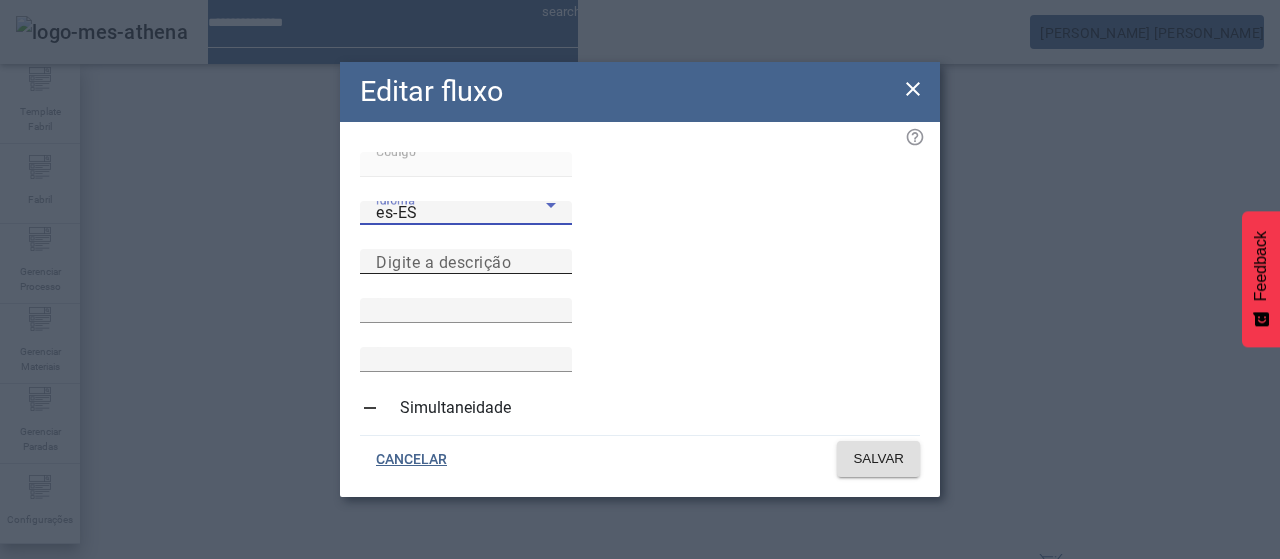 drag, startPoint x: 693, startPoint y: 279, endPoint x: 702, endPoint y: 287, distance: 12.0415945 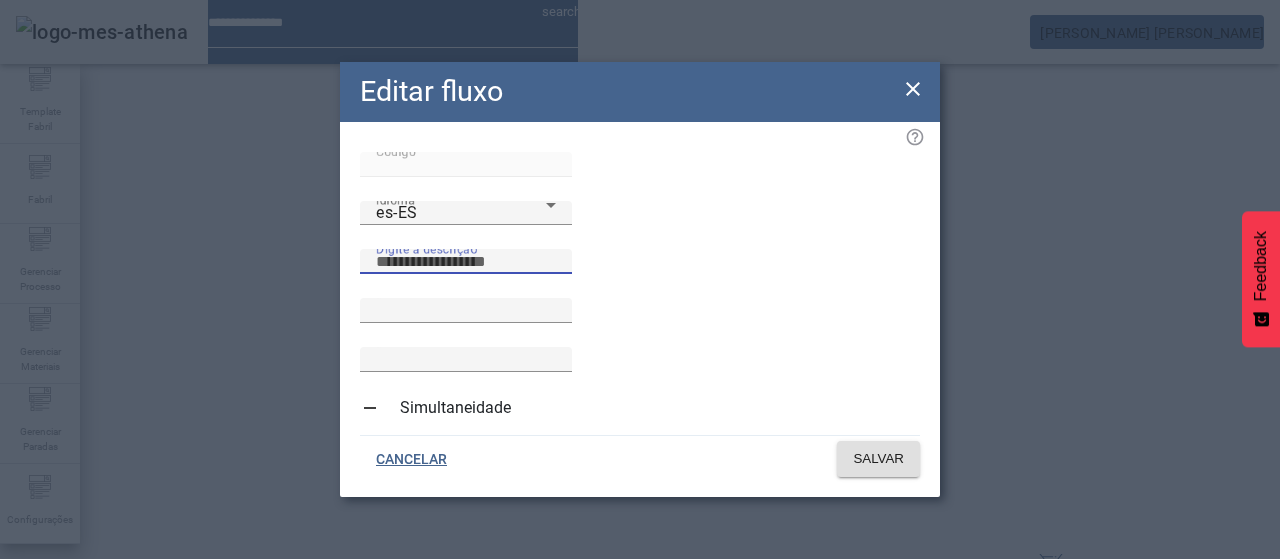 paste on "**********" 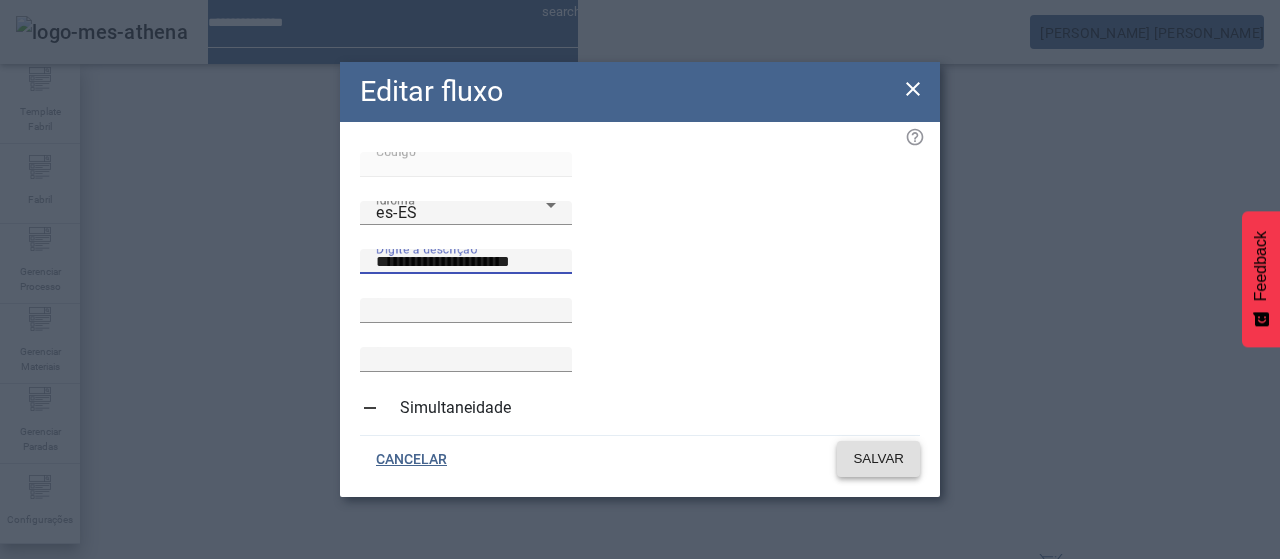 type on "**********" 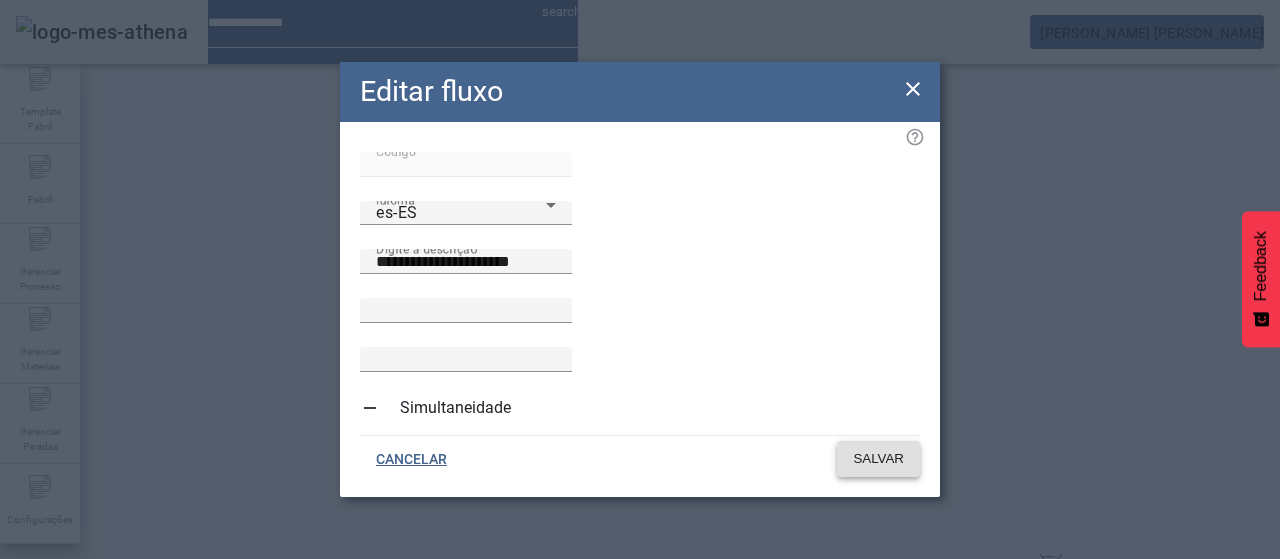click on "SALVAR" 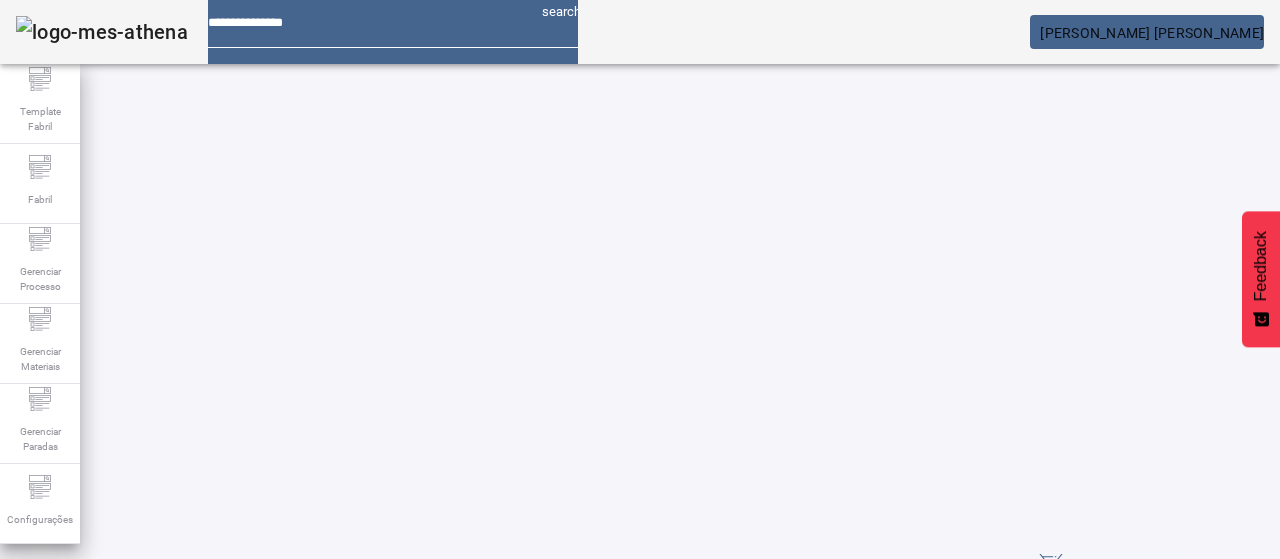 click on "EDITAR" at bounding box center (353, 788) 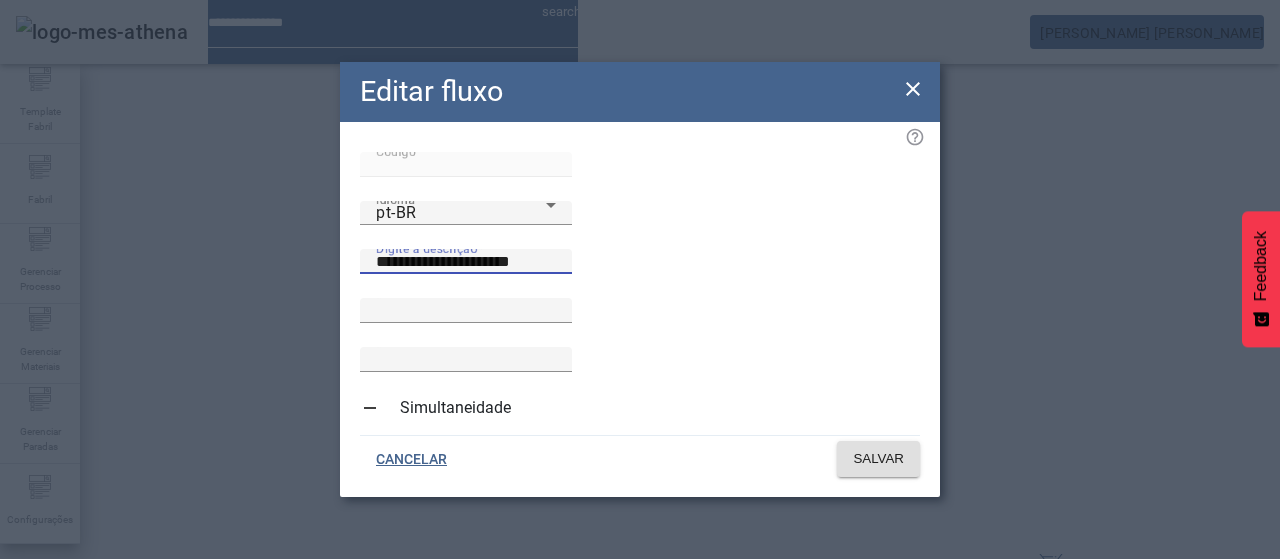 drag, startPoint x: 666, startPoint y: 277, endPoint x: 655, endPoint y: 275, distance: 11.18034 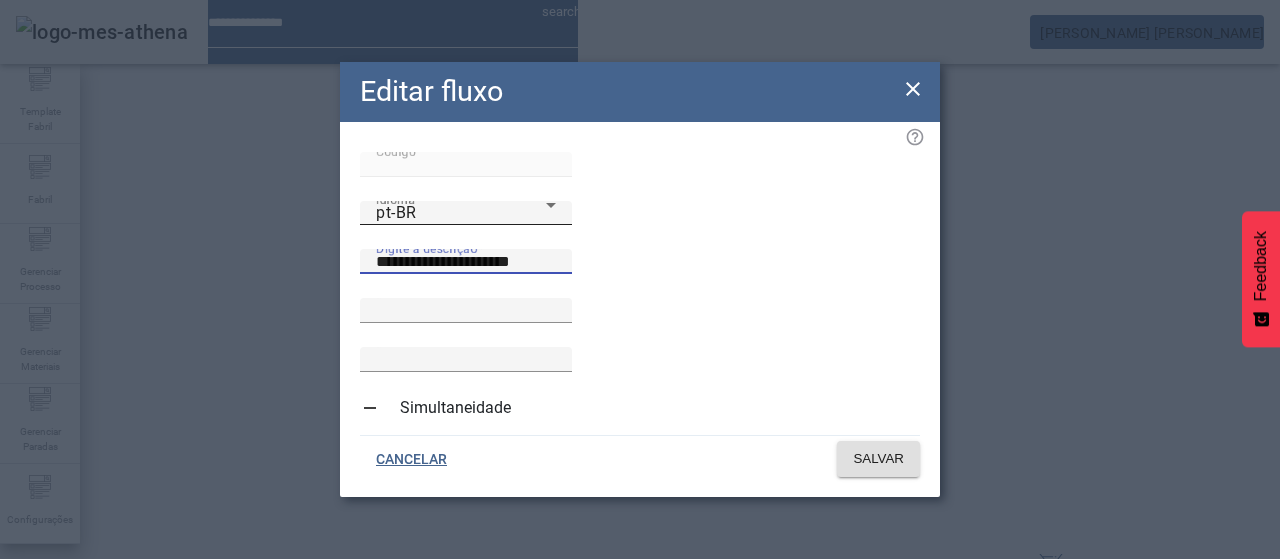 click on "pt-BR" at bounding box center (461, 213) 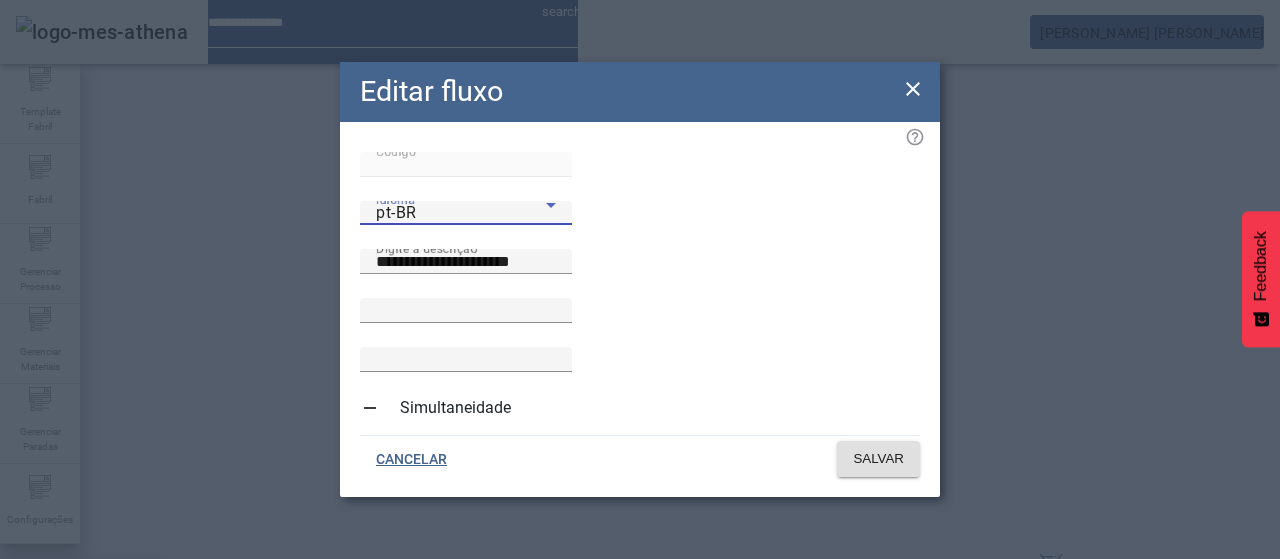 drag, startPoint x: 407, startPoint y: 421, endPoint x: 632, endPoint y: 283, distance: 263.94885 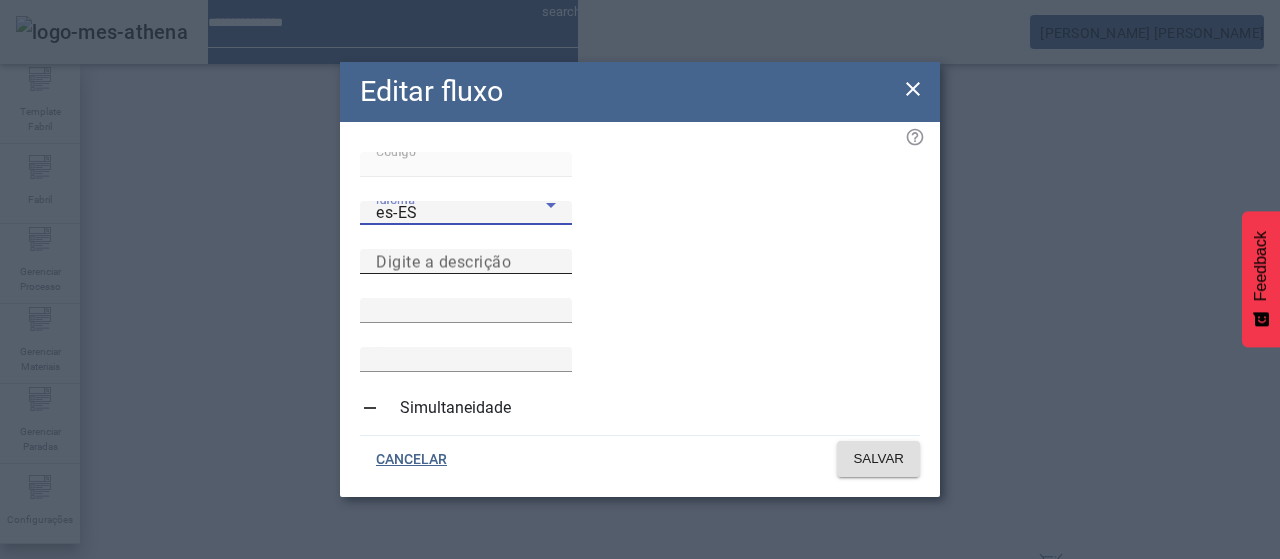 click on "Digite a descrição" at bounding box center [443, 261] 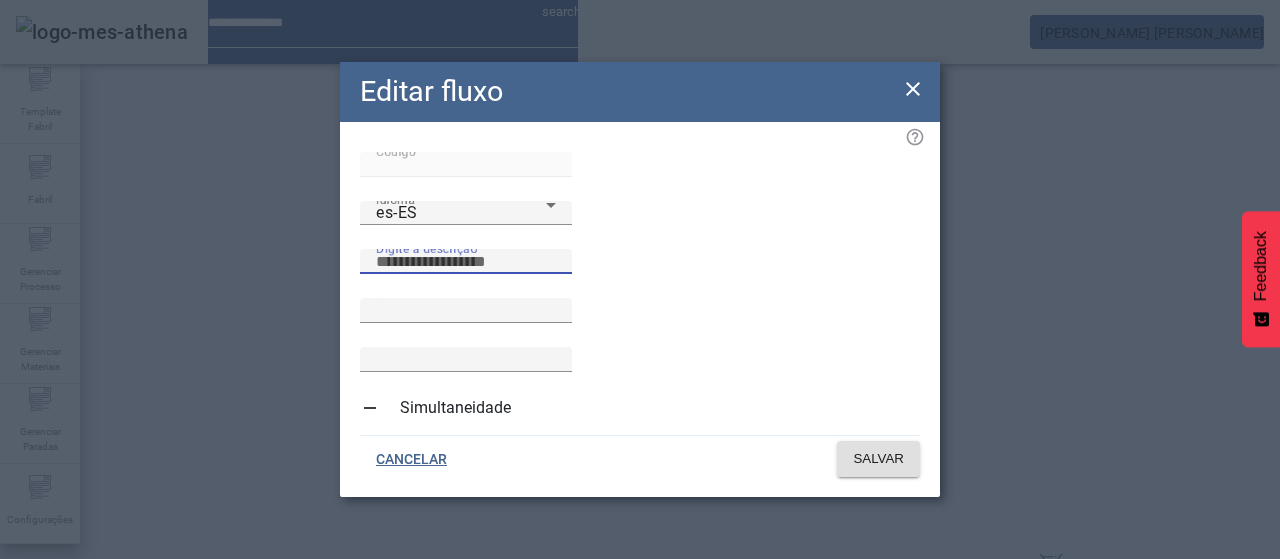 paste on "**********" 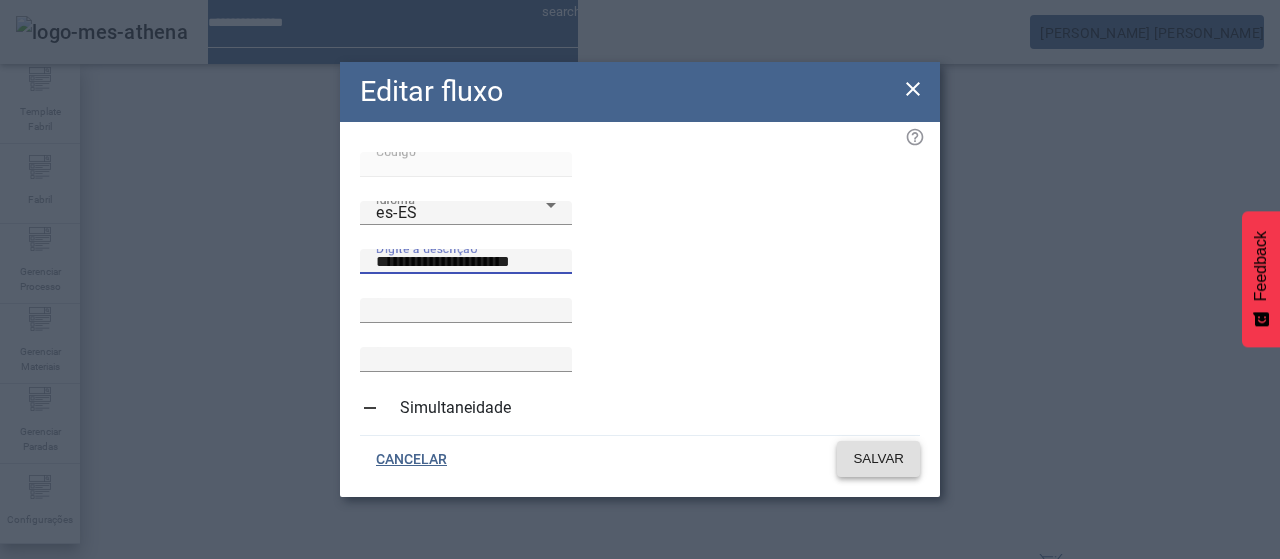 type on "**********" 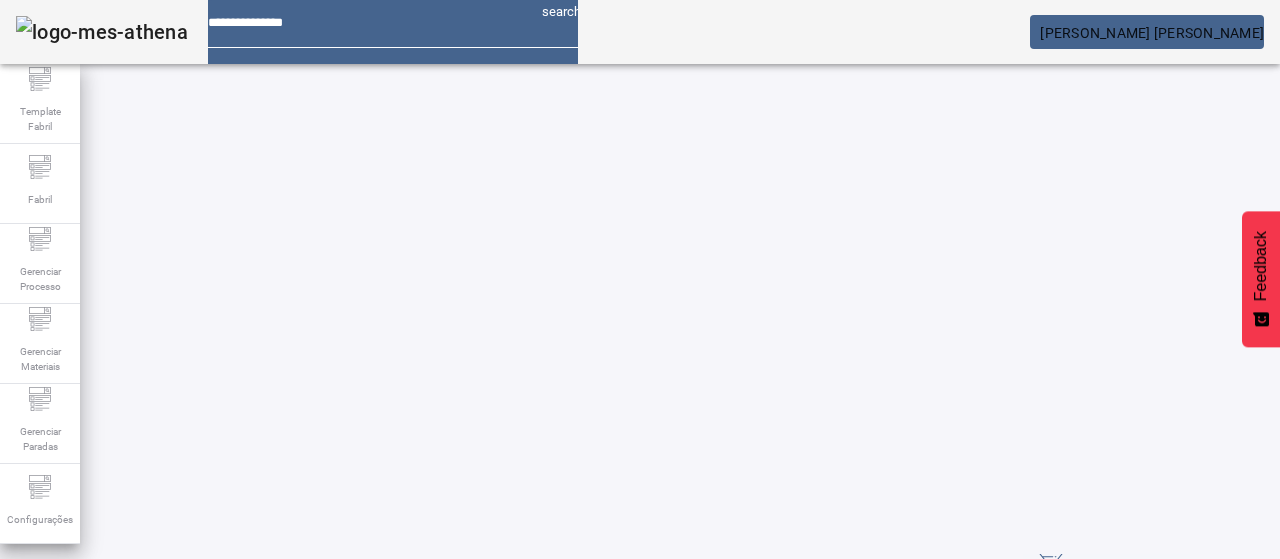 click on "EDITAR" at bounding box center [353, 788] 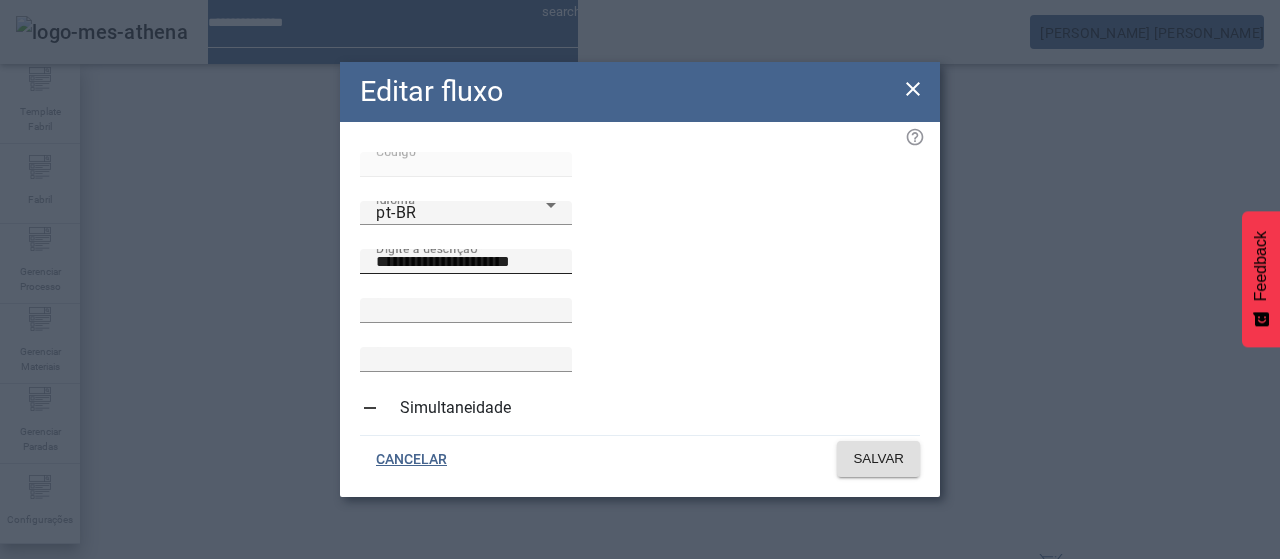 click on "**********" at bounding box center [466, 262] 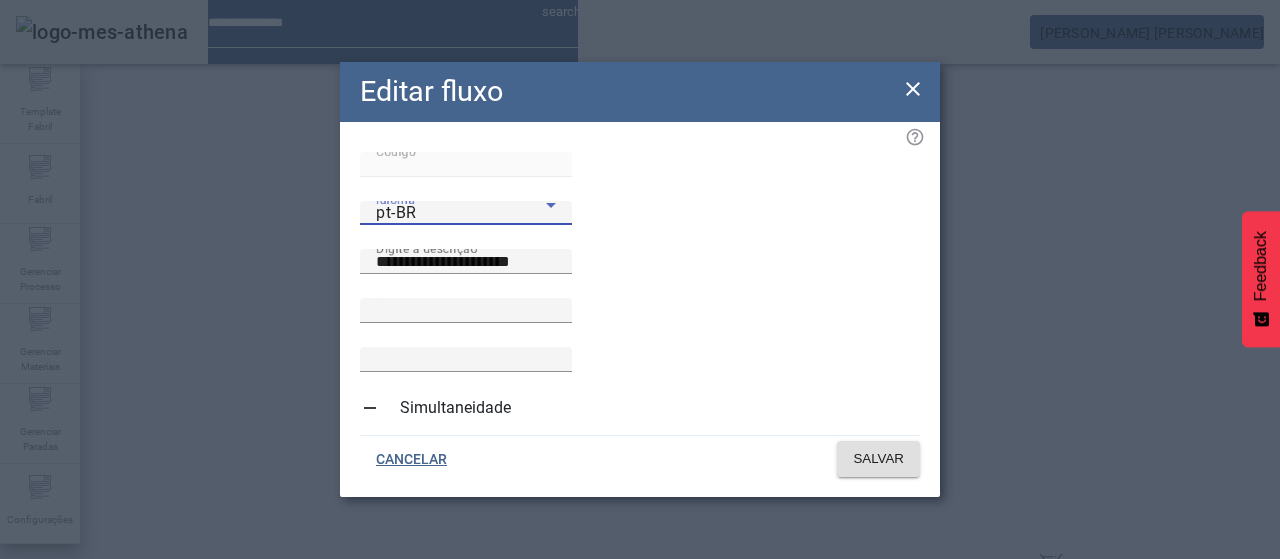 drag, startPoint x: 457, startPoint y: 273, endPoint x: 453, endPoint y: 285, distance: 12.649111 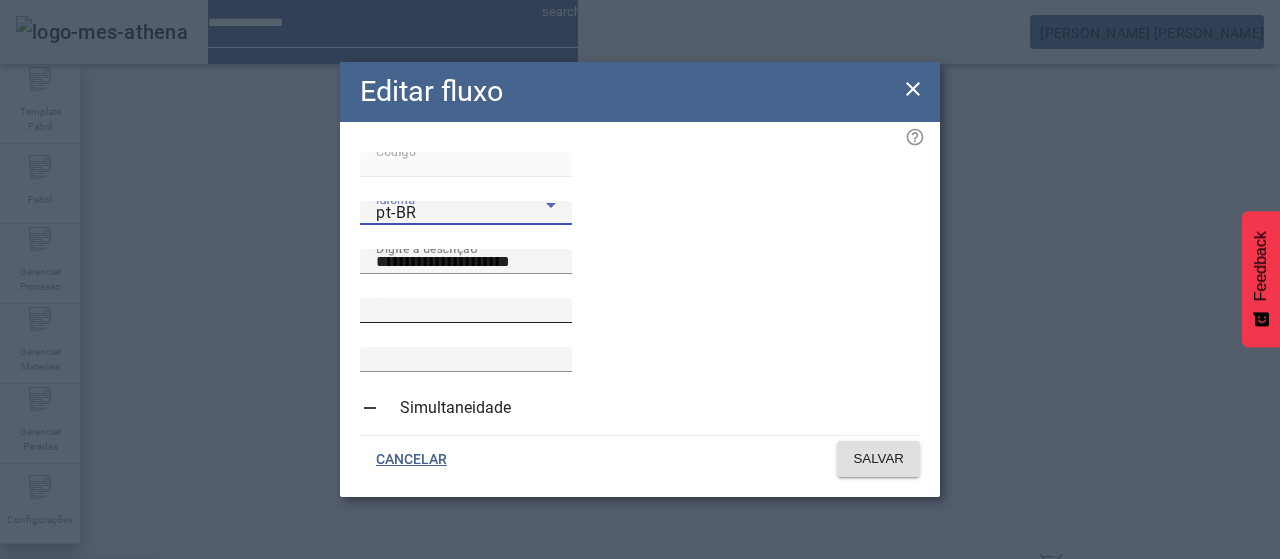 drag, startPoint x: 417, startPoint y: 427, endPoint x: 546, endPoint y: 323, distance: 165.70154 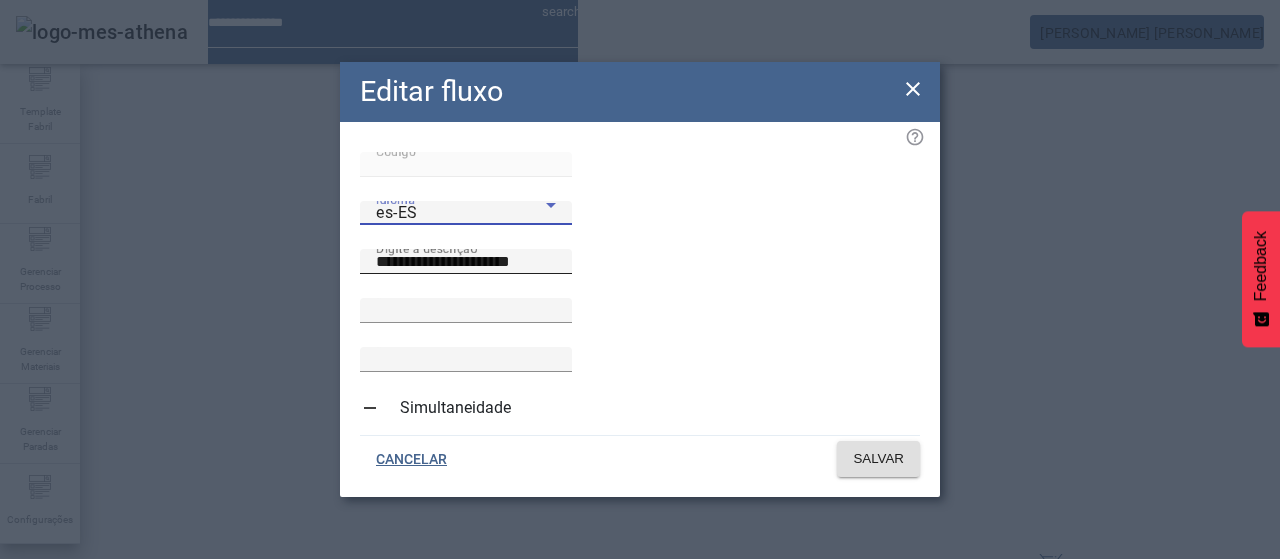 click on "**********" 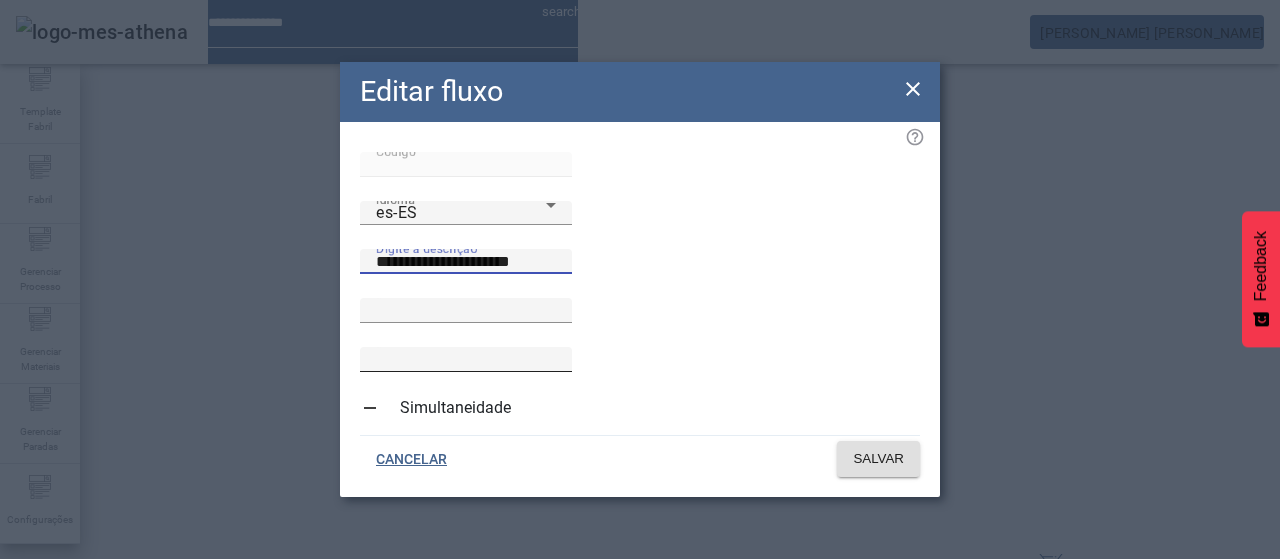 paste 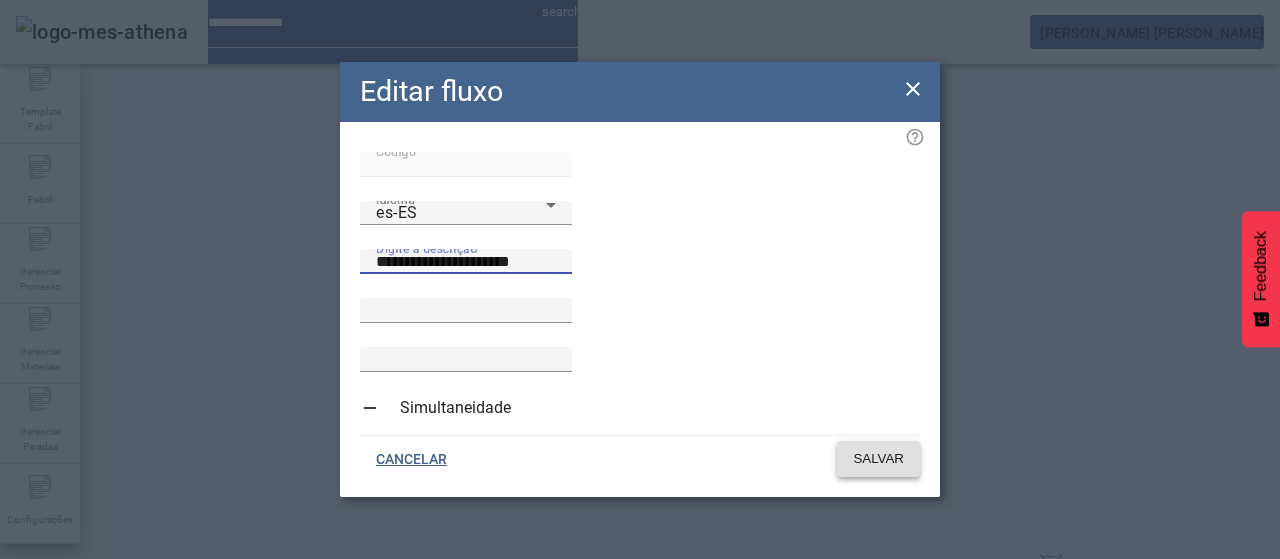 type on "**********" 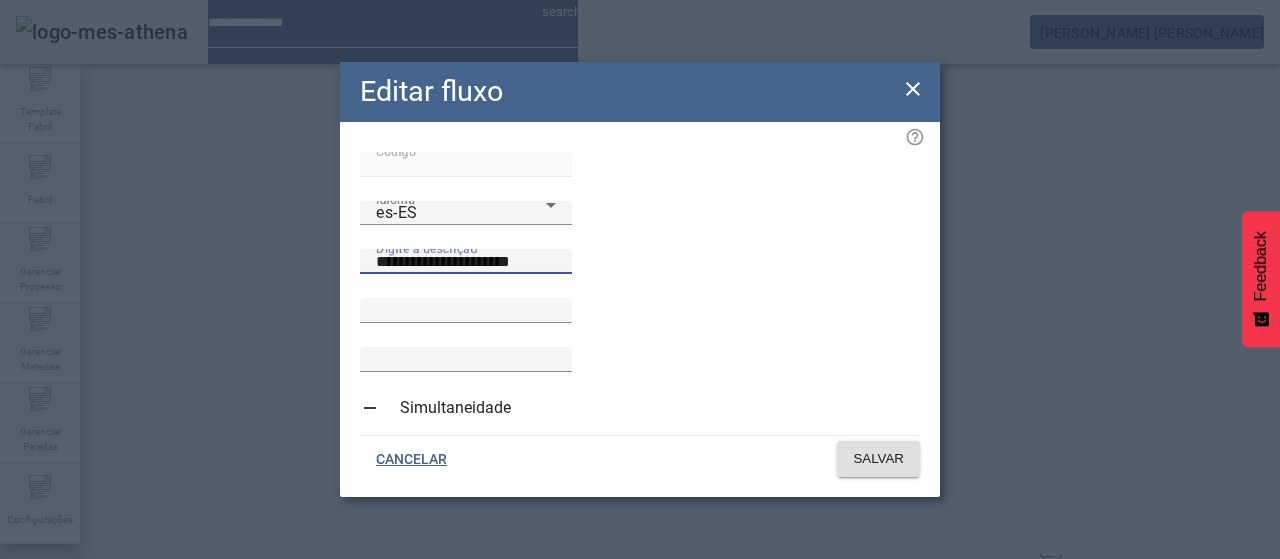 drag, startPoint x: 920, startPoint y: 88, endPoint x: 878, endPoint y: 165, distance: 87.70975 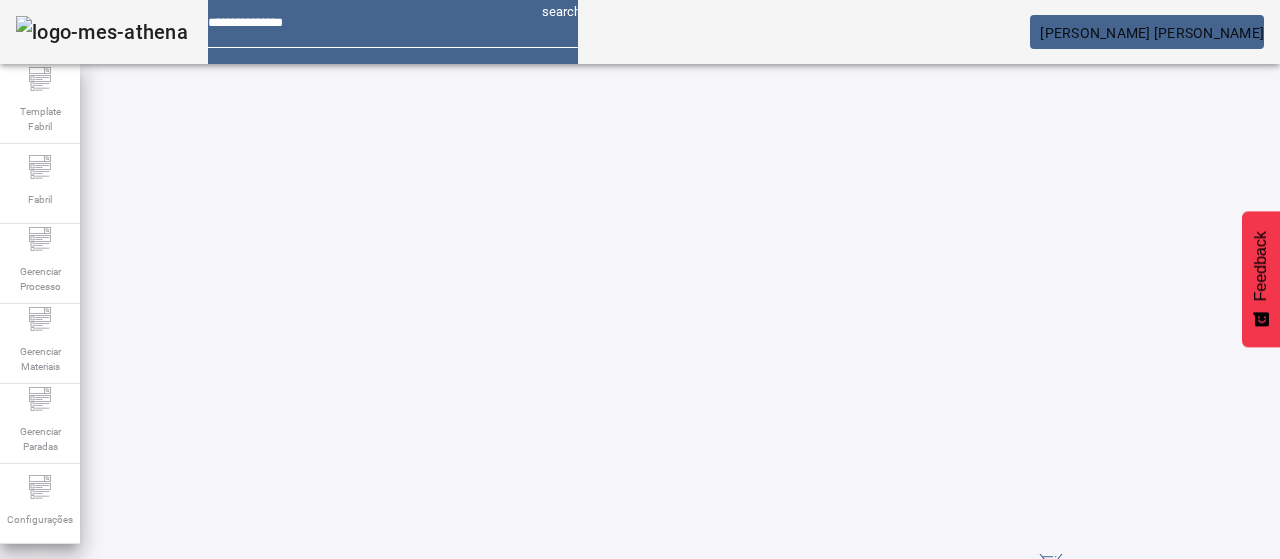drag, startPoint x: 272, startPoint y: 405, endPoint x: 186, endPoint y: 375, distance: 91.08238 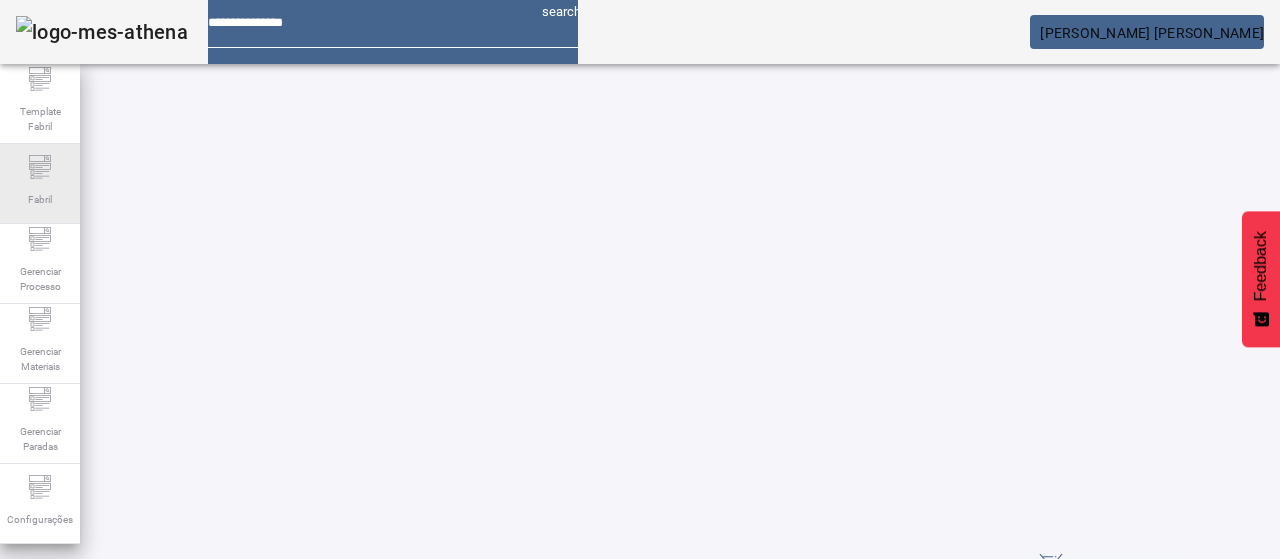 copy on "TAQ511 .A.00440.016000" 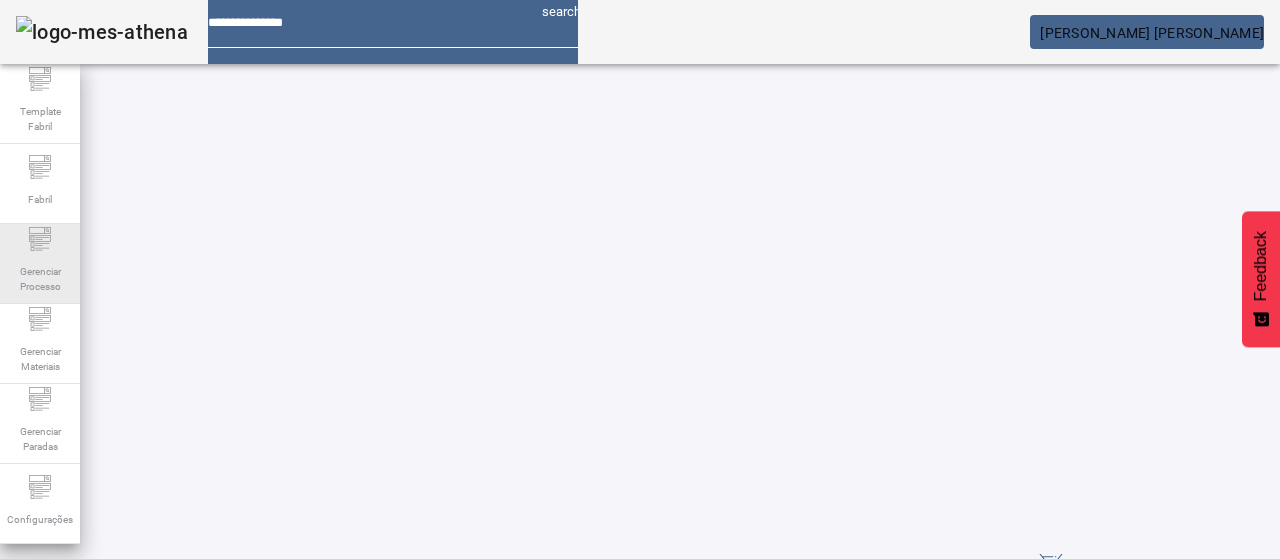 click on "Gerenciar Processo" 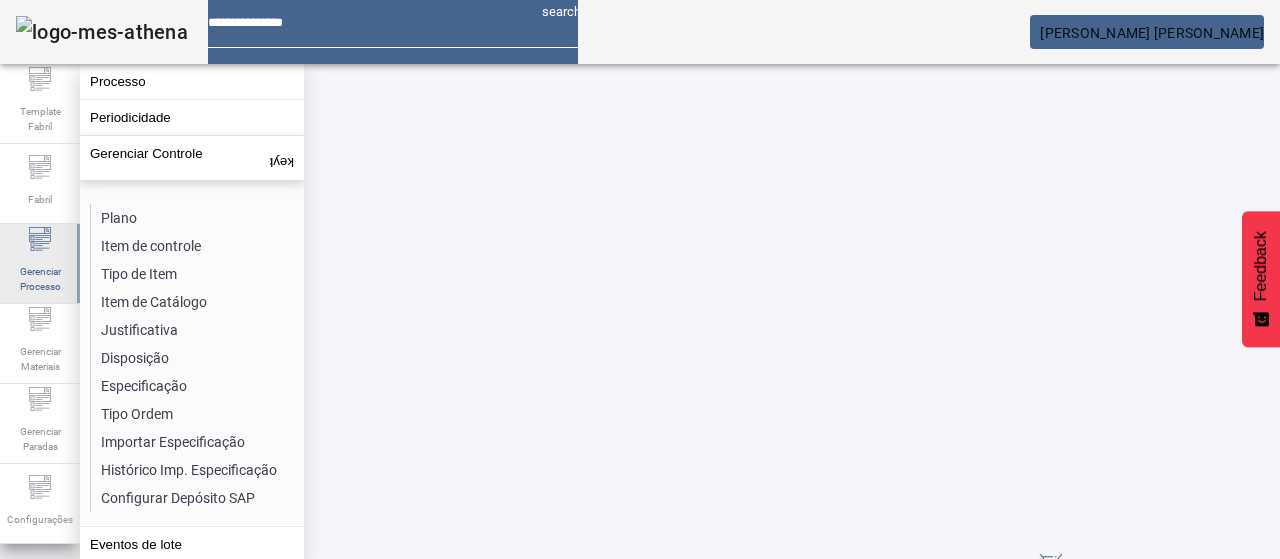 drag, startPoint x: 52, startPoint y: 326, endPoint x: 77, endPoint y: 299, distance: 36.796738 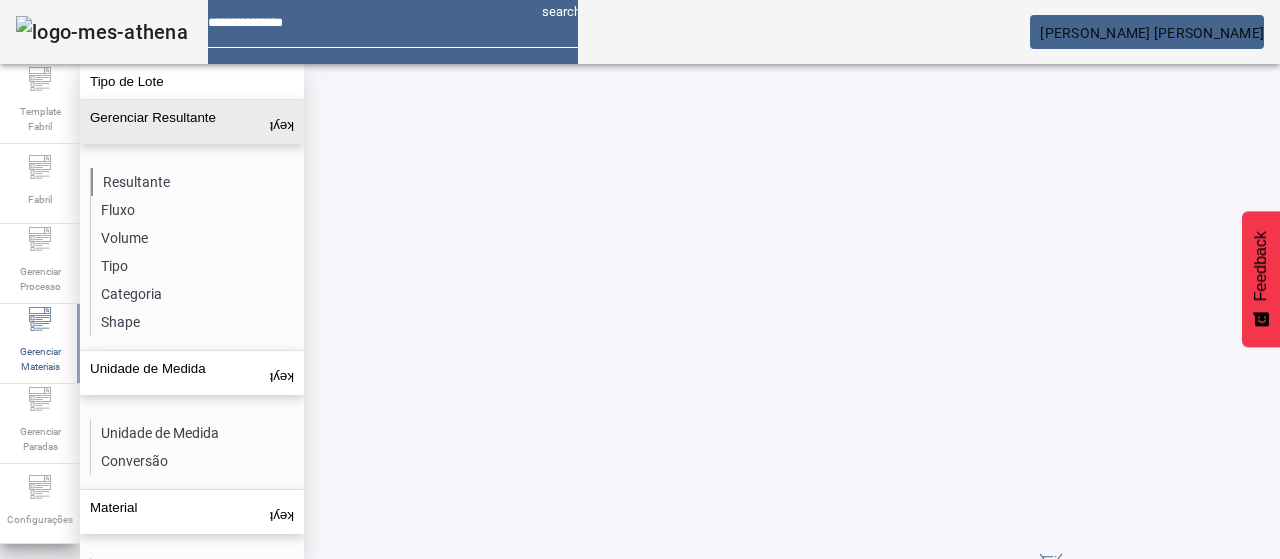 click on "Resultante" 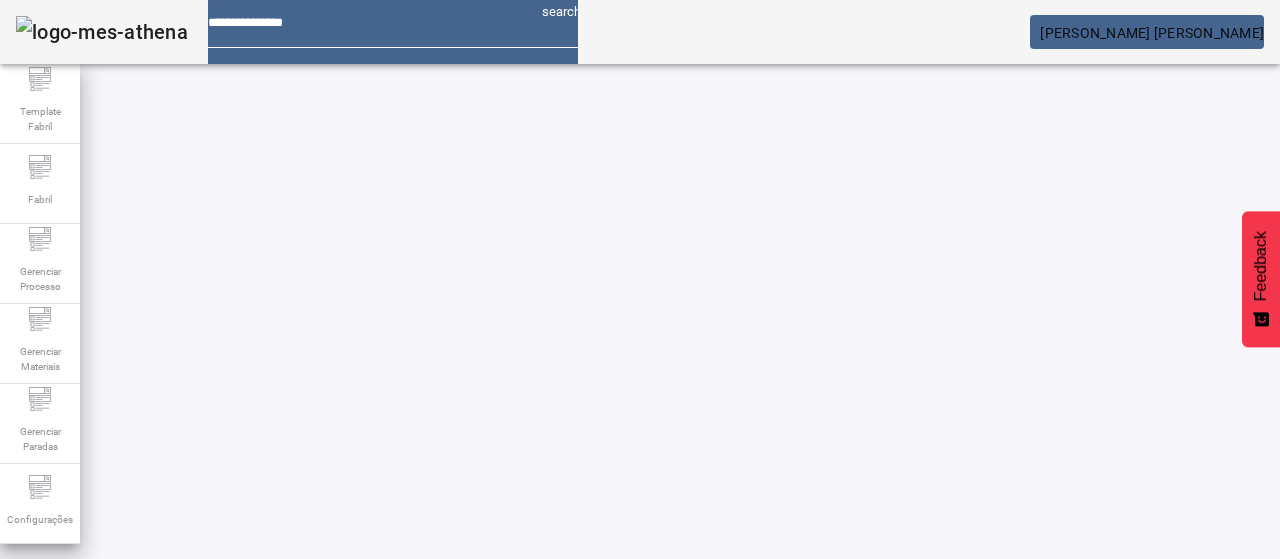 drag, startPoint x: 1128, startPoint y: 138, endPoint x: 857, endPoint y: 182, distance: 274.5487 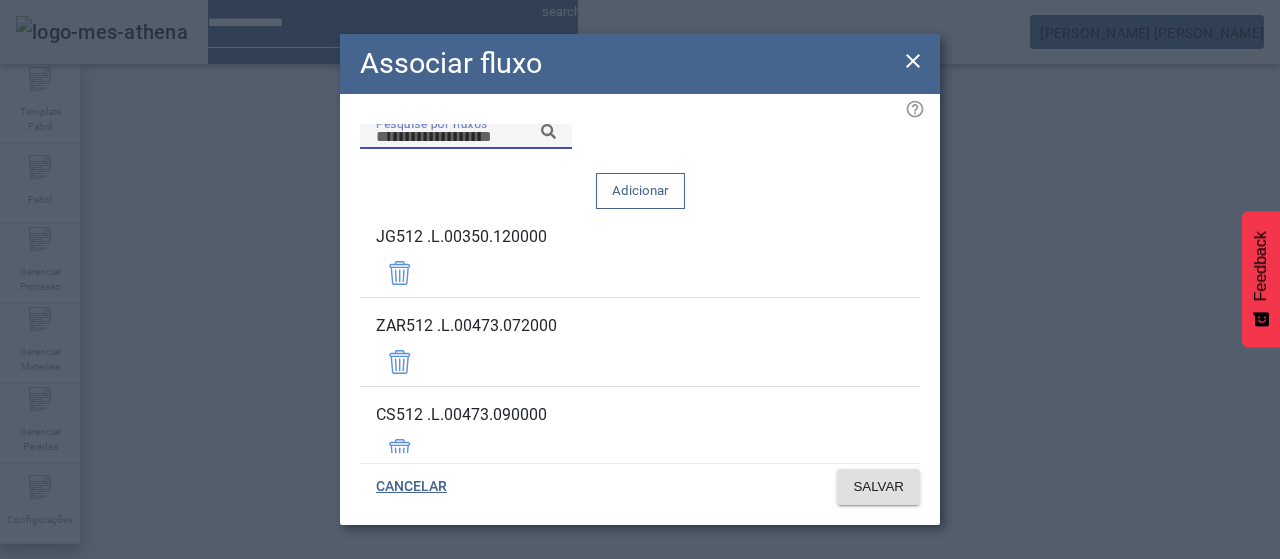 click on "Pesquise por fluxos" at bounding box center (466, 137) 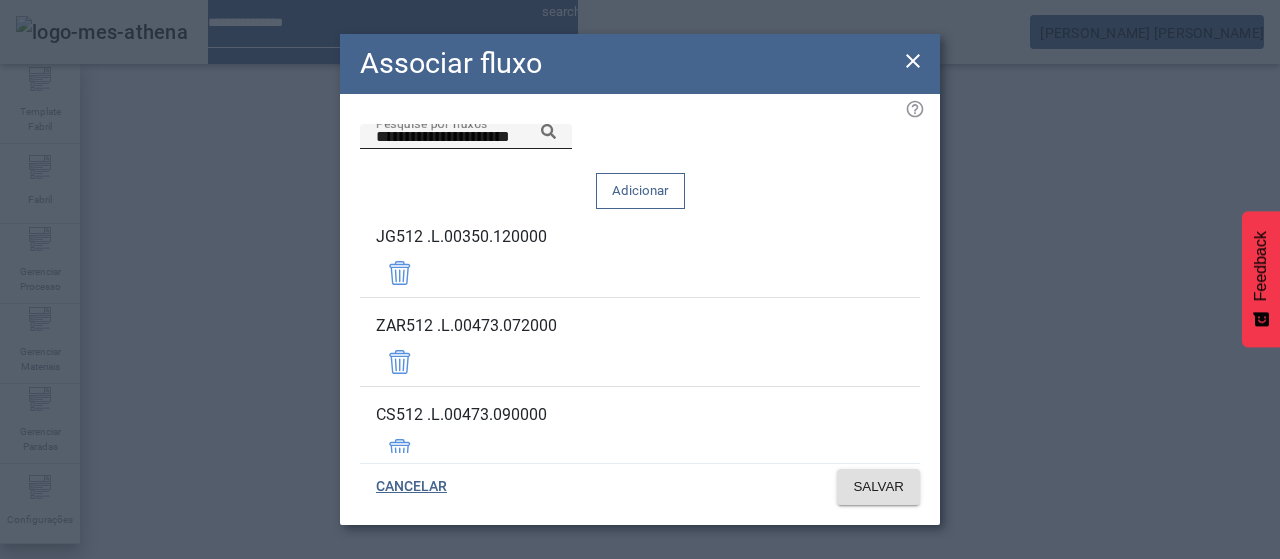 click 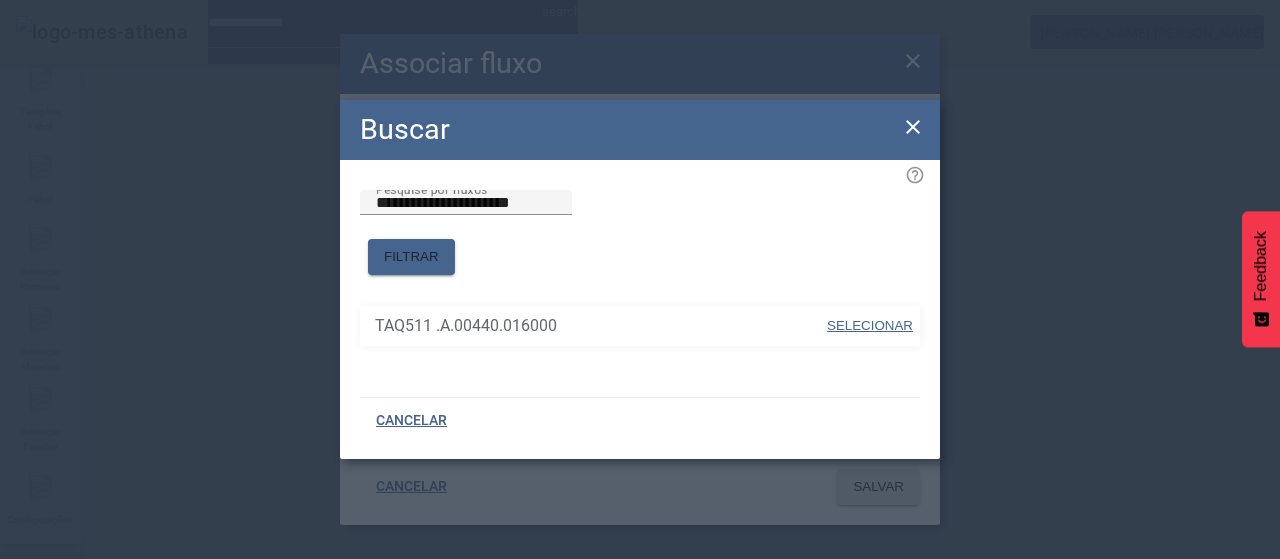 drag, startPoint x: 845, startPoint y: 297, endPoint x: 846, endPoint y: 265, distance: 32.01562 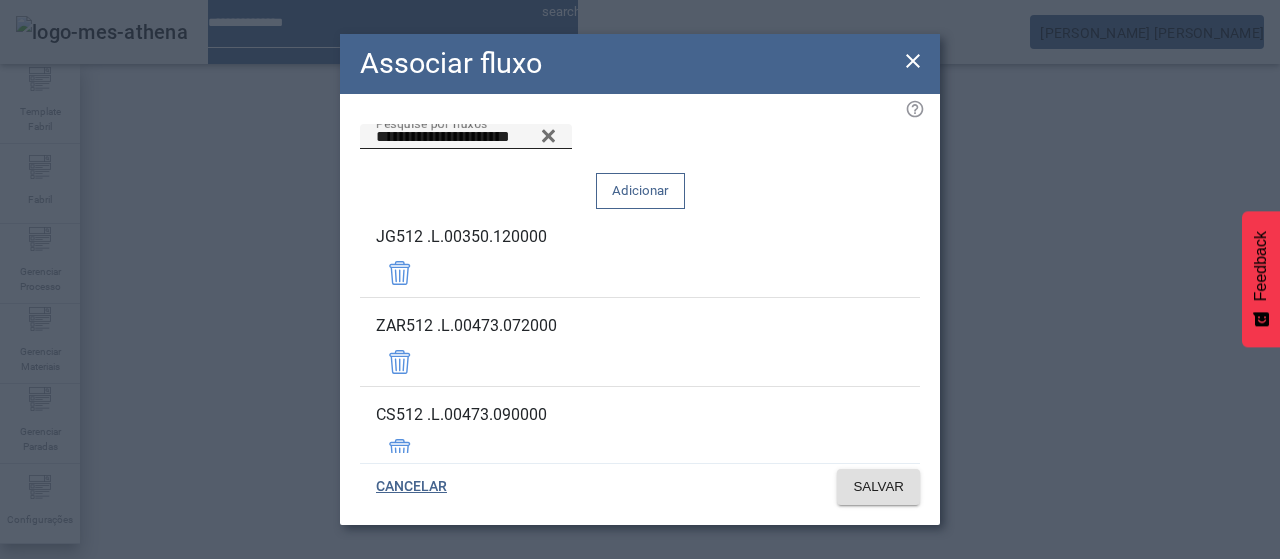 click on "Adicionar" 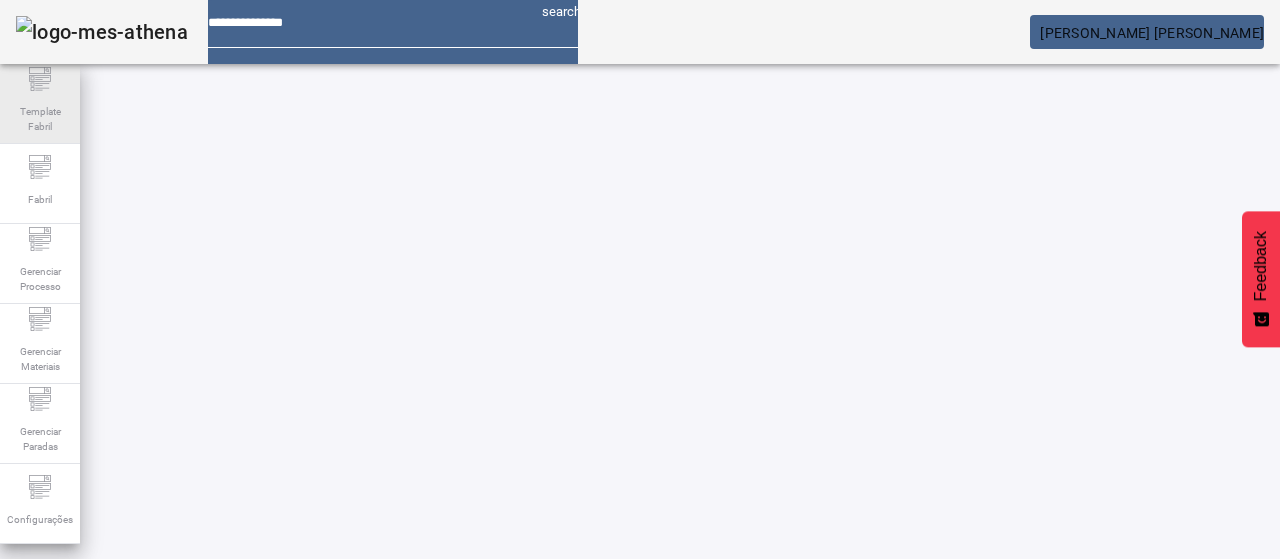 drag, startPoint x: 34, startPoint y: 187, endPoint x: 78, endPoint y: 139, distance: 65.11528 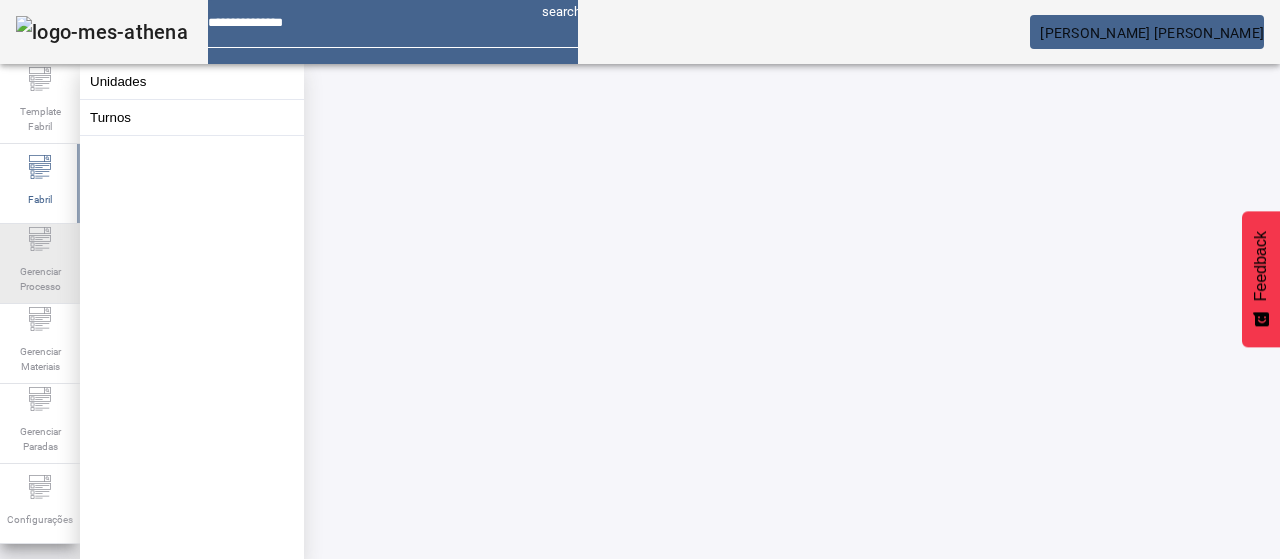 click 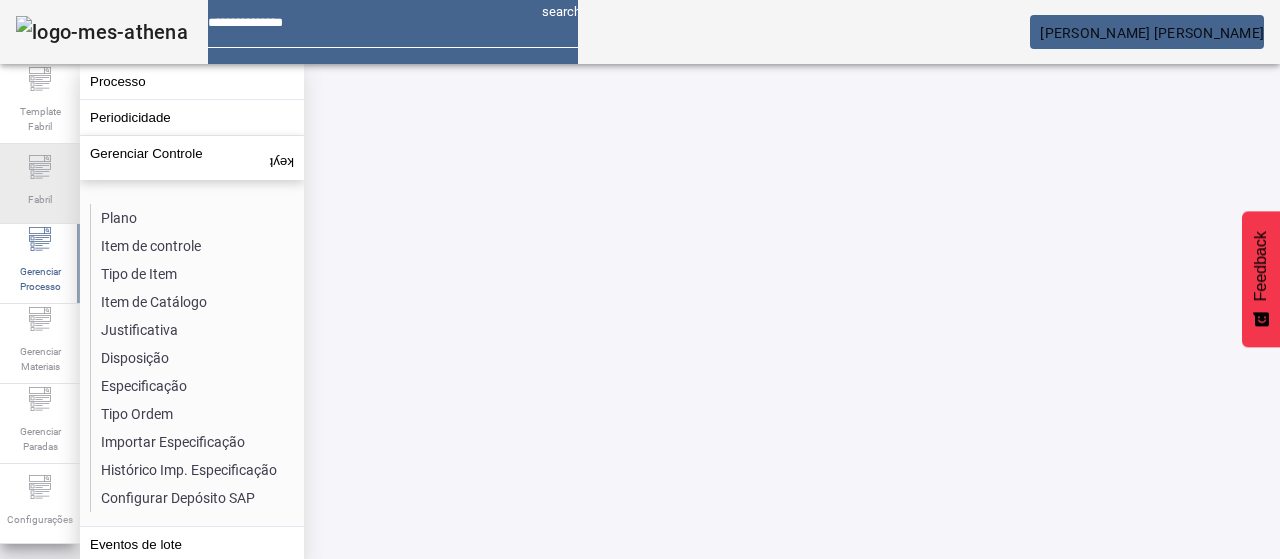 click 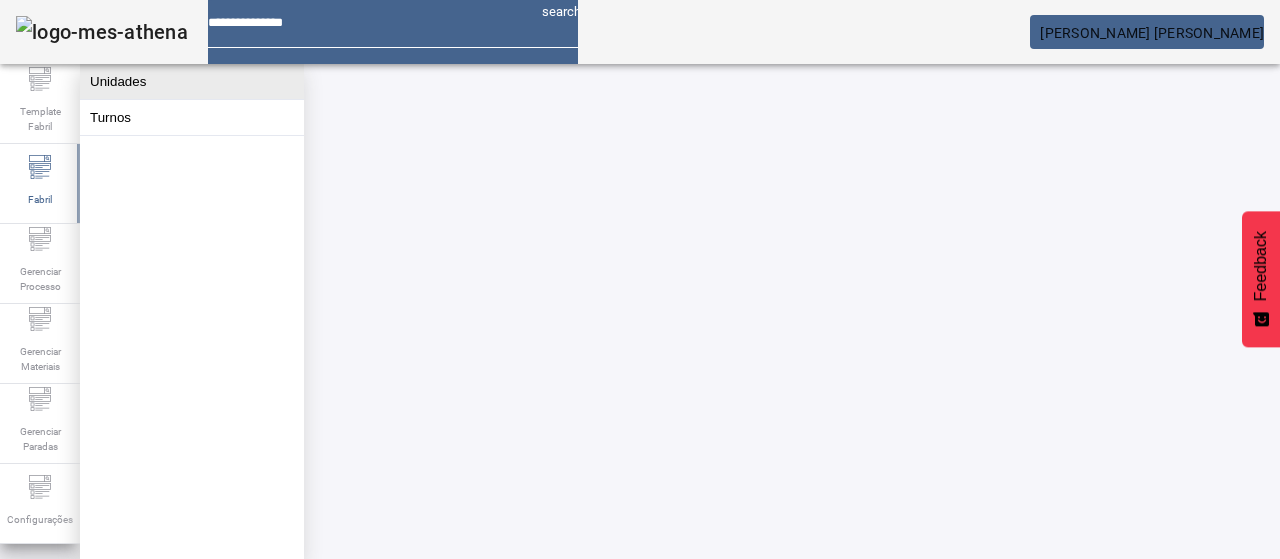 click on "Unidades" 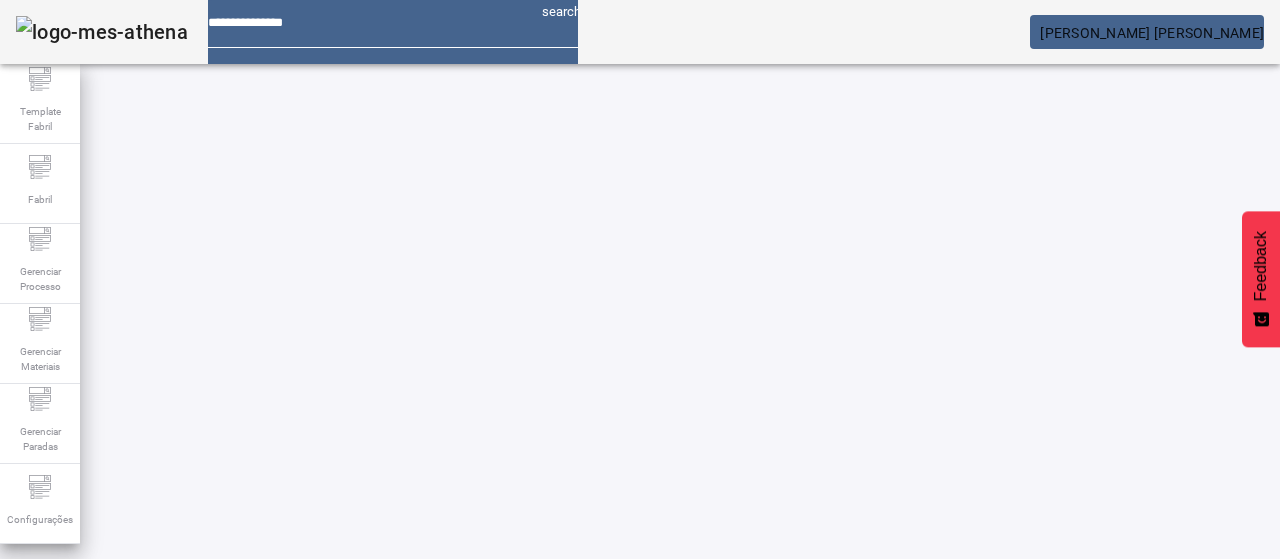drag, startPoint x: 1187, startPoint y: 148, endPoint x: 1108, endPoint y: 159, distance: 79.762146 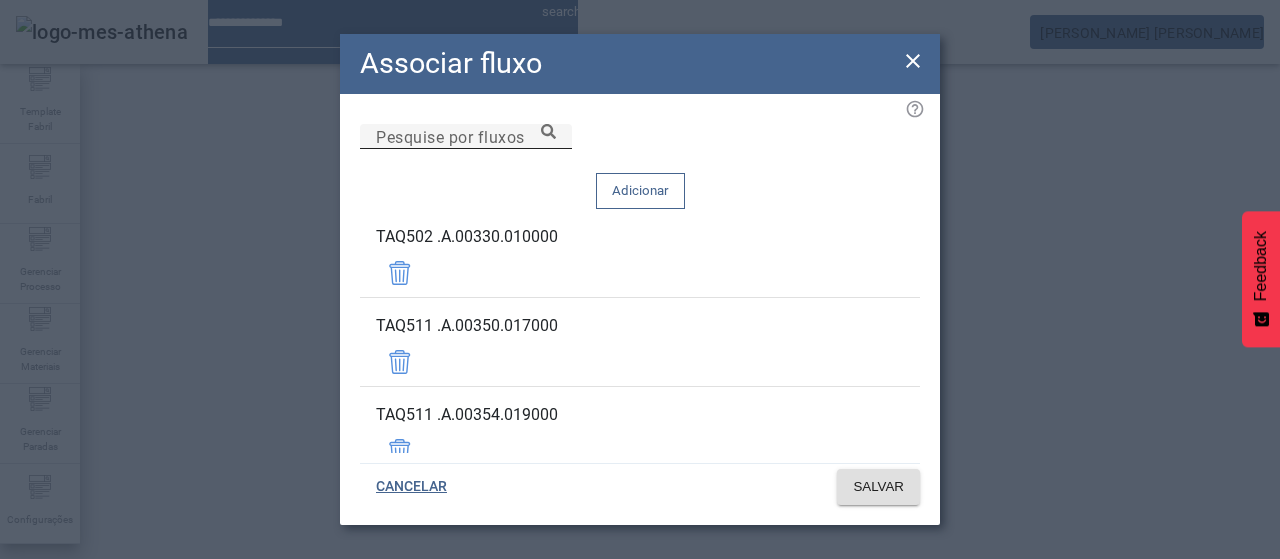 click on "Pesquise por fluxos" 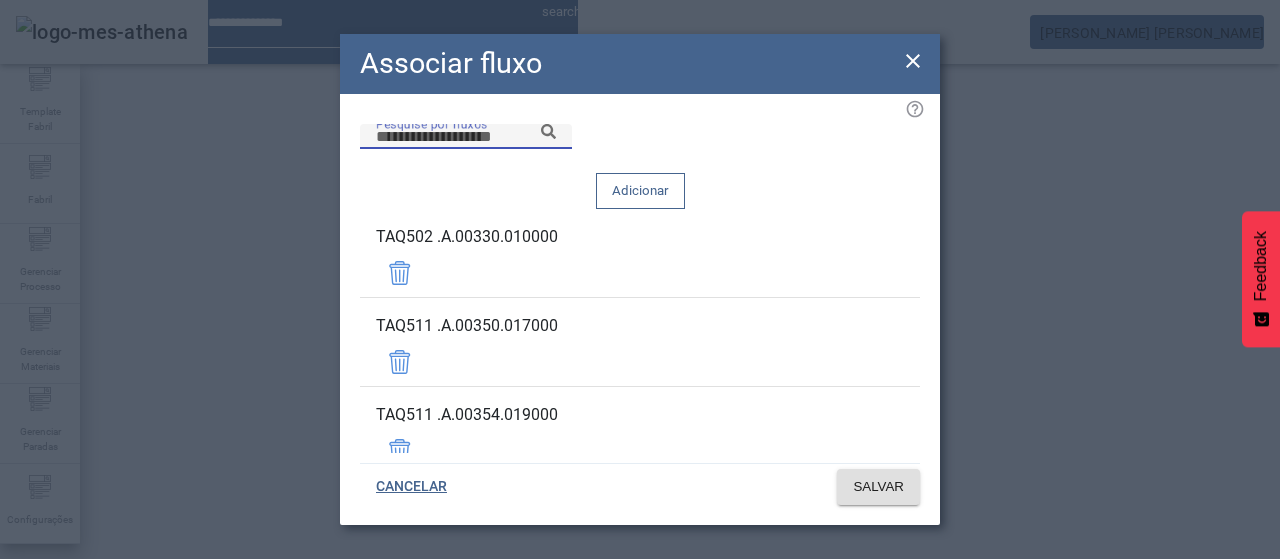 paste on "**********" 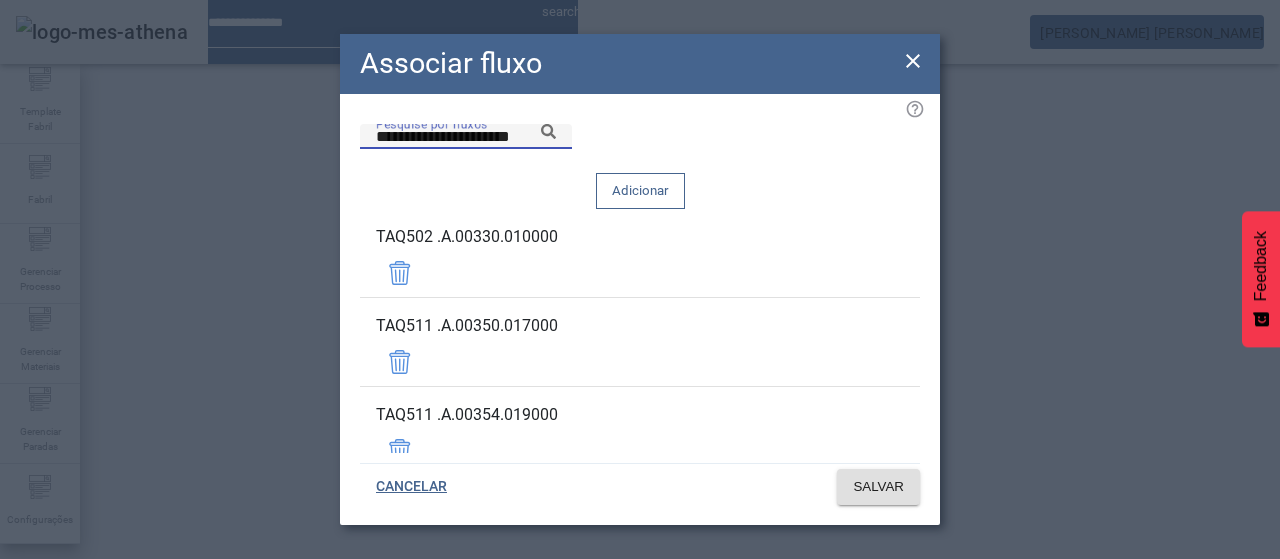 click on "**********" 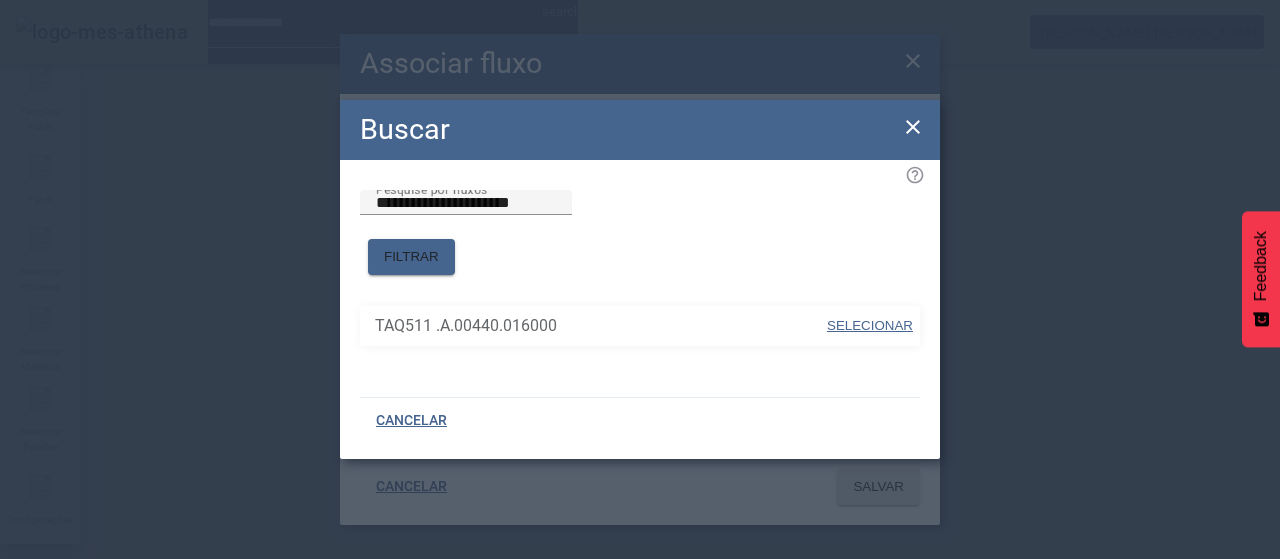 drag, startPoint x: 874, startPoint y: 309, endPoint x: 857, endPoint y: 253, distance: 58.5235 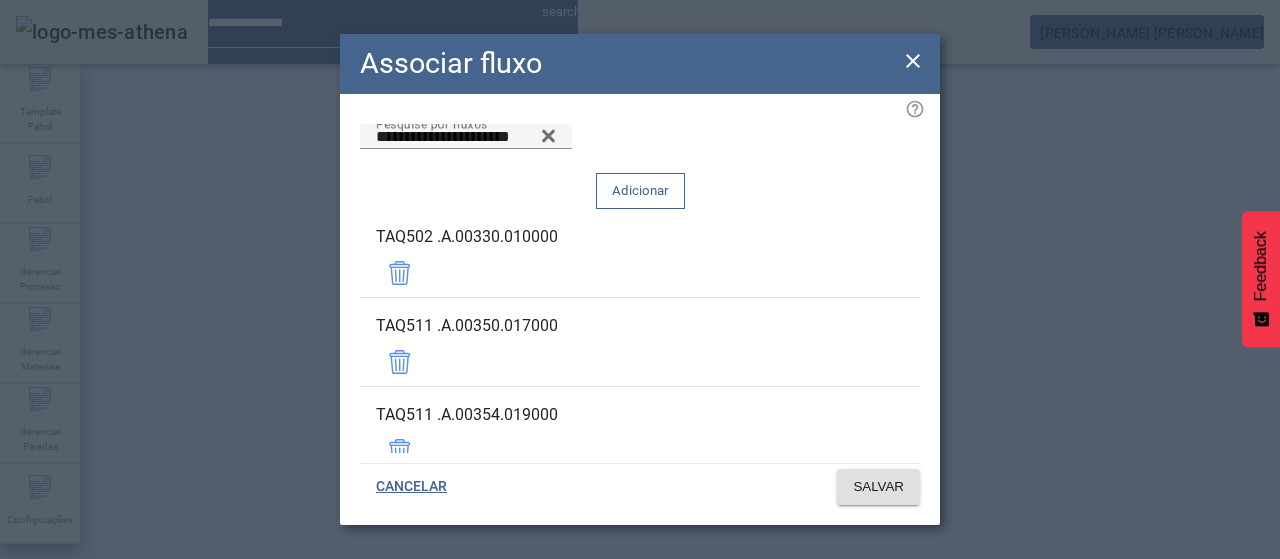 click on "Adicionar" 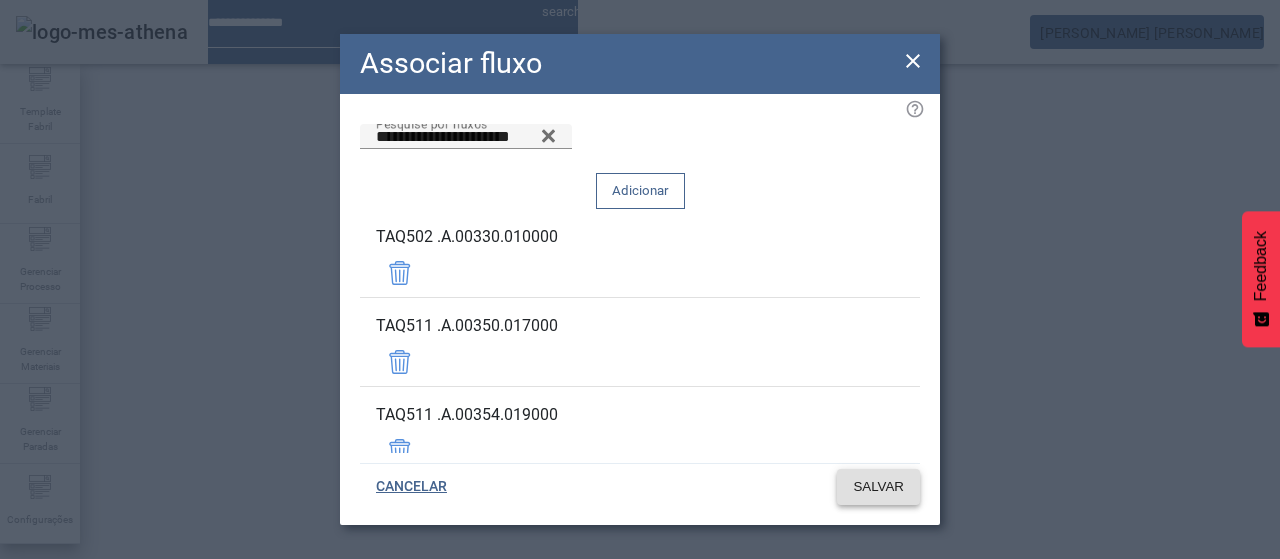 click 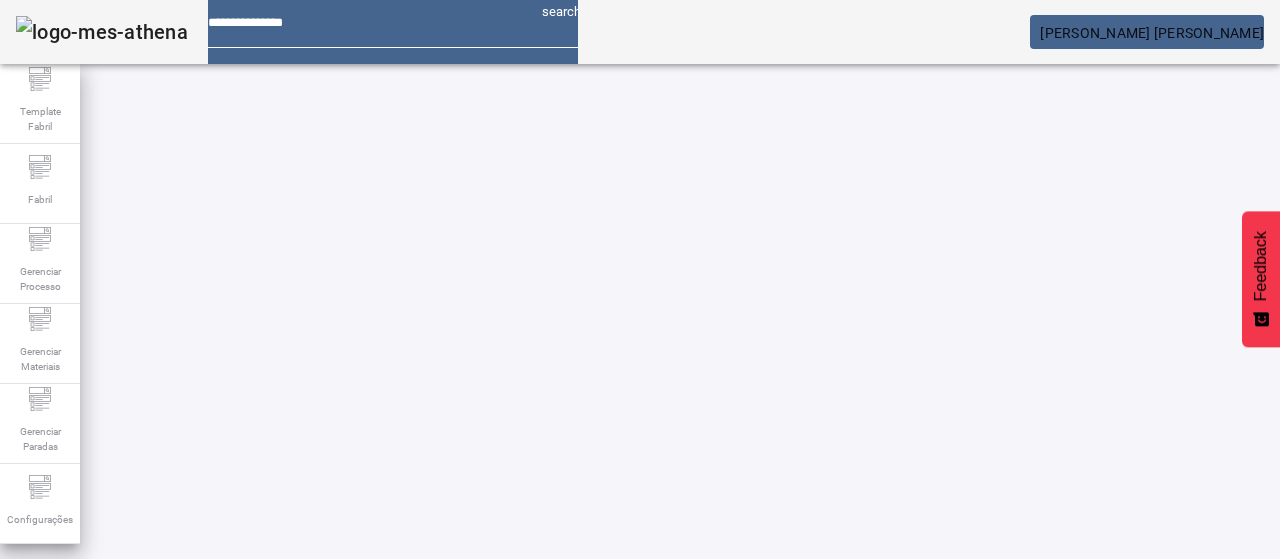 click at bounding box center [1136, 741] 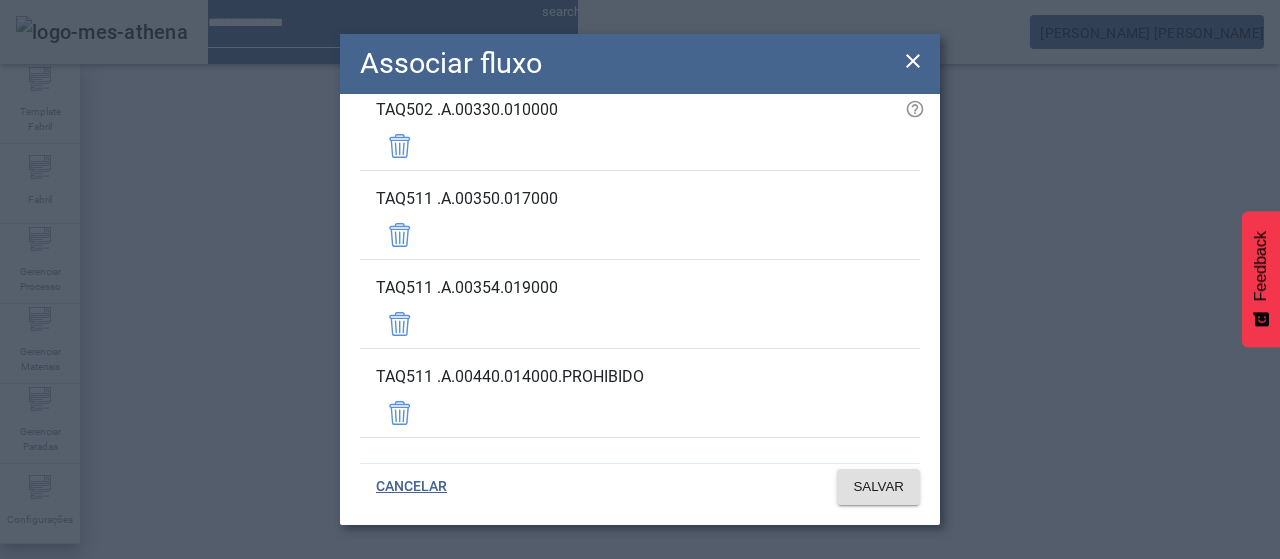scroll, scrollTop: 200, scrollLeft: 0, axis: vertical 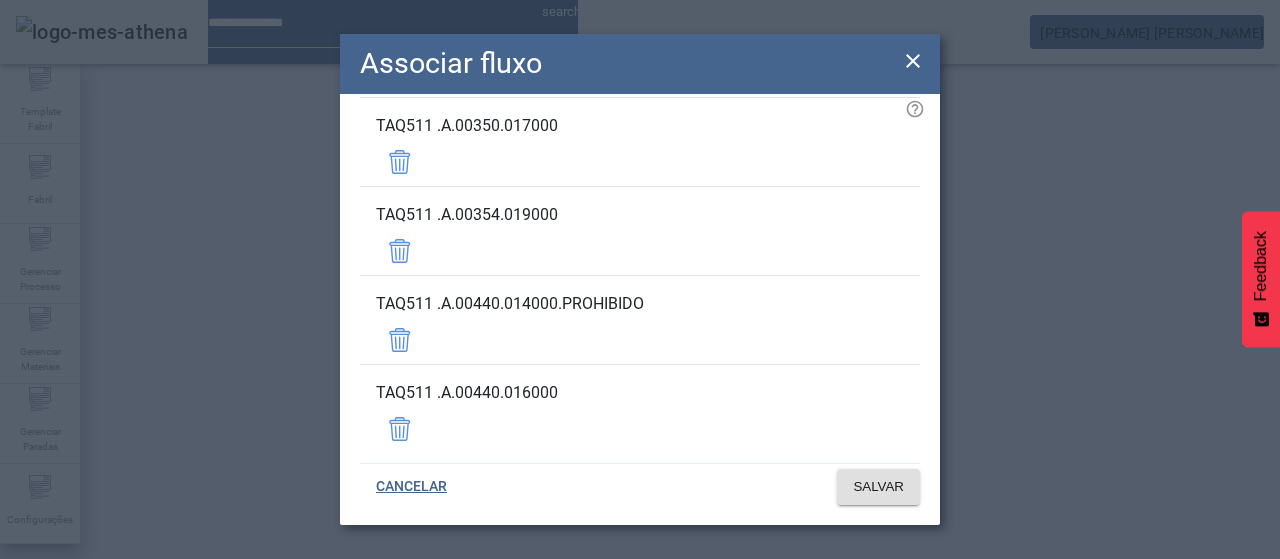 click 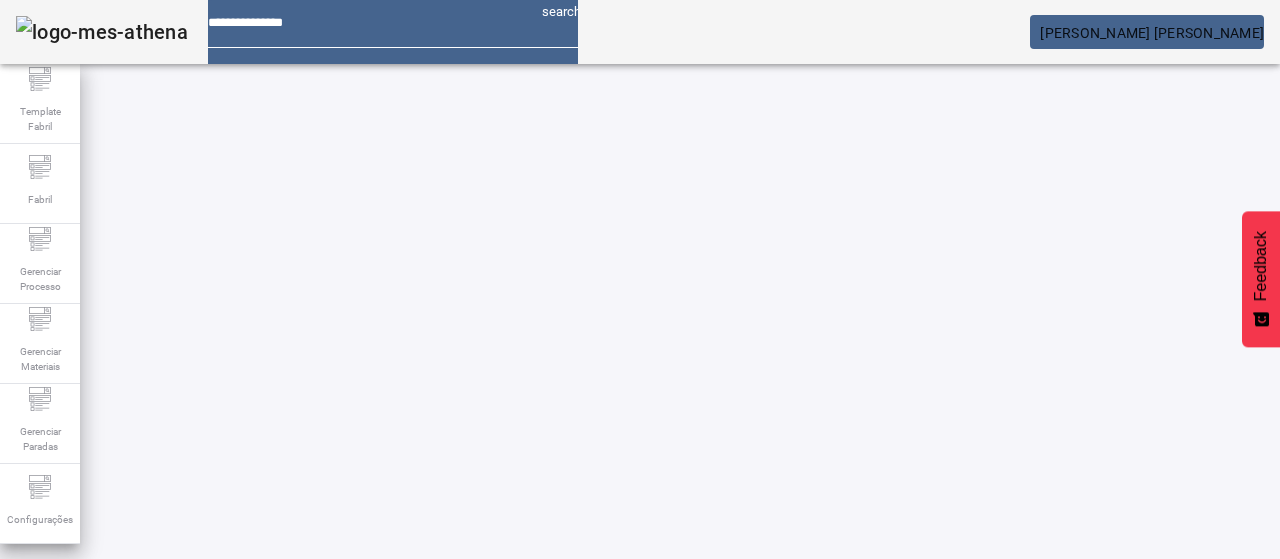 scroll, scrollTop: 0, scrollLeft: 0, axis: both 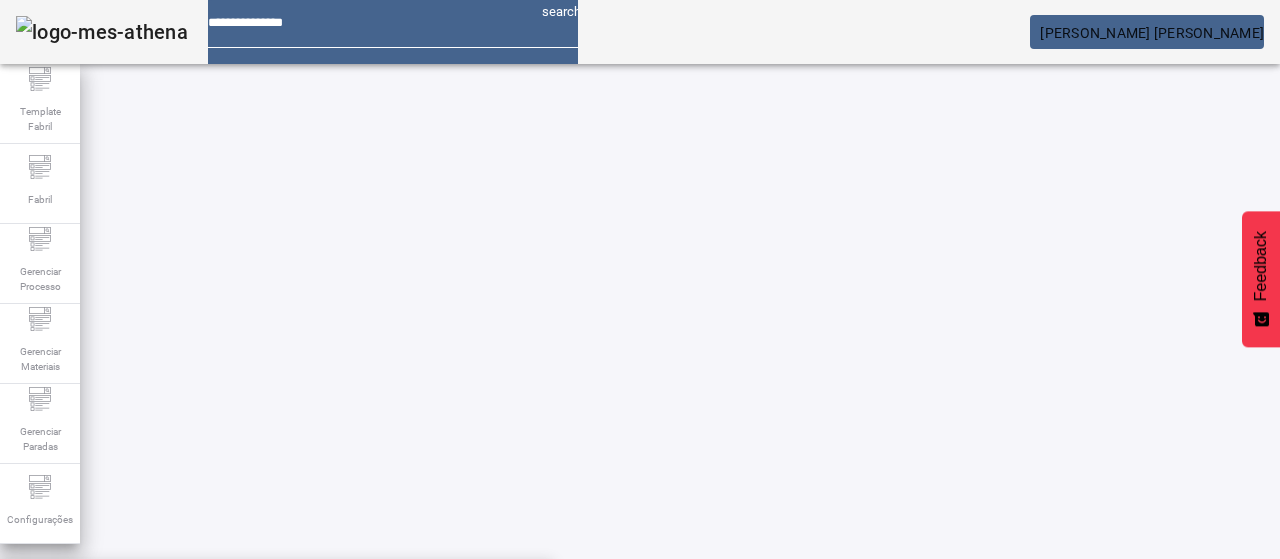 type on "**********" 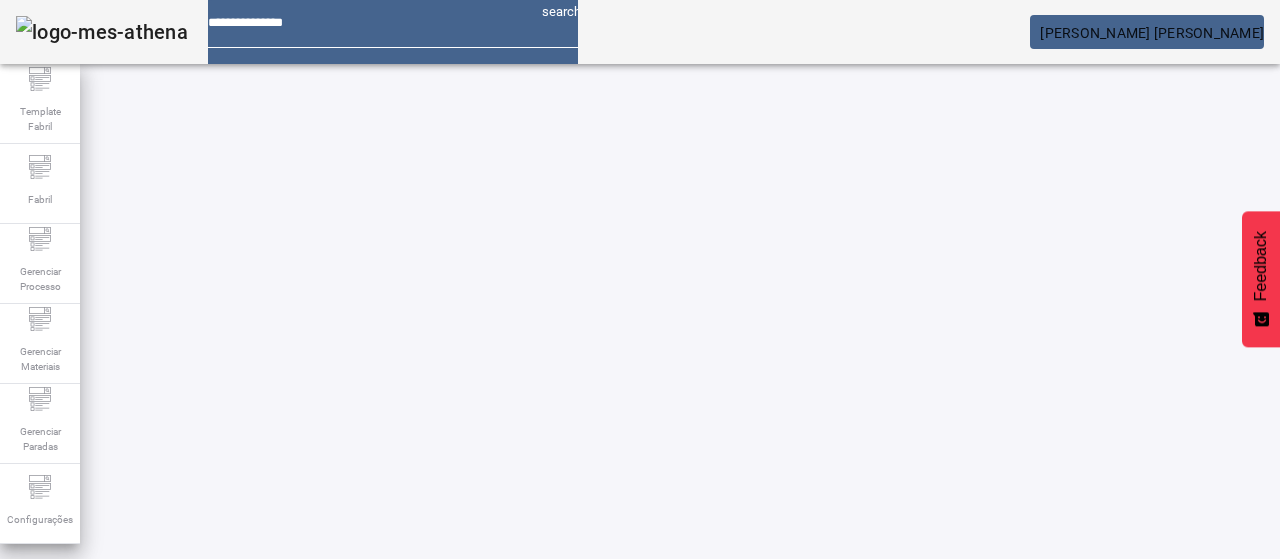 click 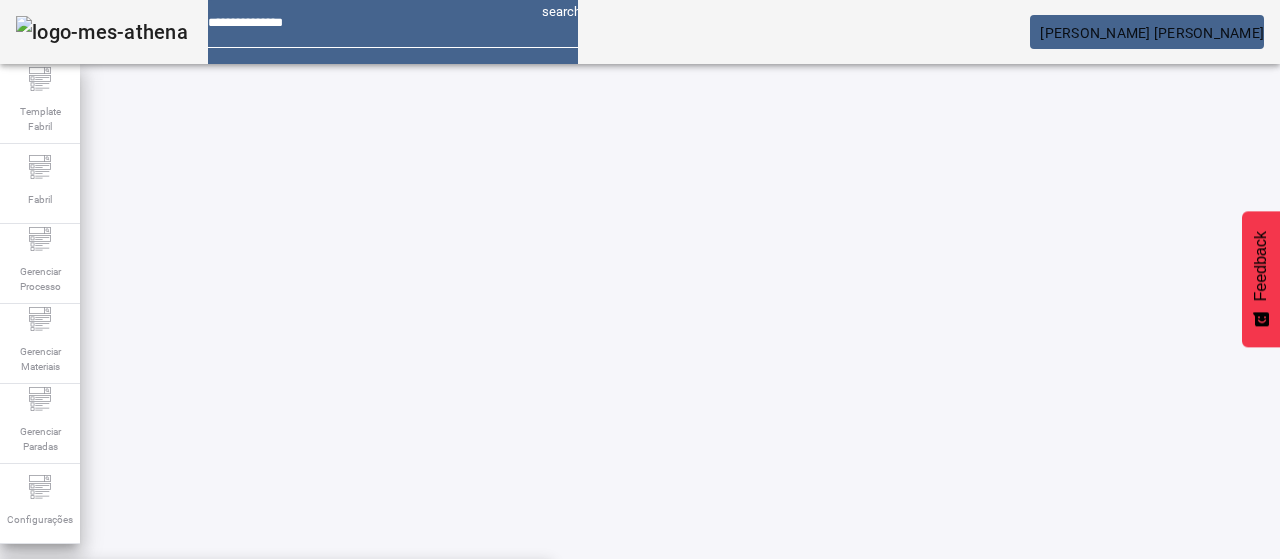 click 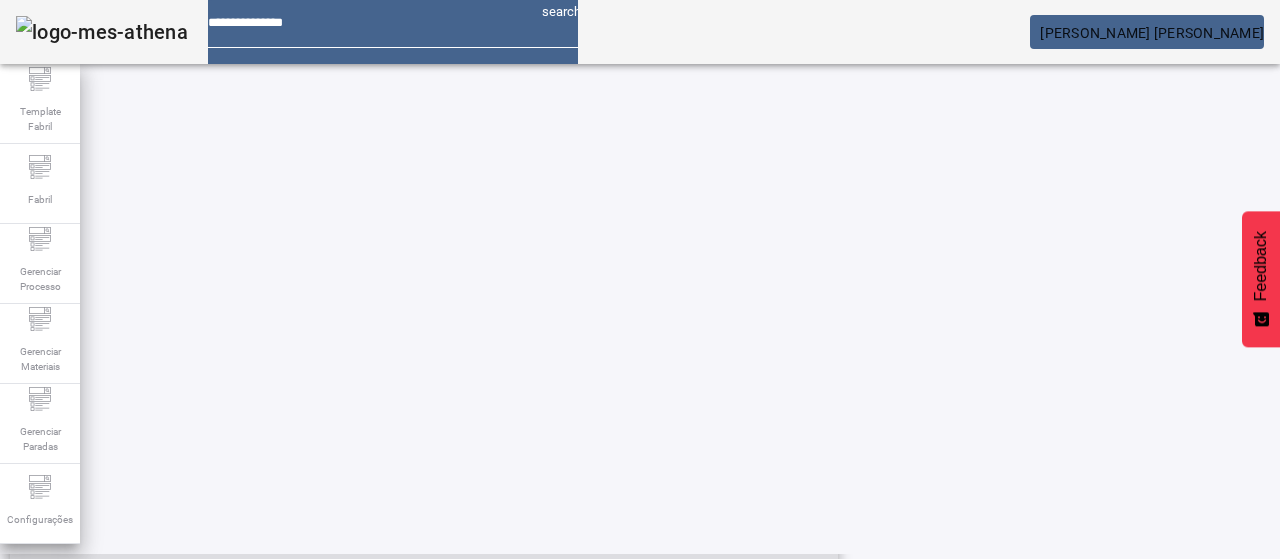 scroll, scrollTop: 223, scrollLeft: 0, axis: vertical 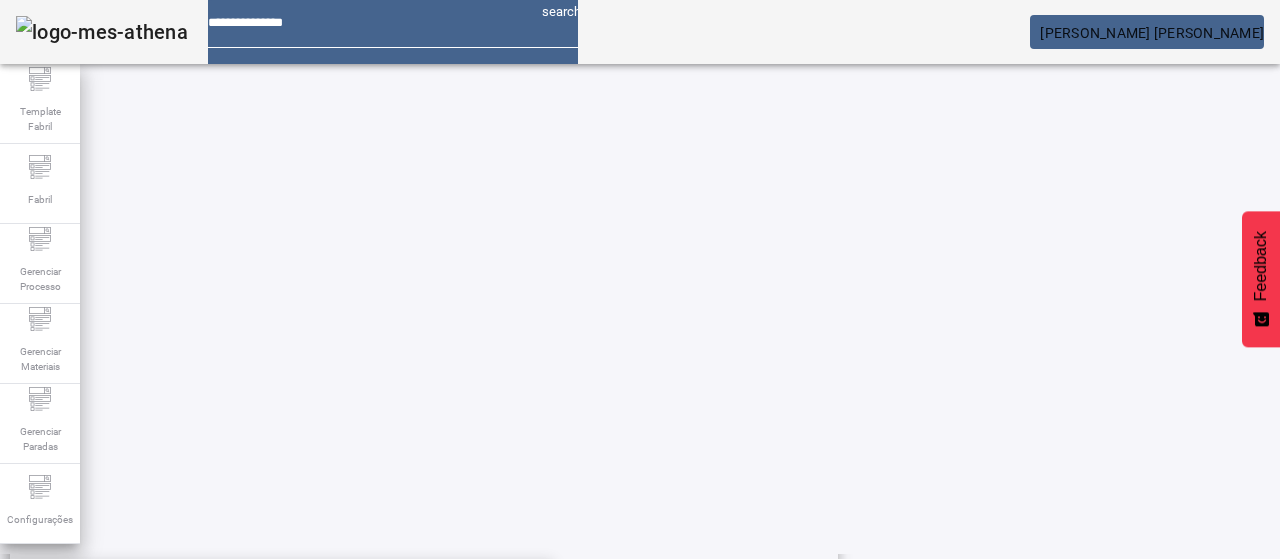 click on "Pesquise por marca" at bounding box center (1388, 378) 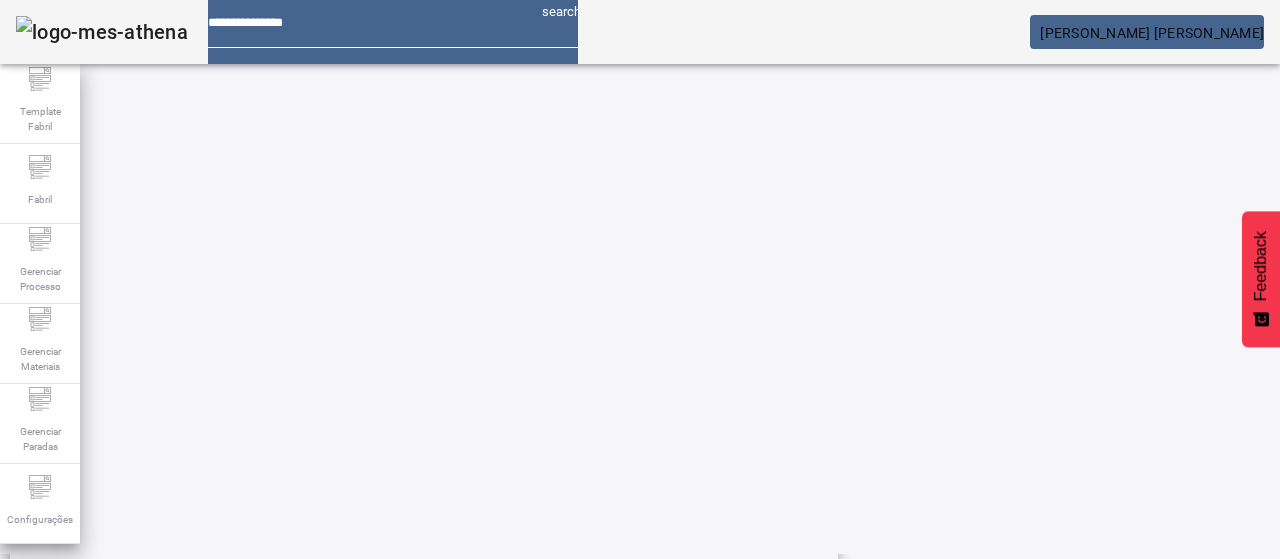 type on "******" 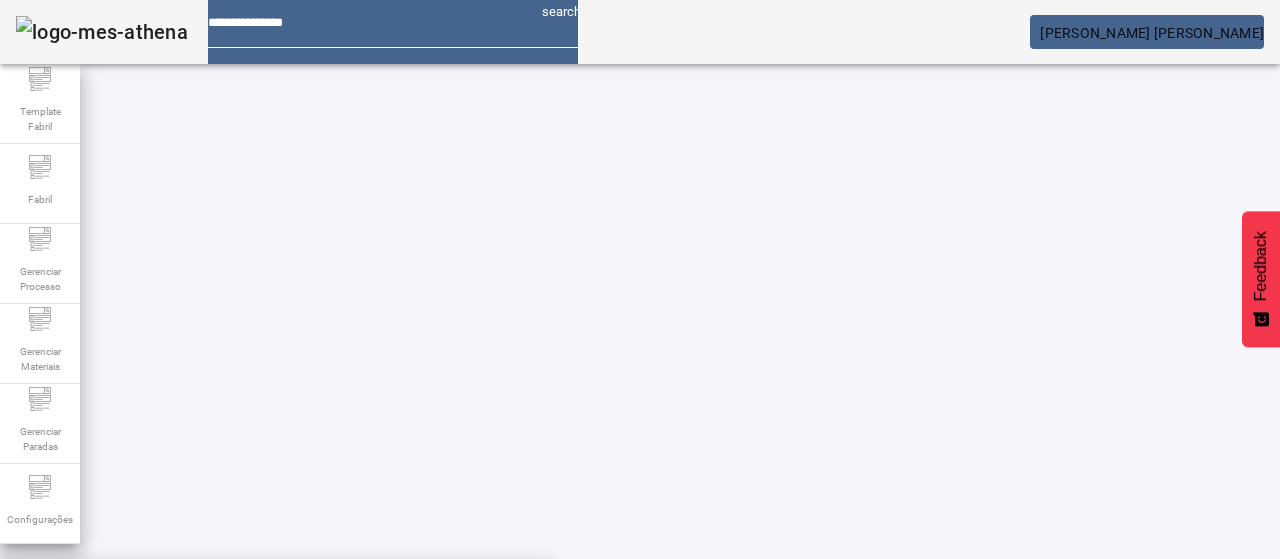 scroll, scrollTop: 0, scrollLeft: 0, axis: both 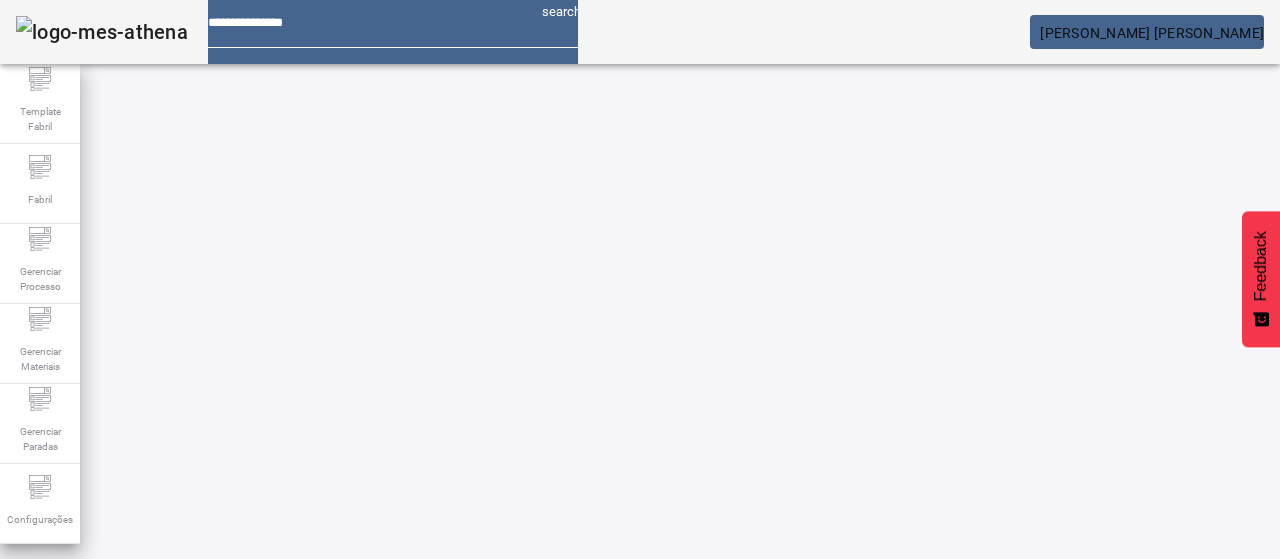 click on "Pesquise por unidade *****" 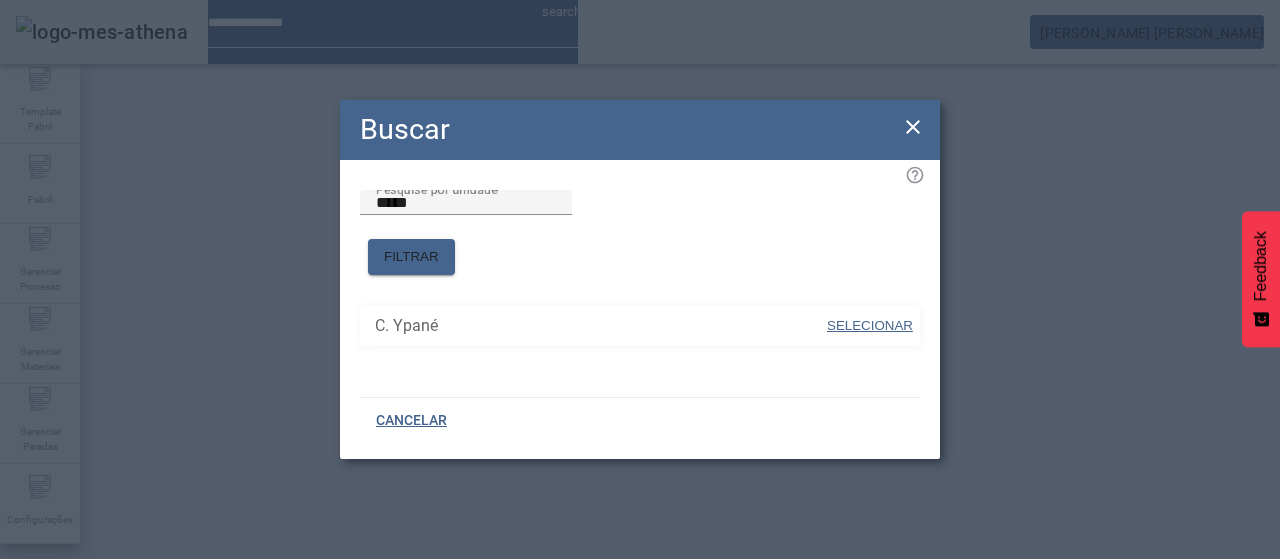 drag, startPoint x: 875, startPoint y: 317, endPoint x: 908, endPoint y: 343, distance: 42.0119 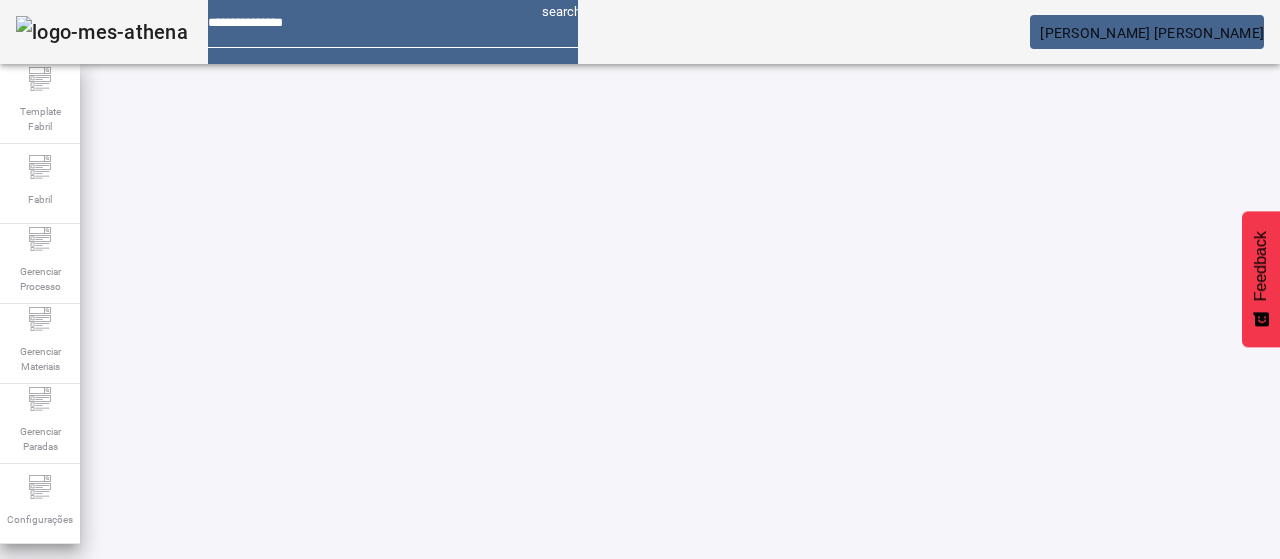 click on "FILTRAR" 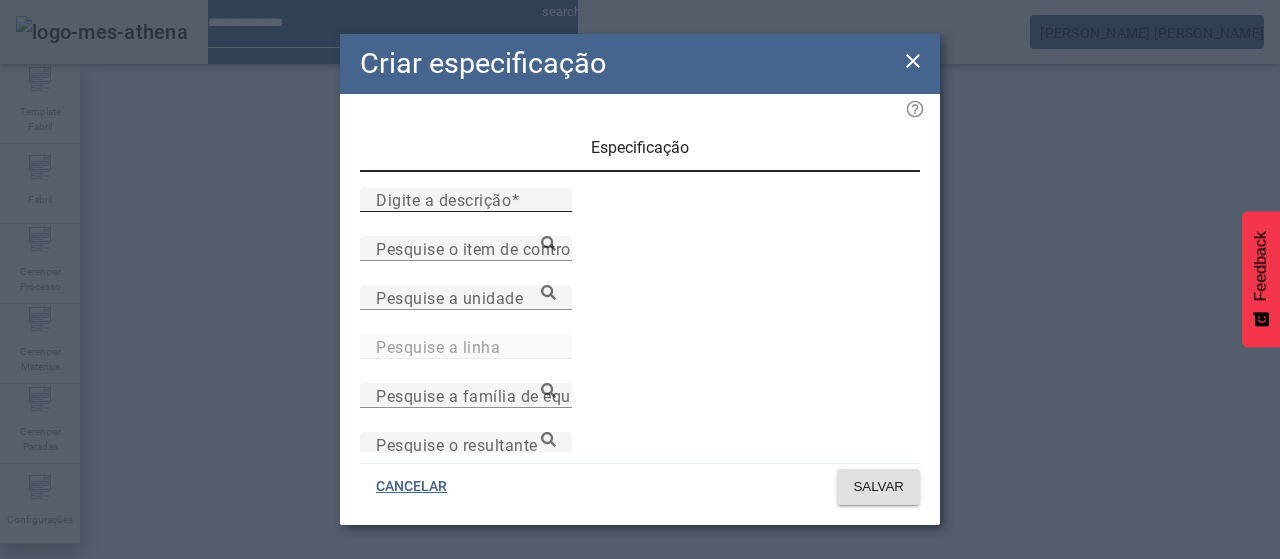 click on "Digite a descrição" at bounding box center (443, 199) 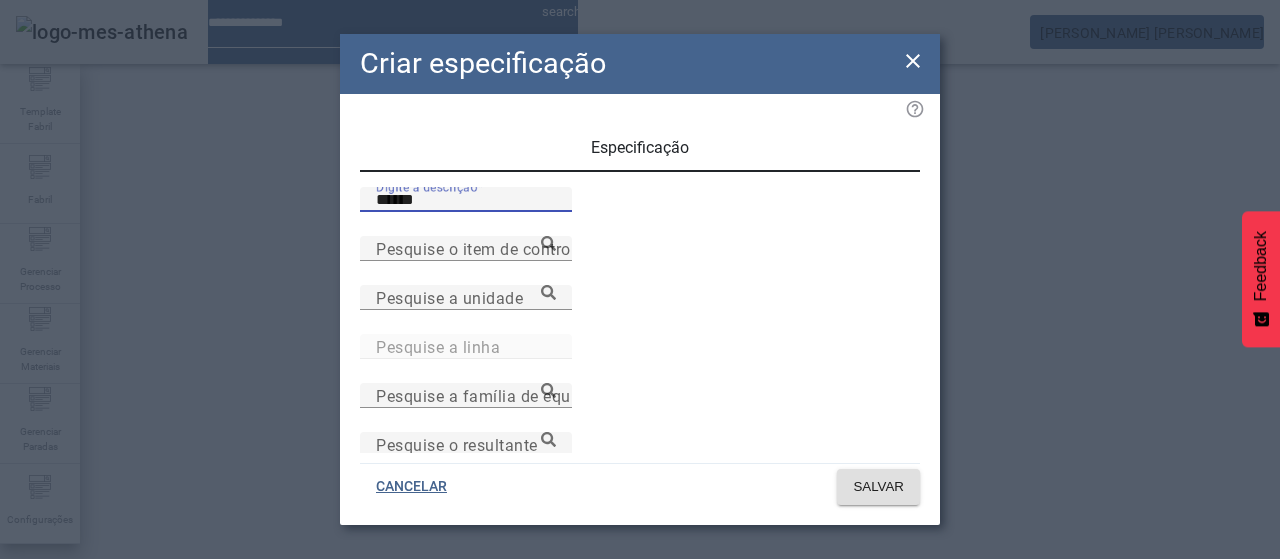 type on "******" 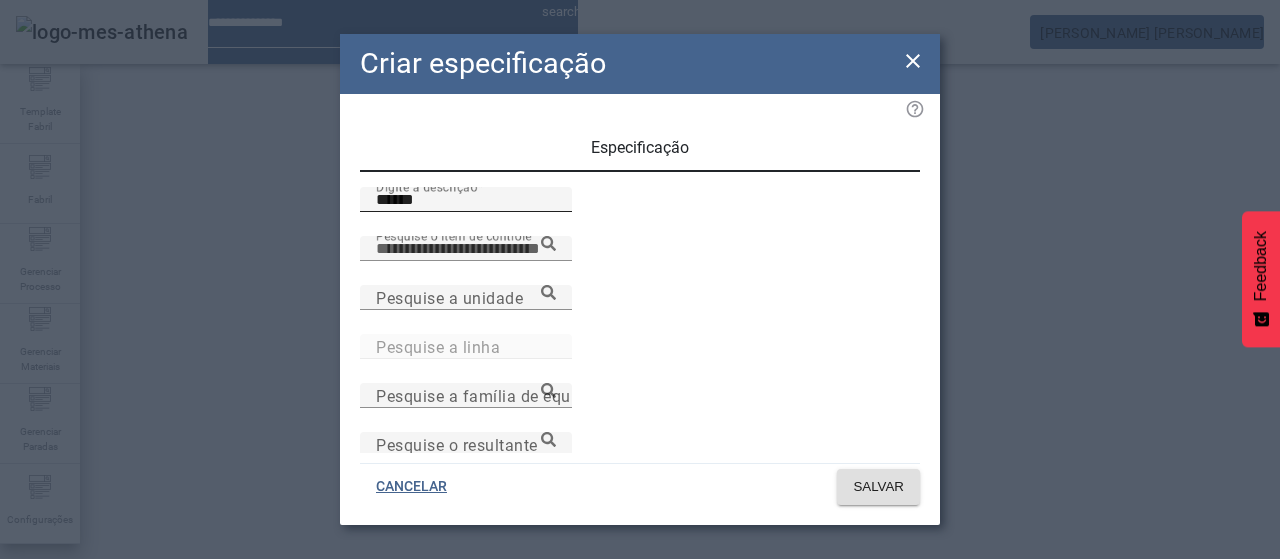 paste on "**********" 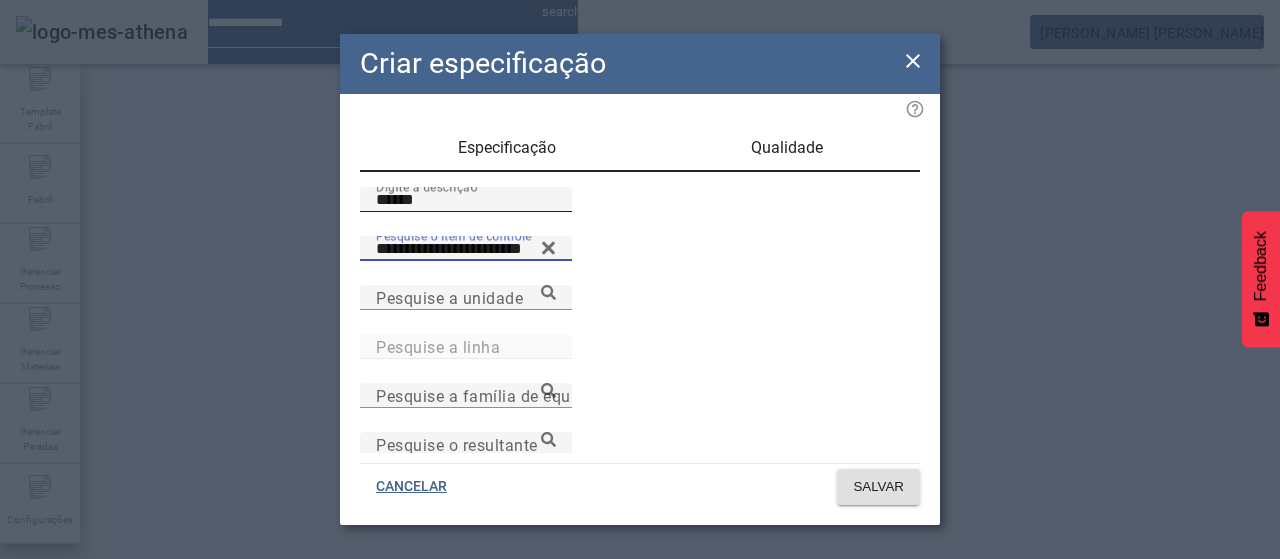 type on "**********" 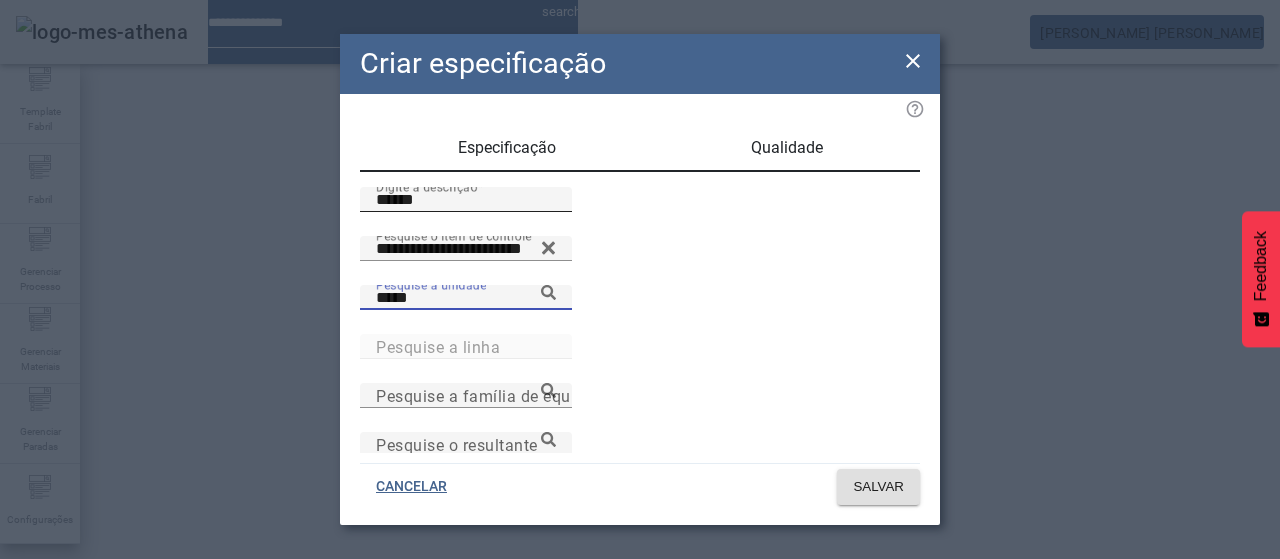 type on "*****" 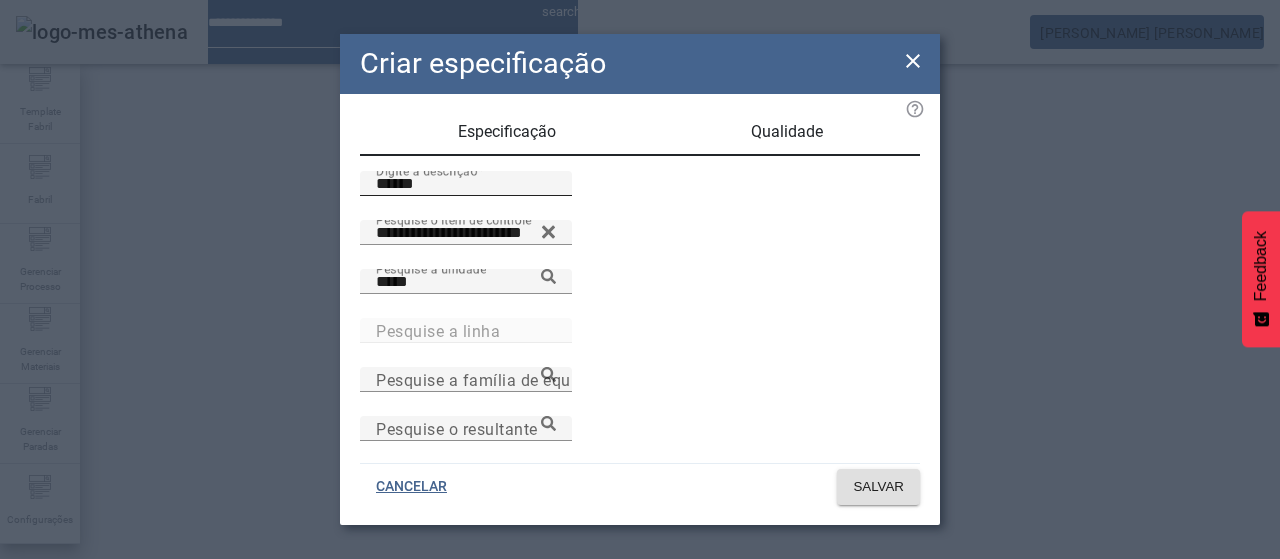 scroll, scrollTop: 206, scrollLeft: 0, axis: vertical 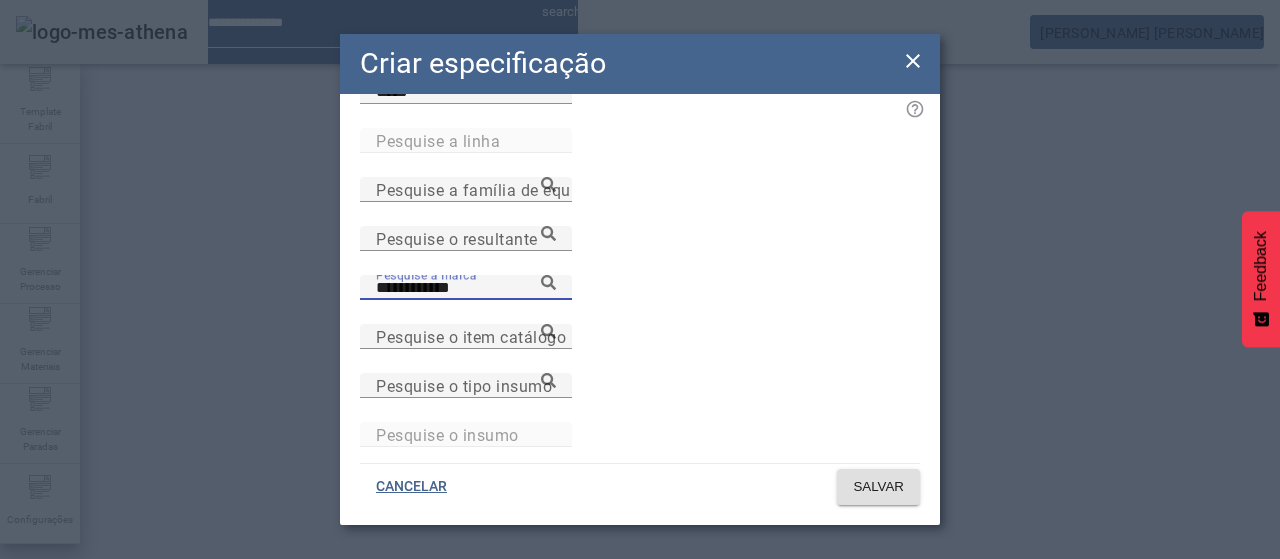 type on "**********" 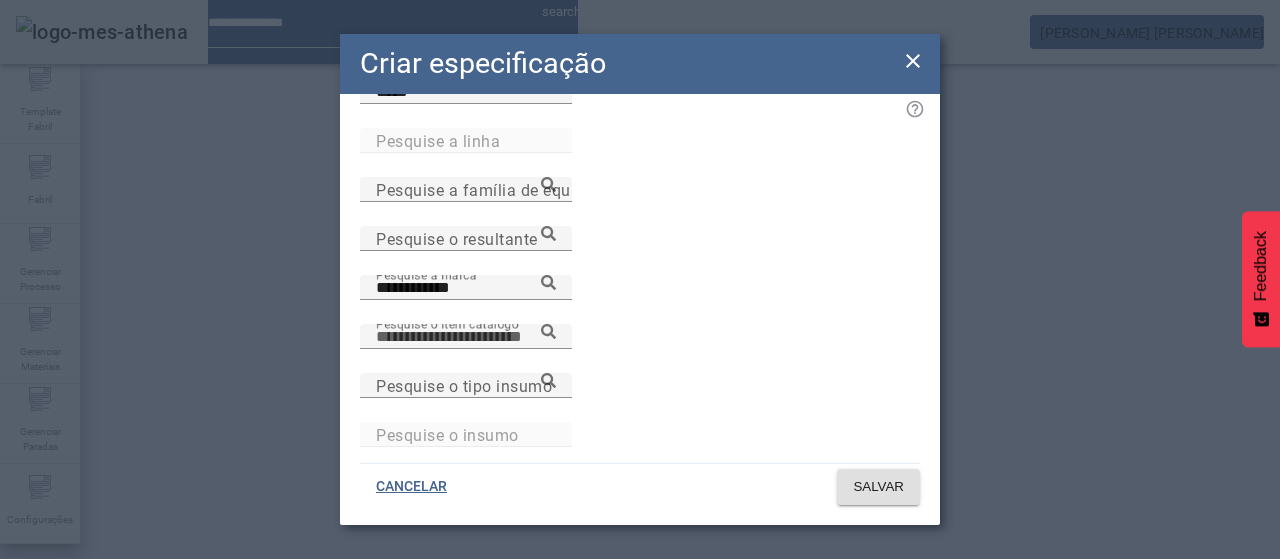 paste on "**********" 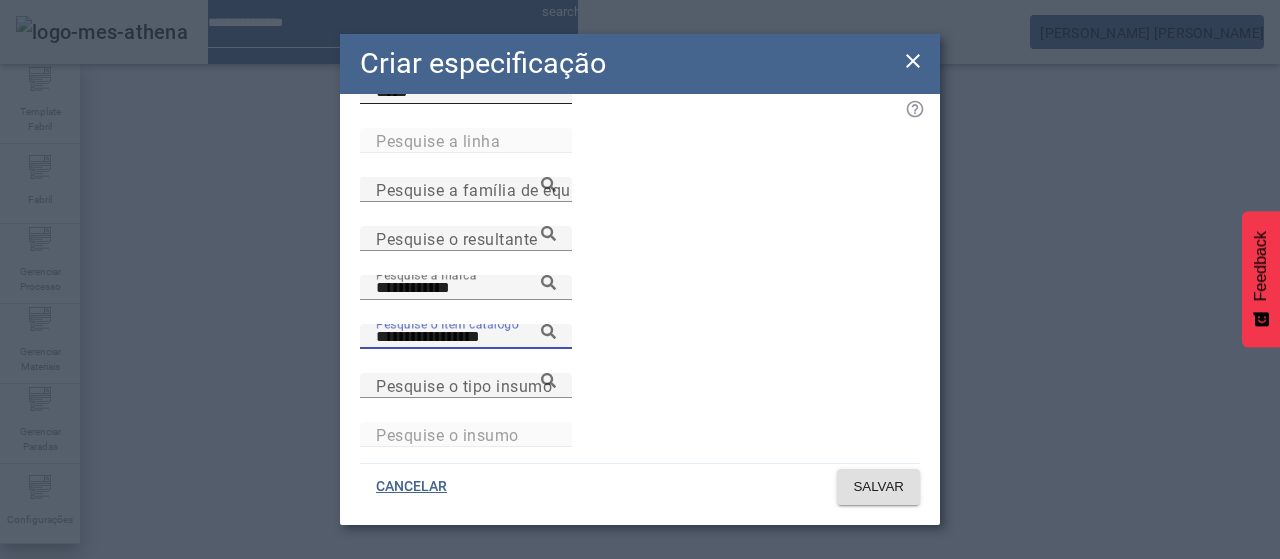 type on "**********" 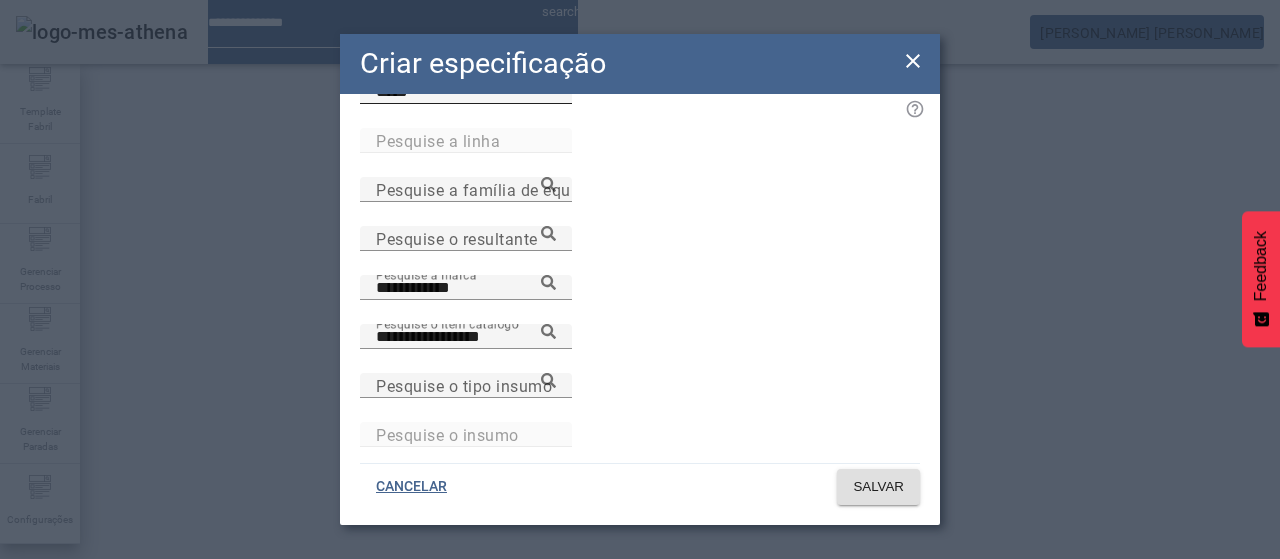 click 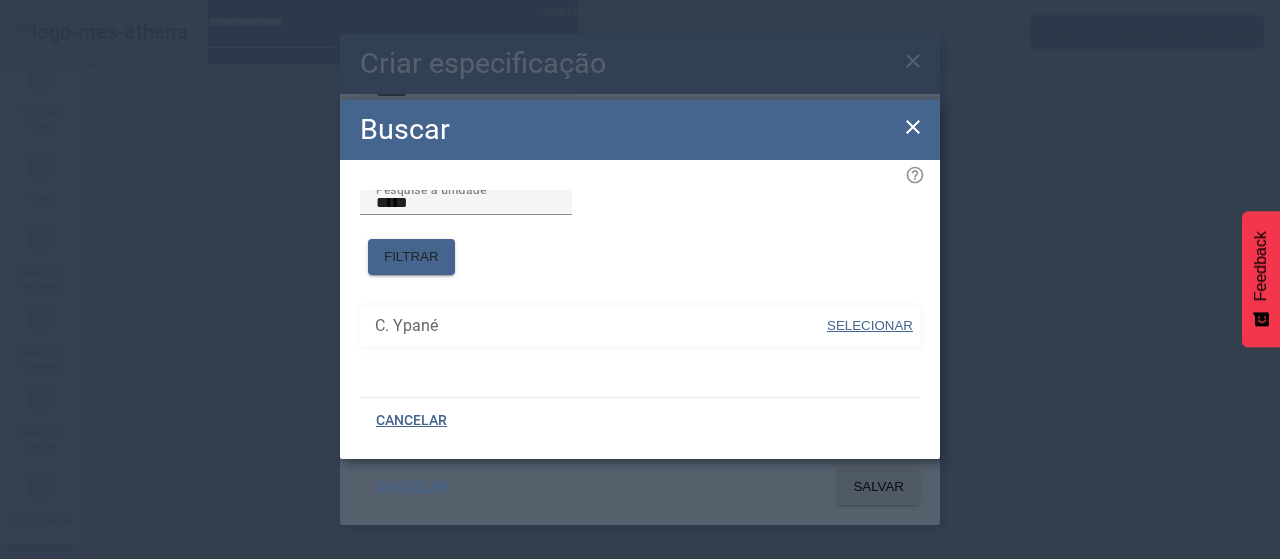 drag, startPoint x: 855, startPoint y: 303, endPoint x: 876, endPoint y: 321, distance: 27.658634 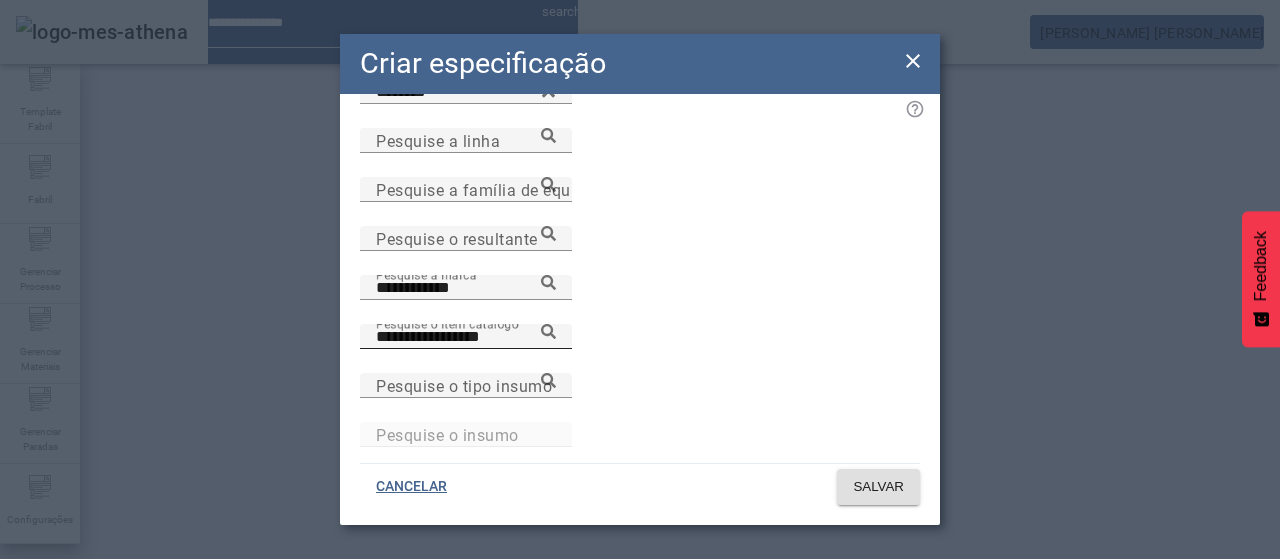 click 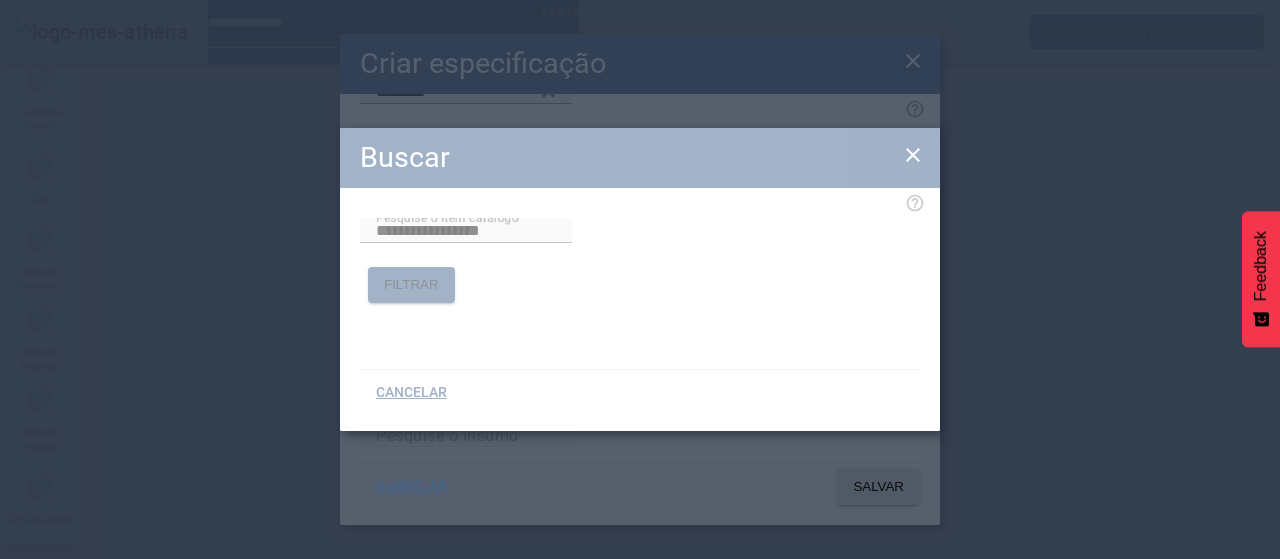 type on "**********" 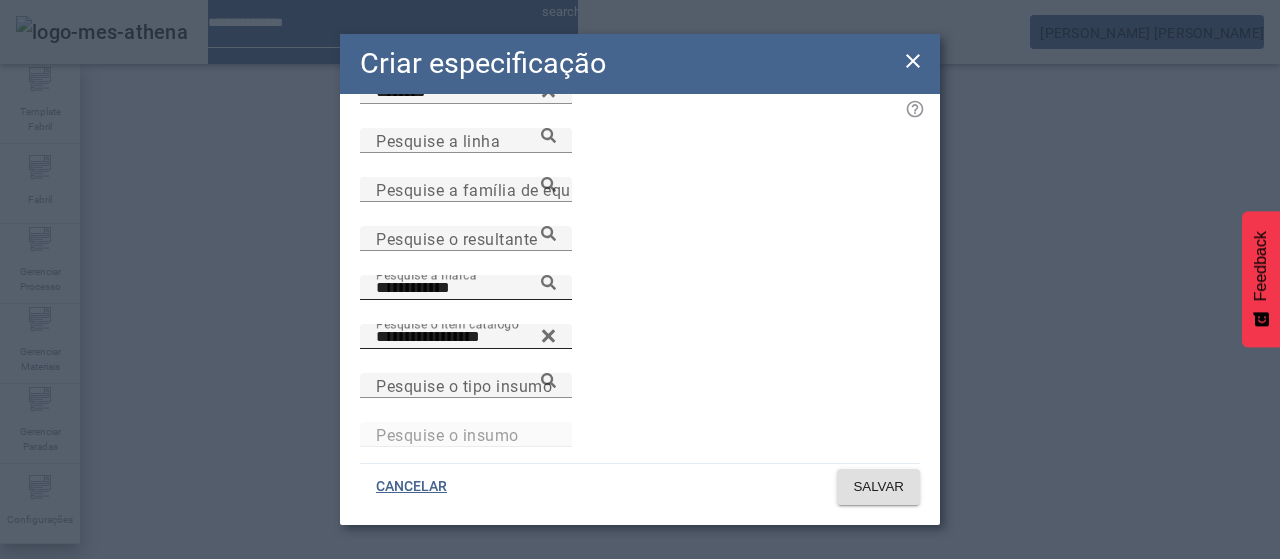 click 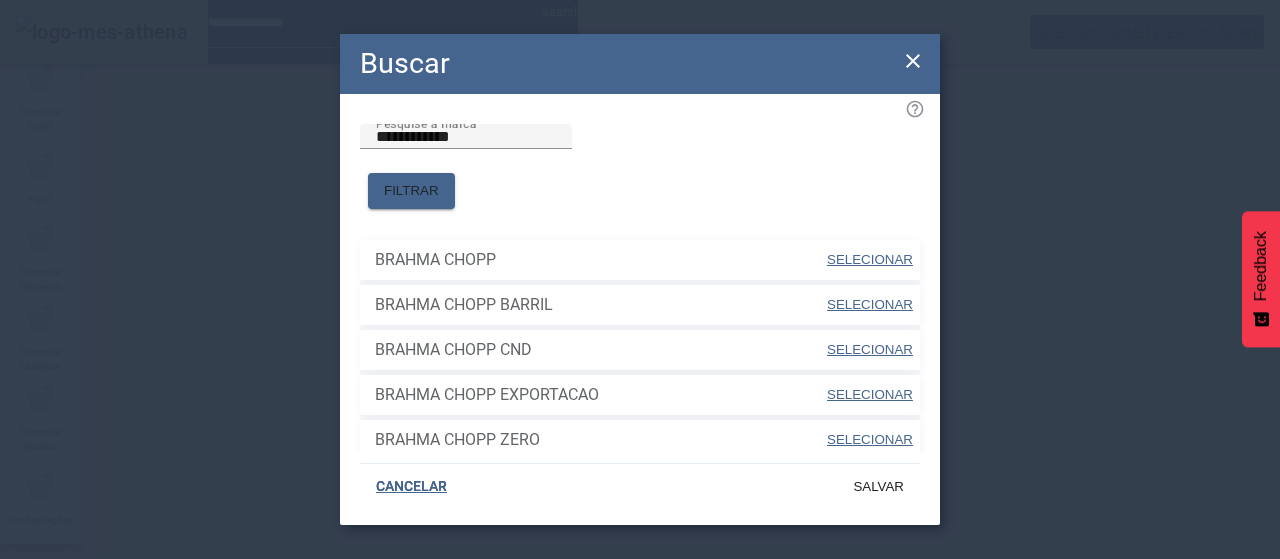 click on "SELECIONAR" at bounding box center [870, 260] 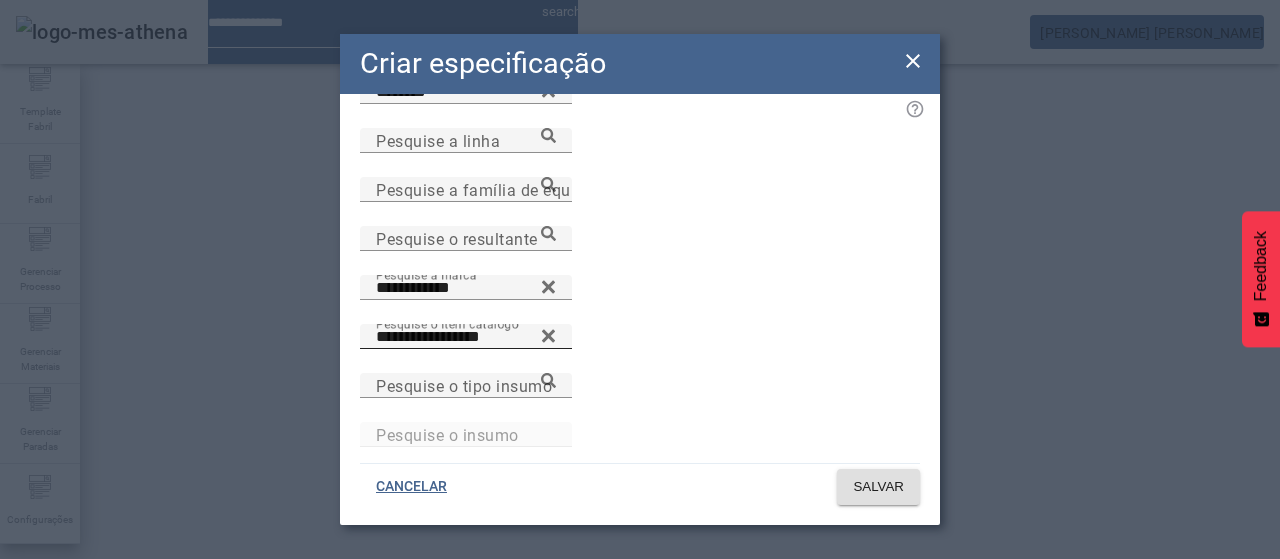 scroll, scrollTop: 0, scrollLeft: 0, axis: both 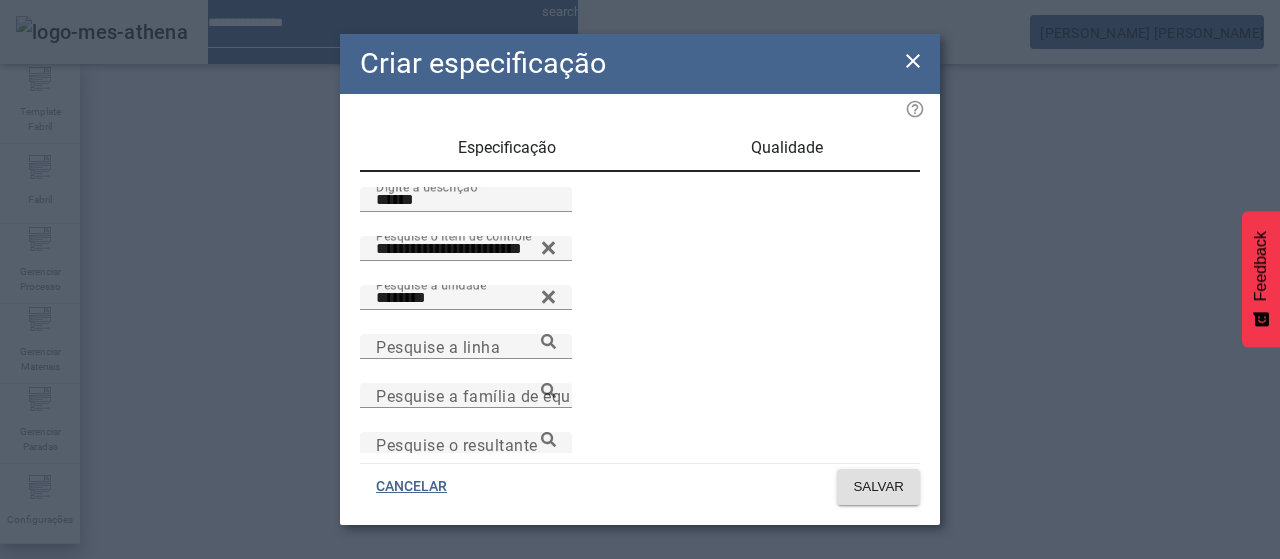 click on "Qualidade" at bounding box center (787, 148) 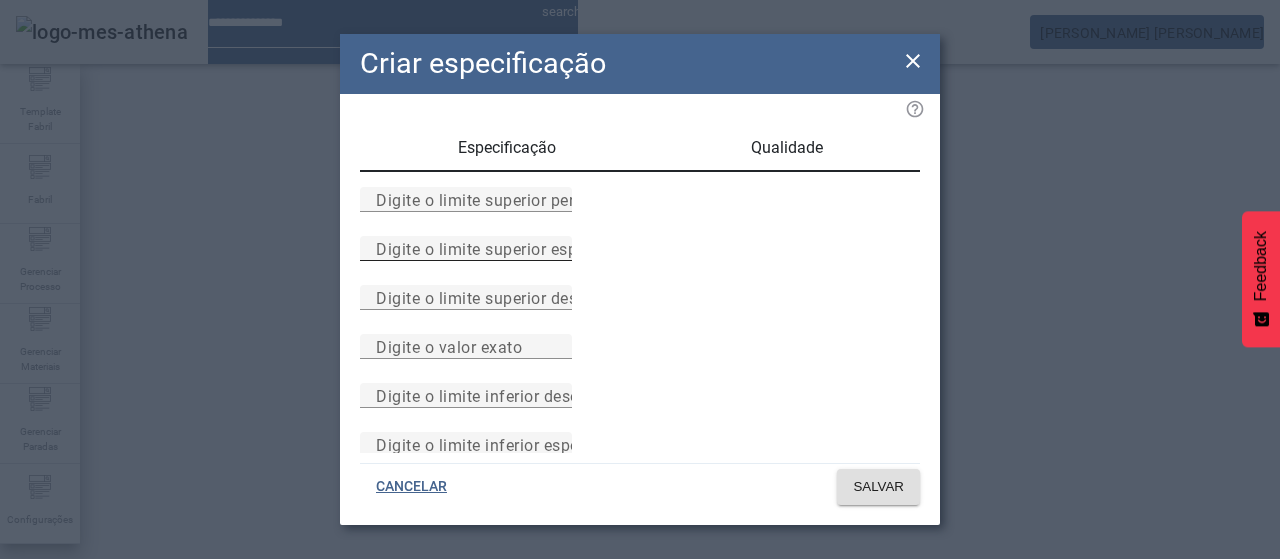 click on "Digite o limite superior especificado" at bounding box center [511, 248] 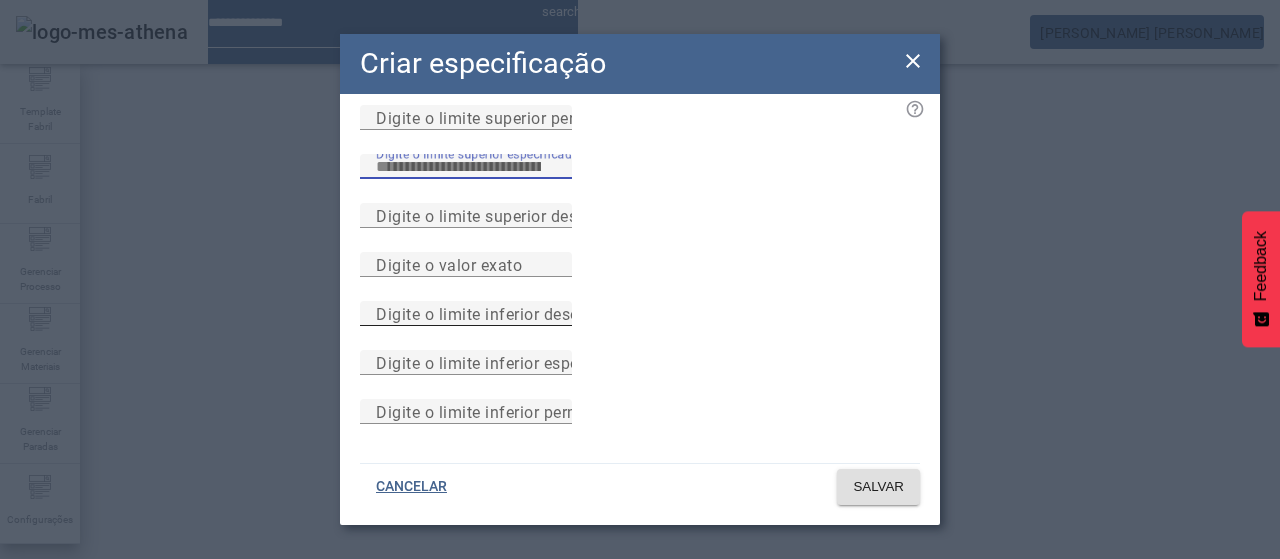 scroll, scrollTop: 284, scrollLeft: 0, axis: vertical 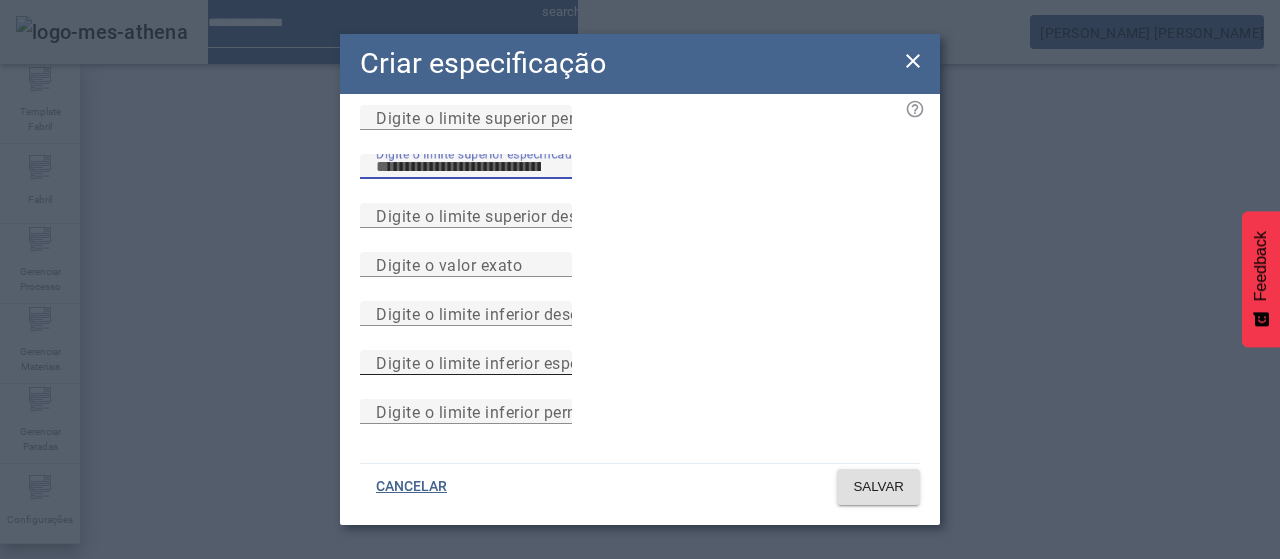 type on "**" 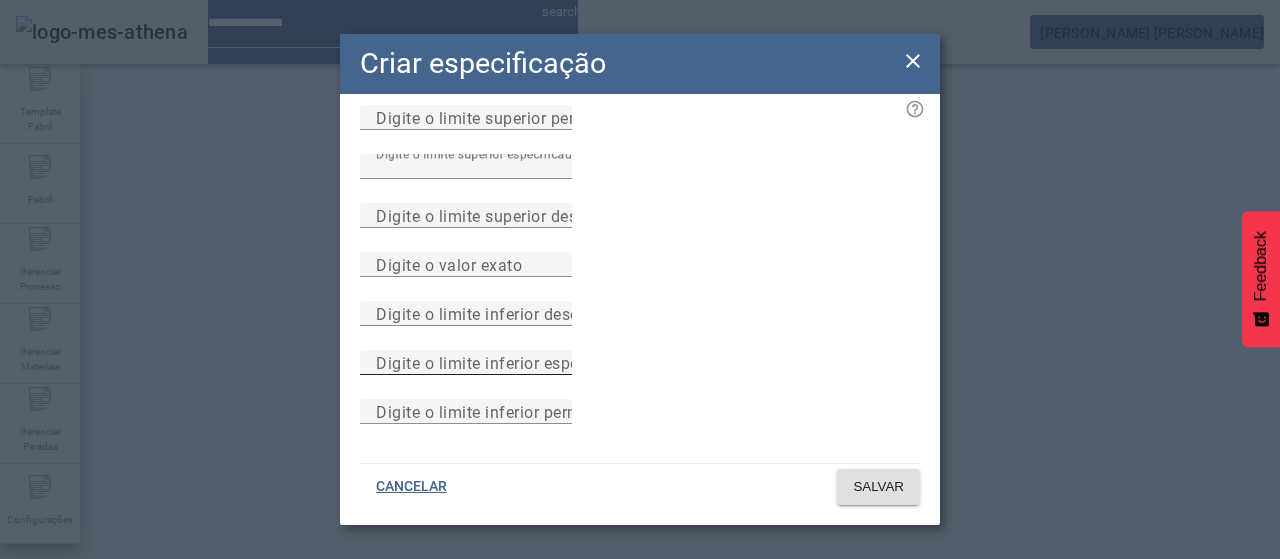 click on "Digite o limite inferior especificado" at bounding box center (466, 362) 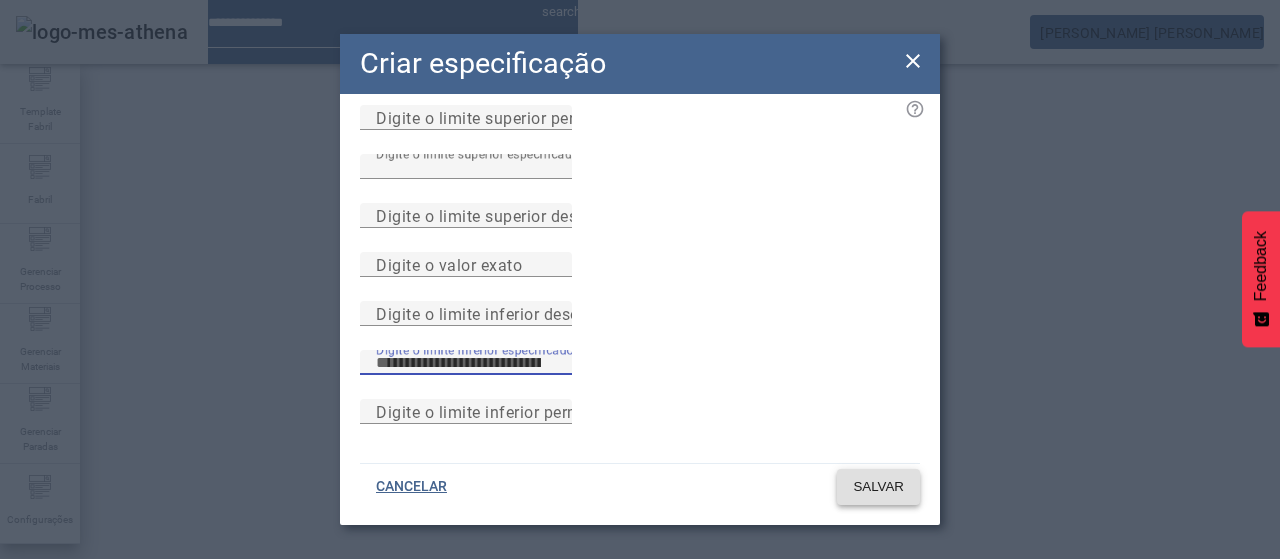 type on "*" 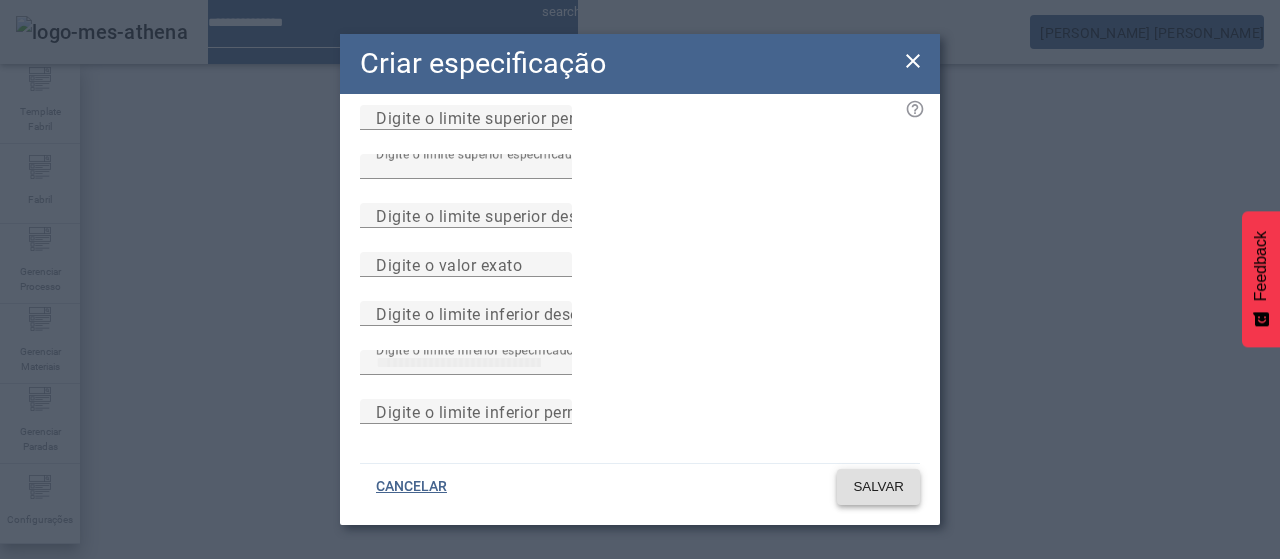 click 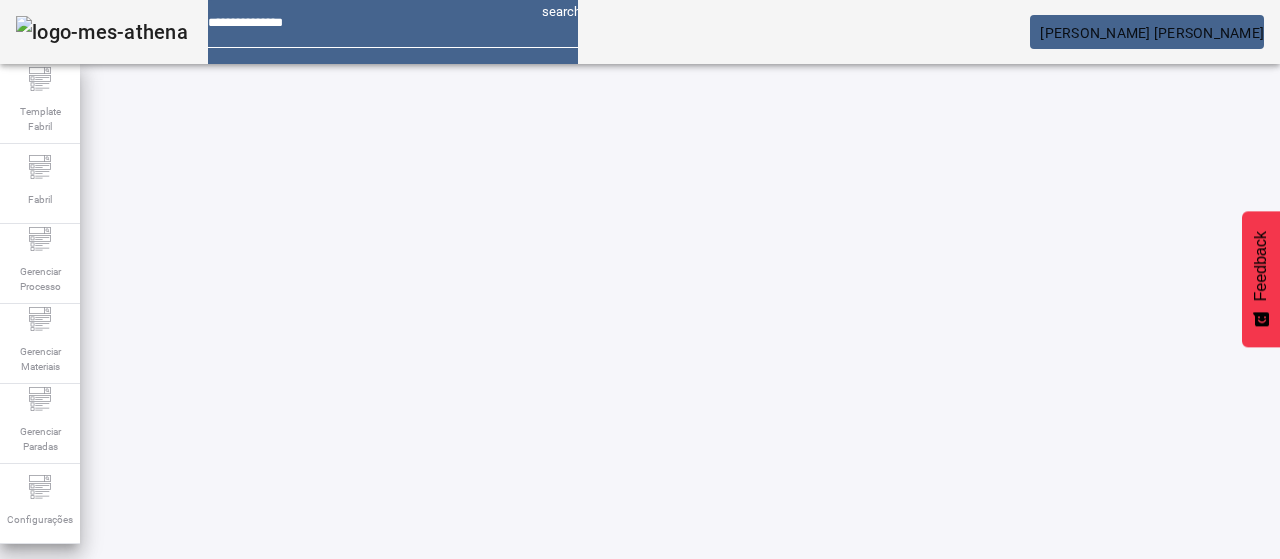 scroll, scrollTop: 240, scrollLeft: 0, axis: vertical 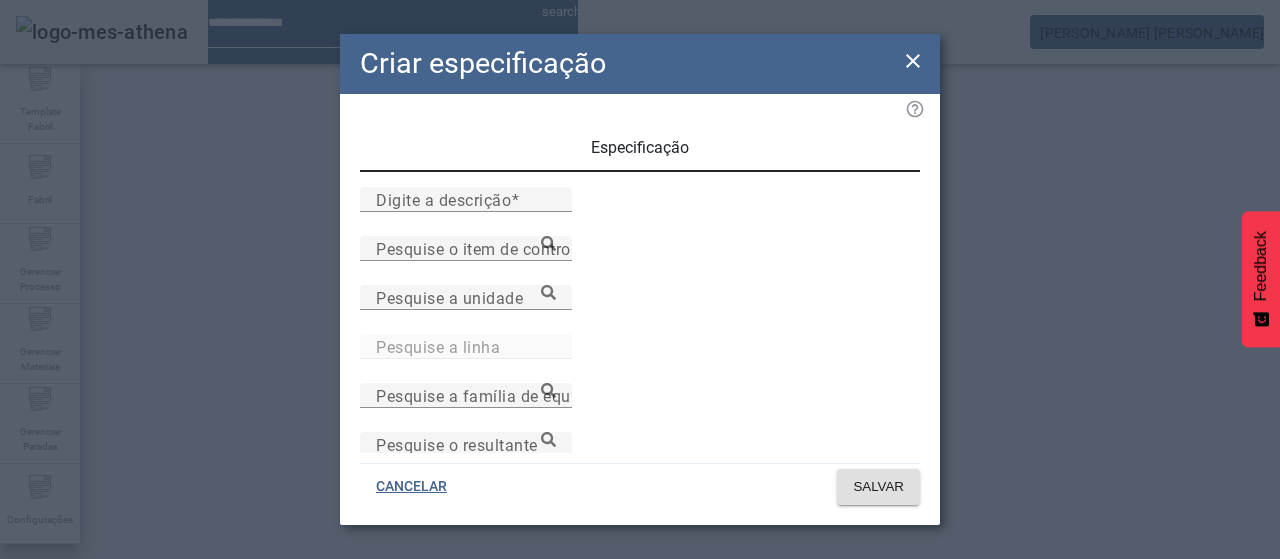 drag, startPoint x: 490, startPoint y: 223, endPoint x: 503, endPoint y: 248, distance: 28.178005 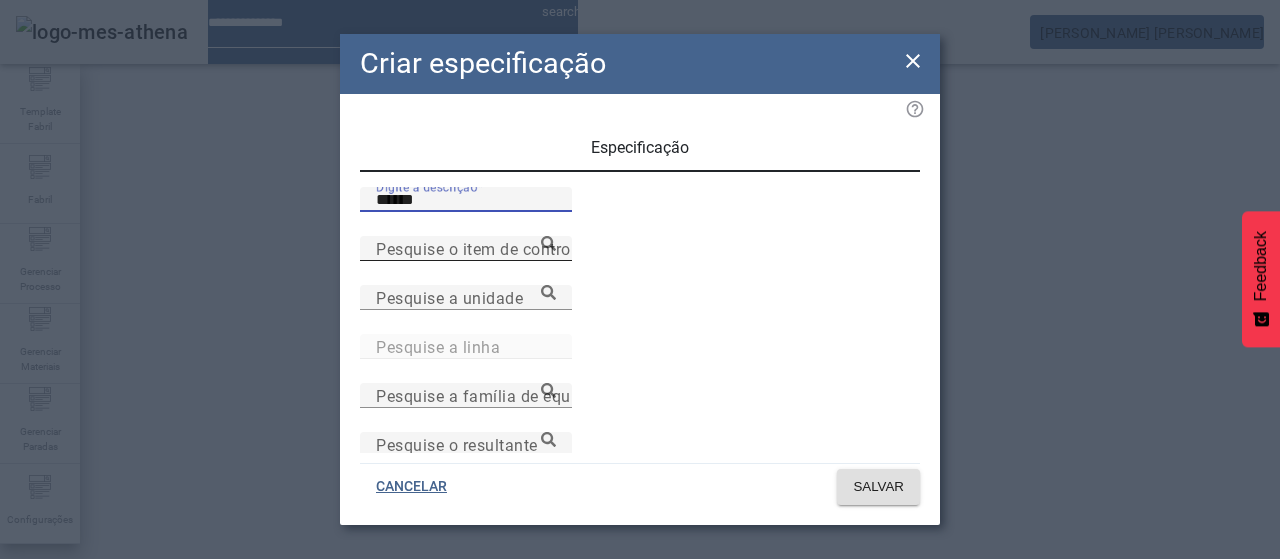 type on "******" 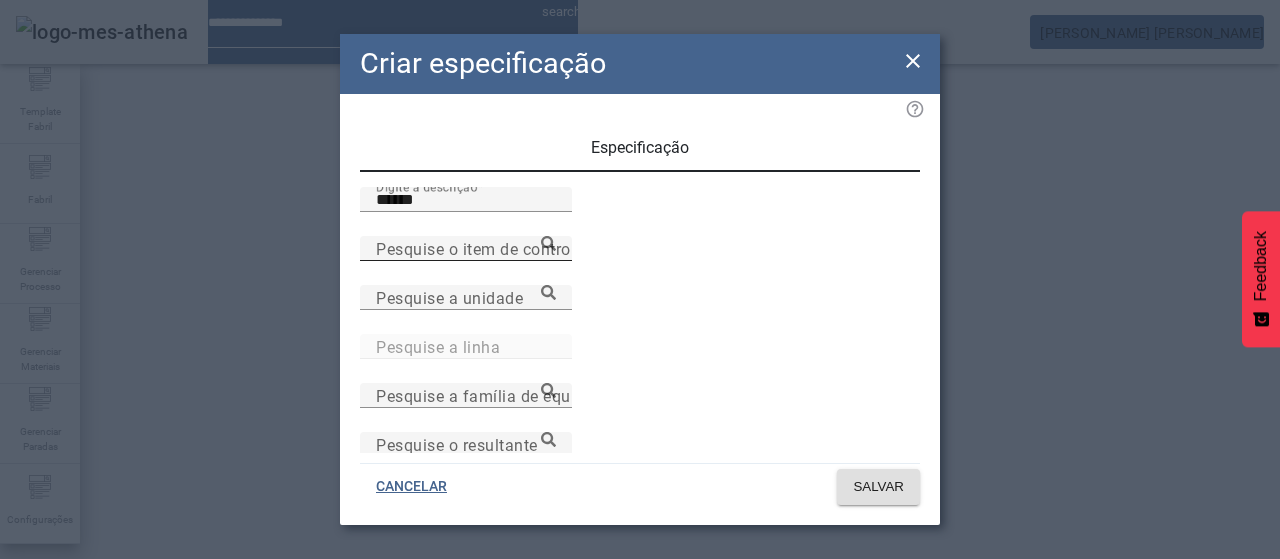 click on "Pesquise o item de controle" at bounding box center [480, 248] 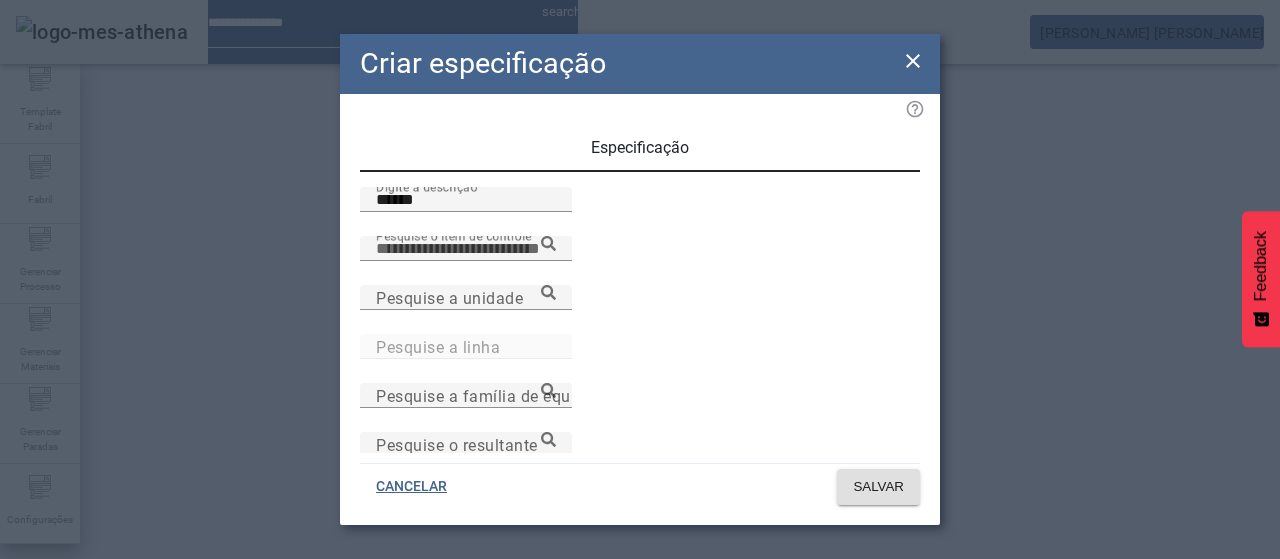 paste on "**********" 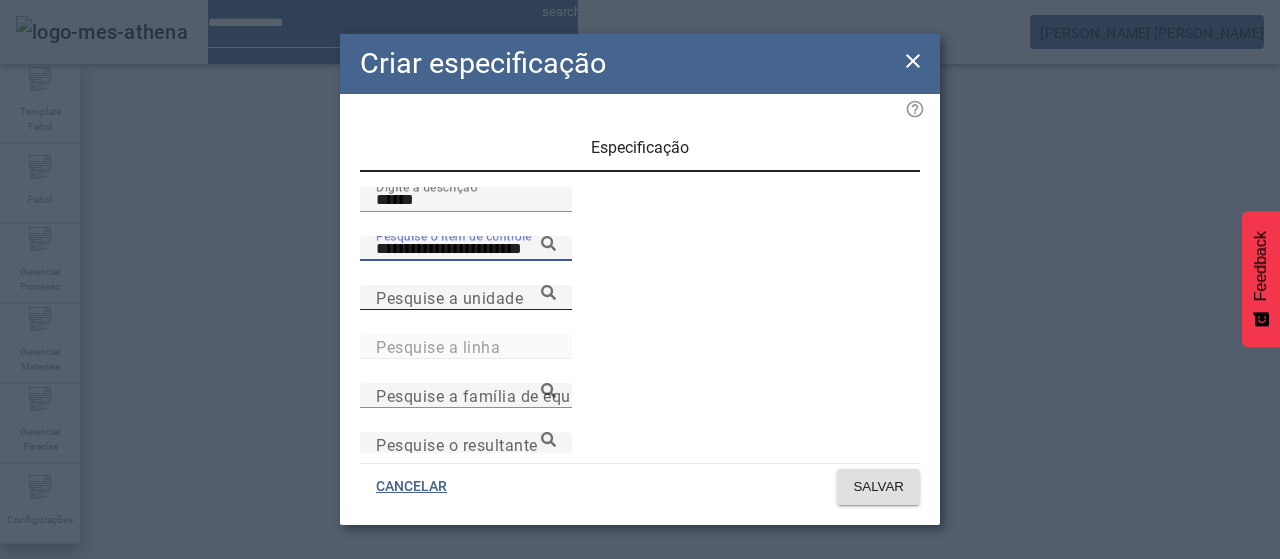 type on "**********" 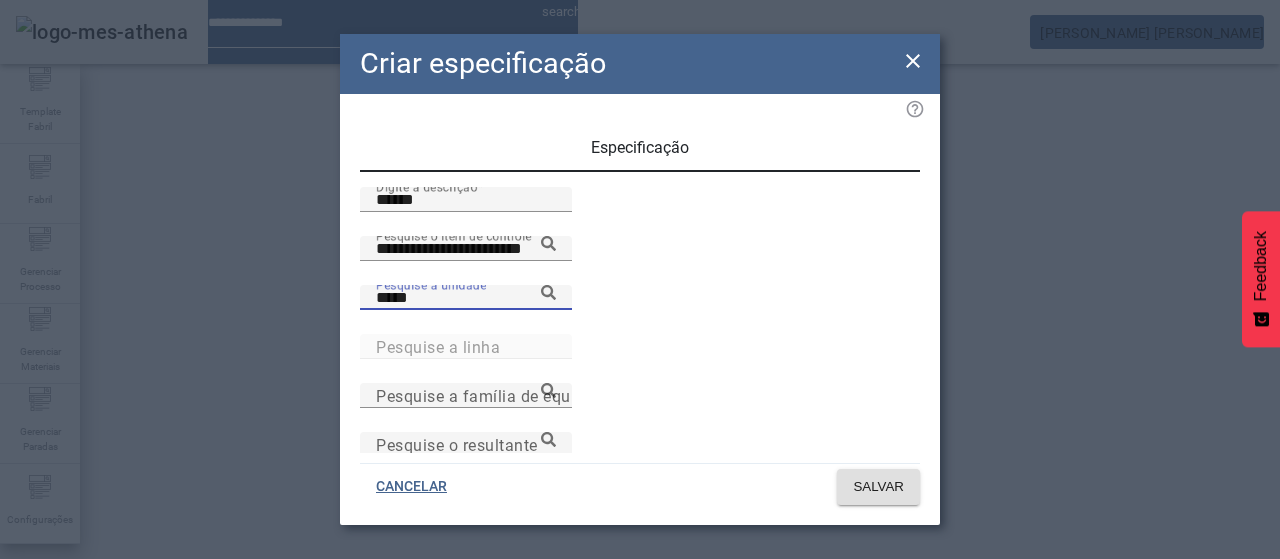 type on "*****" 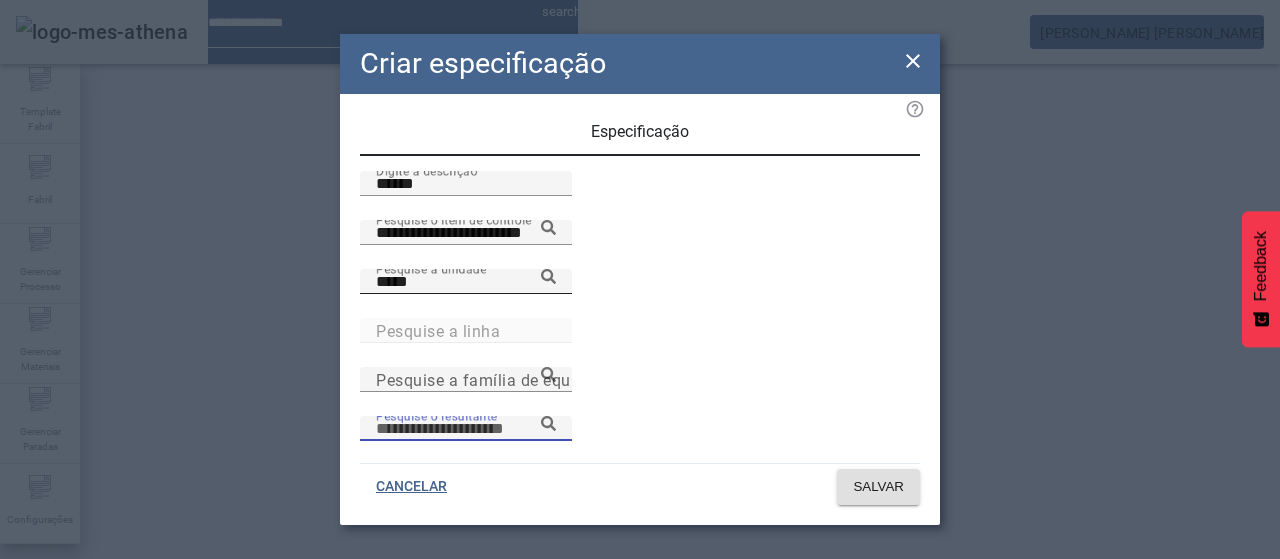 scroll, scrollTop: 206, scrollLeft: 0, axis: vertical 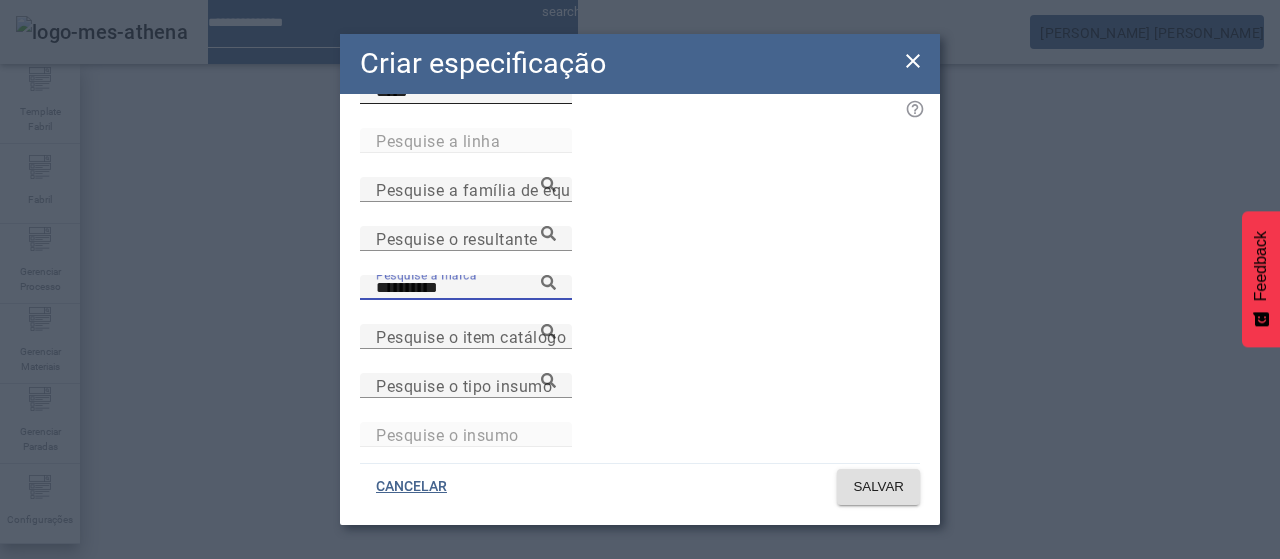 type on "**********" 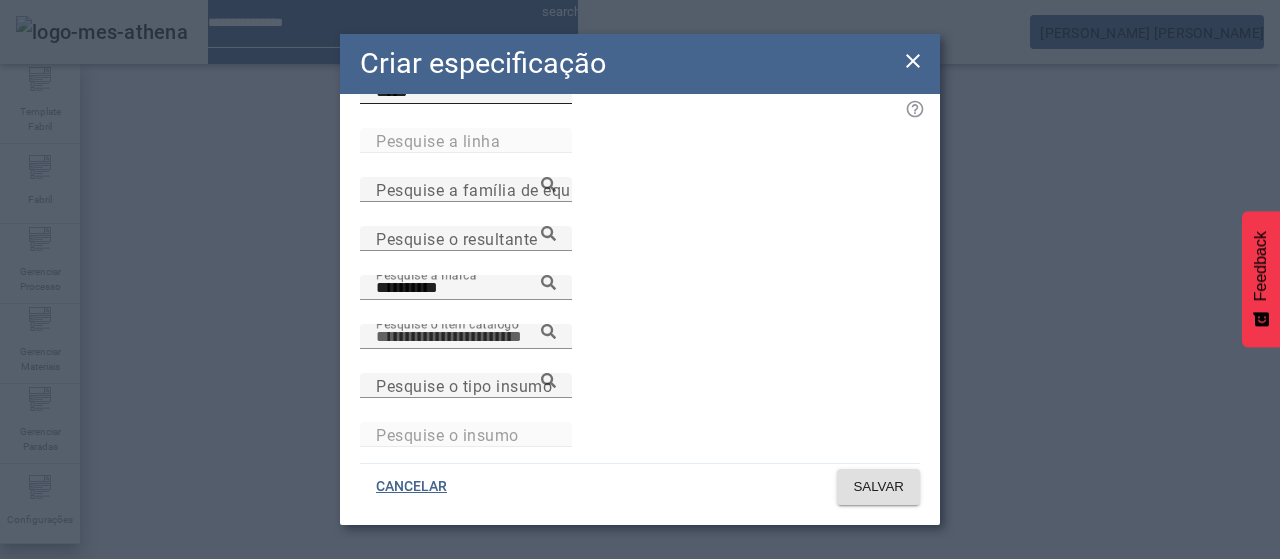 paste on "**********" 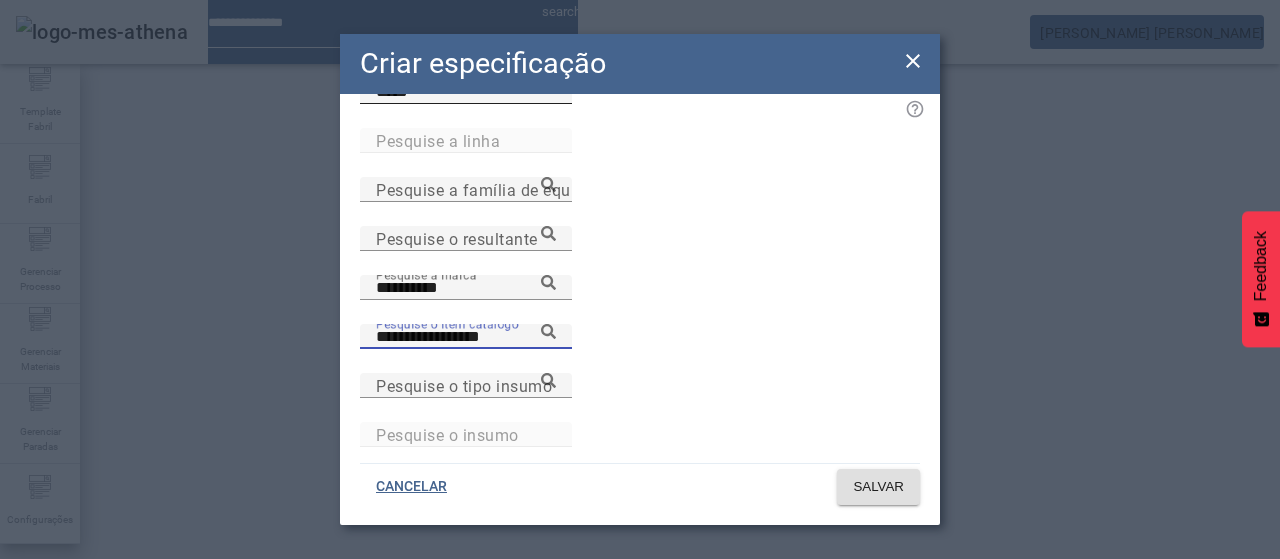 type on "**********" 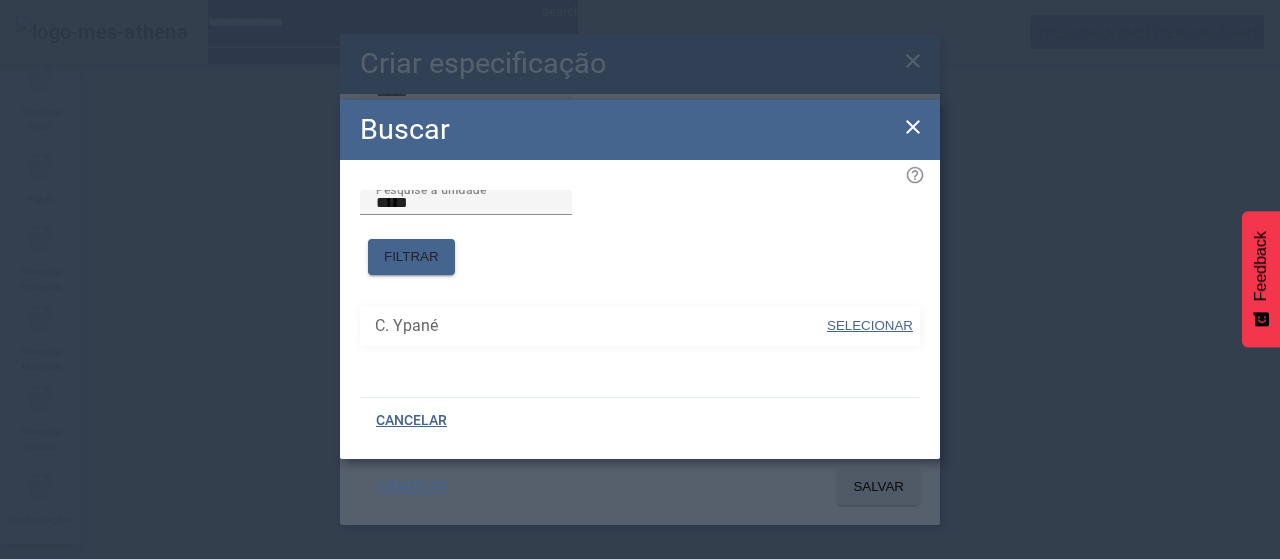 click on "SELECIONAR" at bounding box center [870, 325] 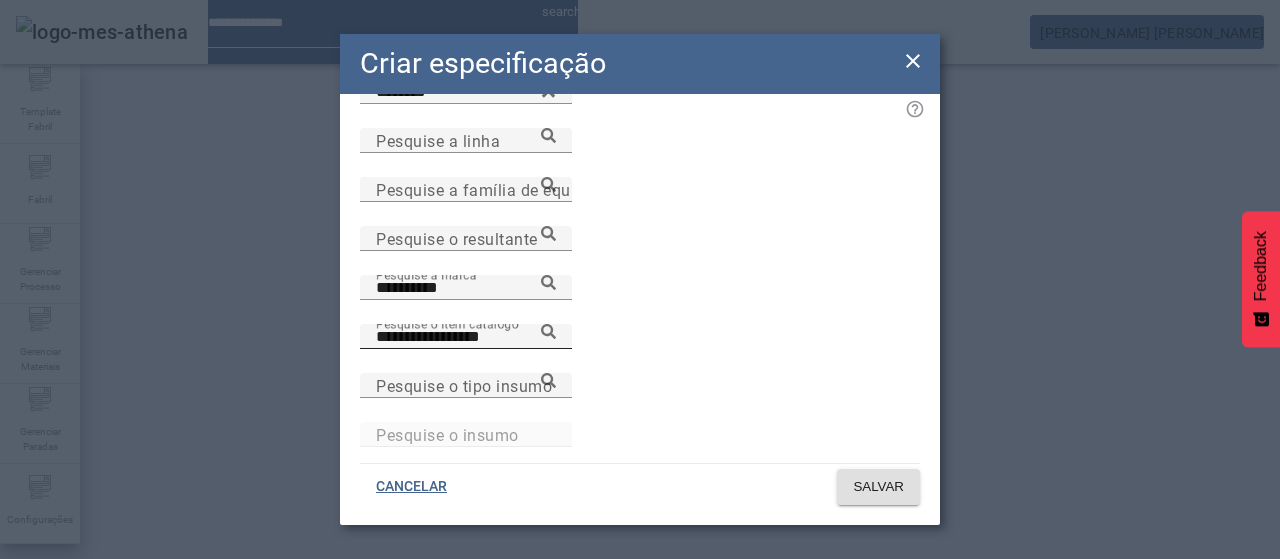 click 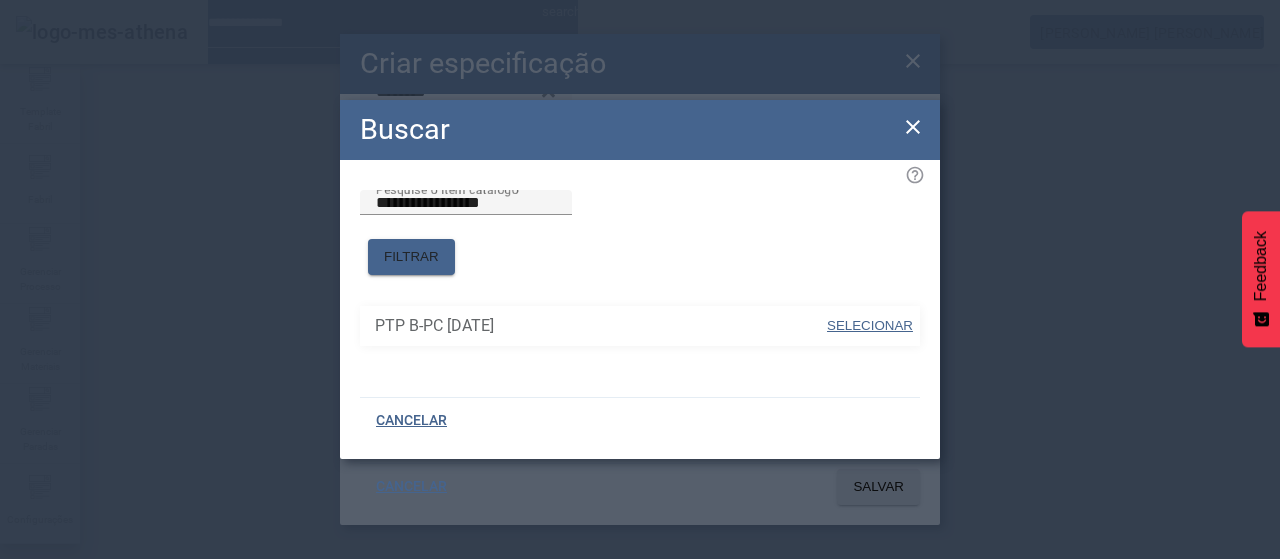 click on "SELECIONAR" at bounding box center [870, 325] 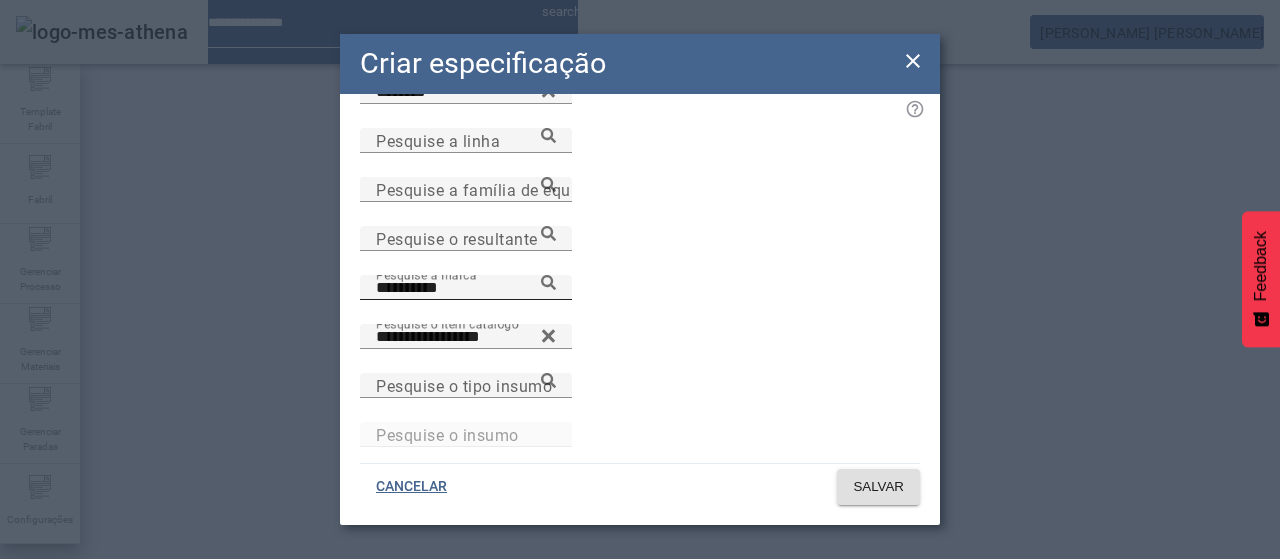 click 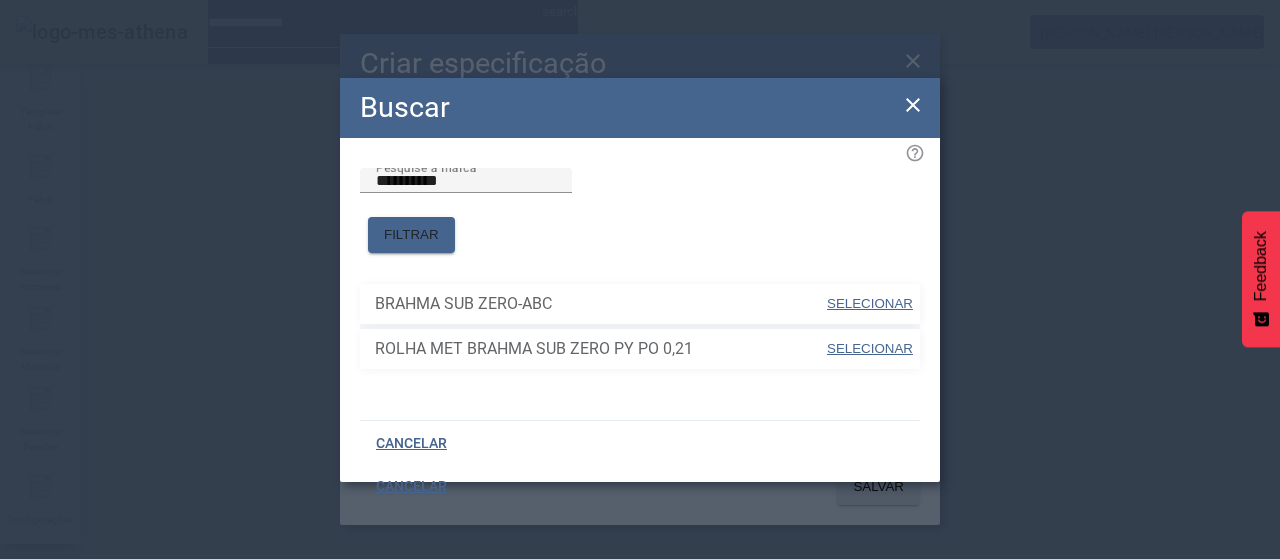 drag, startPoint x: 863, startPoint y: 291, endPoint x: 796, endPoint y: 279, distance: 68.06615 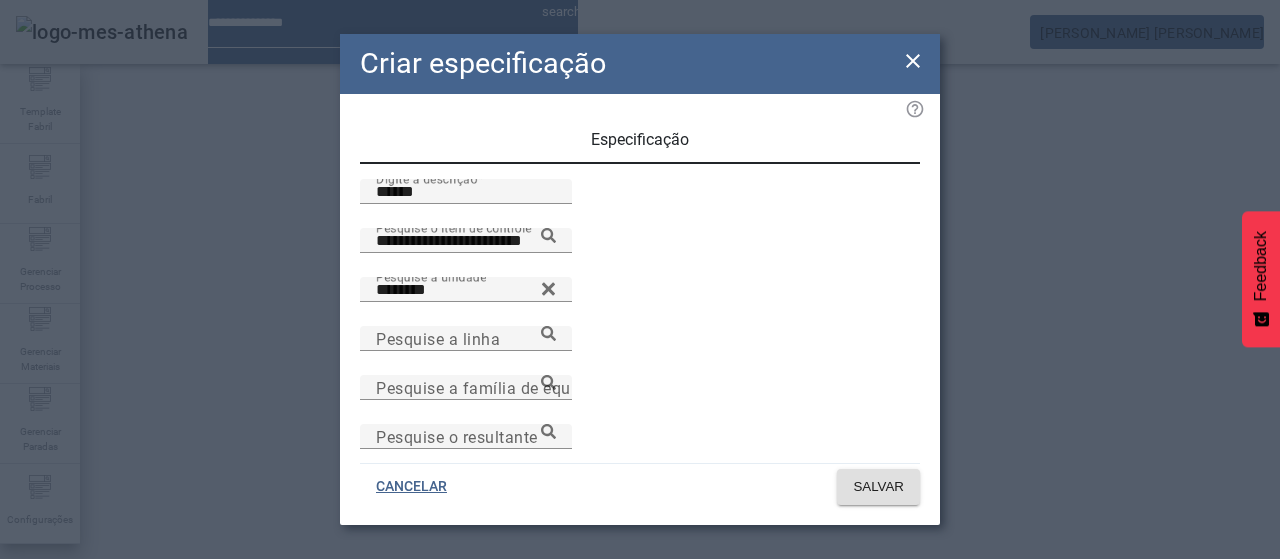 scroll, scrollTop: 6, scrollLeft: 0, axis: vertical 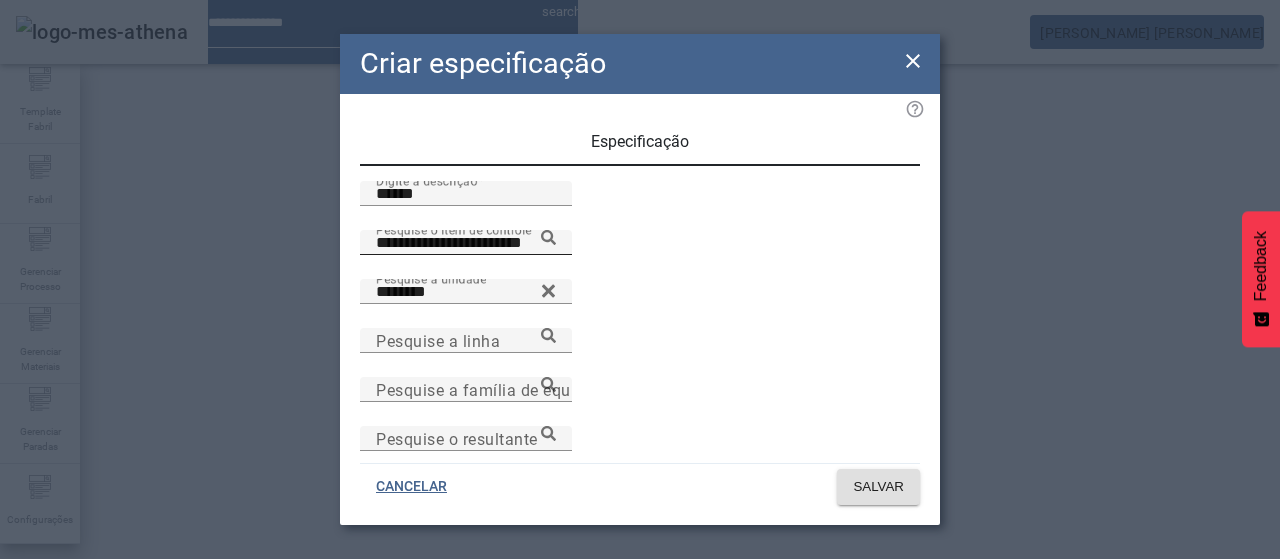 click on "**********" at bounding box center [466, 243] 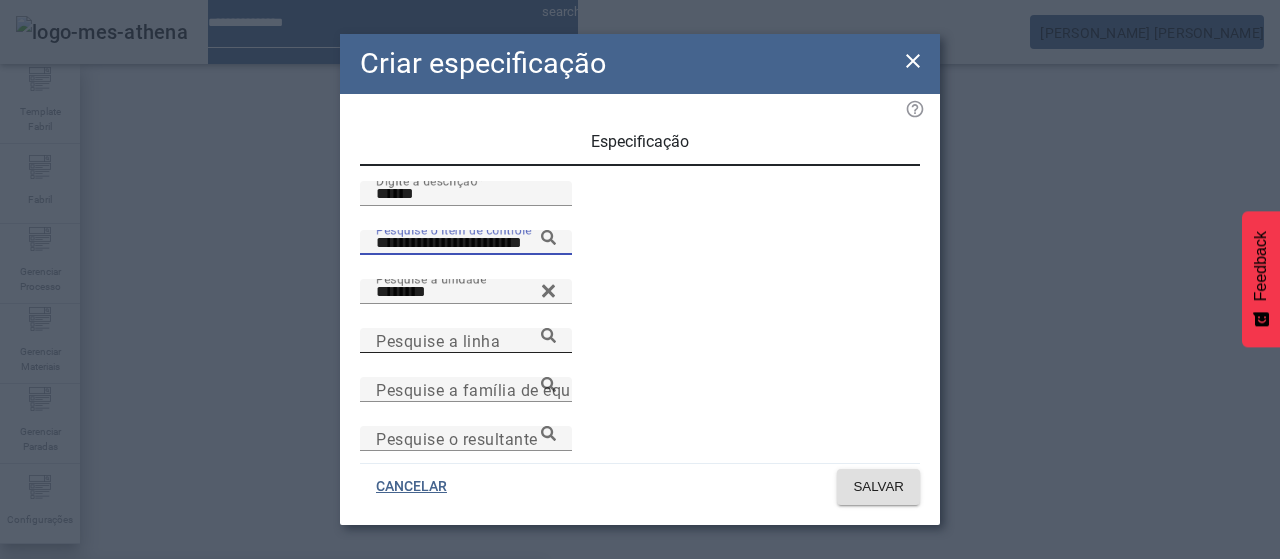 click on "Tempo do segundo repouso" at bounding box center (272, 591) 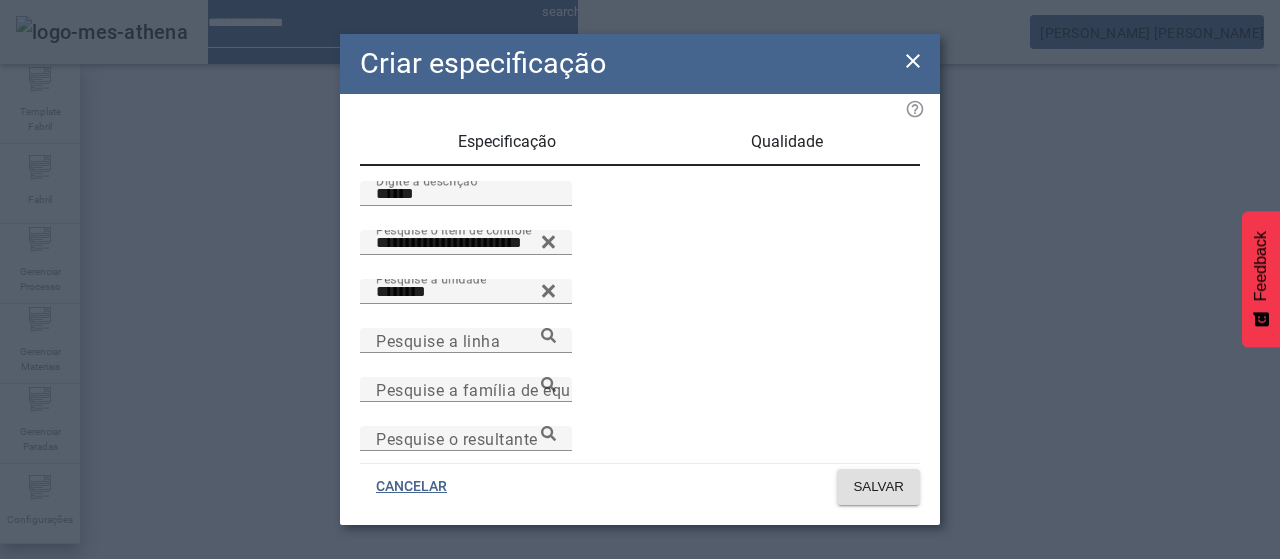 click on "Qualidade" at bounding box center [786, 142] 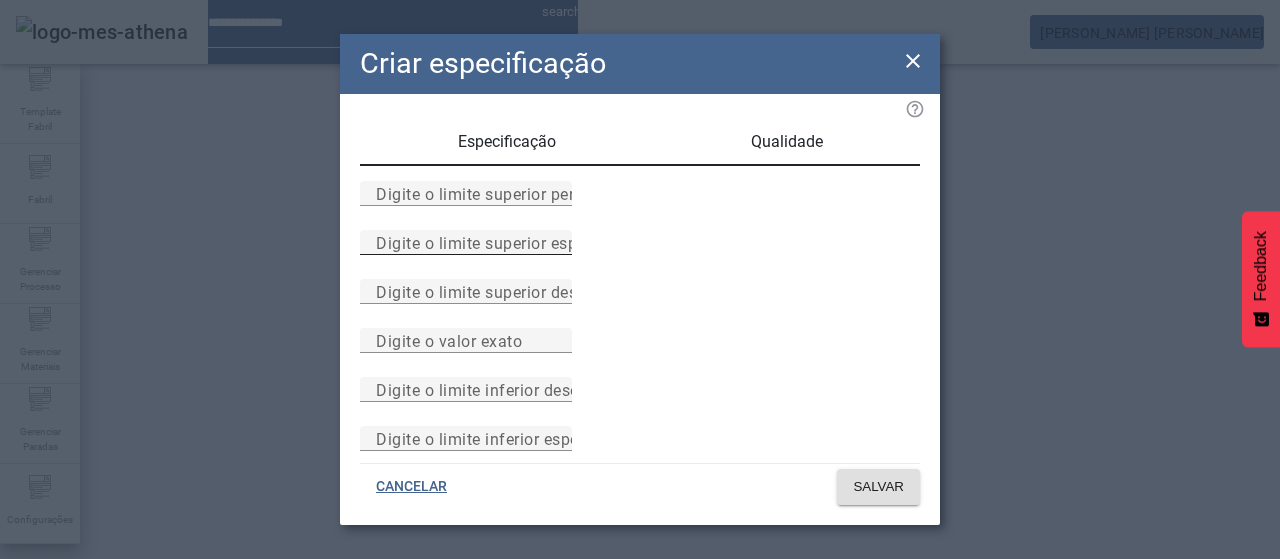 drag, startPoint x: 666, startPoint y: 297, endPoint x: 662, endPoint y: 308, distance: 11.7046995 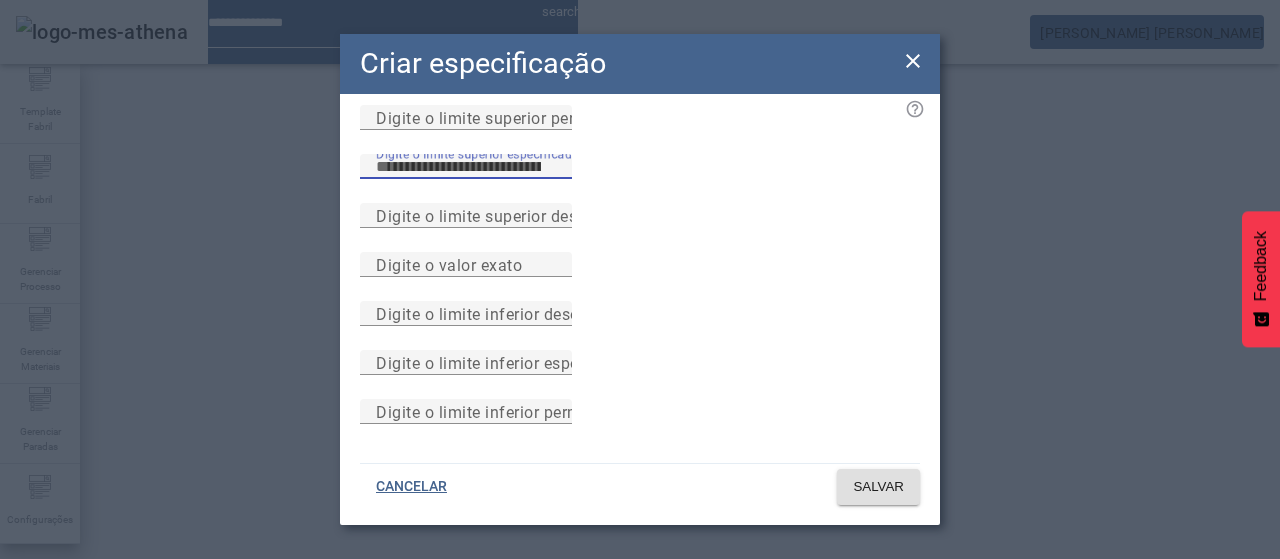 scroll, scrollTop: 284, scrollLeft: 0, axis: vertical 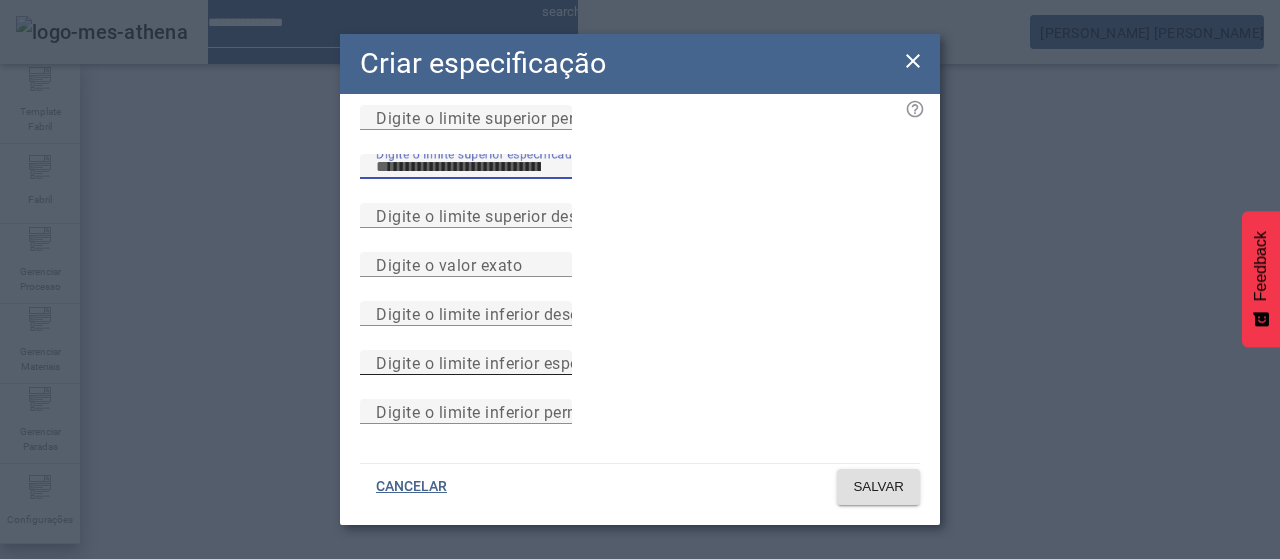 type on "**" 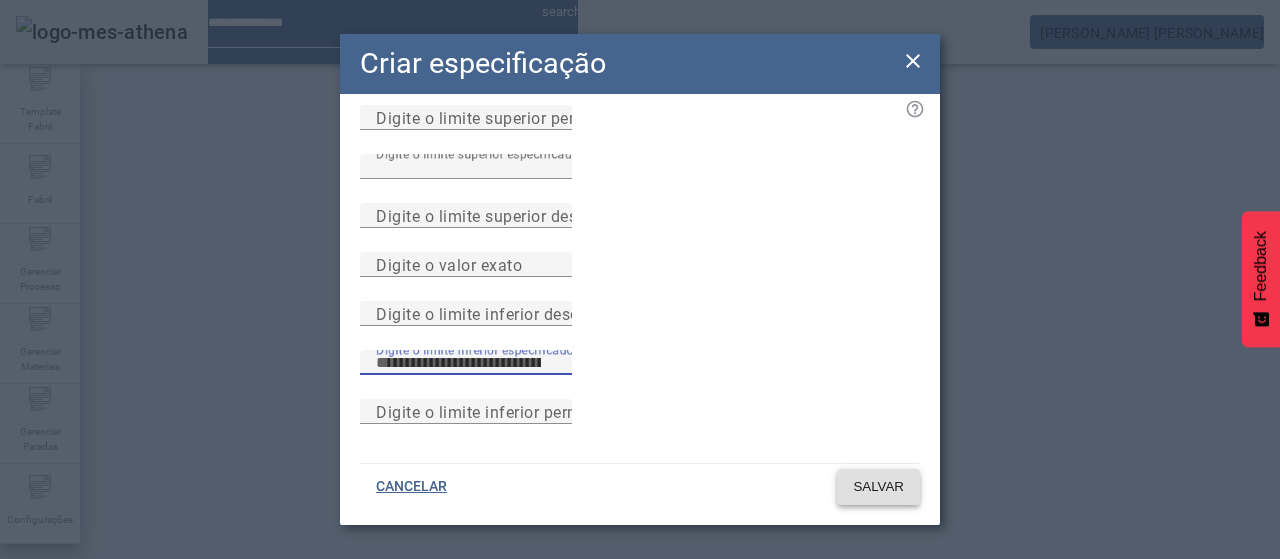 type on "*" 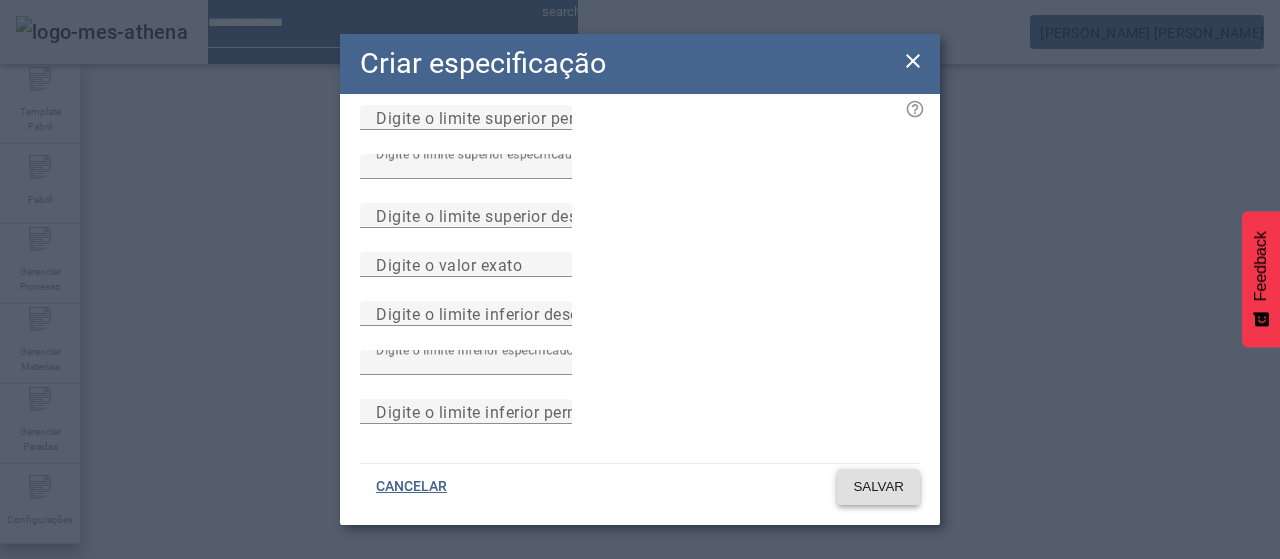 drag, startPoint x: 838, startPoint y: 478, endPoint x: 847, endPoint y: 486, distance: 12.0415945 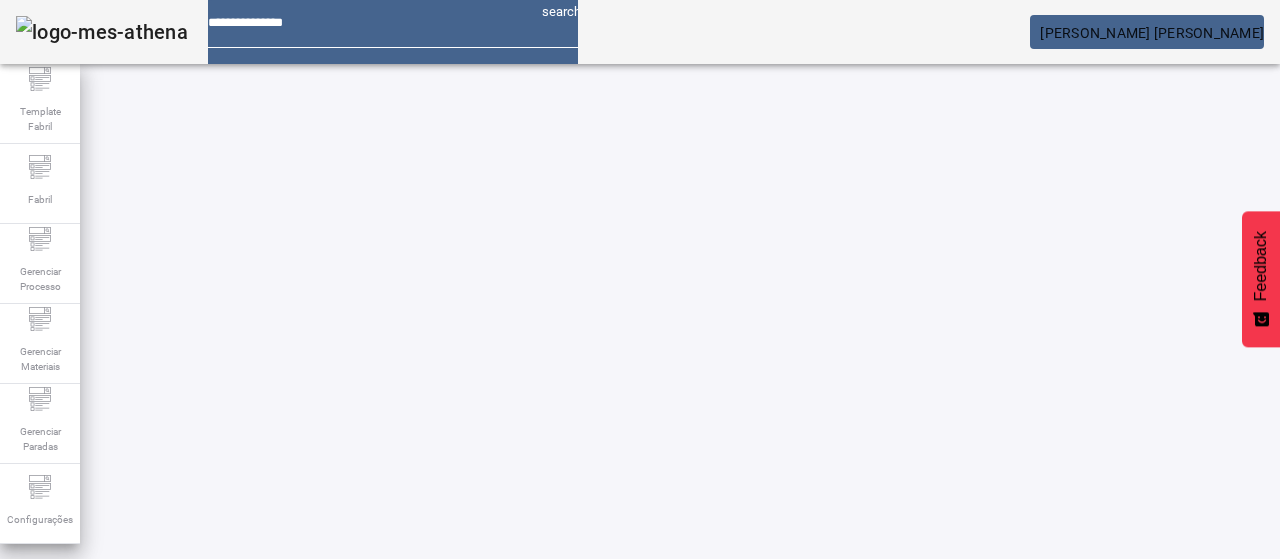 scroll, scrollTop: 290, scrollLeft: 0, axis: vertical 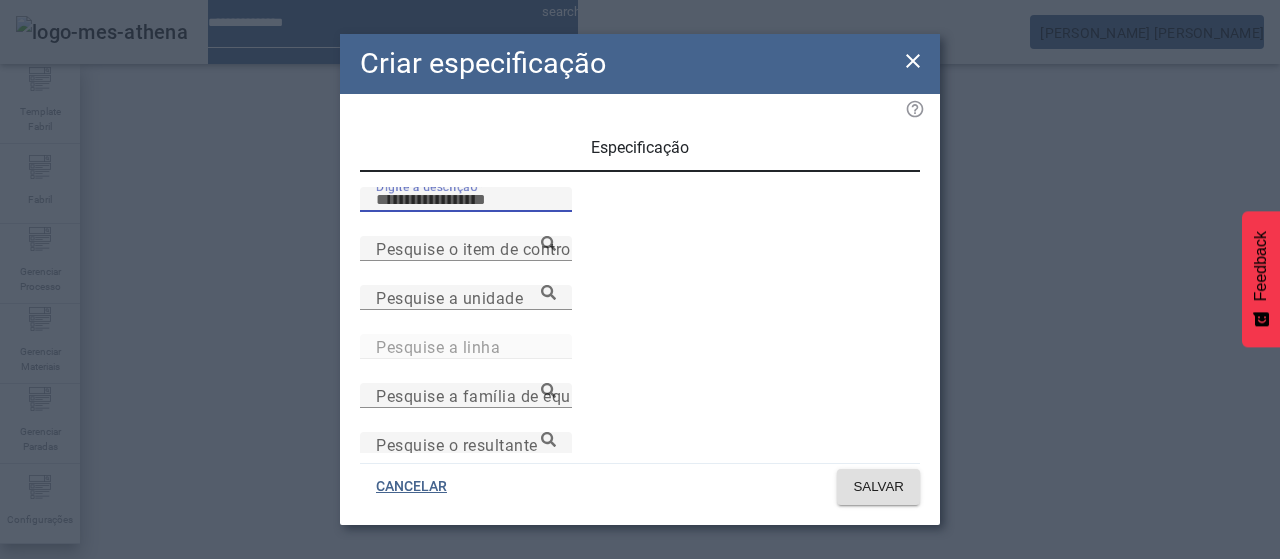 click on "Digite a descrição" at bounding box center [466, 200] 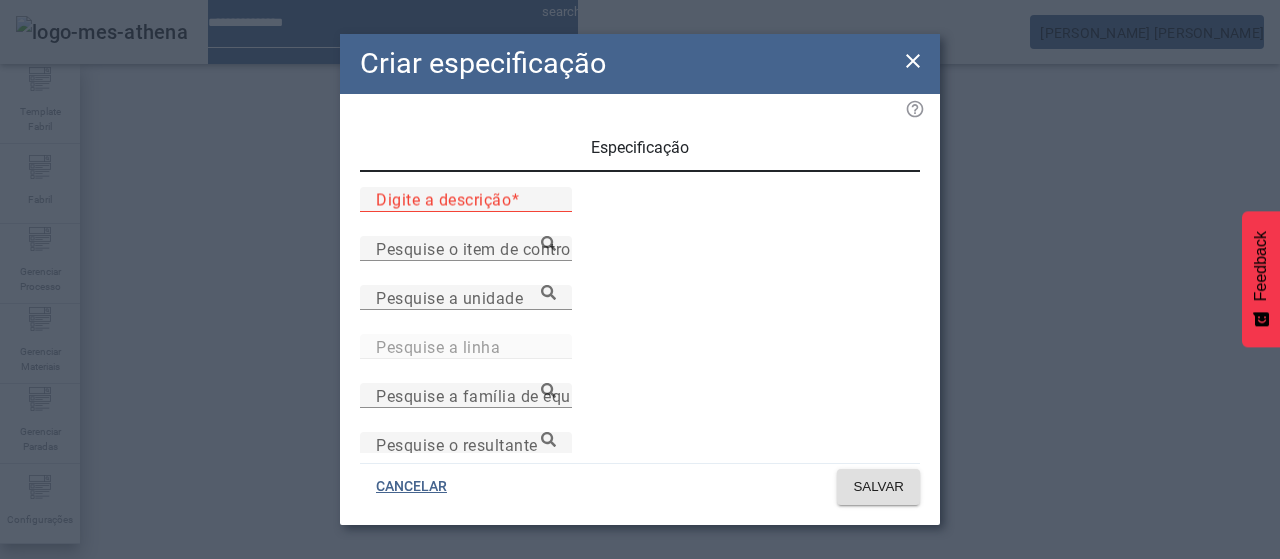 paste on "******" 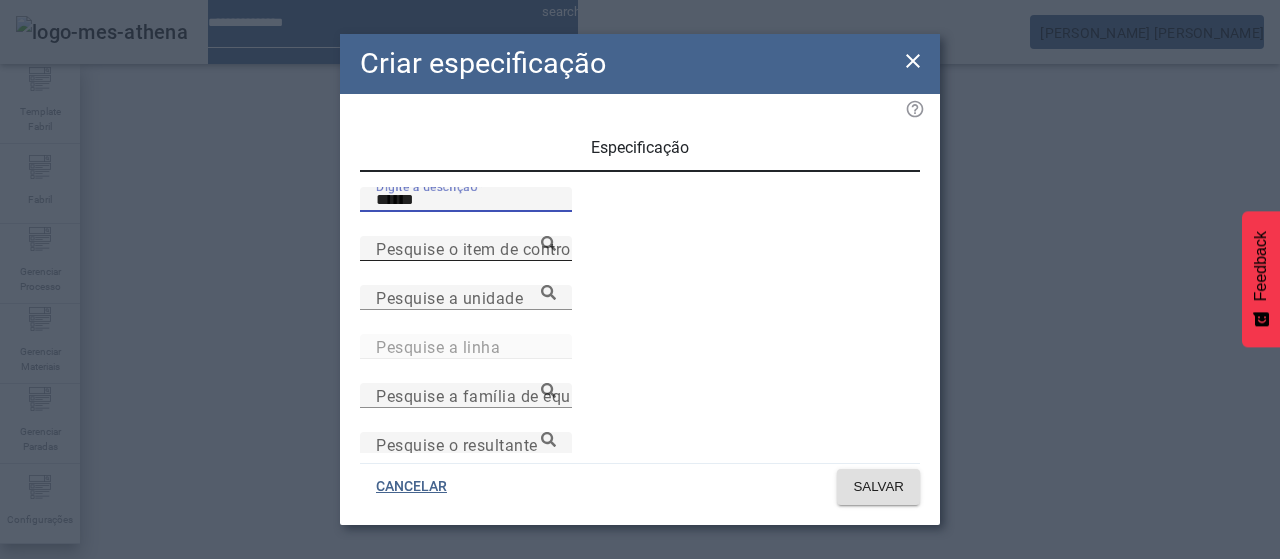 type on "******" 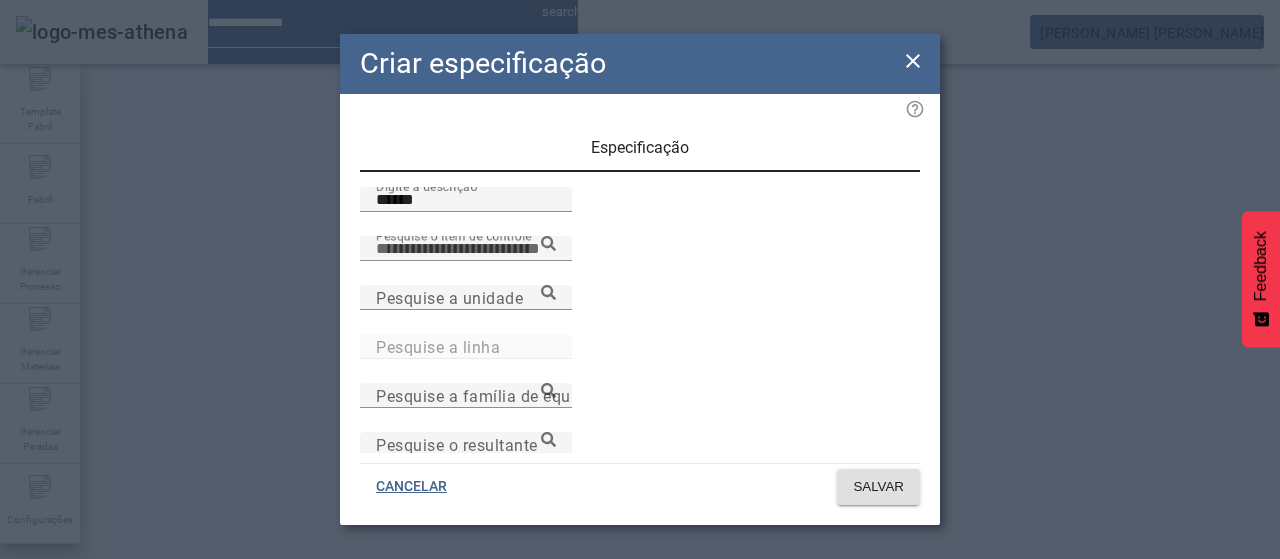 paste on "**********" 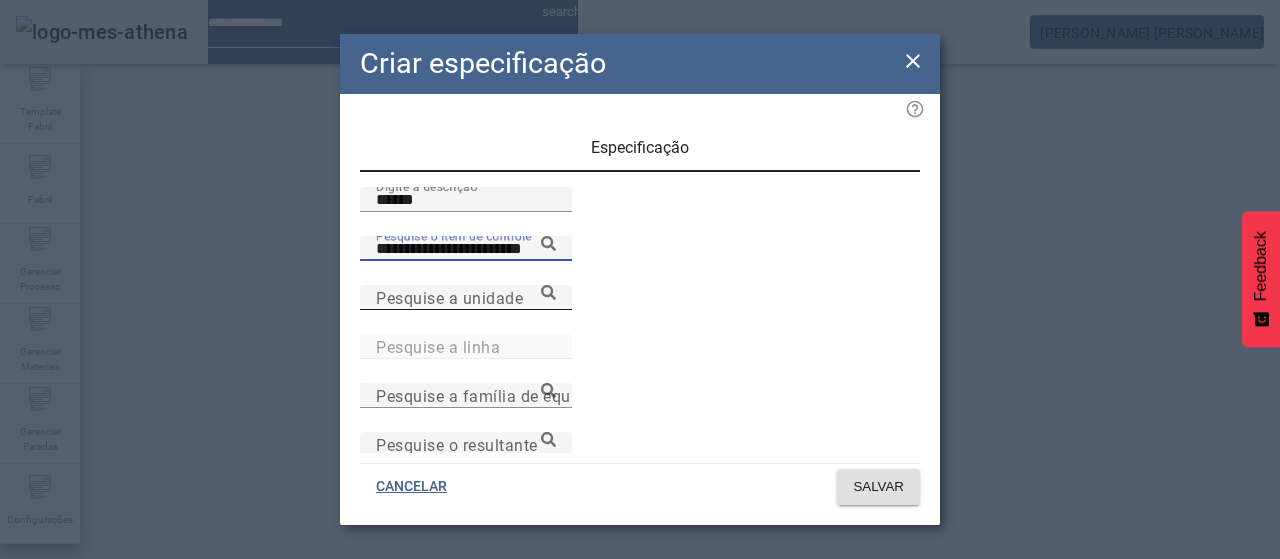 type on "**********" 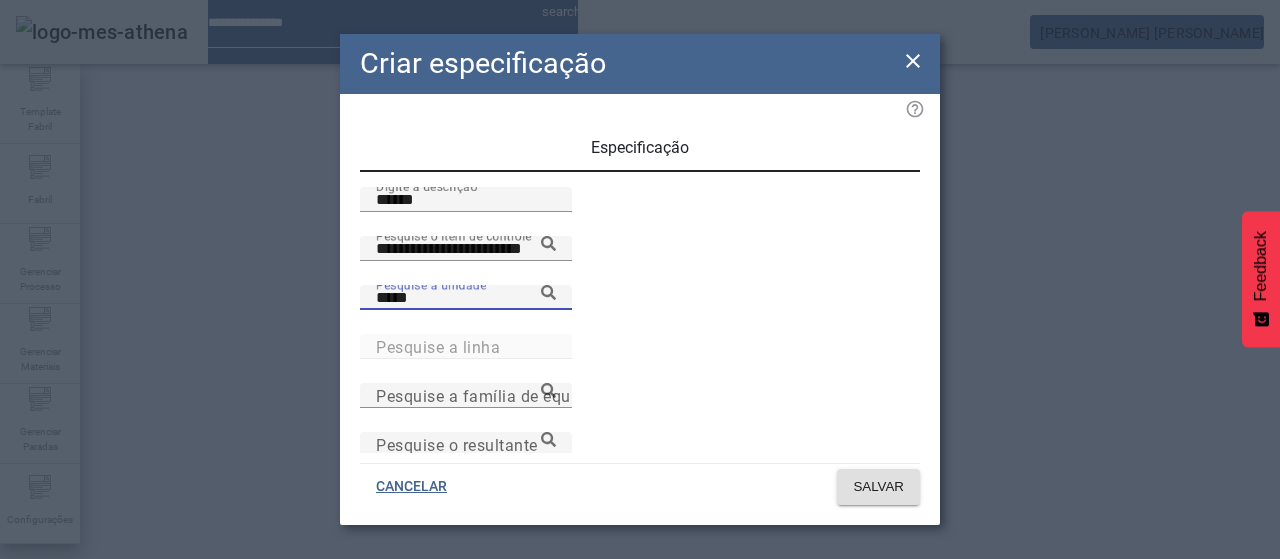 type on "*****" 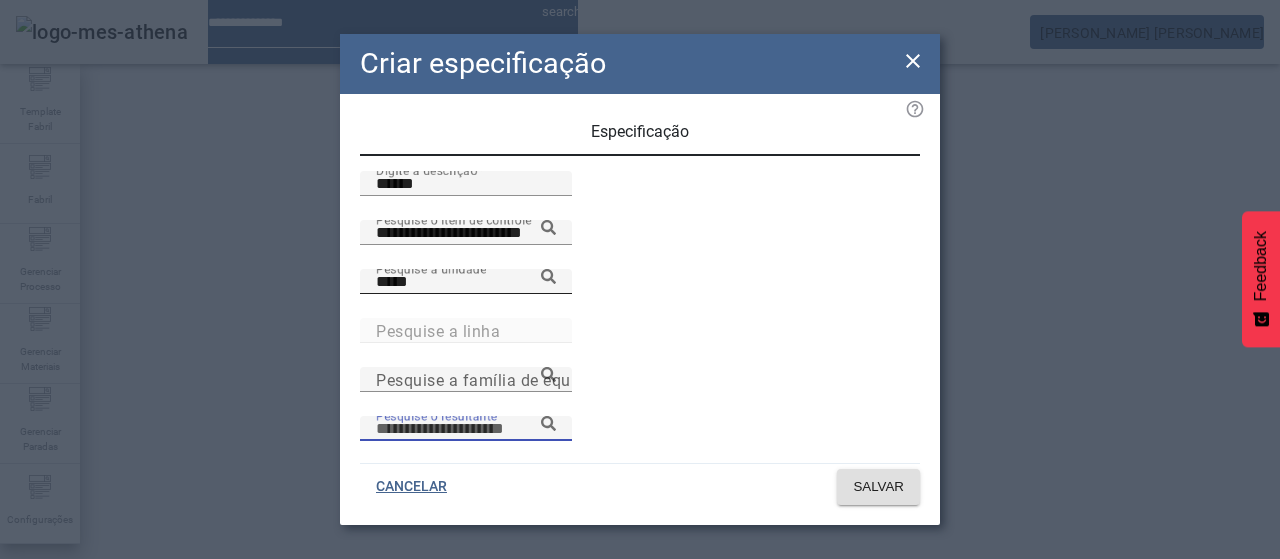 scroll, scrollTop: 206, scrollLeft: 0, axis: vertical 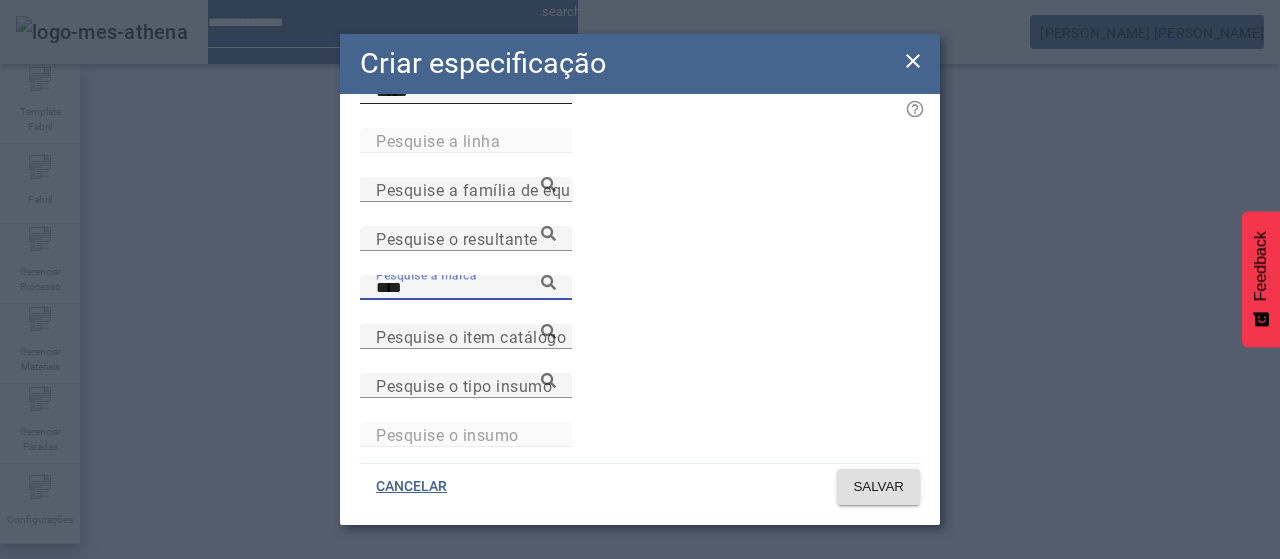 type on "****" 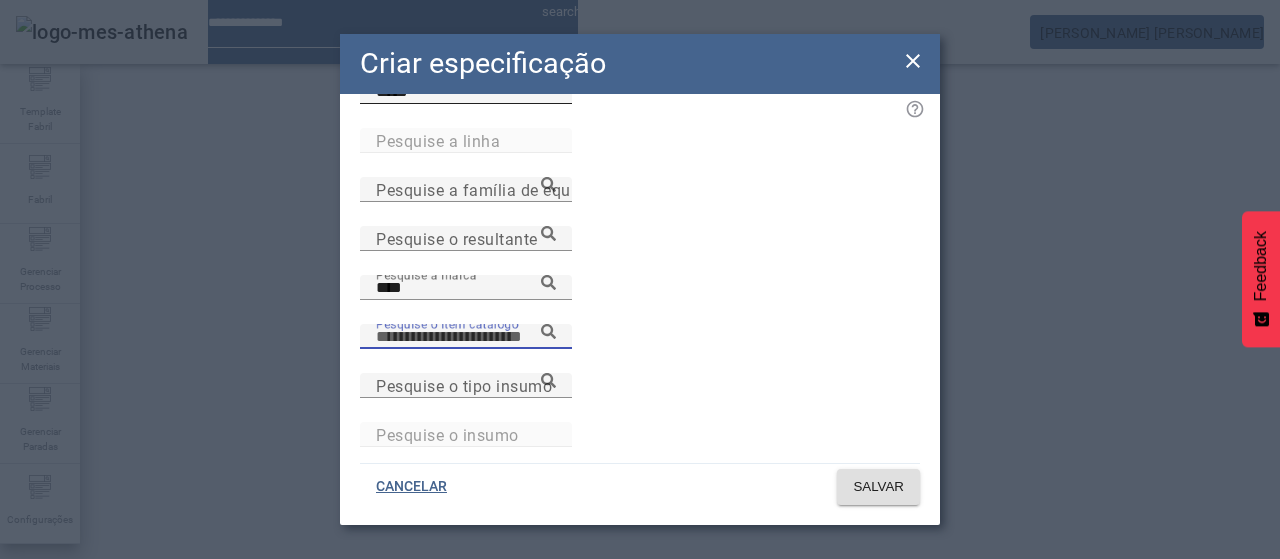paste on "**********" 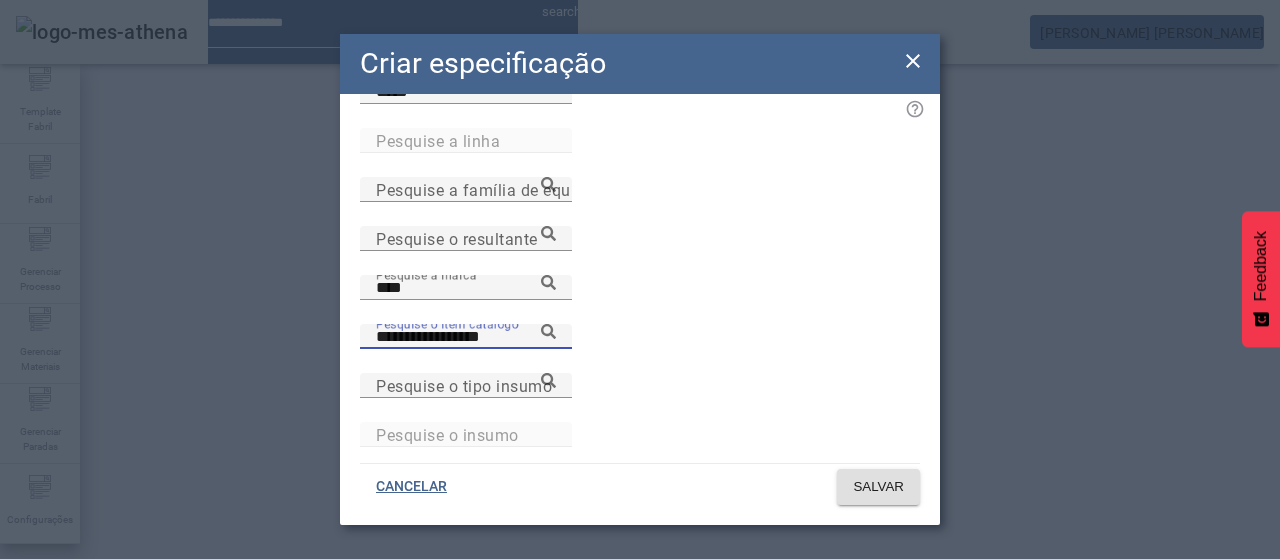 type on "**********" 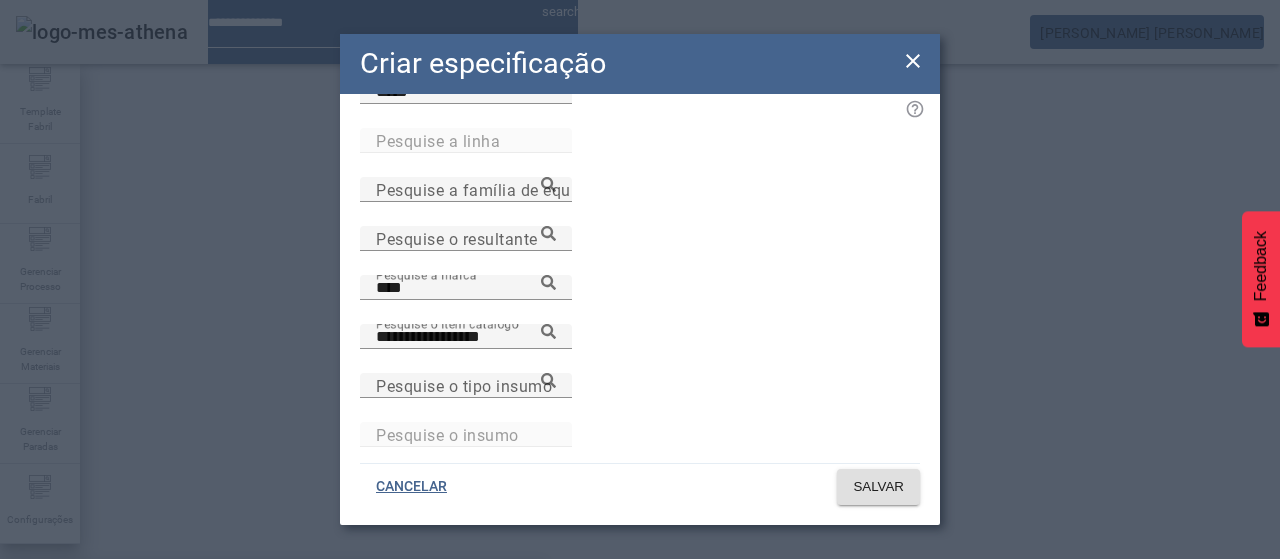 click on "Tempo do segundo repouso" at bounding box center [272, 591] 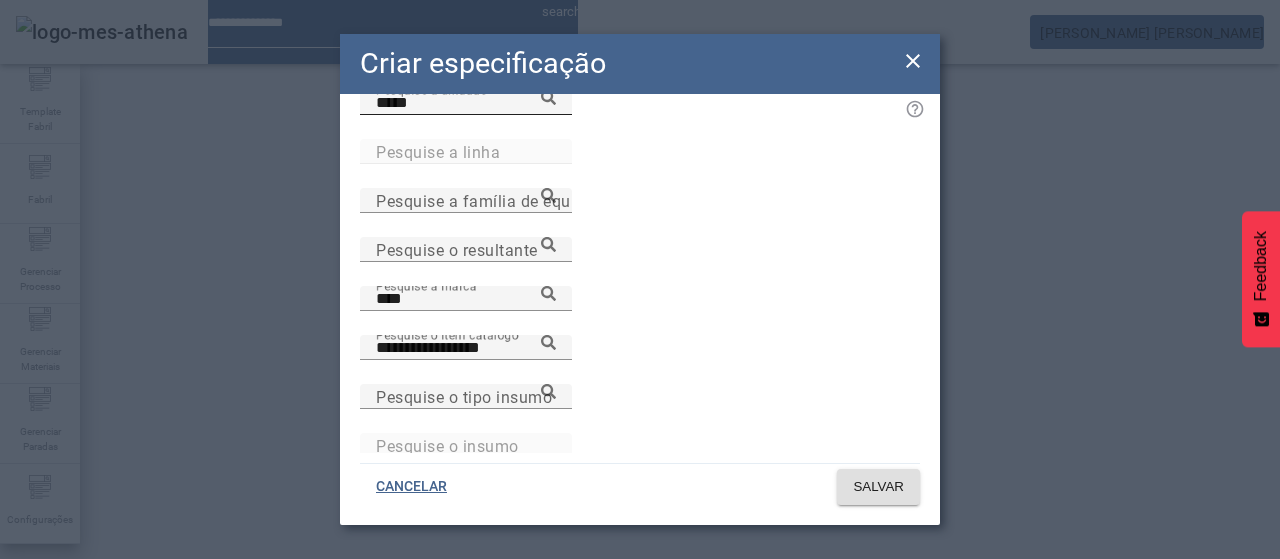 click 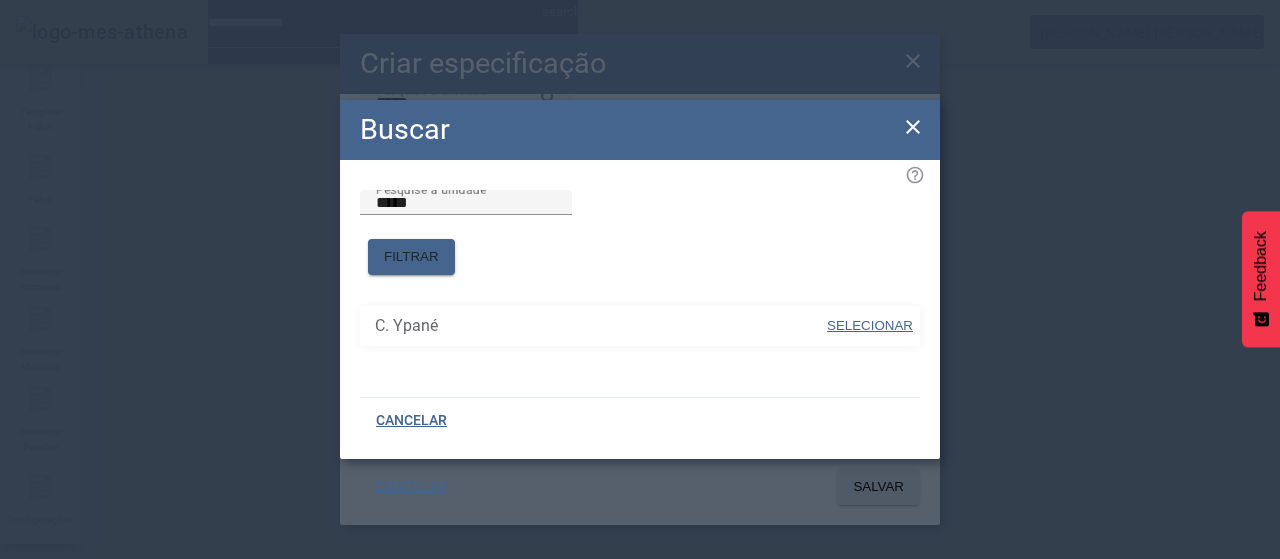 click on "SELECIONAR" at bounding box center [870, 325] 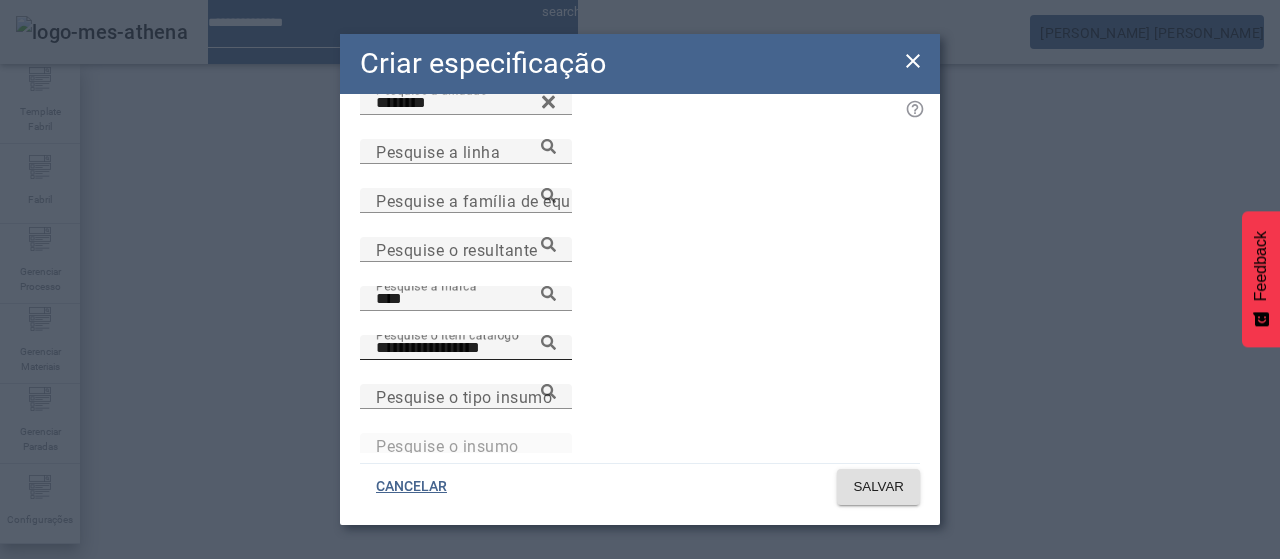 click 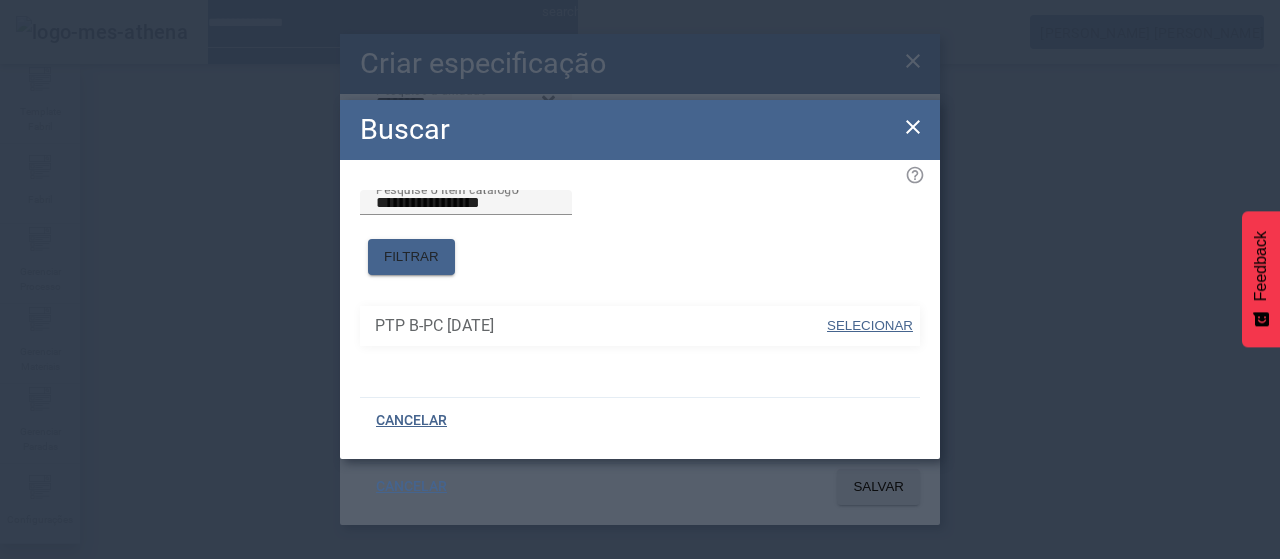 click on "SELECIONAR" at bounding box center (870, 325) 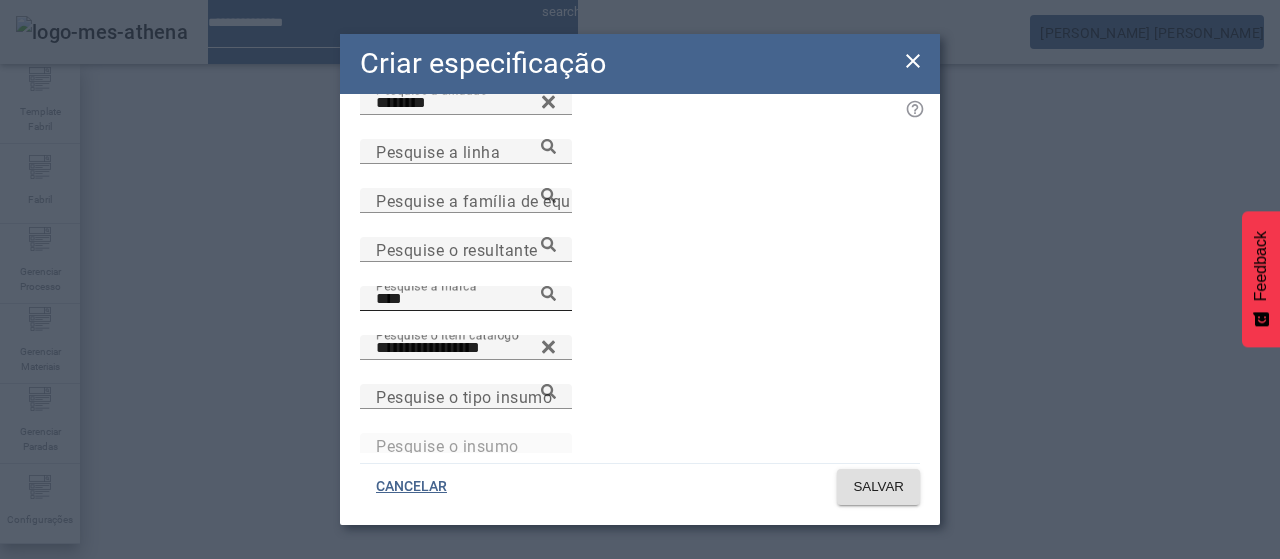 click 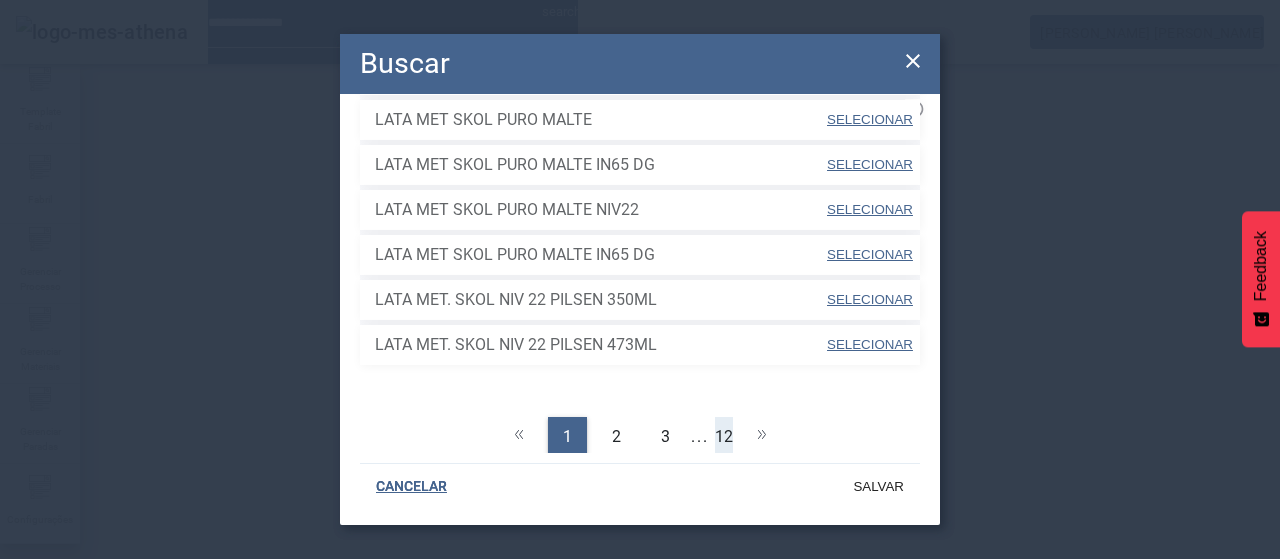 click on "12" 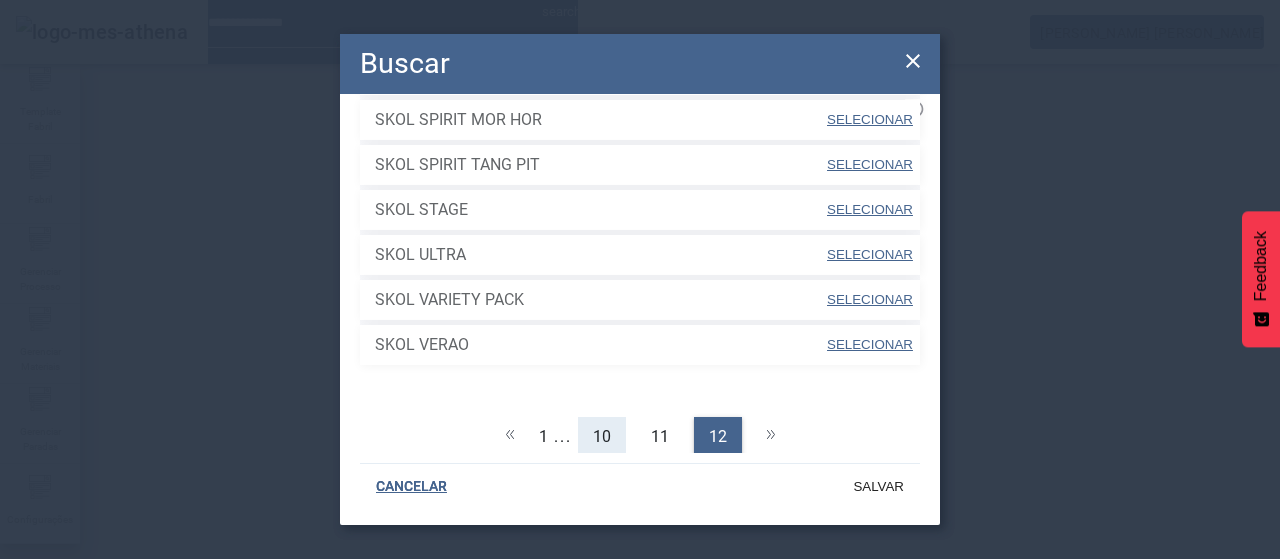 click on "10" 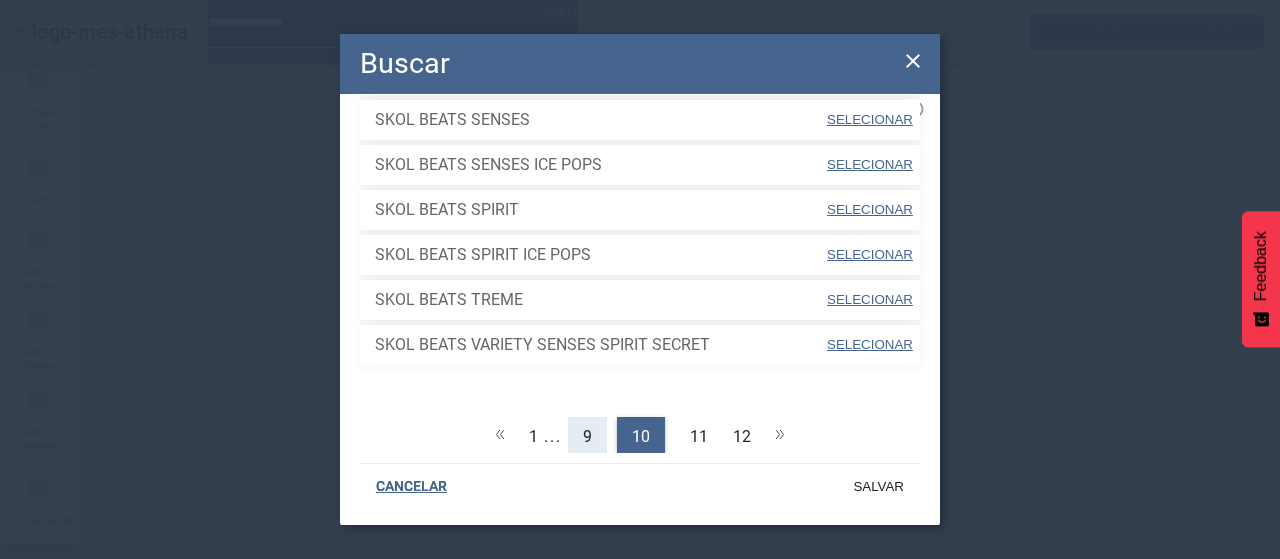 drag, startPoint x: 603, startPoint y: 399, endPoint x: 593, endPoint y: 401, distance: 10.198039 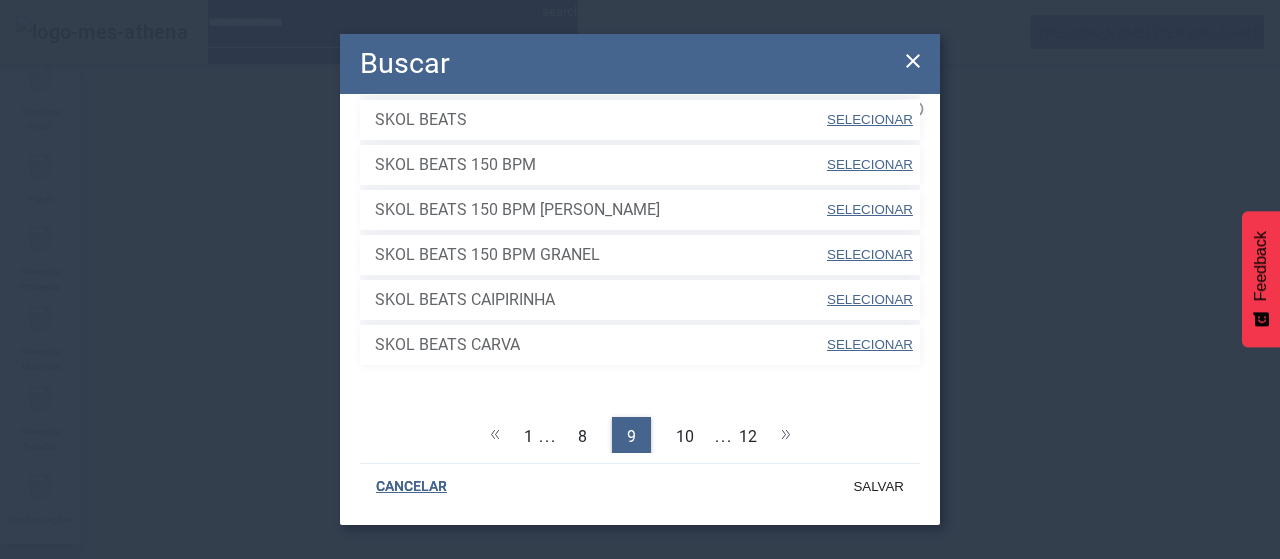 scroll, scrollTop: 570, scrollLeft: 0, axis: vertical 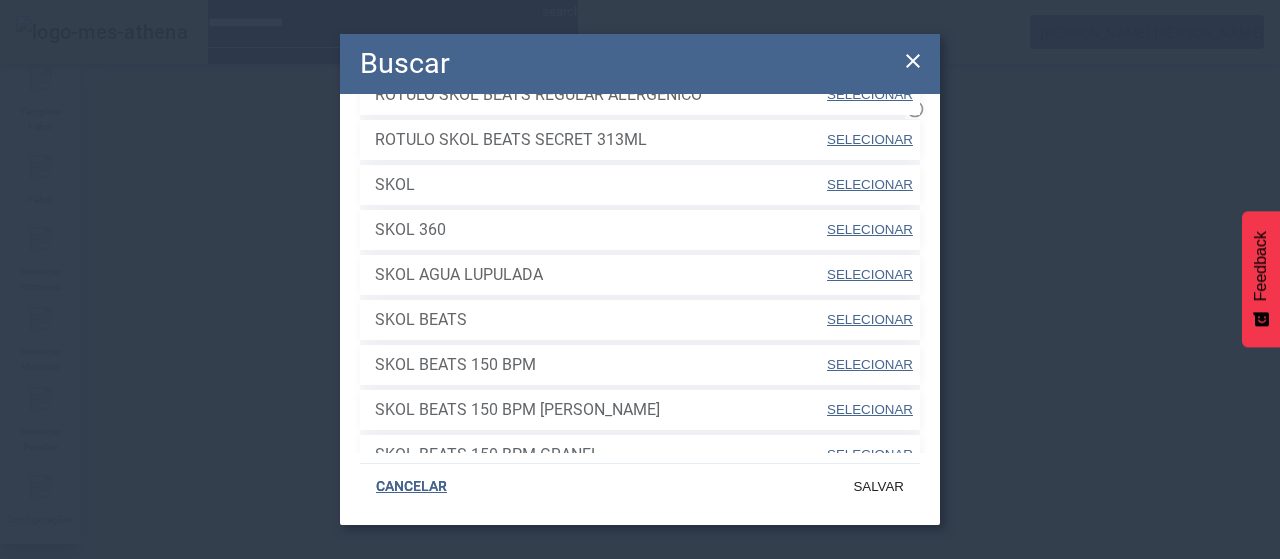 click on "SELECIONAR" at bounding box center (870, 184) 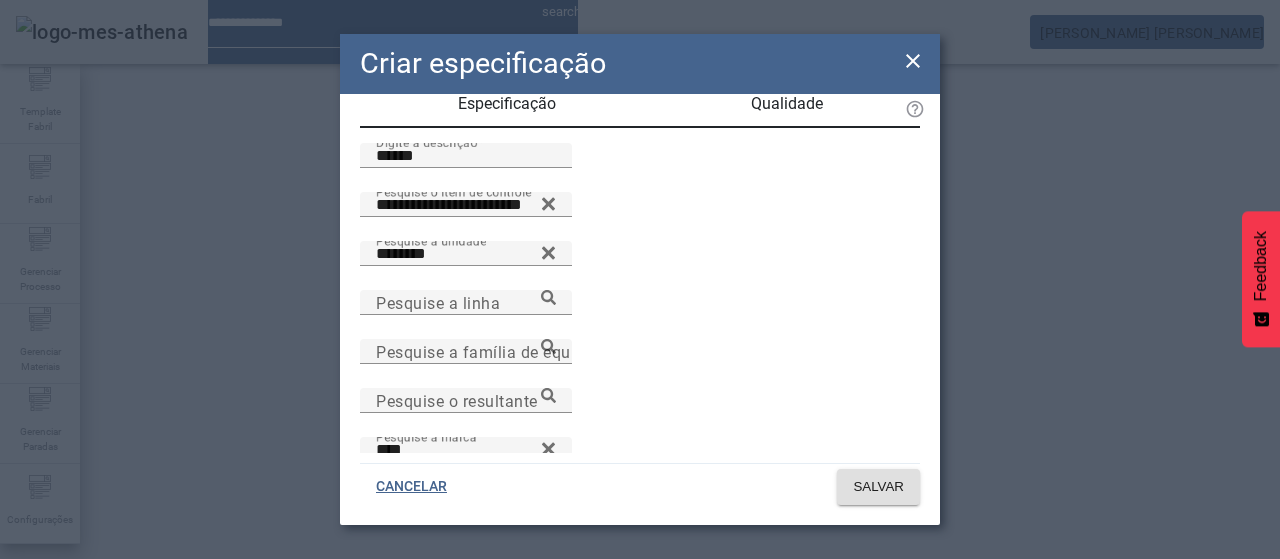 scroll, scrollTop: 0, scrollLeft: 0, axis: both 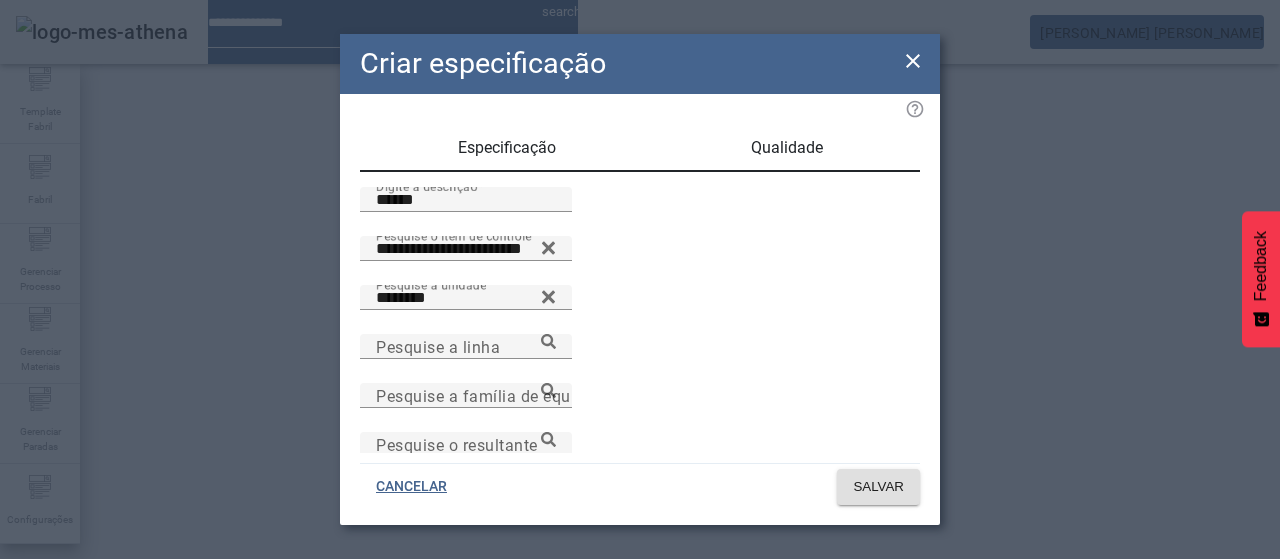 click on "Qualidade" at bounding box center [787, 148] 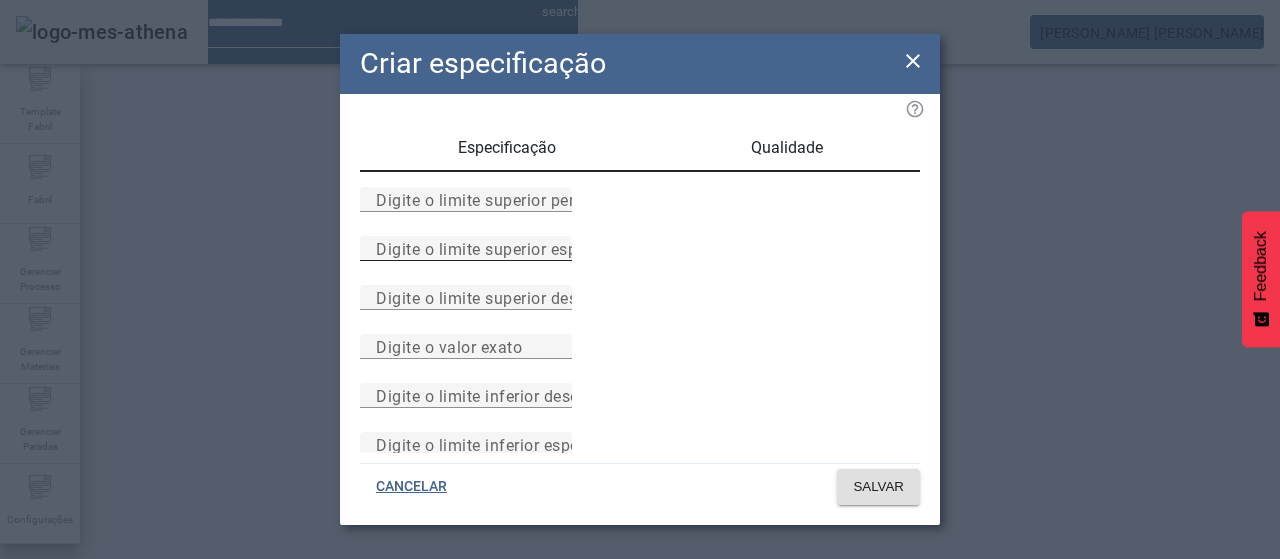 click on "Digite o limite superior especificado" at bounding box center [511, 248] 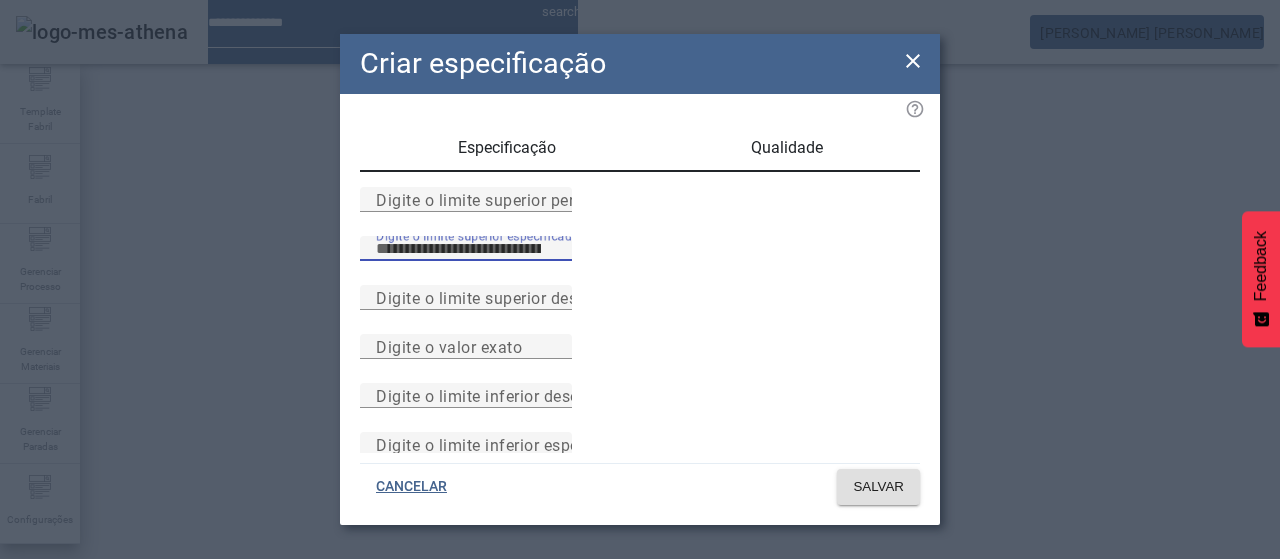 type on "**" 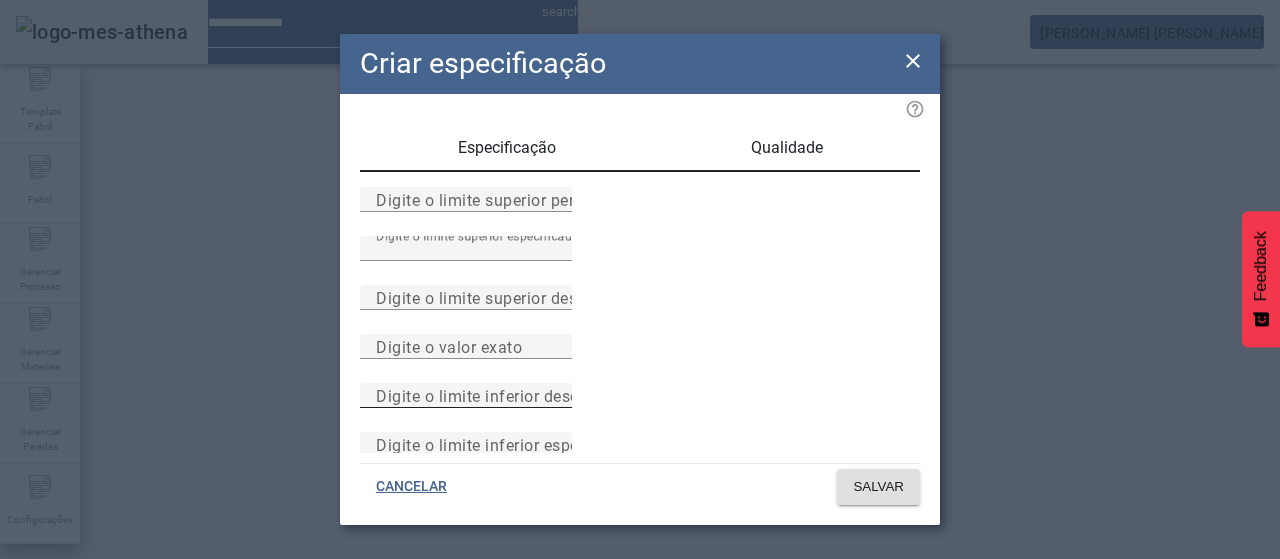 scroll, scrollTop: 284, scrollLeft: 0, axis: vertical 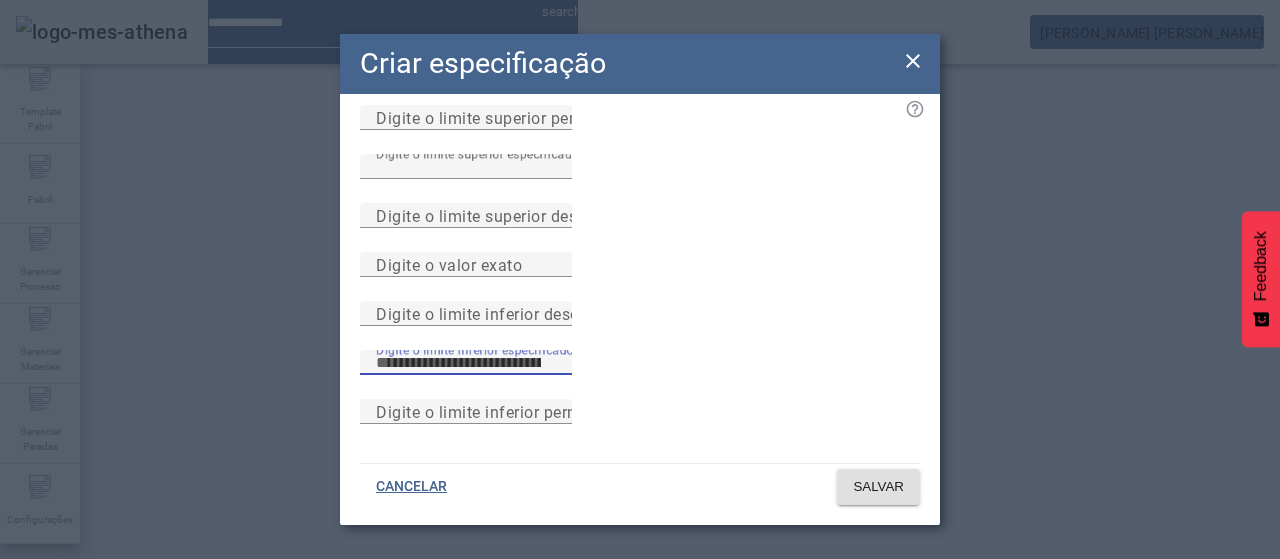 click on "Digite o limite inferior especificado" at bounding box center [466, 363] 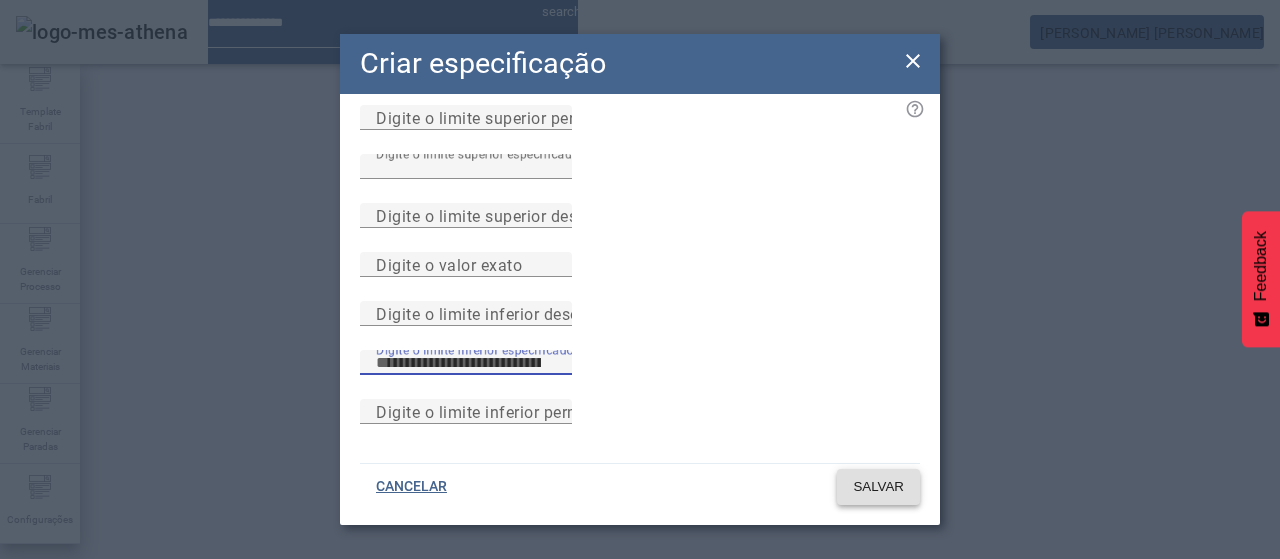 type on "*" 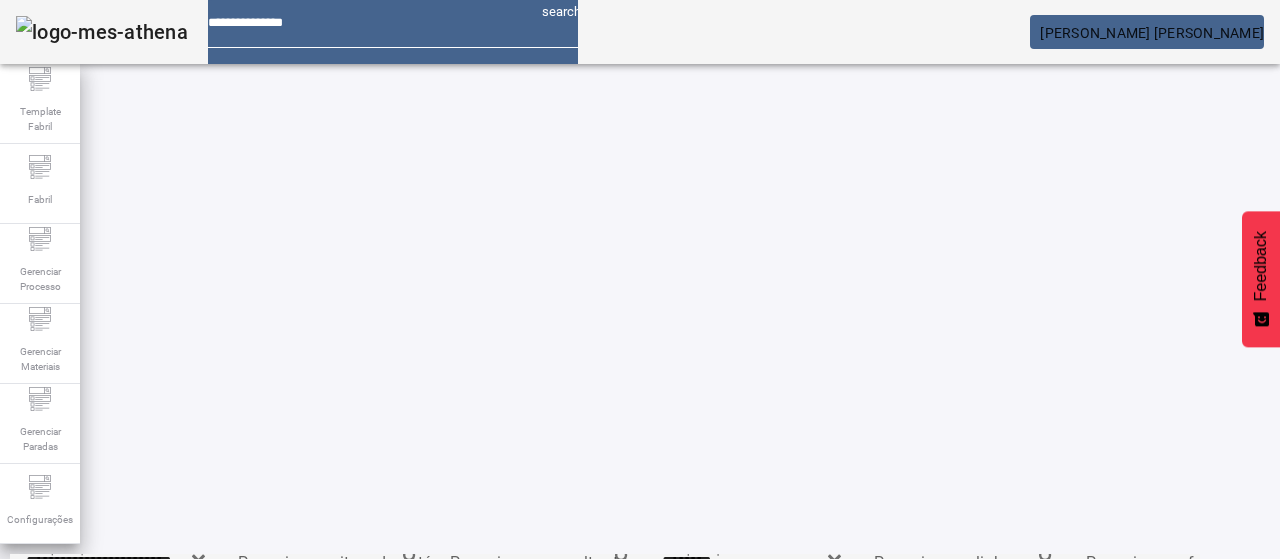 scroll, scrollTop: 0, scrollLeft: 0, axis: both 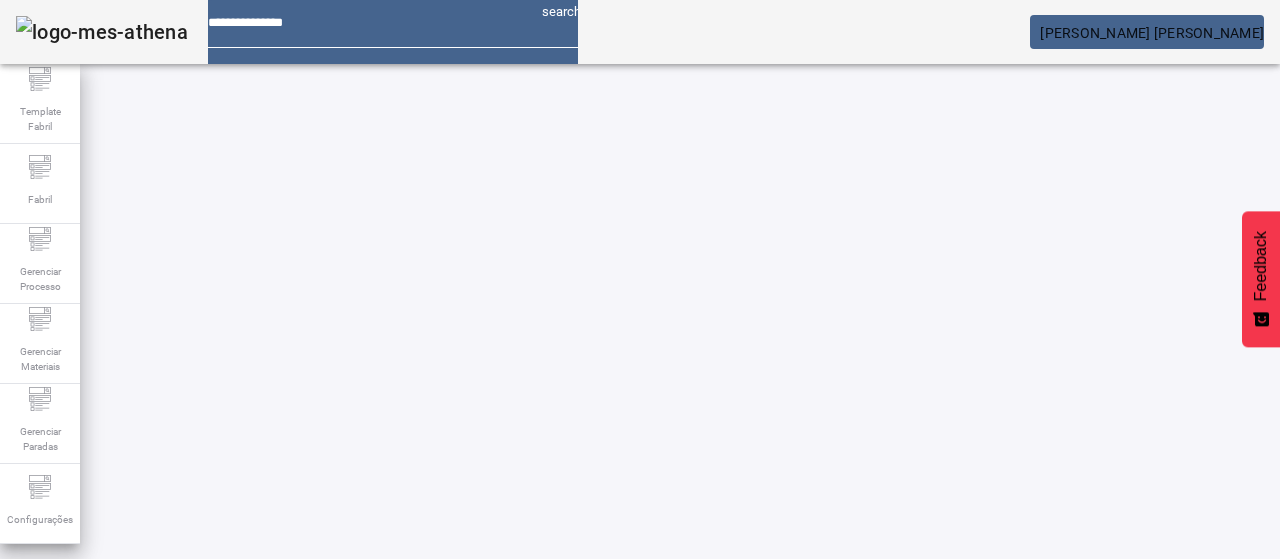 click 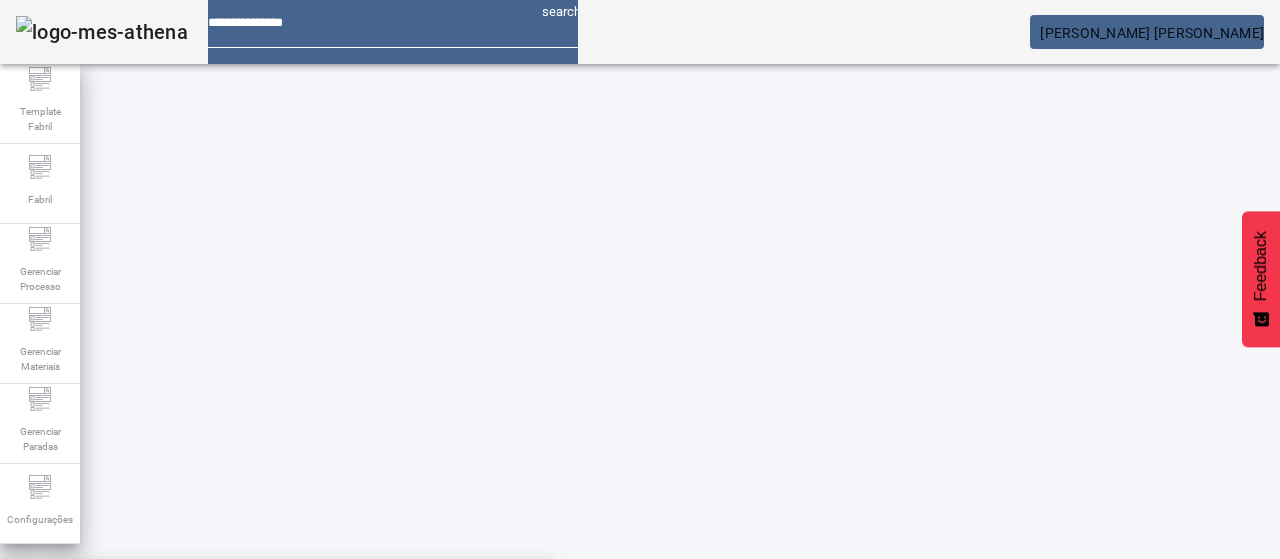 paste on "**********" 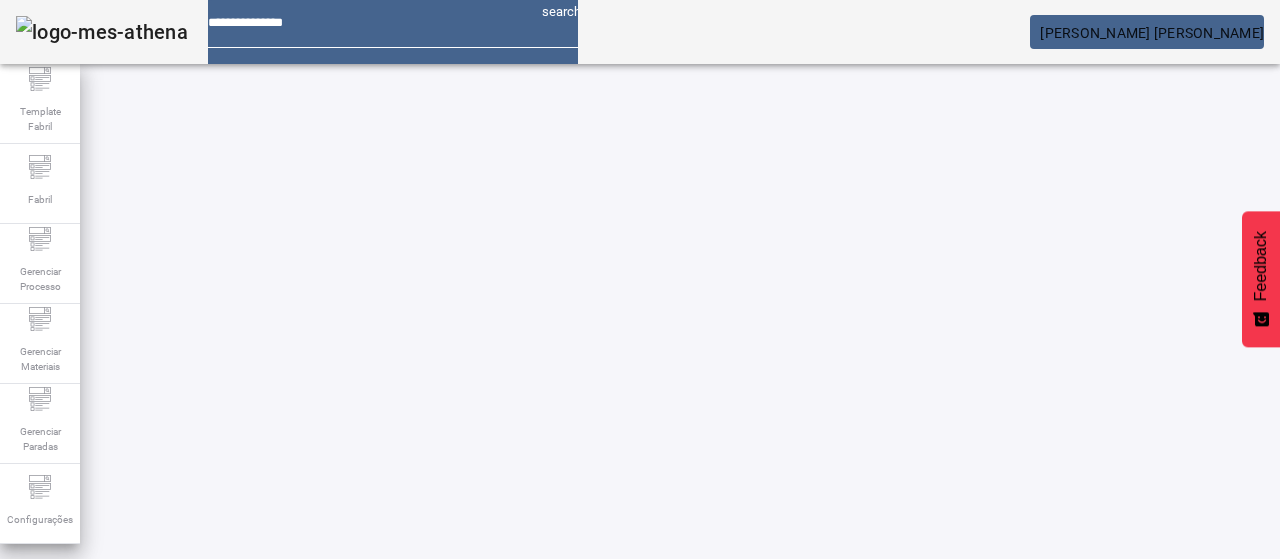 click 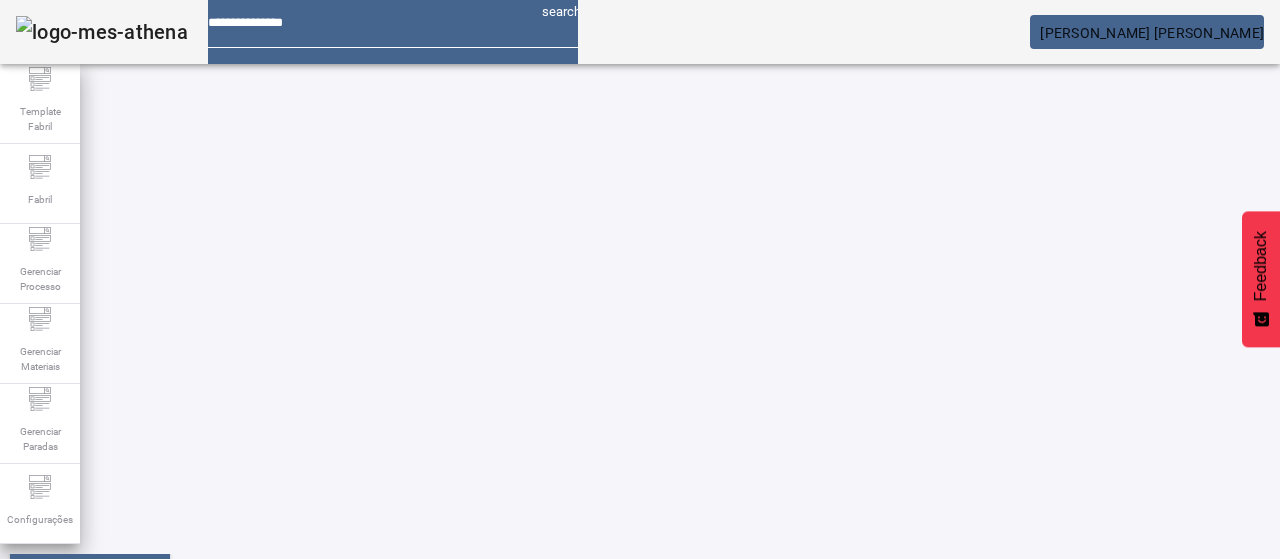 scroll, scrollTop: 390, scrollLeft: 0, axis: vertical 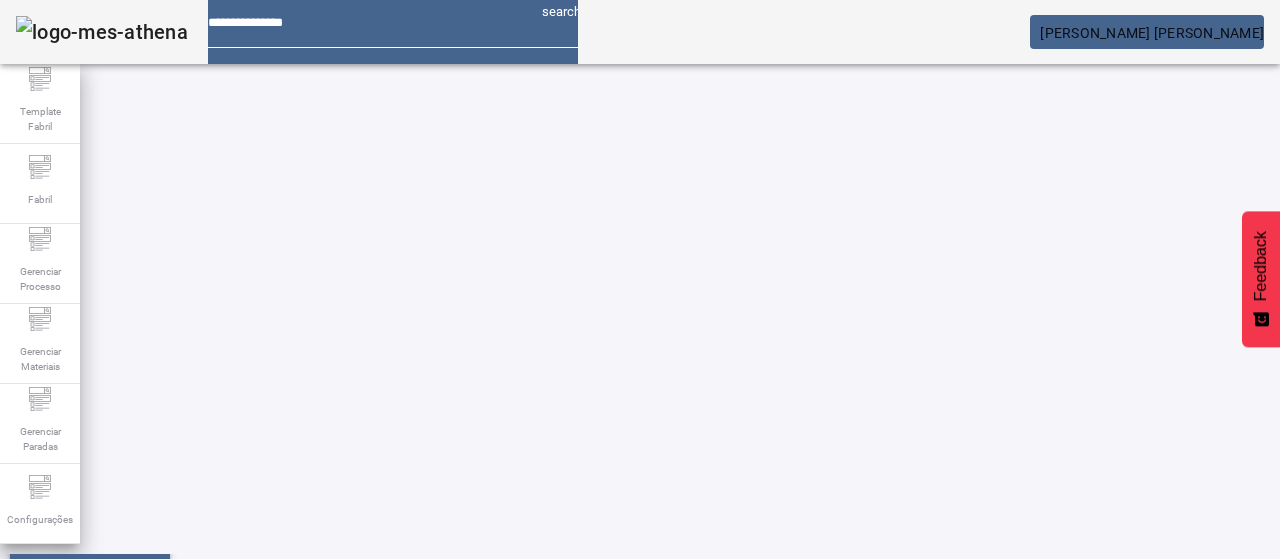 click on "ESPECIFICAÇÃO" 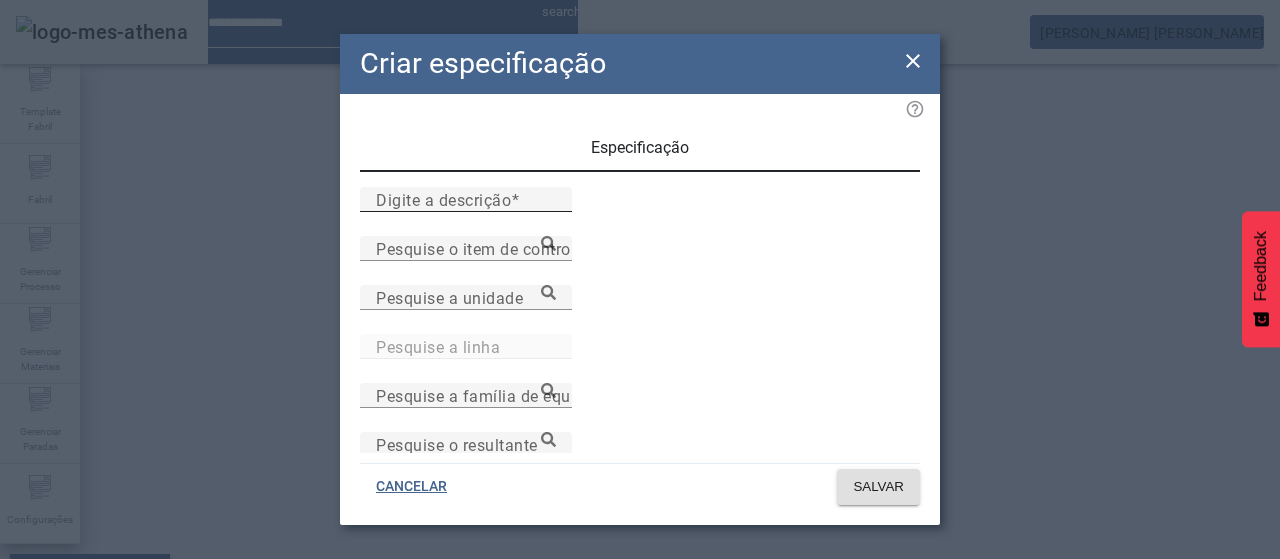 click on "Digite a descrição" at bounding box center (443, 199) 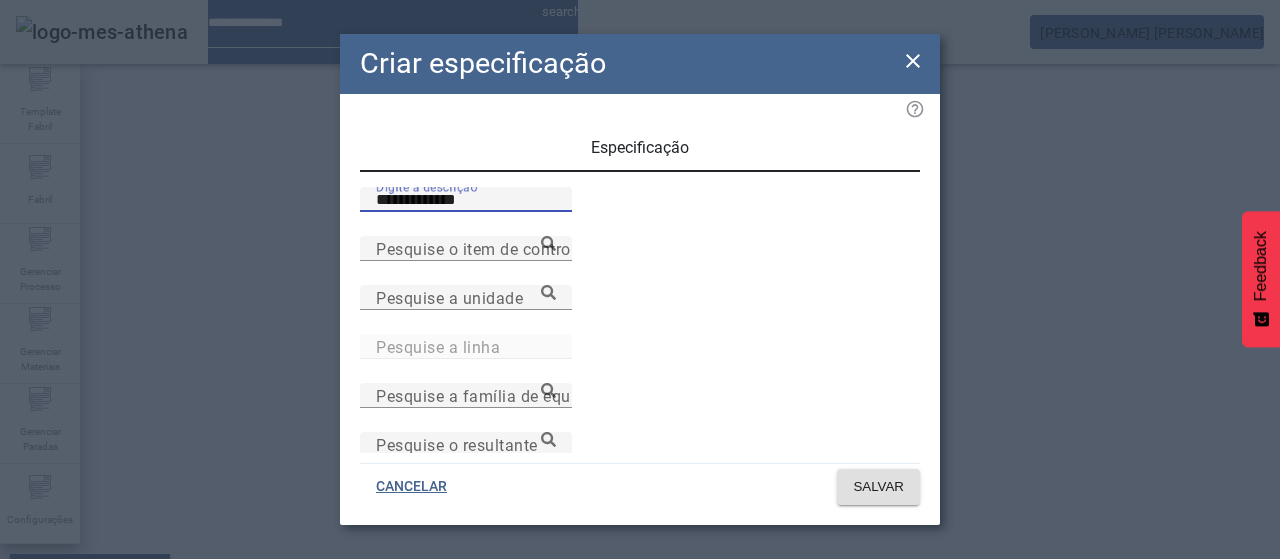 type on "**********" 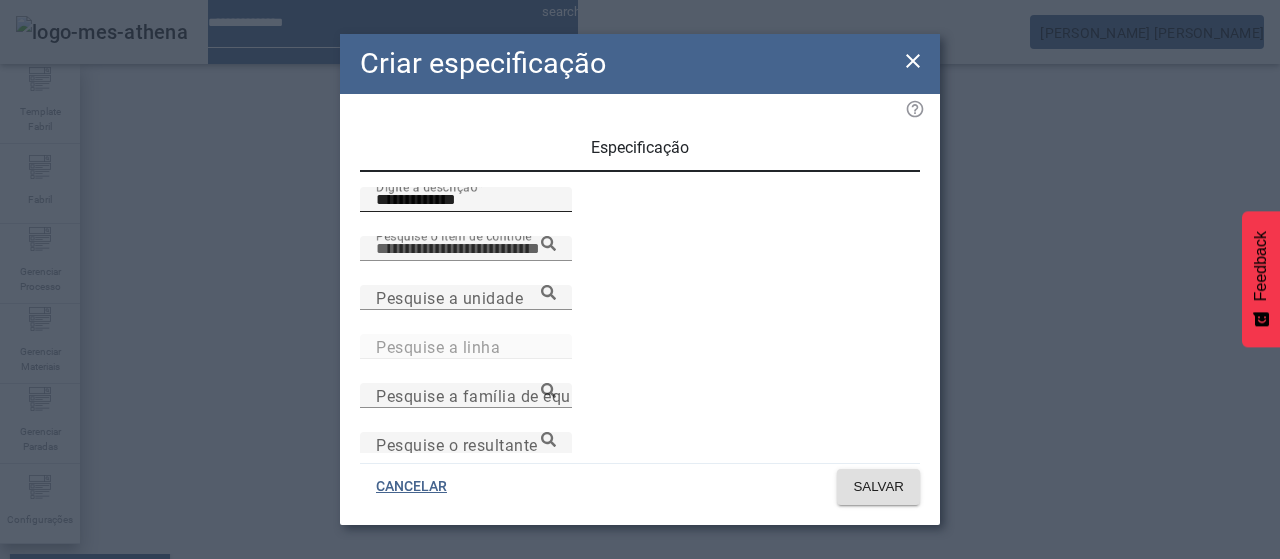 paste on "**********" 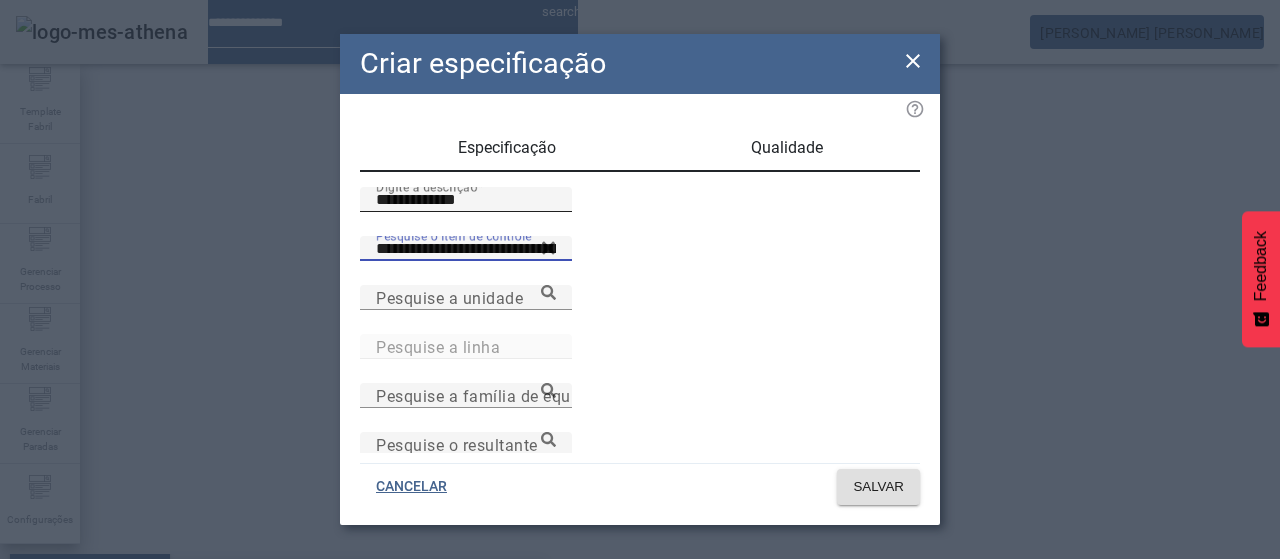 type on "**********" 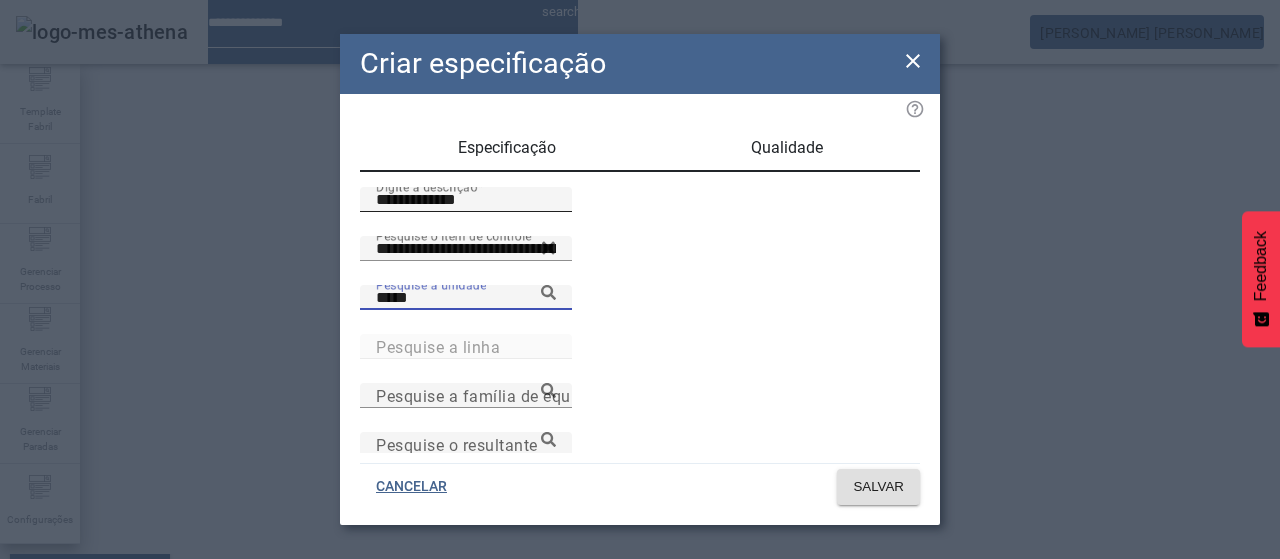 type on "*****" 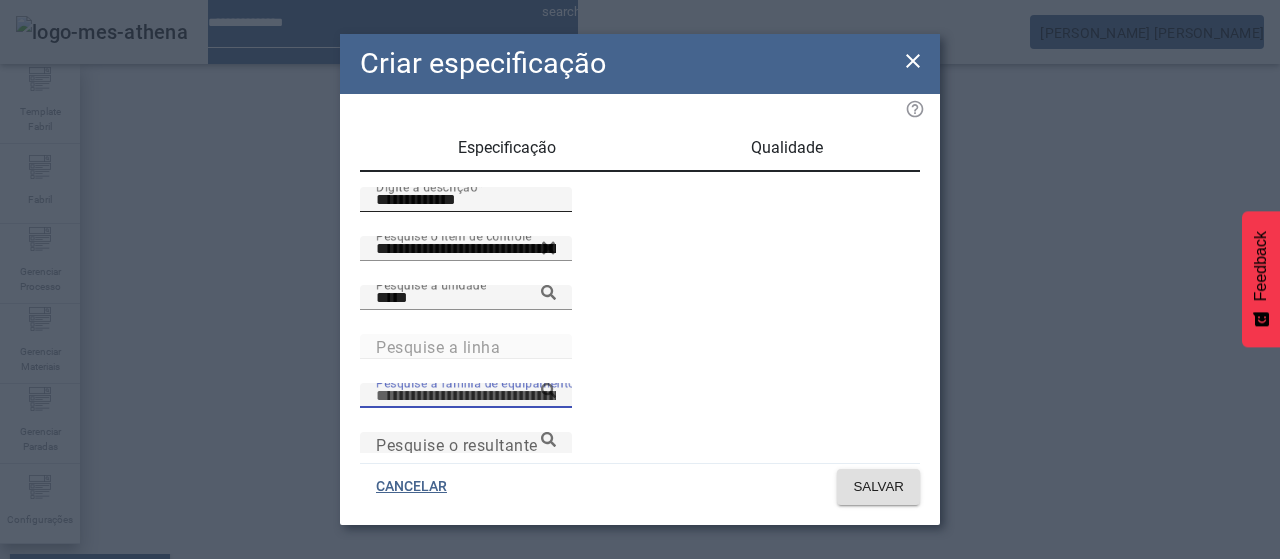 scroll, scrollTop: 16, scrollLeft: 0, axis: vertical 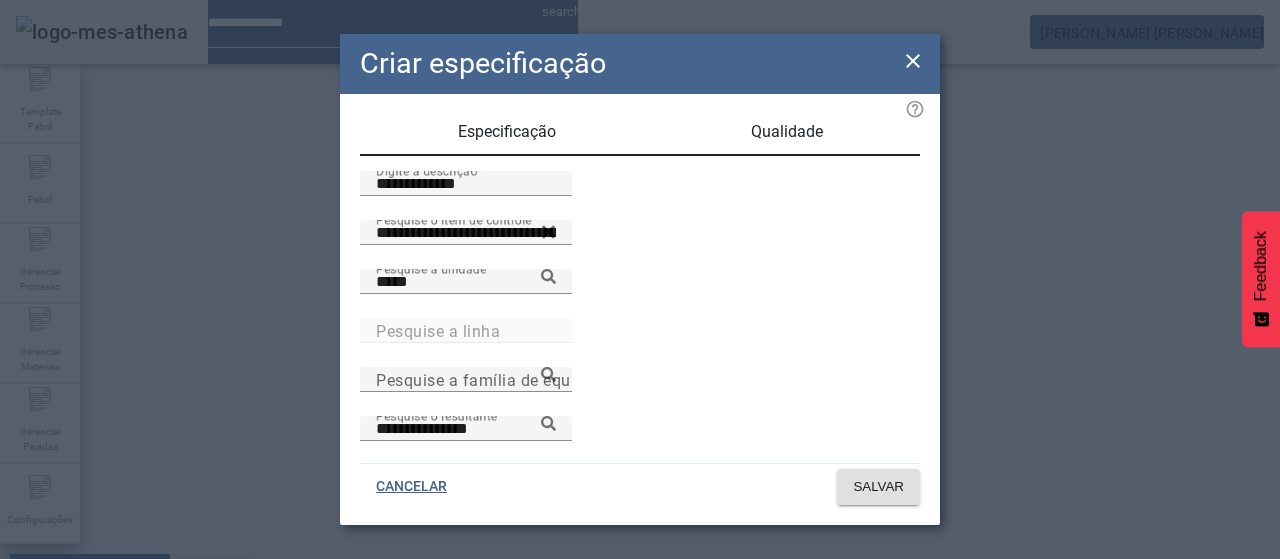 click on "Mosto Brahma Subzero 18 FRES" at bounding box center (128, 639) 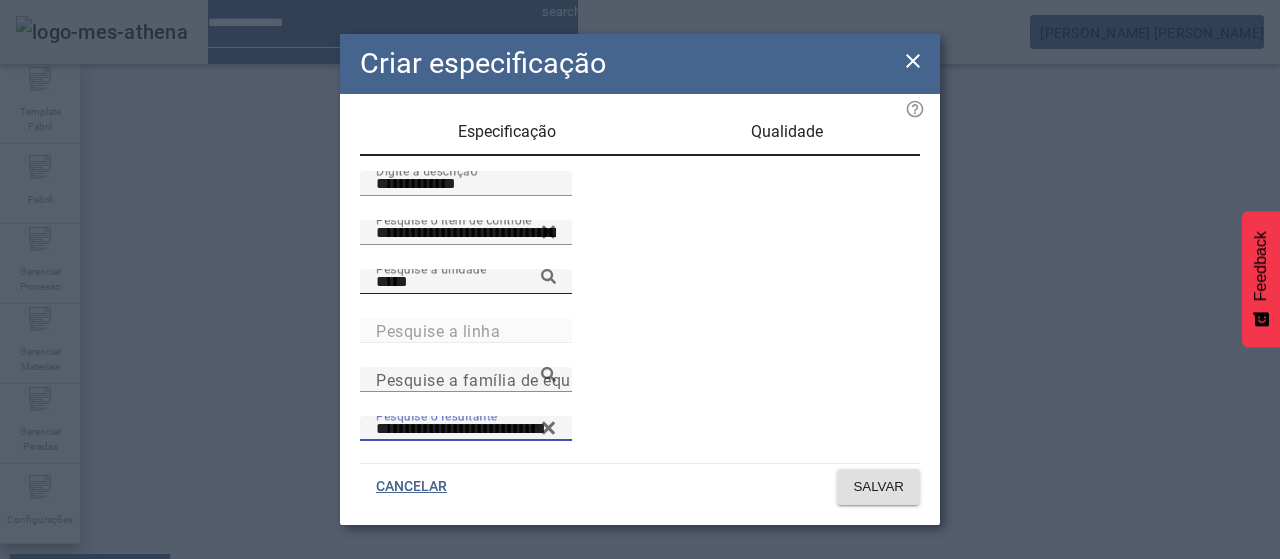 click 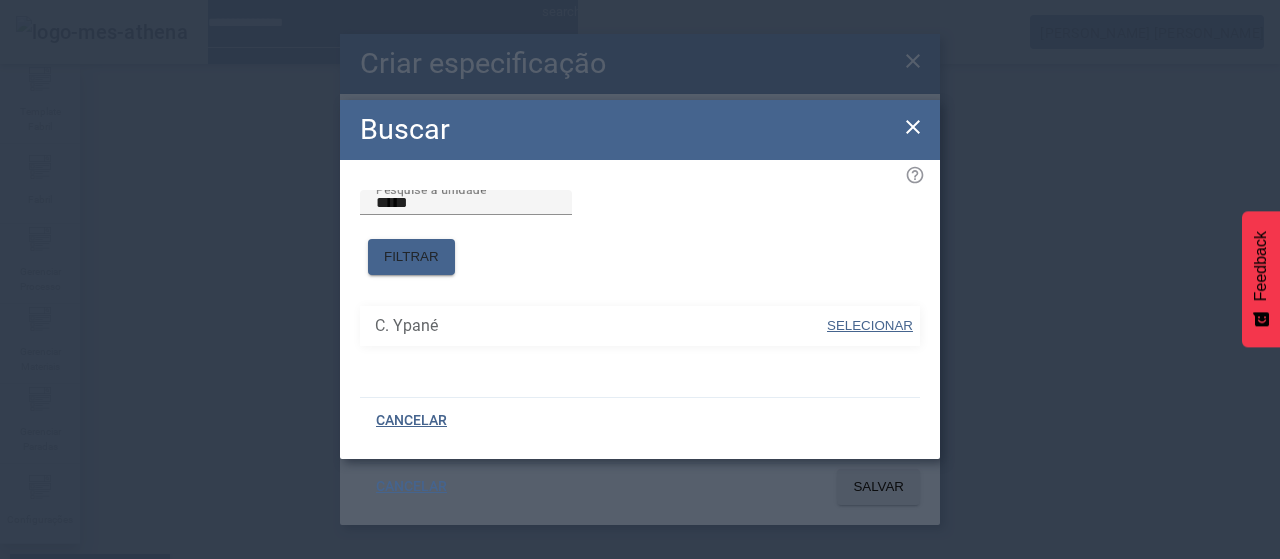 click at bounding box center (870, 326) 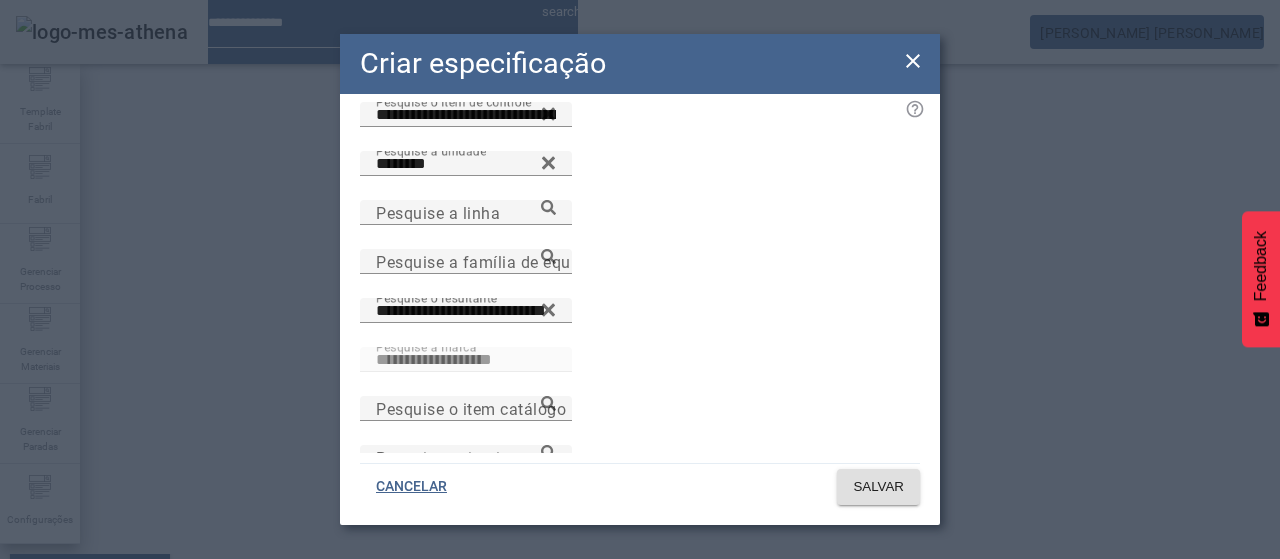 scroll, scrollTop: 206, scrollLeft: 0, axis: vertical 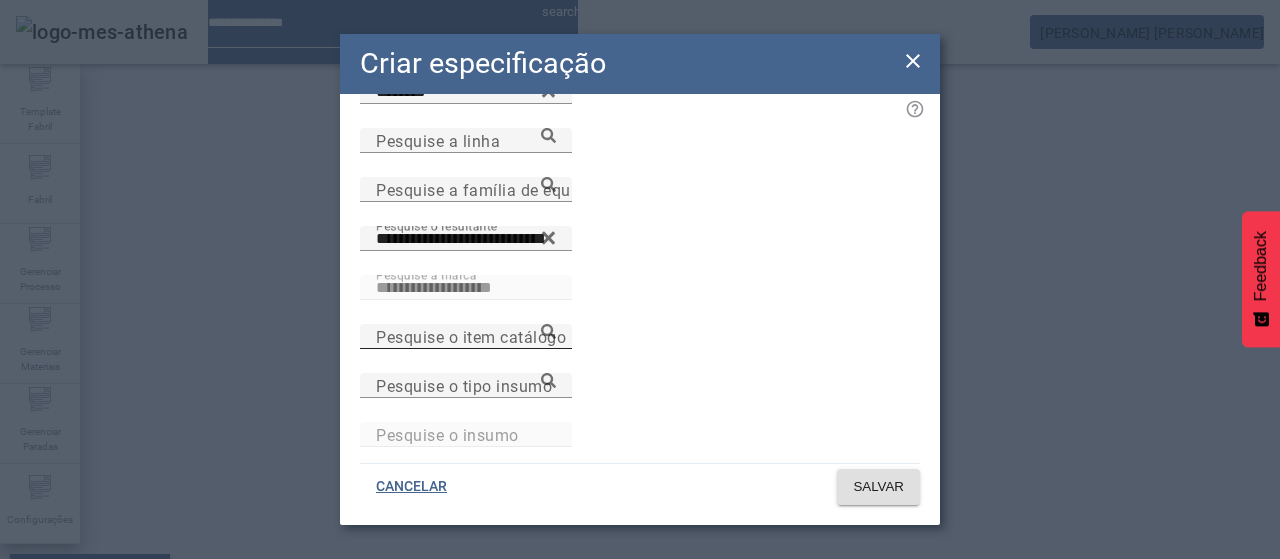 click on "Pesquise o item catálogo" at bounding box center [466, 337] 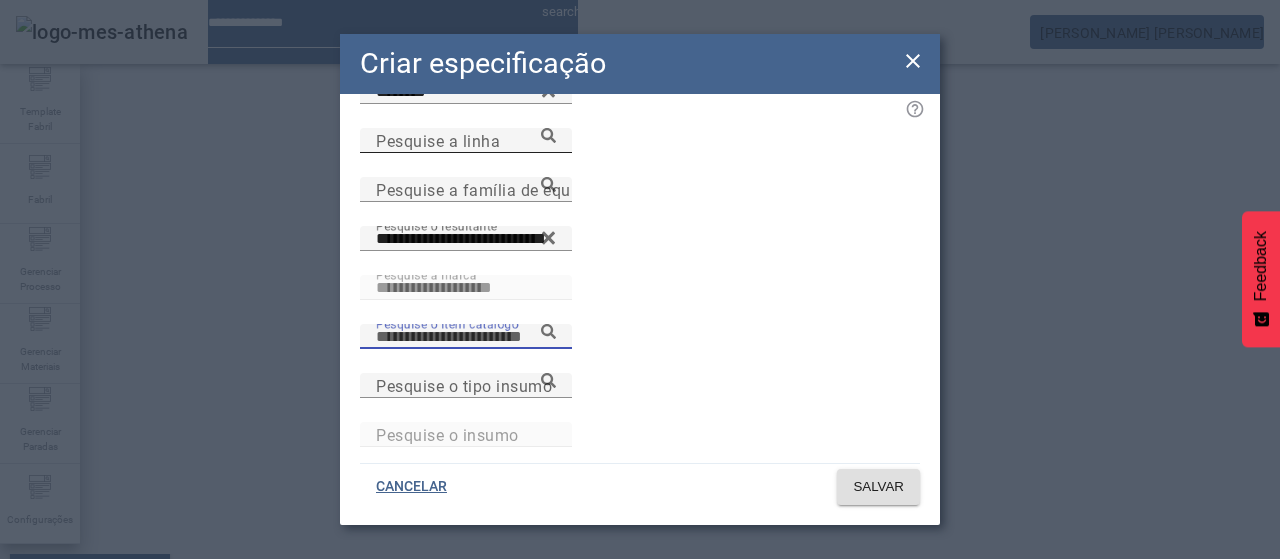 paste on "**********" 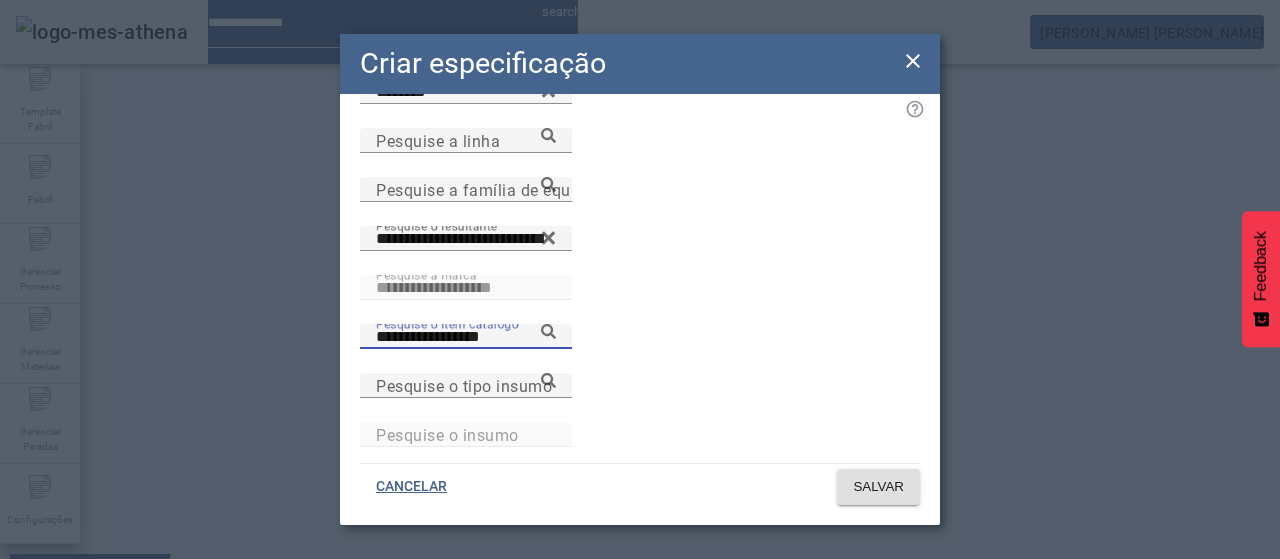 click 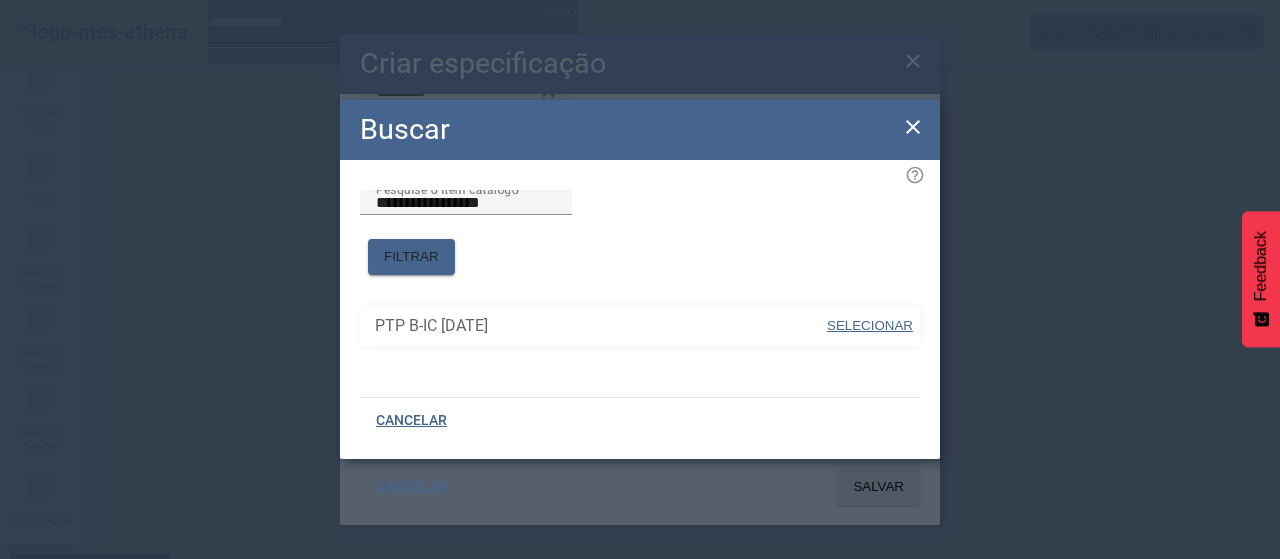 click on "SELECIONAR" at bounding box center [870, 325] 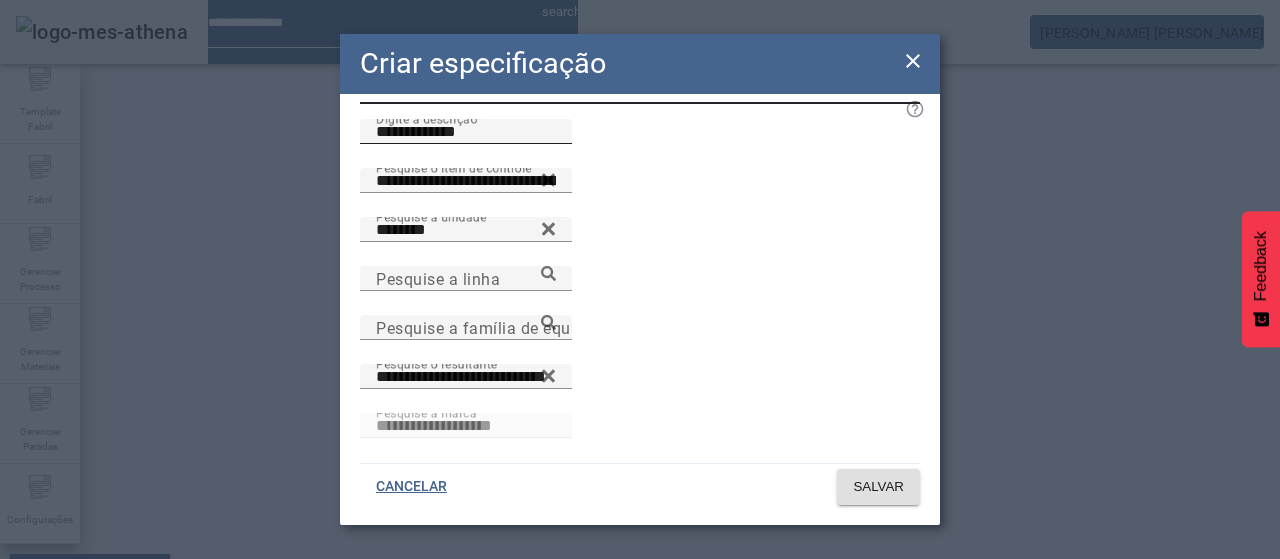 scroll, scrollTop: 6, scrollLeft: 0, axis: vertical 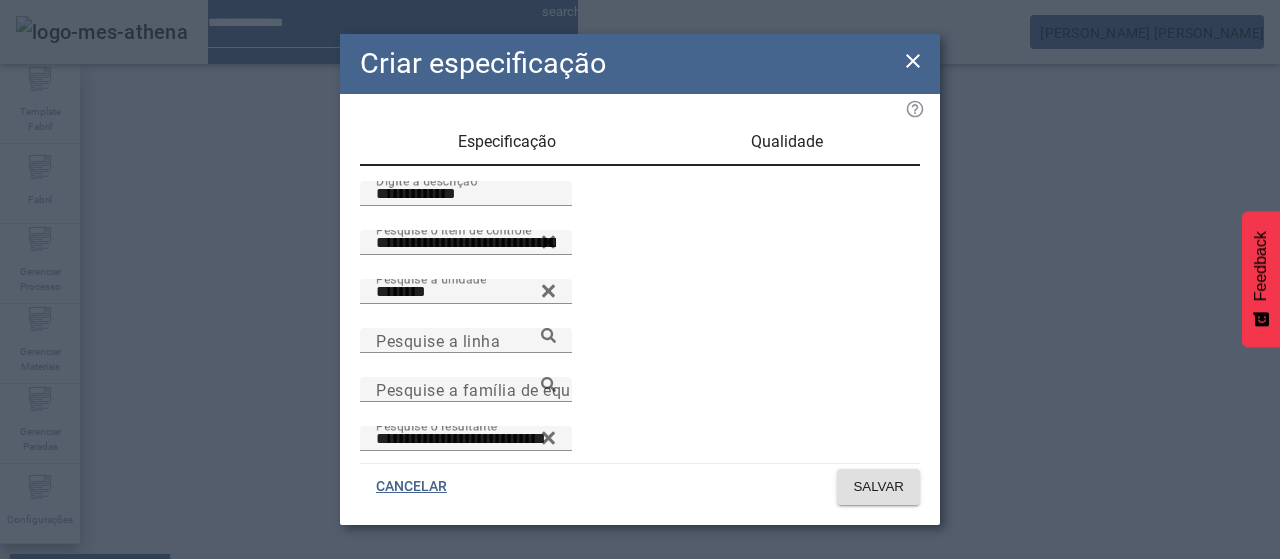 click on "Qualidade" at bounding box center (787, 142) 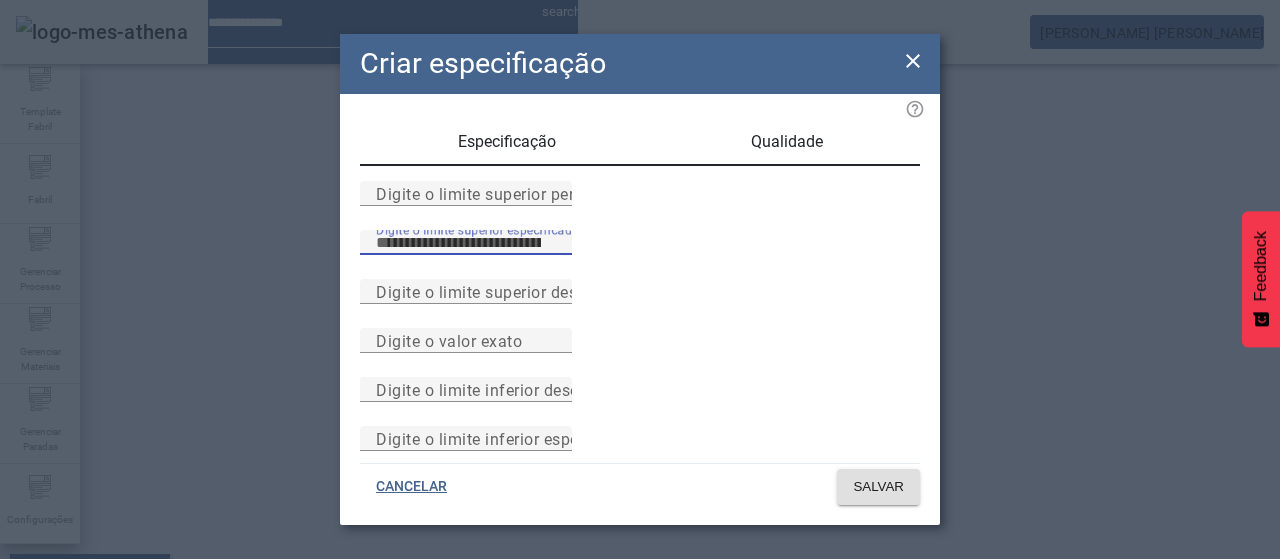 drag, startPoint x: 586, startPoint y: 302, endPoint x: 598, endPoint y: 281, distance: 24.186773 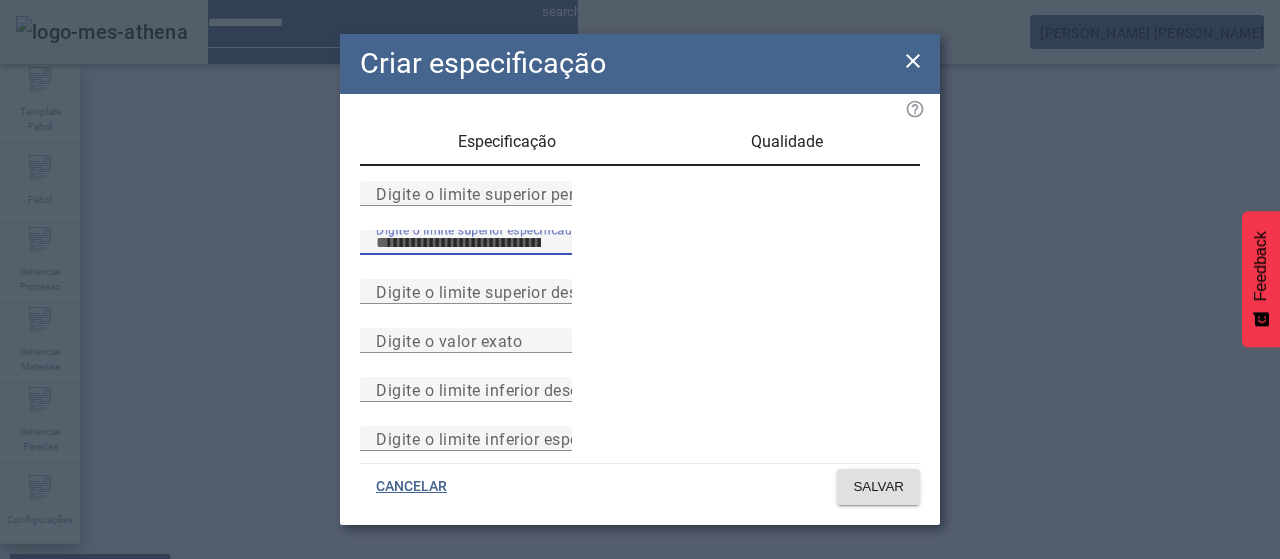 click on "Digite o limite superior especificado" at bounding box center (466, 243) 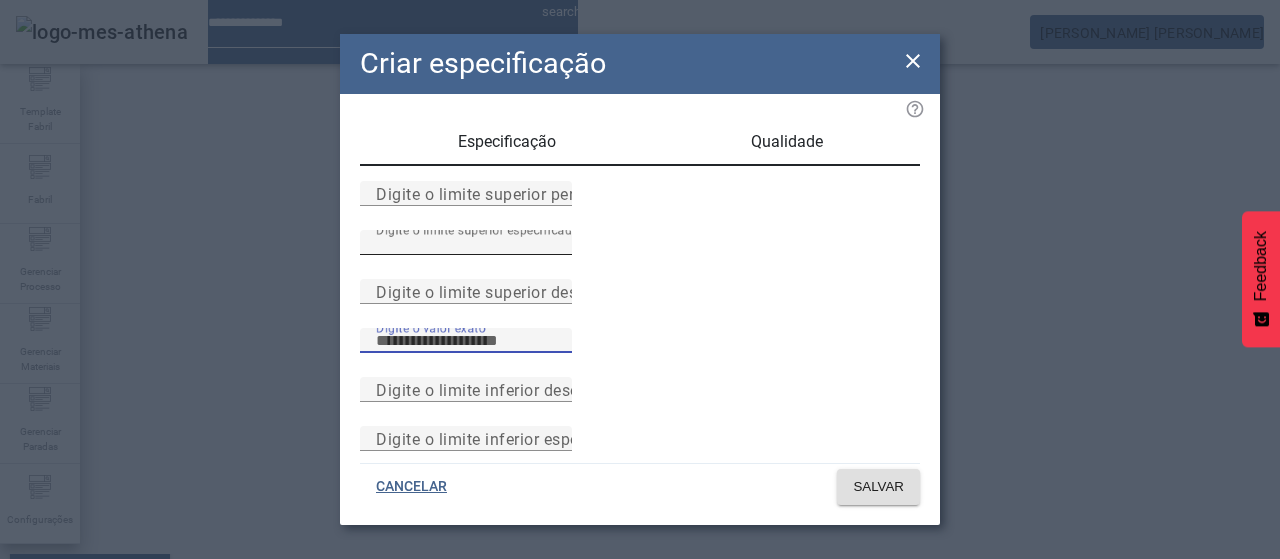 scroll, scrollTop: 261, scrollLeft: 0, axis: vertical 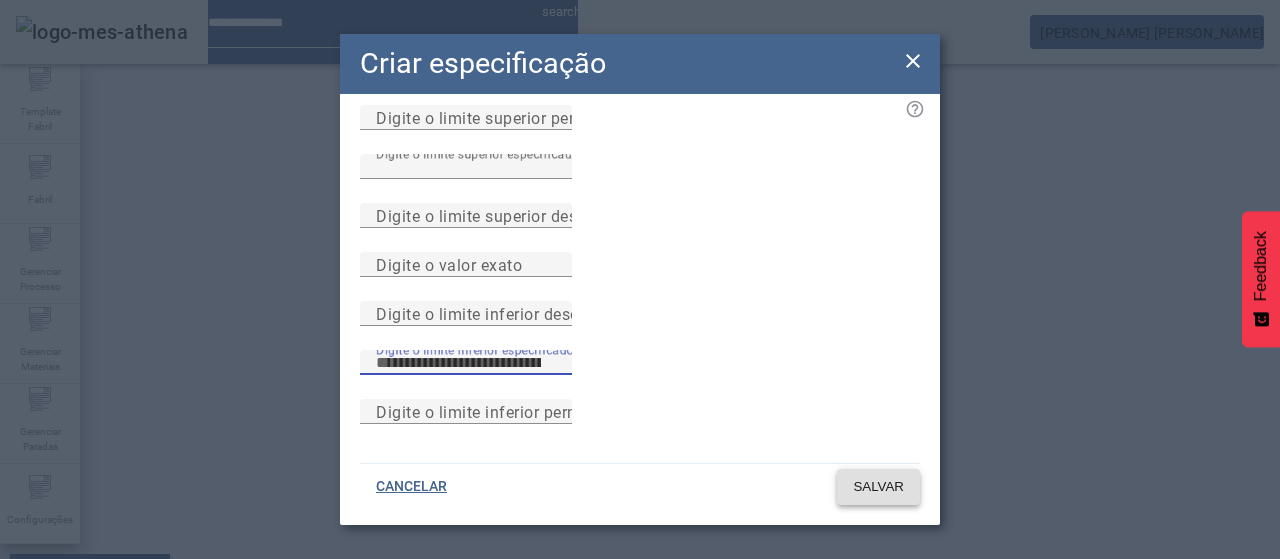 type on "****" 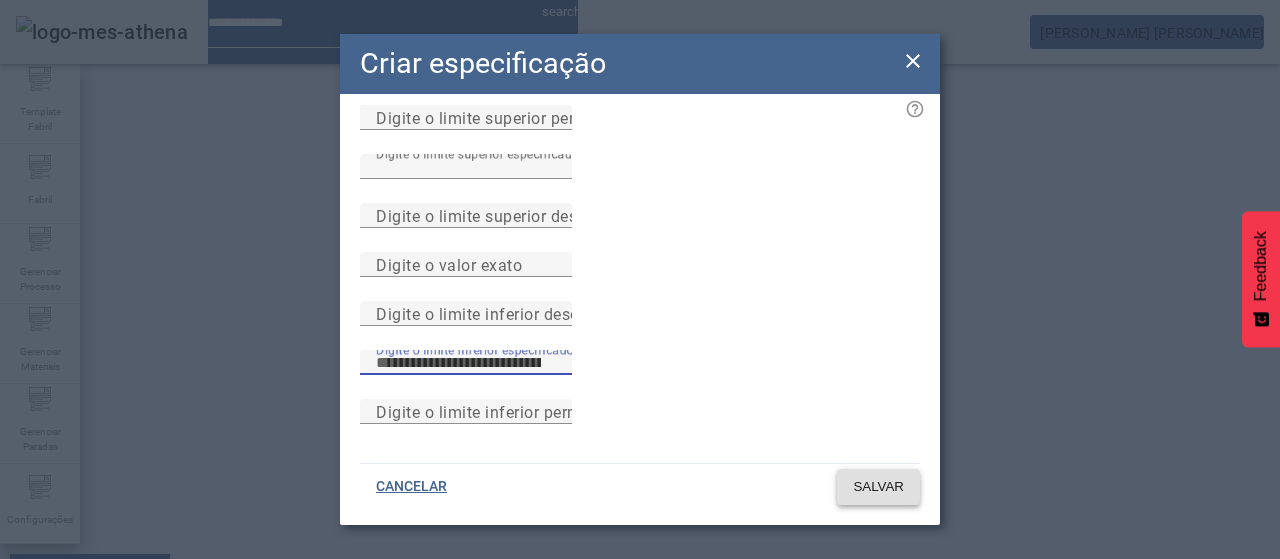 click on "SALVAR" 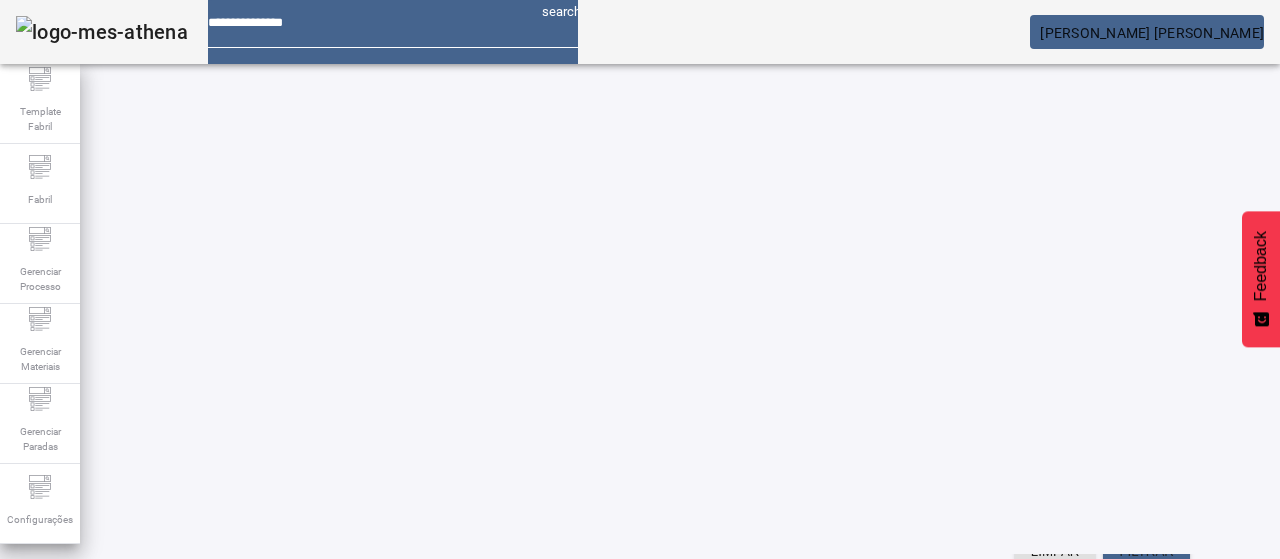 scroll, scrollTop: 440, scrollLeft: 0, axis: vertical 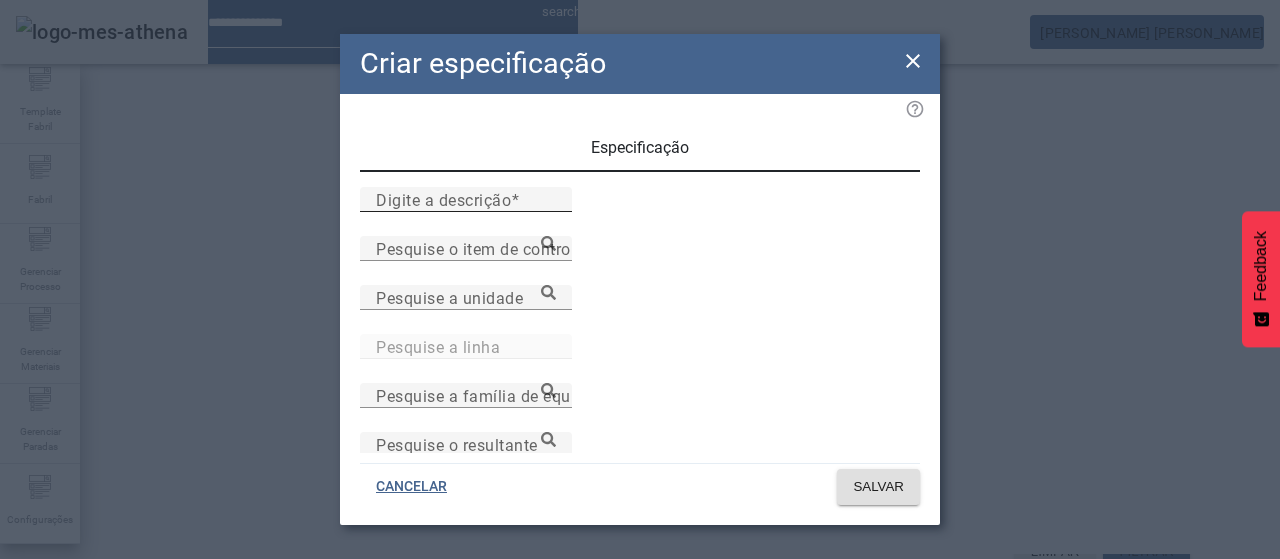 click on "Digite a descrição" at bounding box center [466, 200] 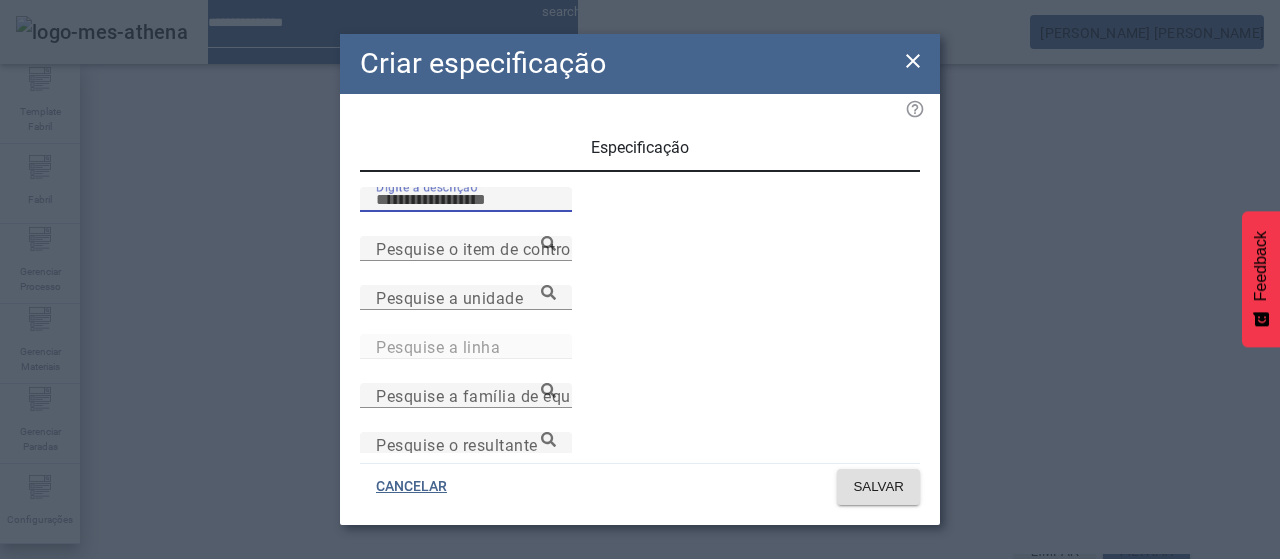 paste on "**********" 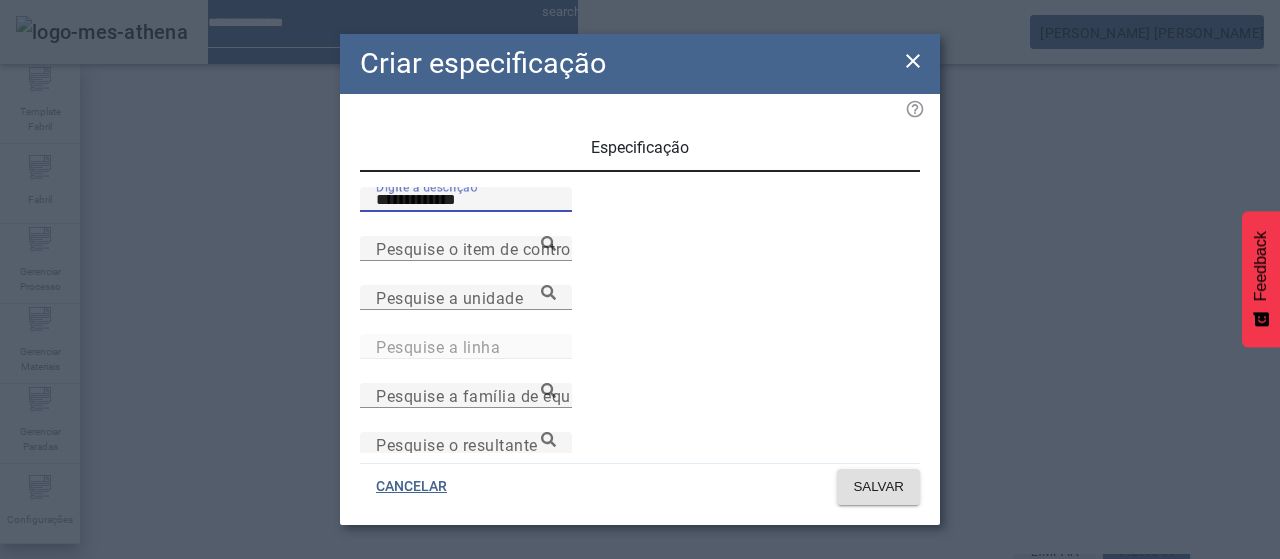 type on "**********" 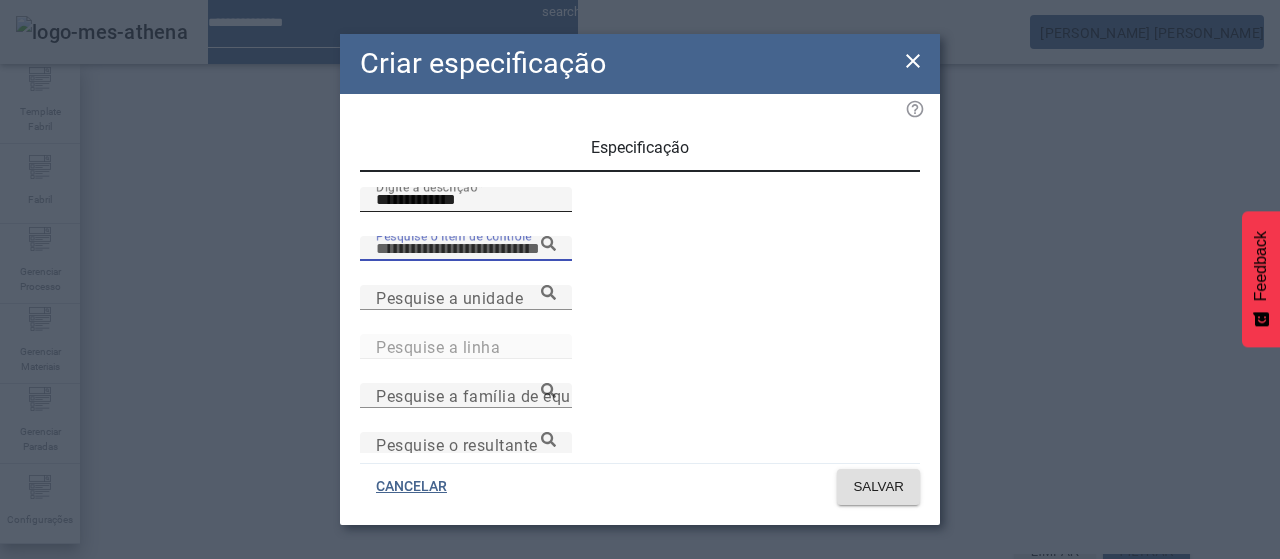 type on "*" 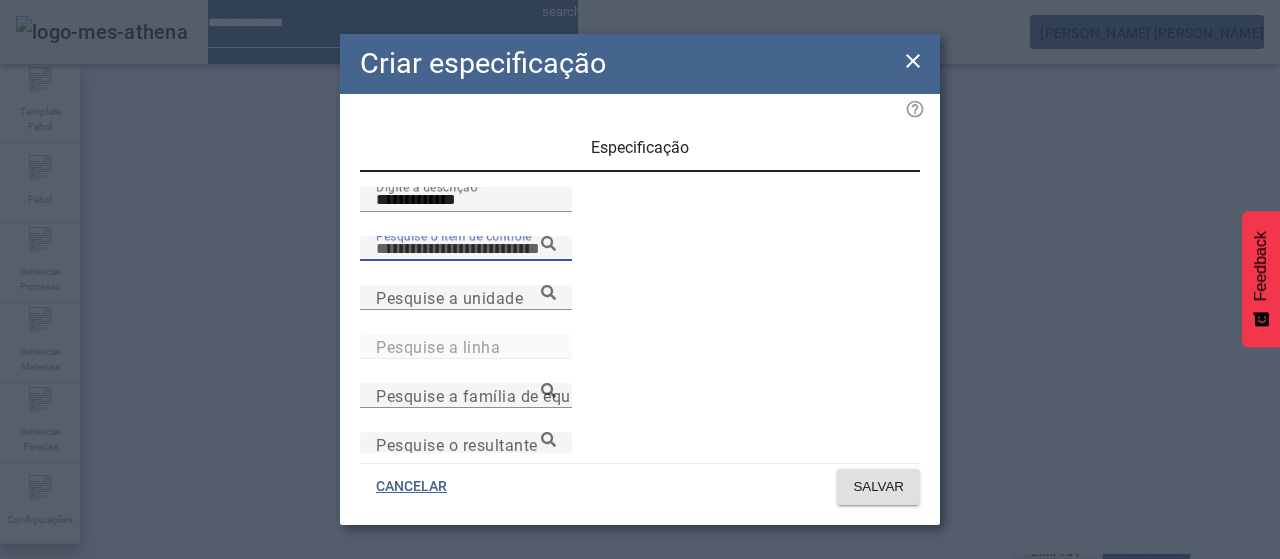 paste on "**********" 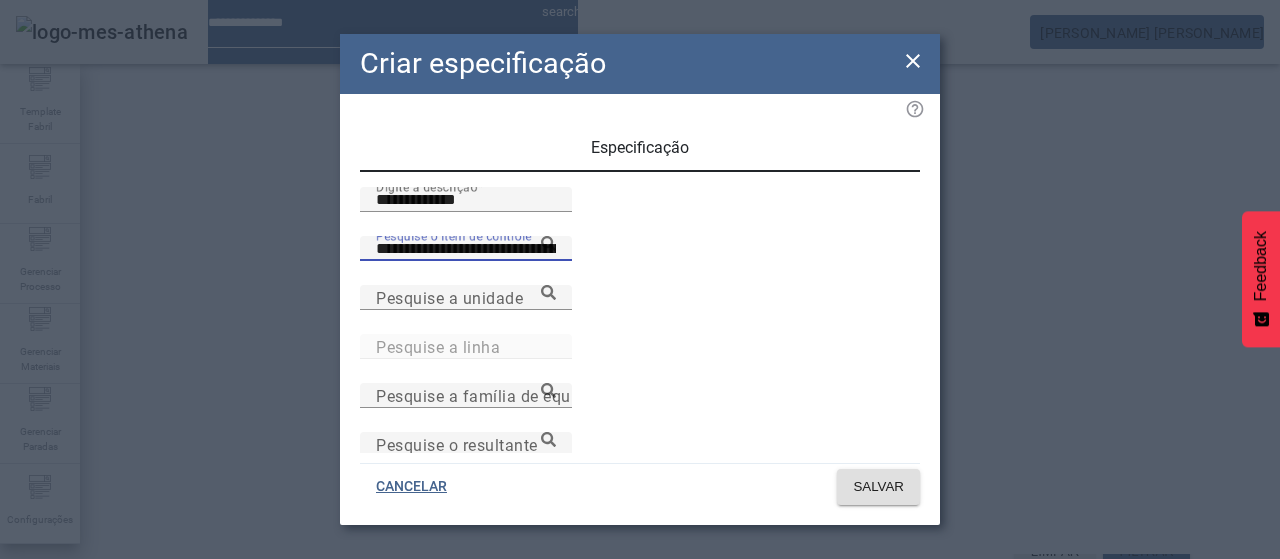 type on "**********" 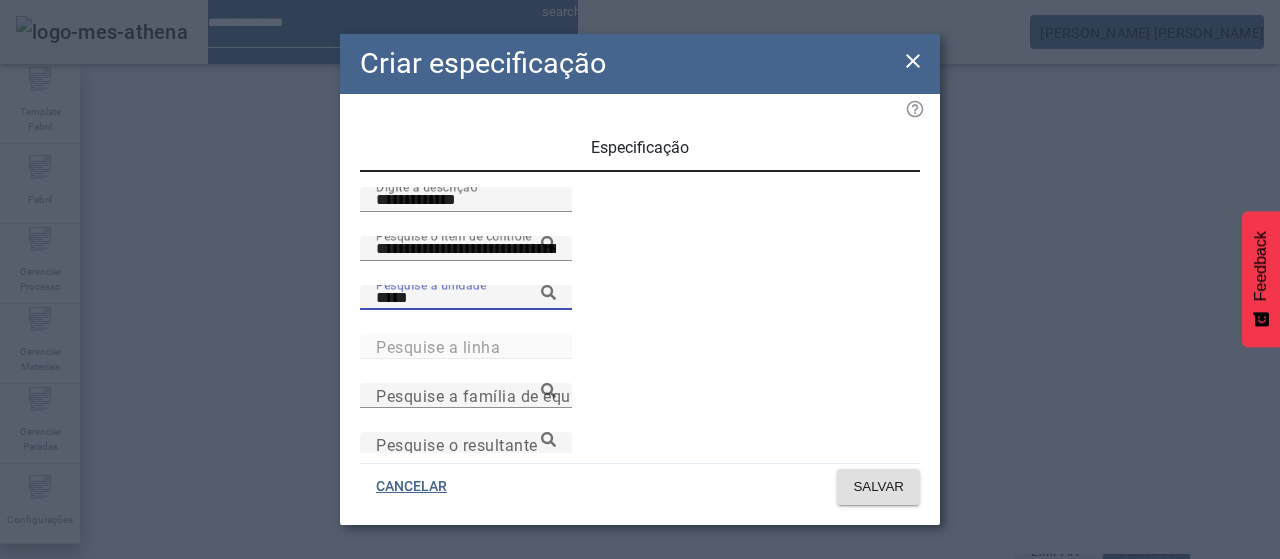 type on "*****" 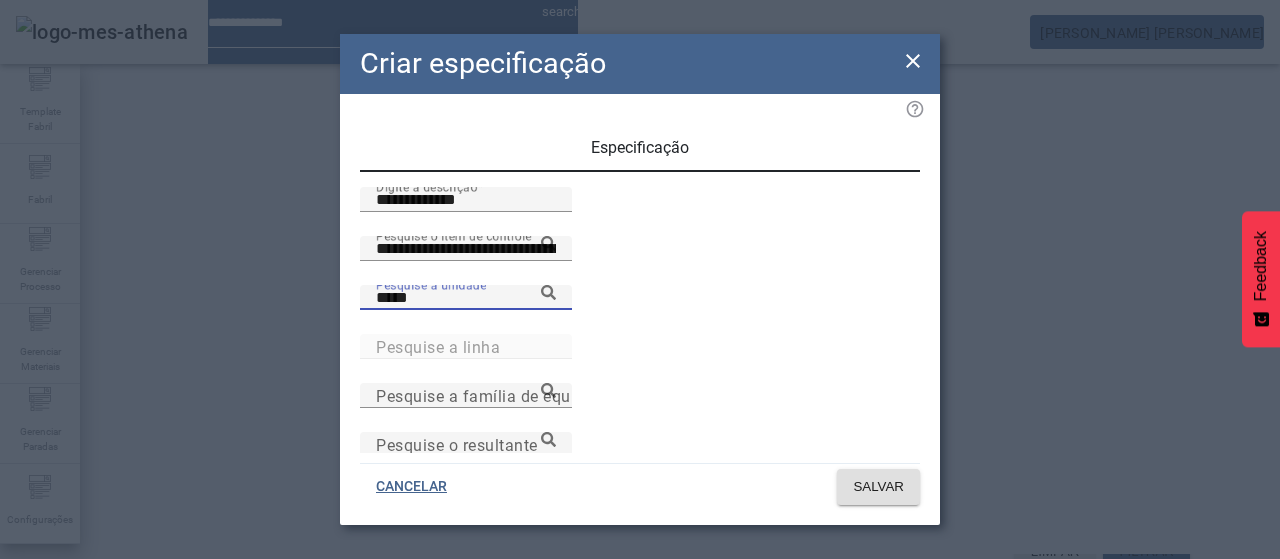 scroll, scrollTop: 16, scrollLeft: 0, axis: vertical 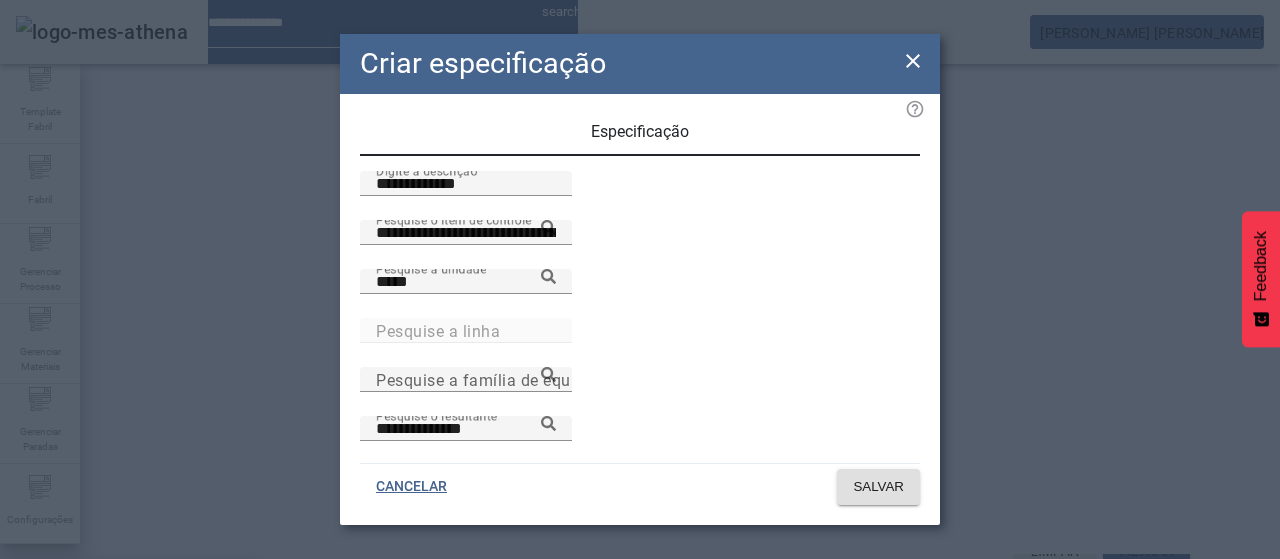 click on "Mosto Skol 18 FRES" at bounding box center (92, 639) 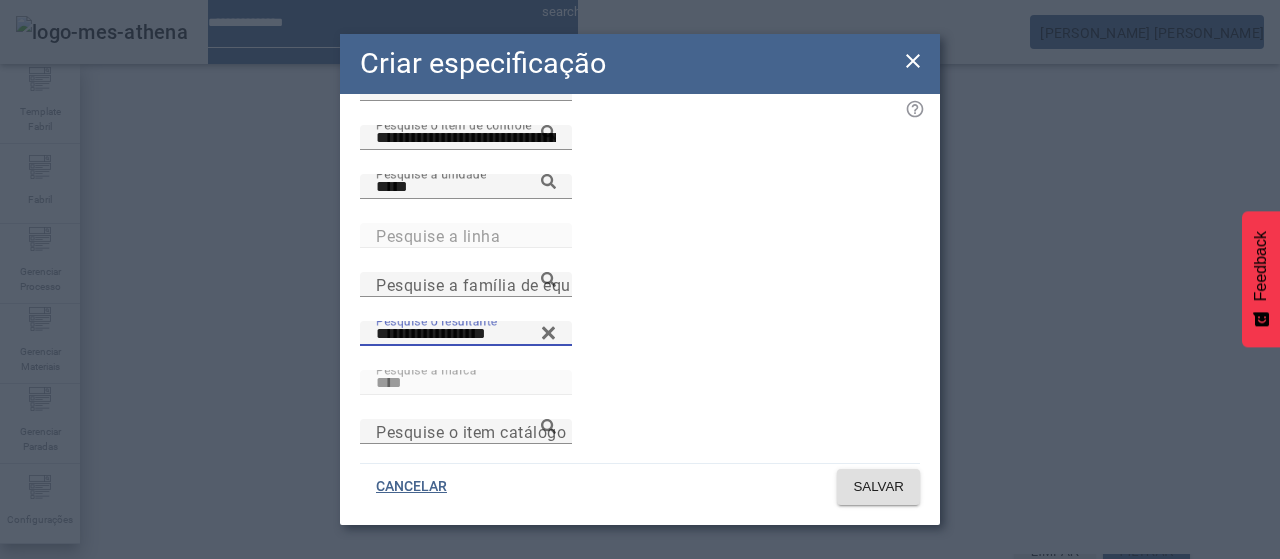 scroll, scrollTop: 206, scrollLeft: 0, axis: vertical 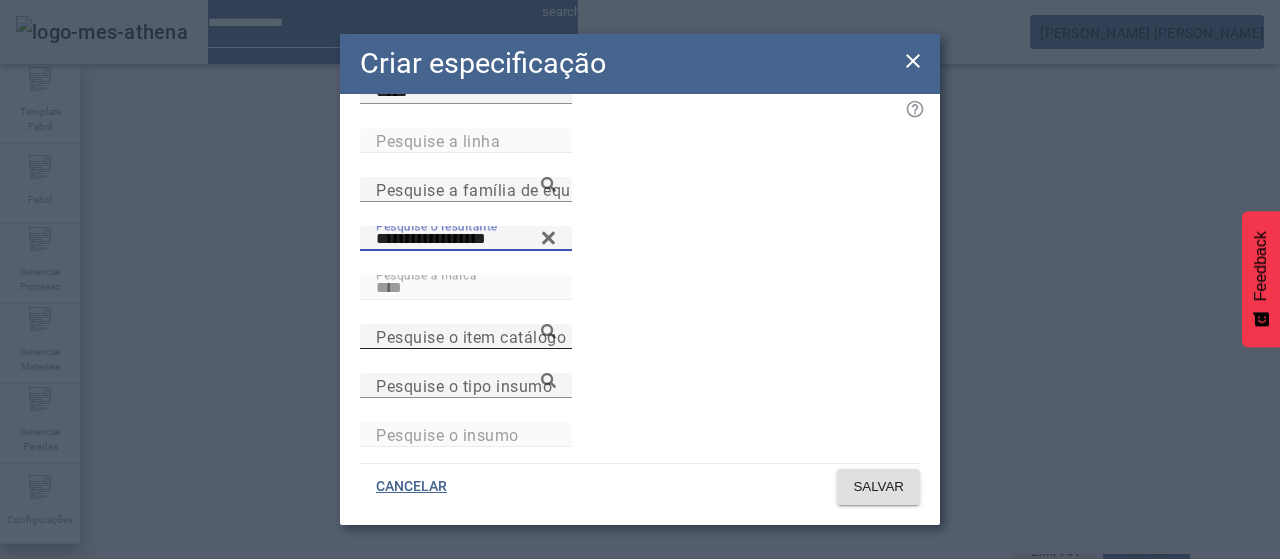 click on "Pesquise o item catálogo" at bounding box center [466, 337] 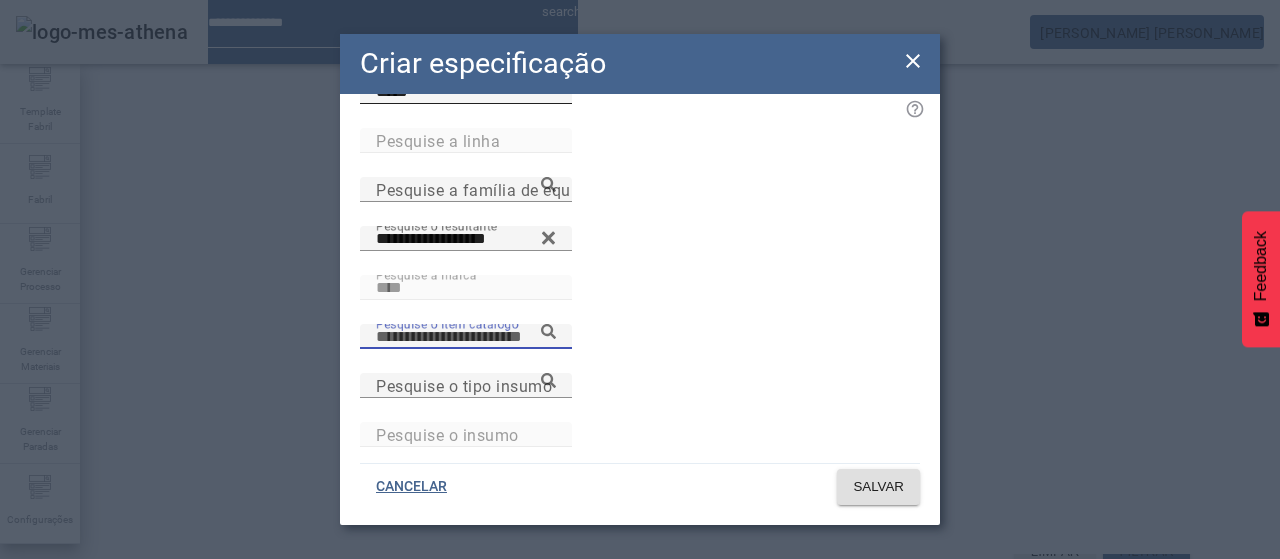 paste on "**********" 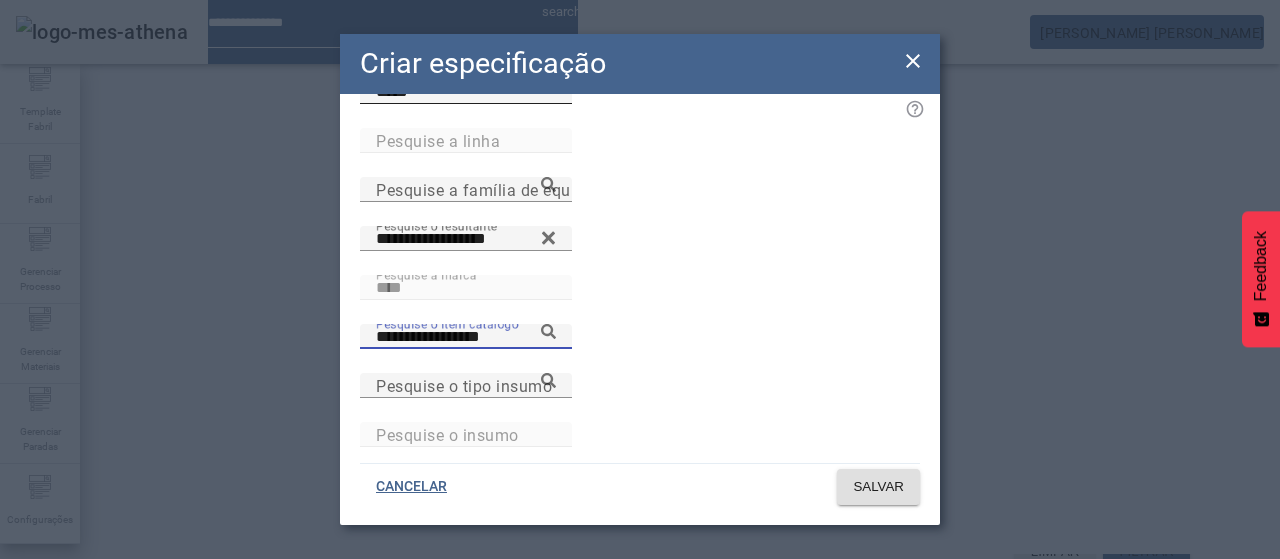 type on "**********" 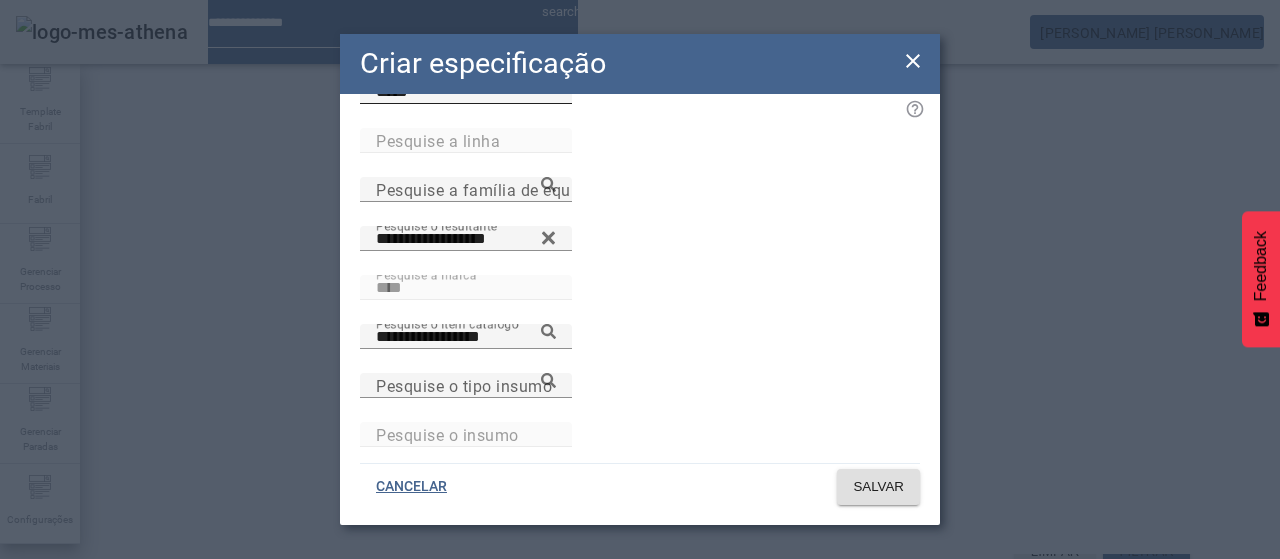 click 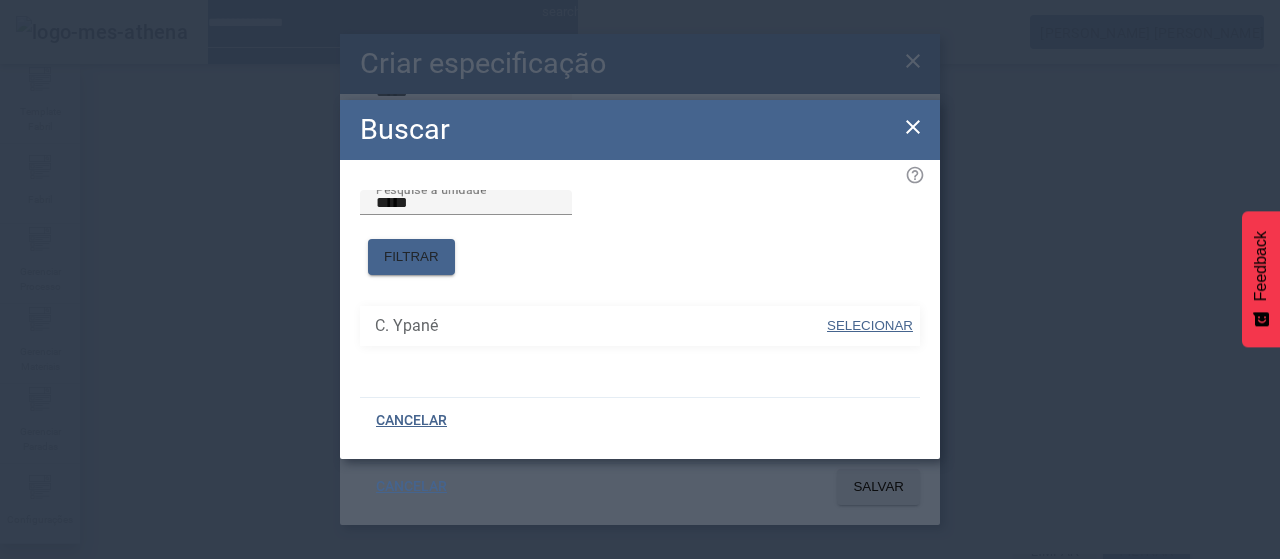drag, startPoint x: 896, startPoint y: 309, endPoint x: 900, endPoint y: 319, distance: 10.770329 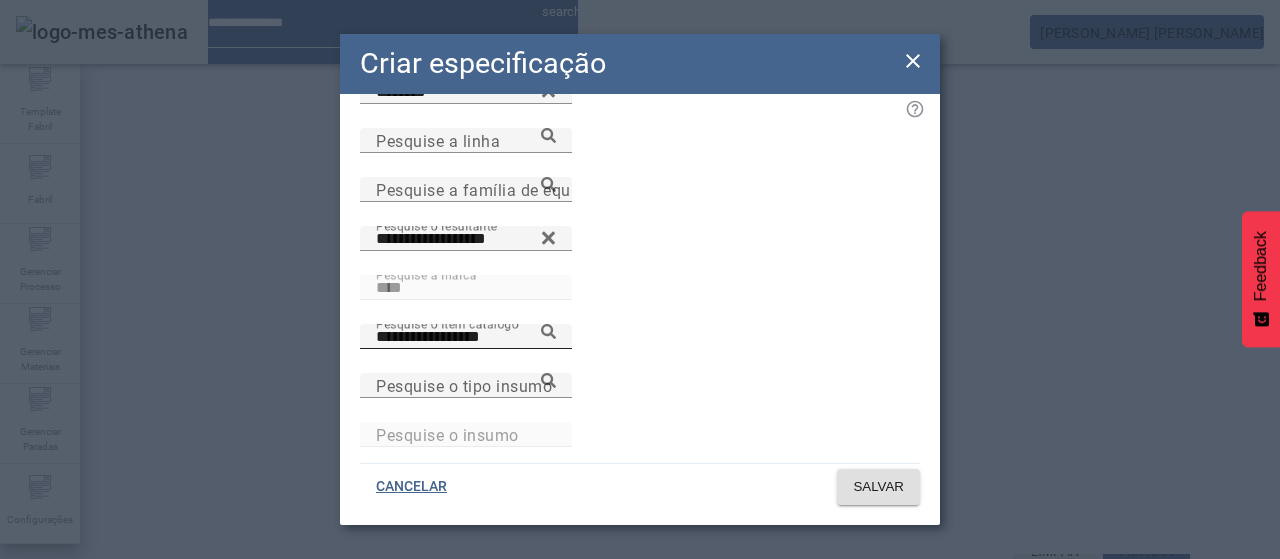 click 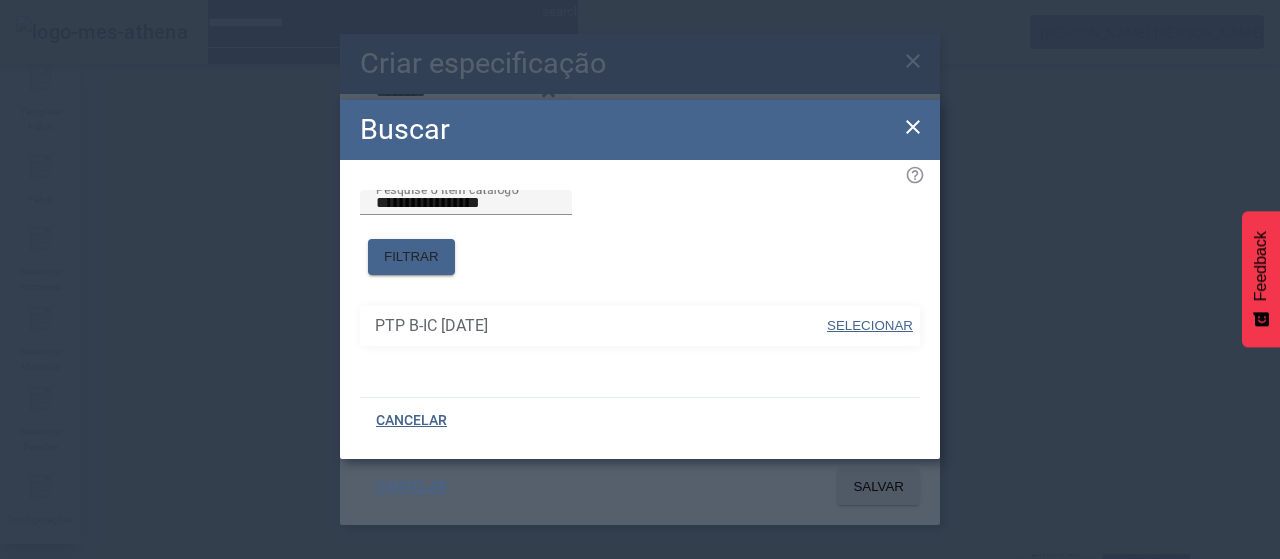 click on "SELECIONAR" at bounding box center [870, 325] 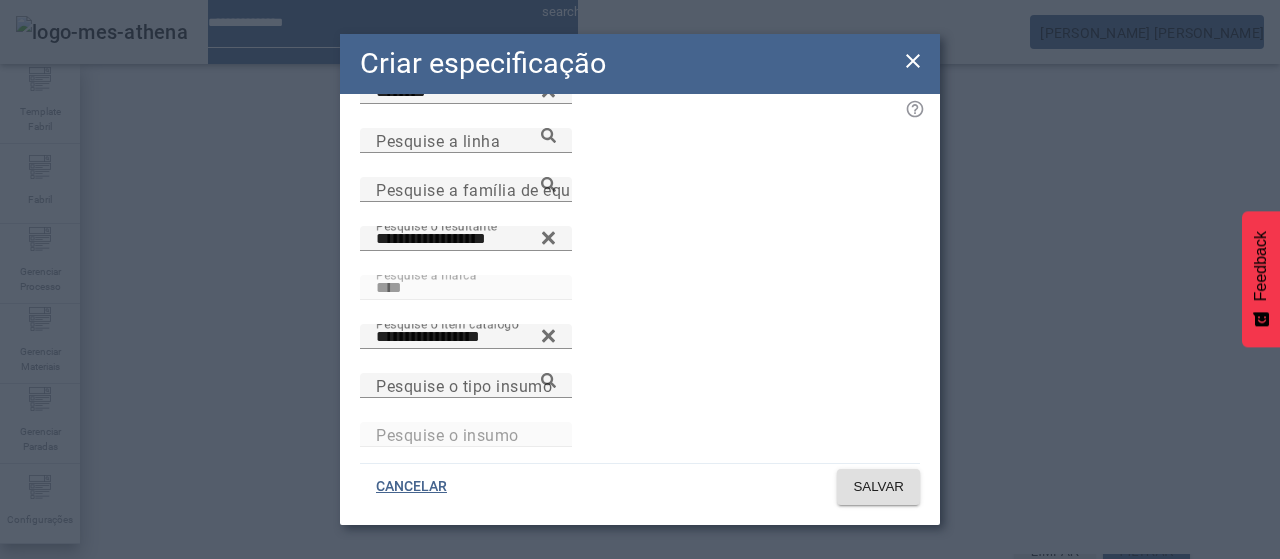 scroll, scrollTop: 0, scrollLeft: 0, axis: both 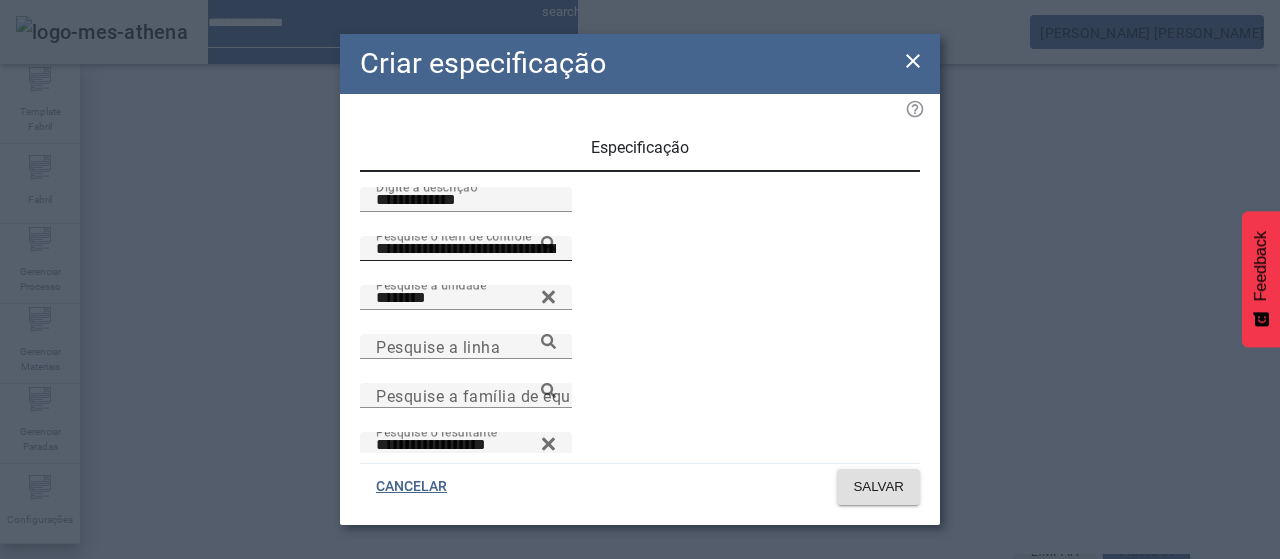 click on "**********" at bounding box center (466, 249) 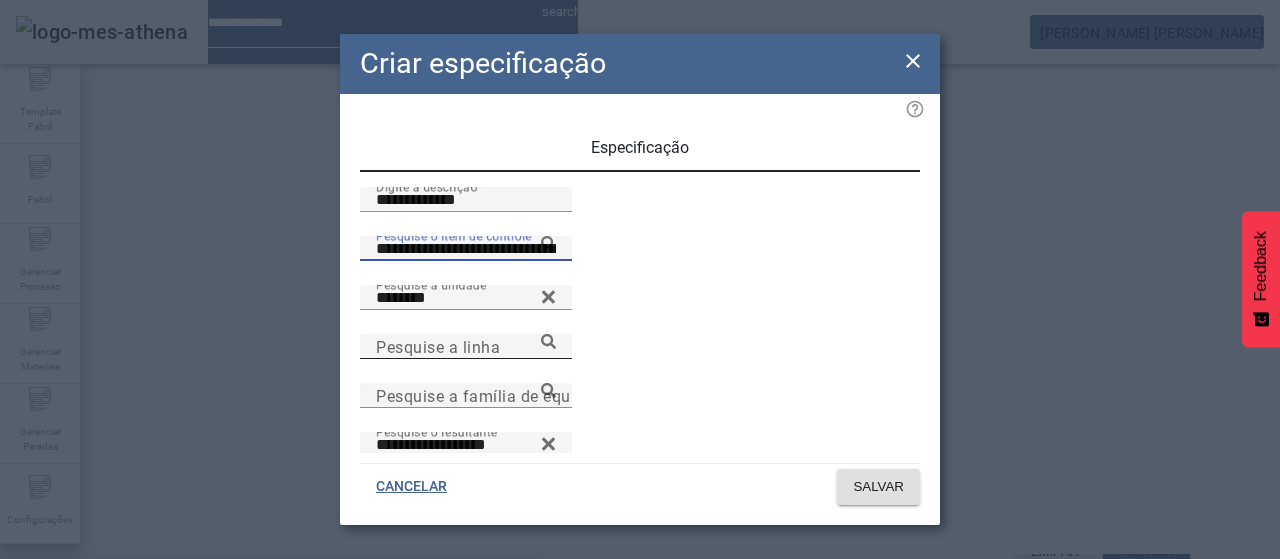 click on "Concentração de Extrato Mosto Primário-TF" at bounding box center [181, 591] 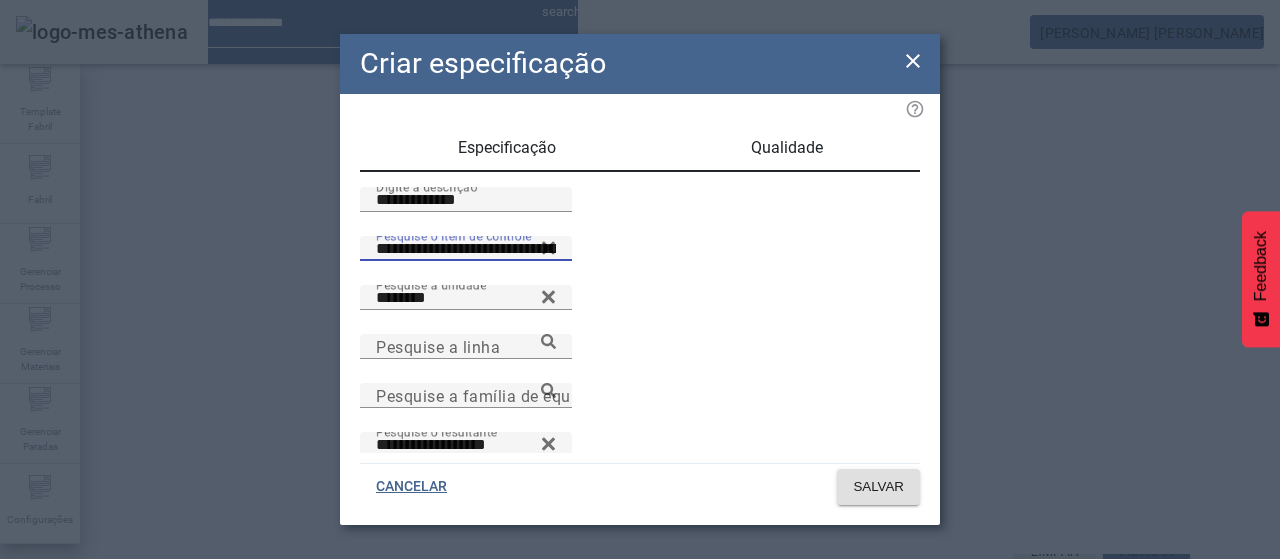 click on "Qualidade" at bounding box center [787, 148] 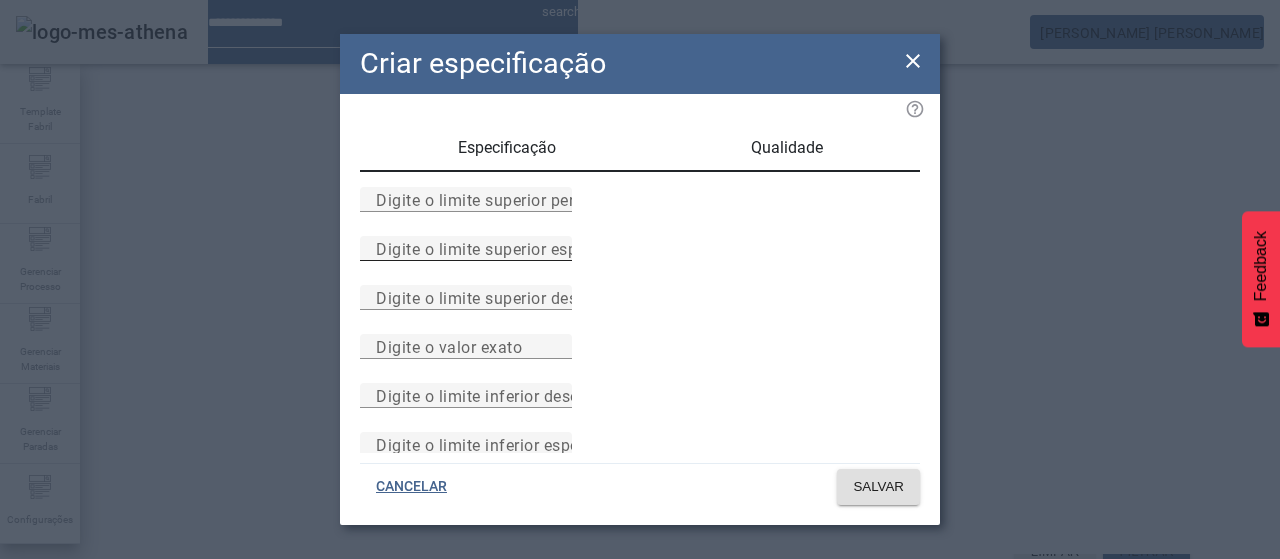 click on "Digite o limite superior especificado" at bounding box center (511, 248) 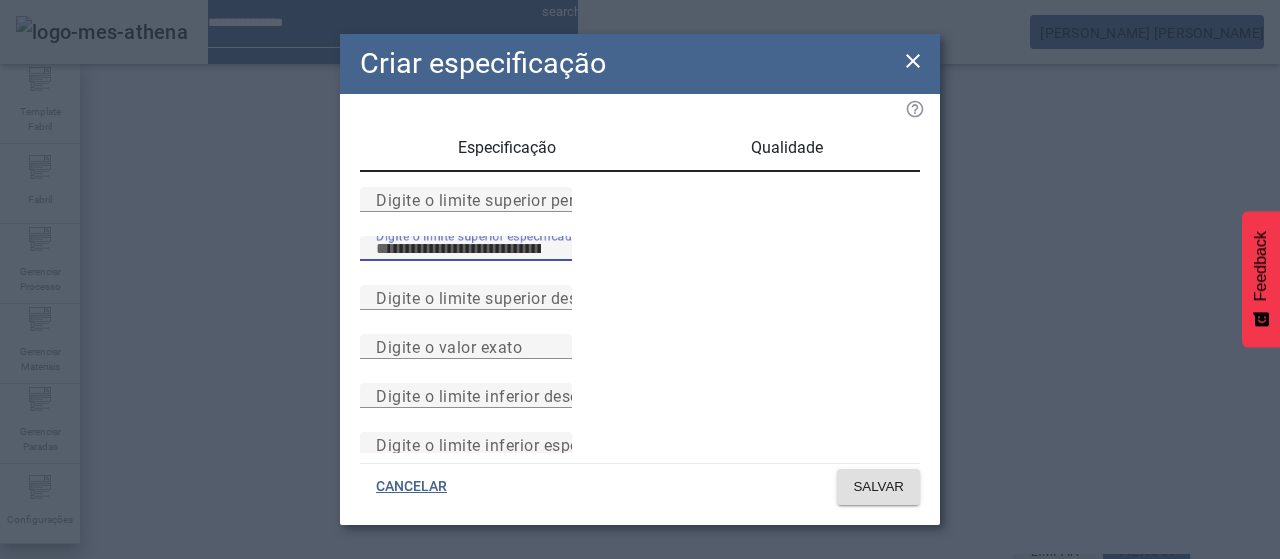 type on "****" 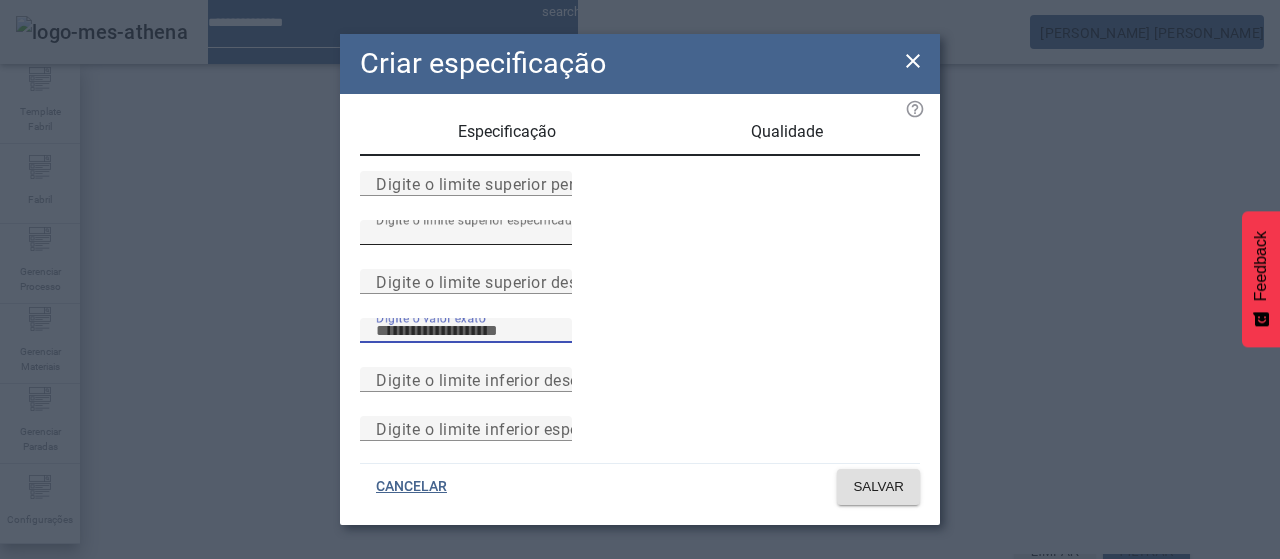 scroll, scrollTop: 261, scrollLeft: 0, axis: vertical 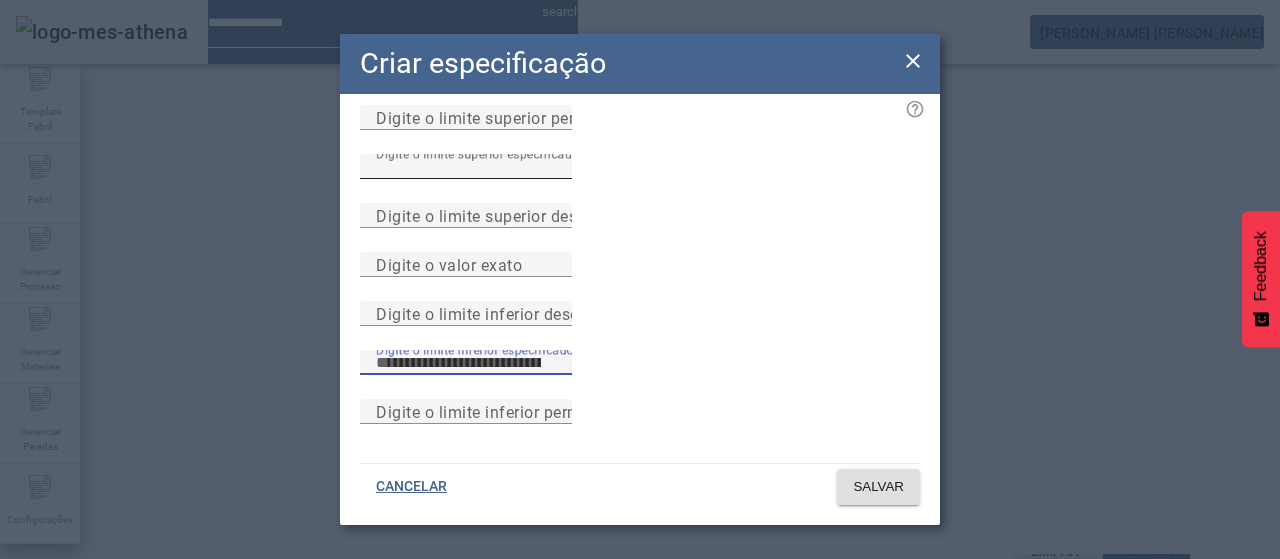 type on "****" 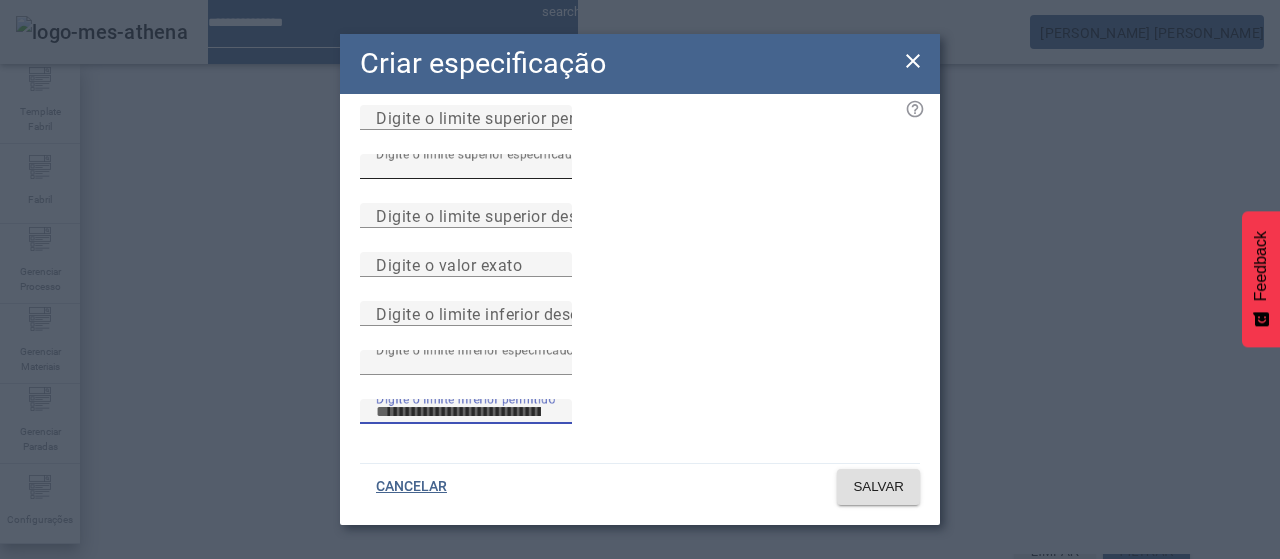 type 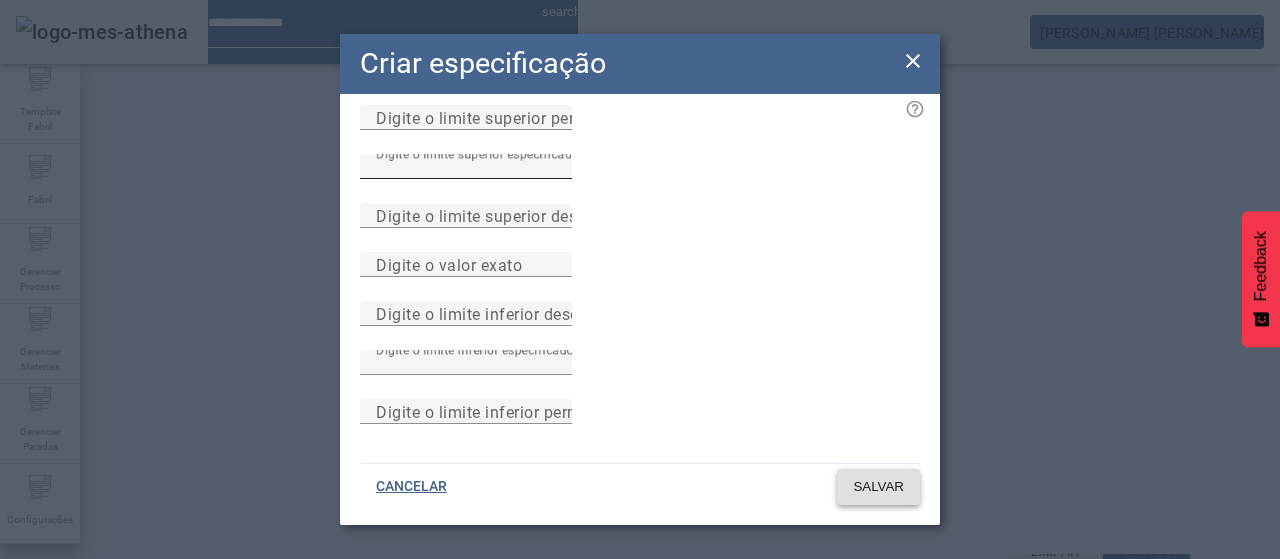 type 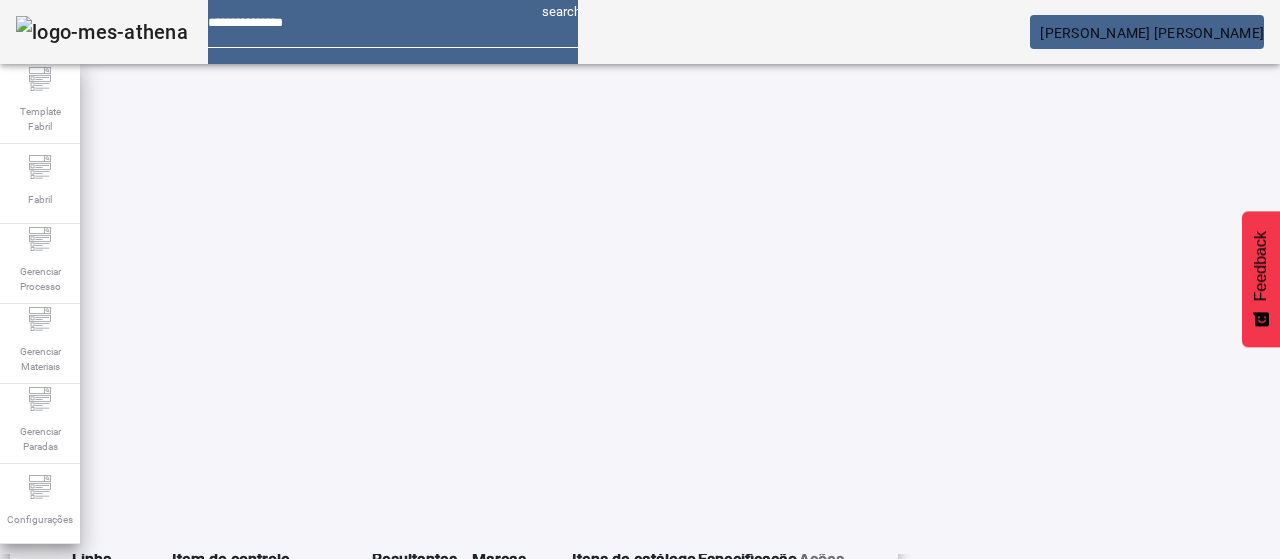 scroll, scrollTop: 123, scrollLeft: 0, axis: vertical 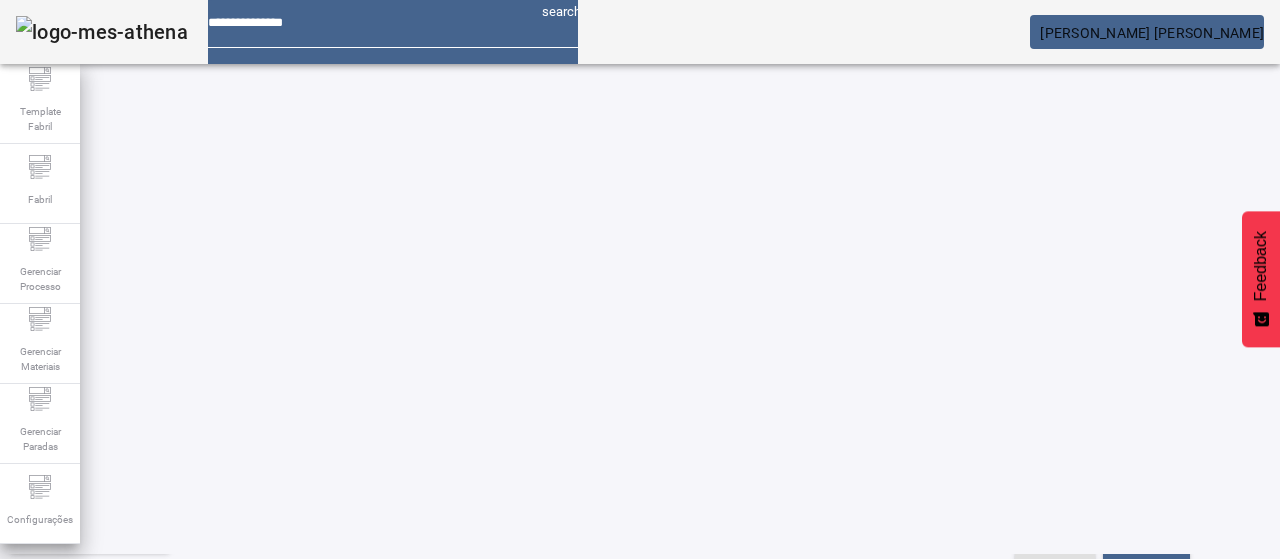 click on "ESPECIFICAÇÃO" 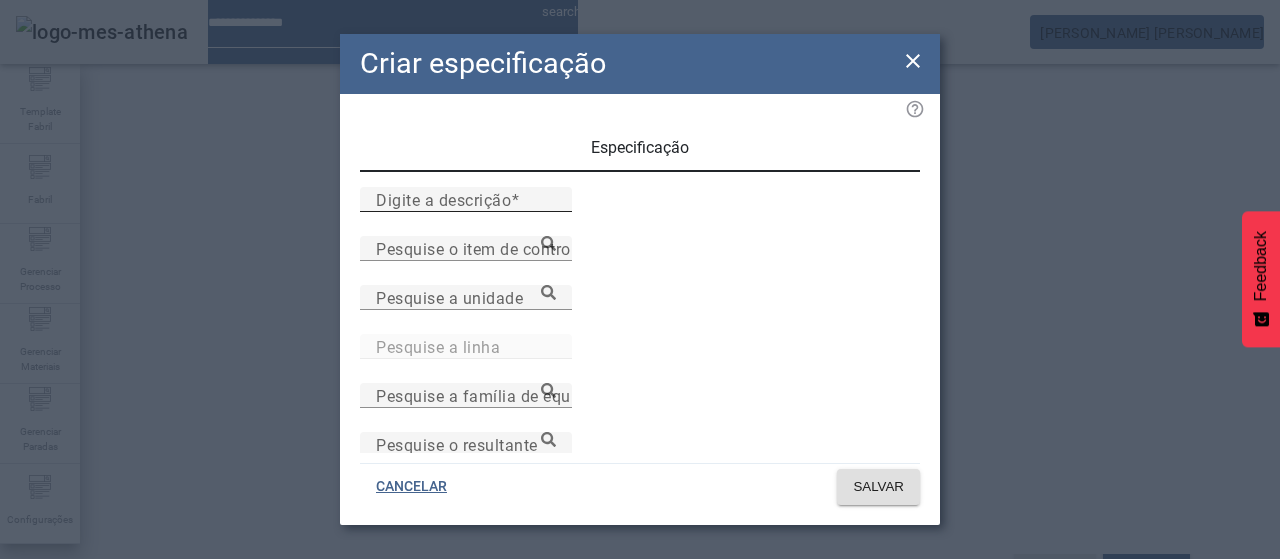 click on "Digite a descrição" at bounding box center [443, 199] 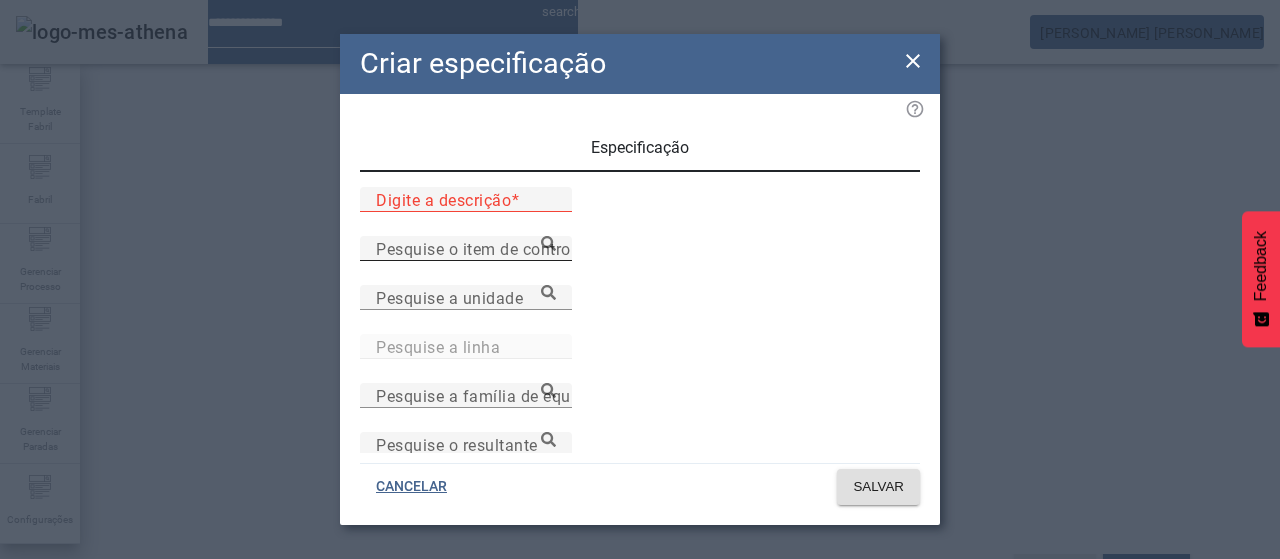 paste on "**********" 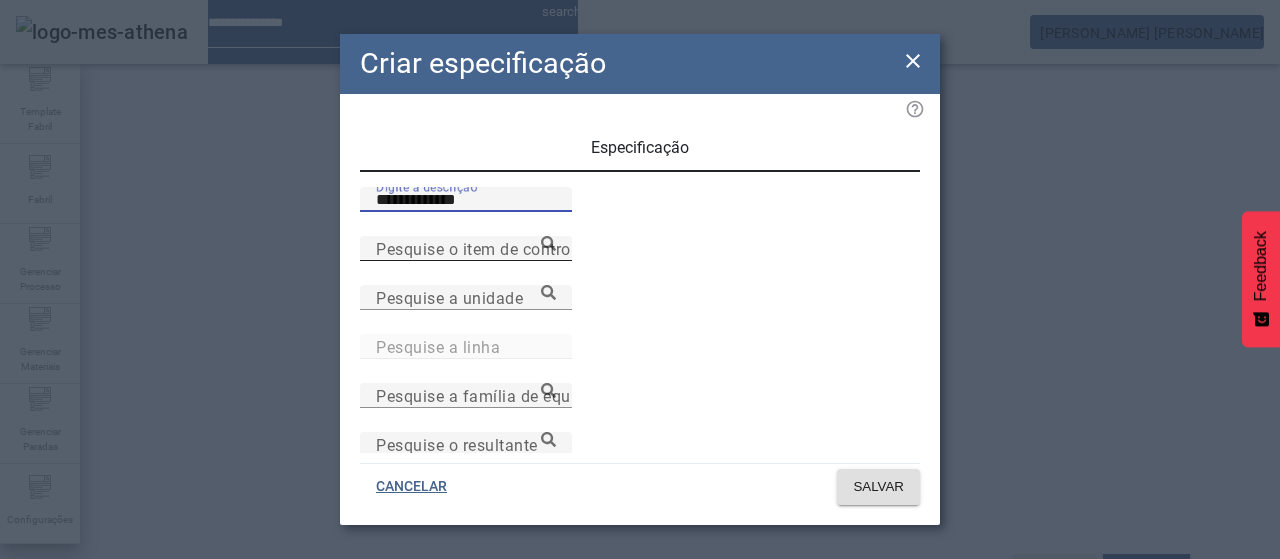 type on "**********" 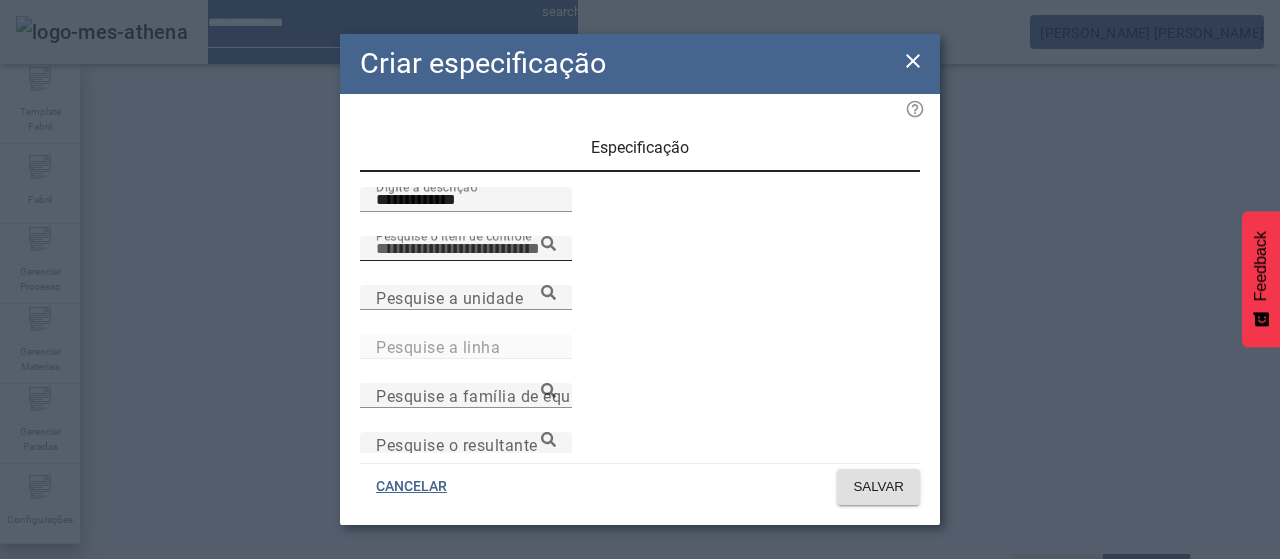 paste on "**********" 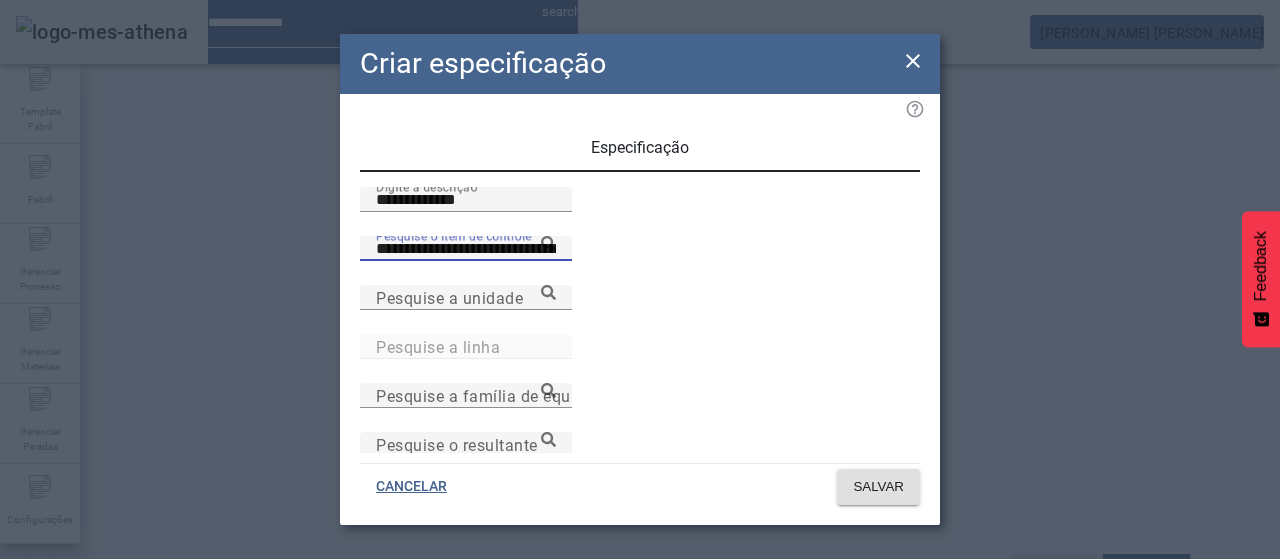 type on "**********" 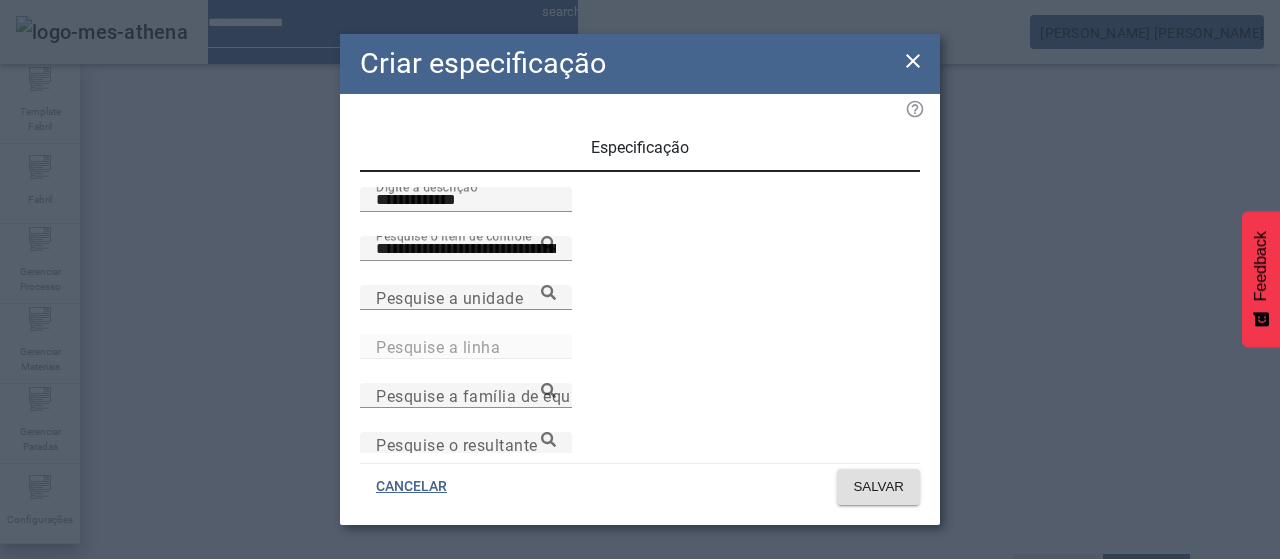 drag, startPoint x: 544, startPoint y: 355, endPoint x: 541, endPoint y: 381, distance: 26.172504 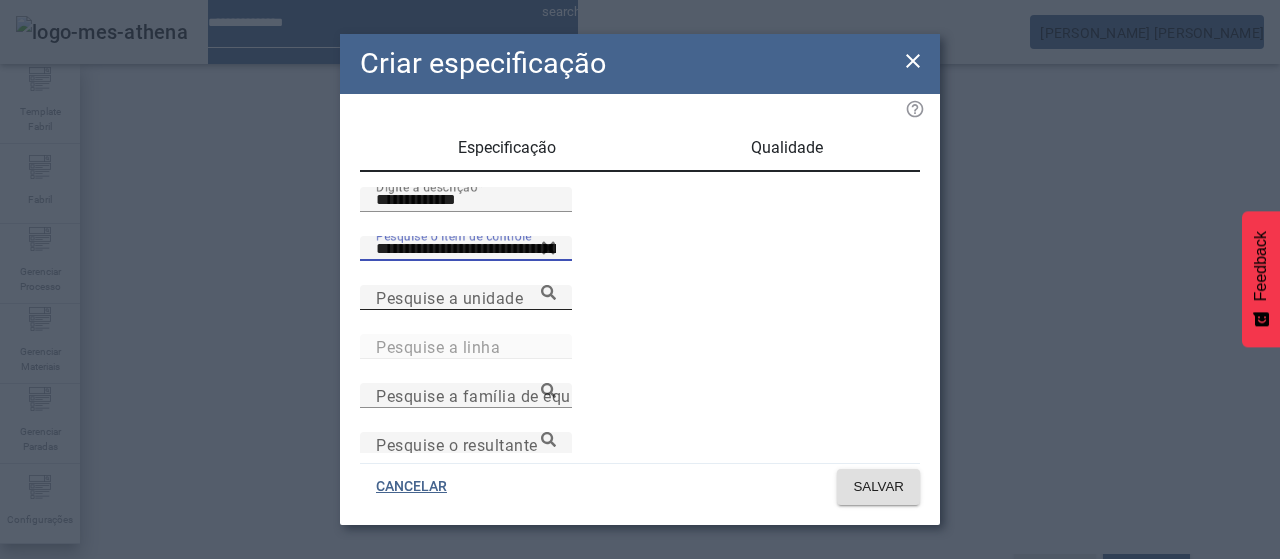 click on "Pesquise a unidade" at bounding box center (466, 298) 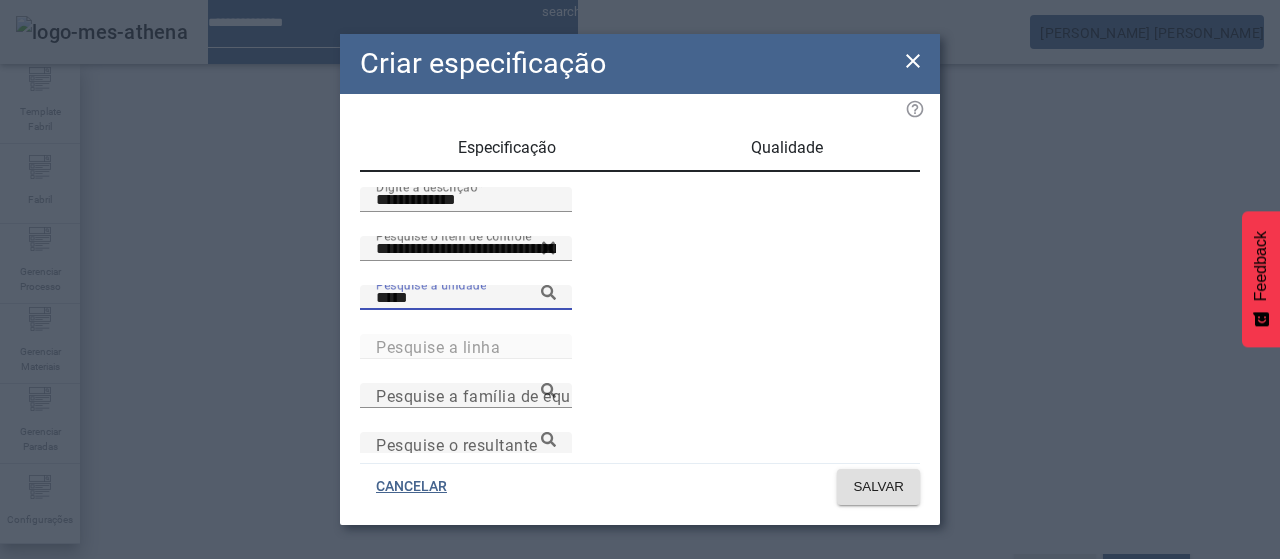 type on "*****" 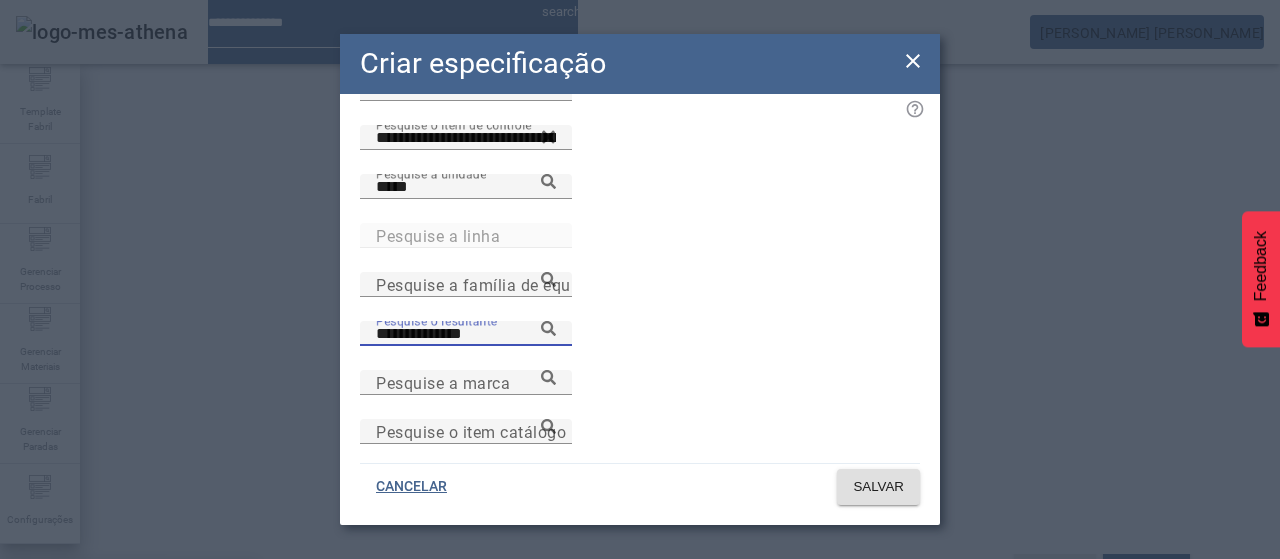scroll, scrollTop: 206, scrollLeft: 0, axis: vertical 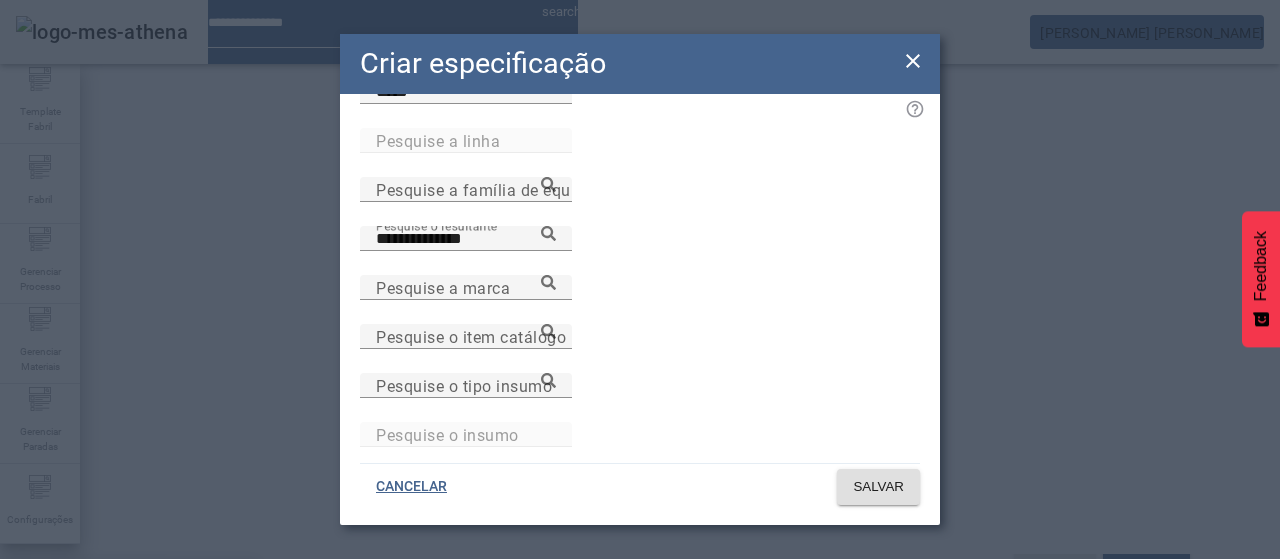 click on "Mosto Brahma Chopp 18" at bounding box center (110, 591) 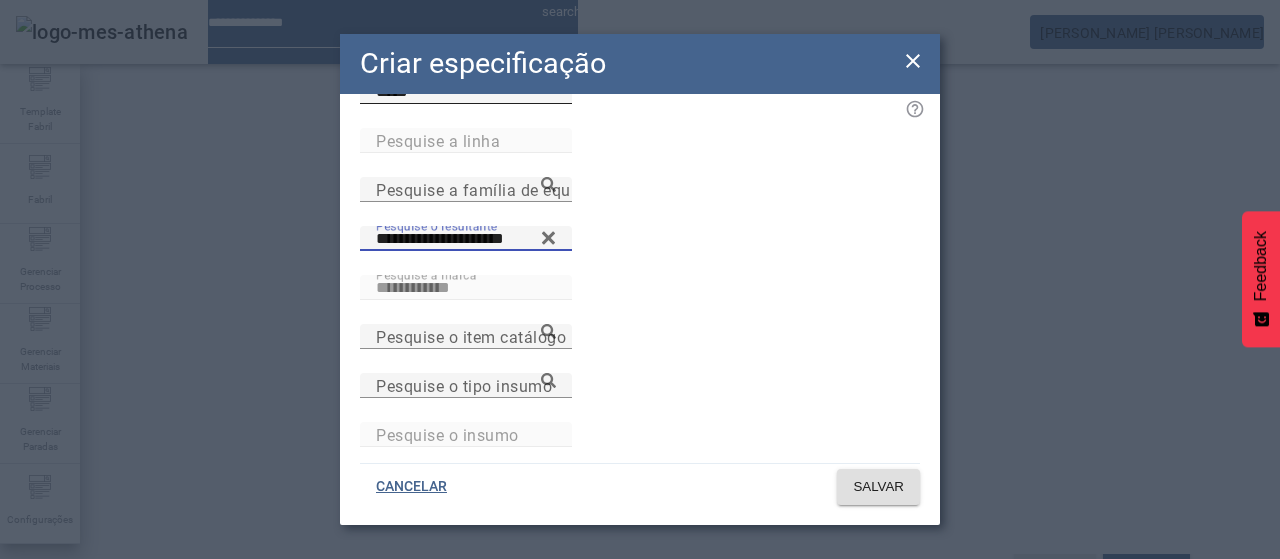 click 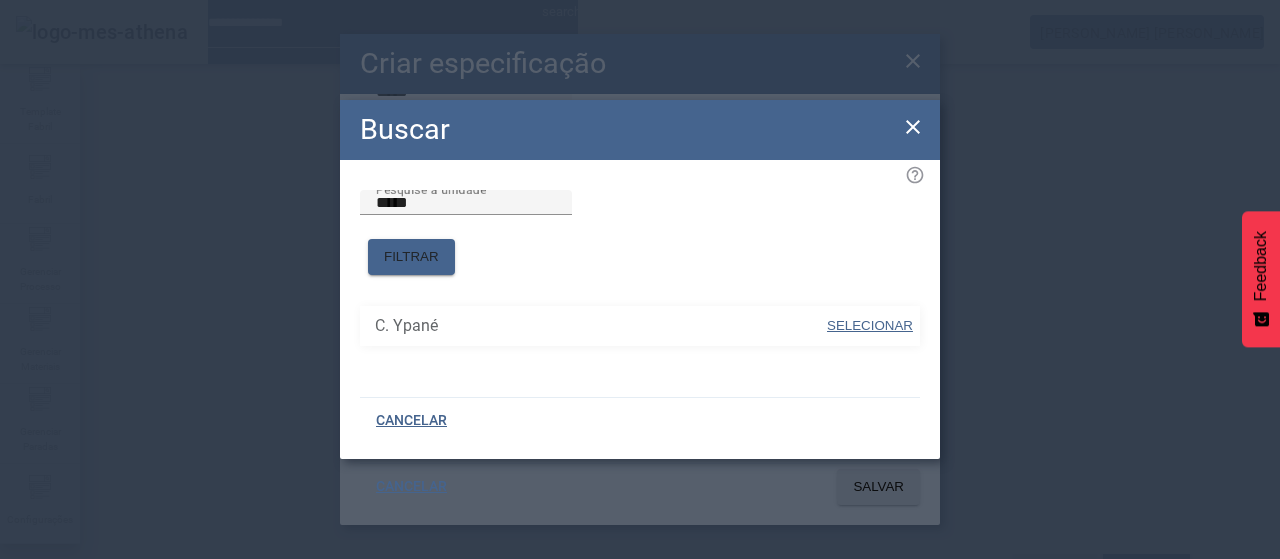 click on "SELECIONAR" at bounding box center (870, 325) 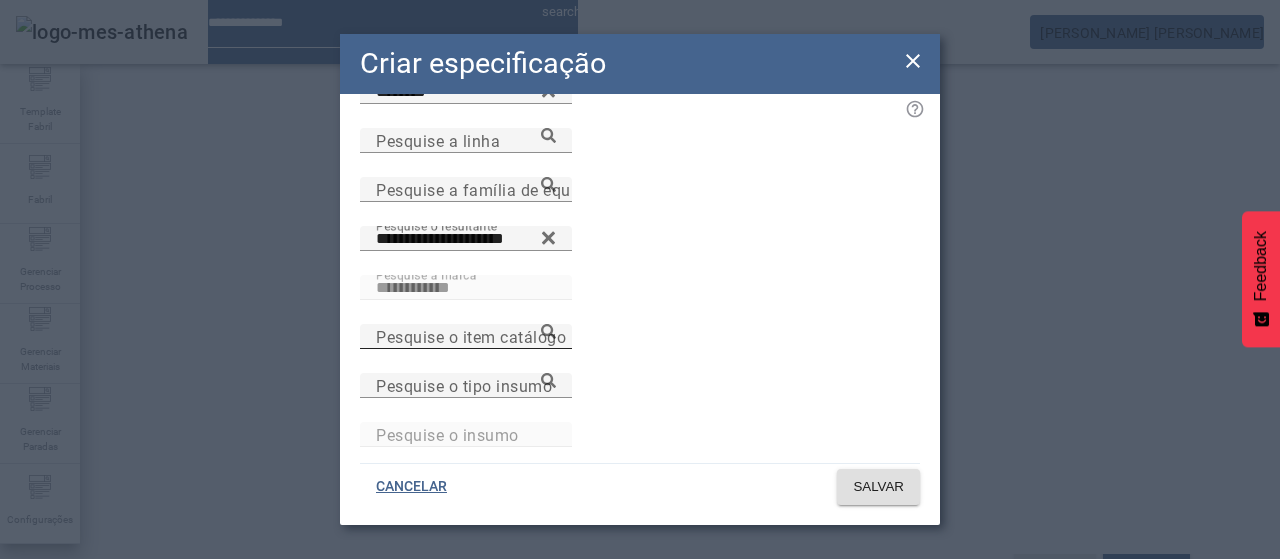 click on "Pesquise o item catálogo" at bounding box center (466, 337) 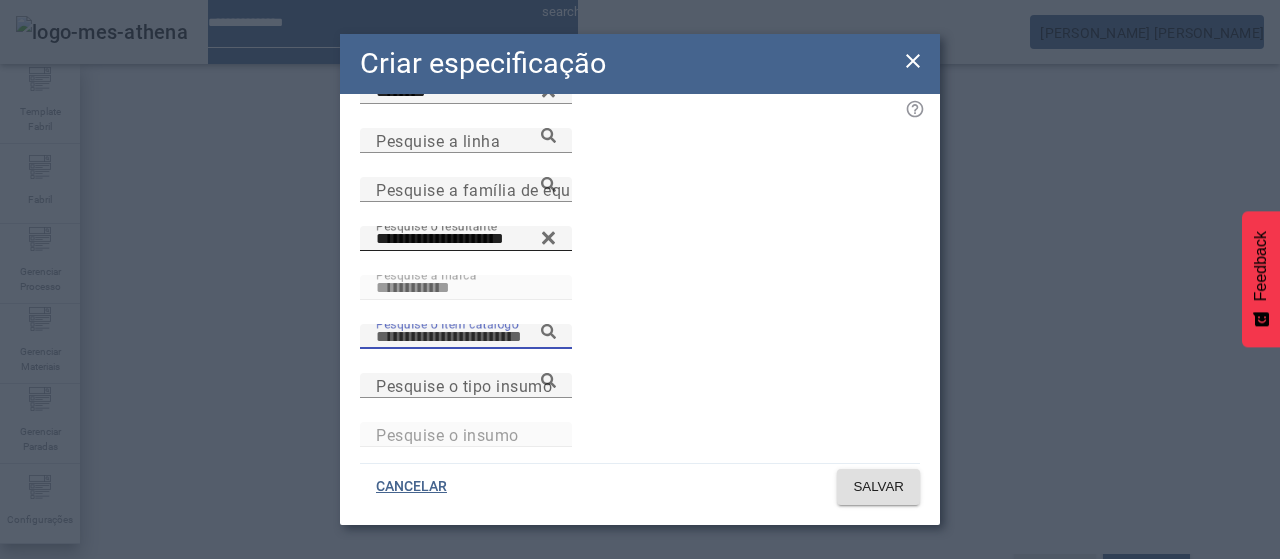paste on "**********" 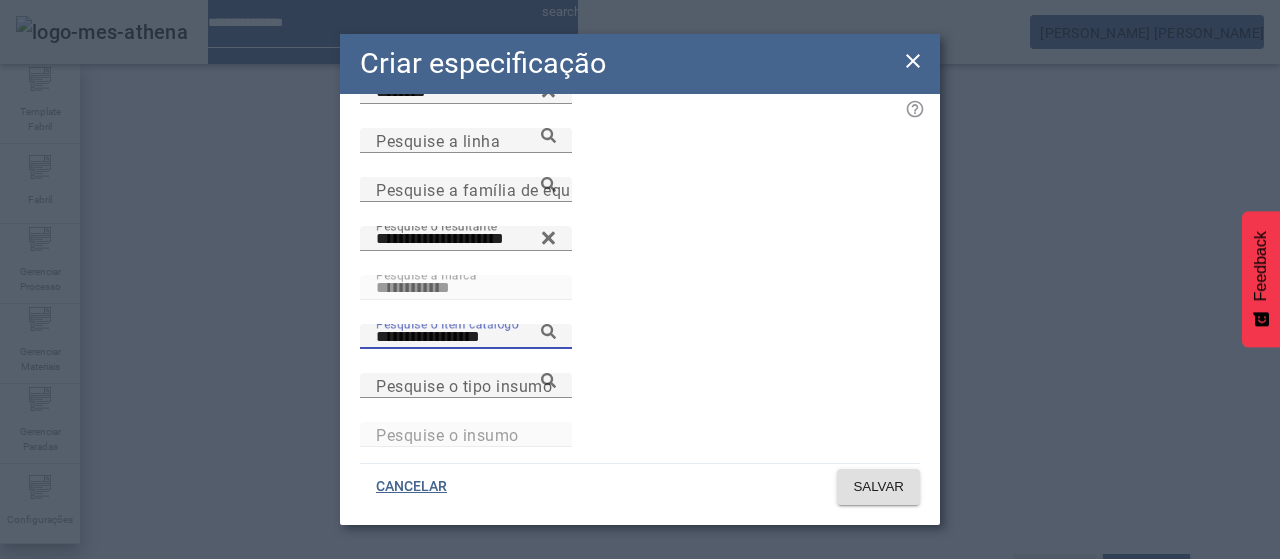 click 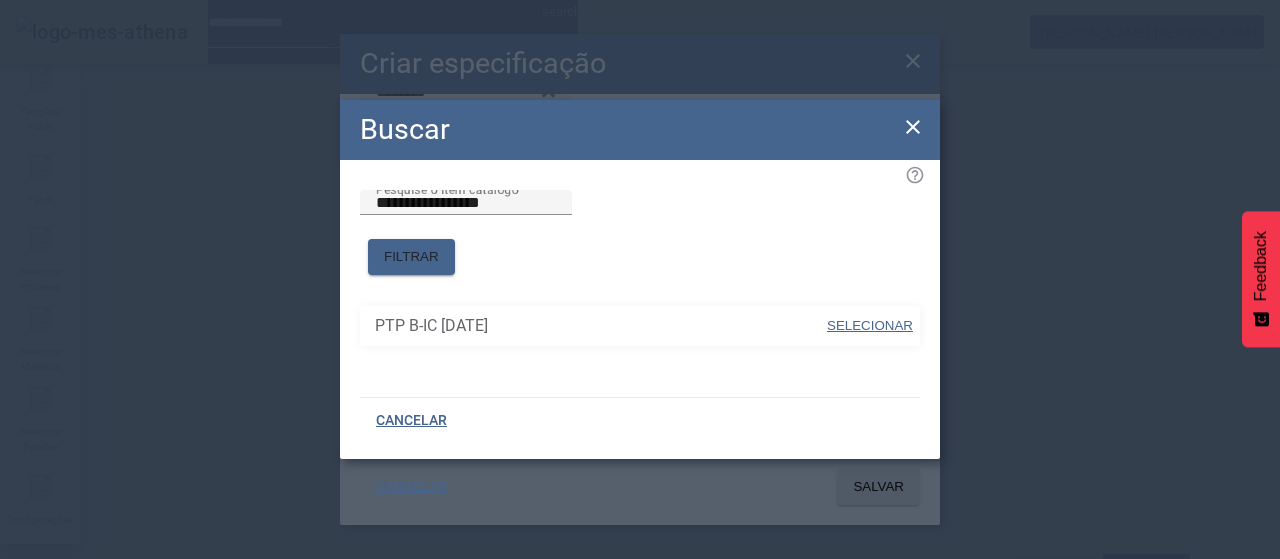click on "SELECIONAR" at bounding box center [870, 325] 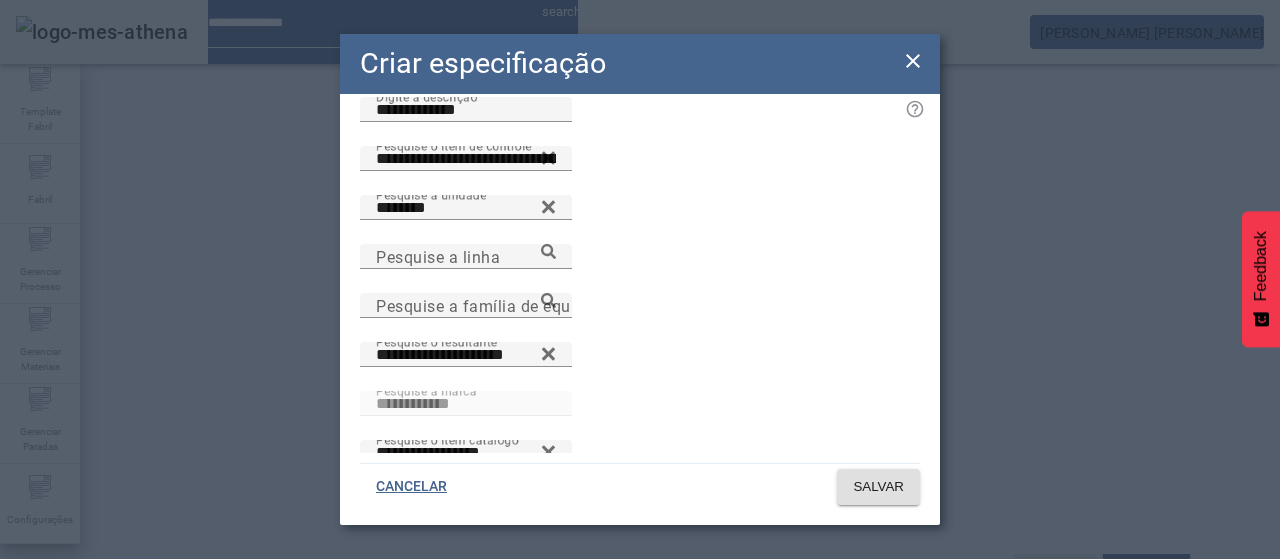 scroll, scrollTop: 0, scrollLeft: 0, axis: both 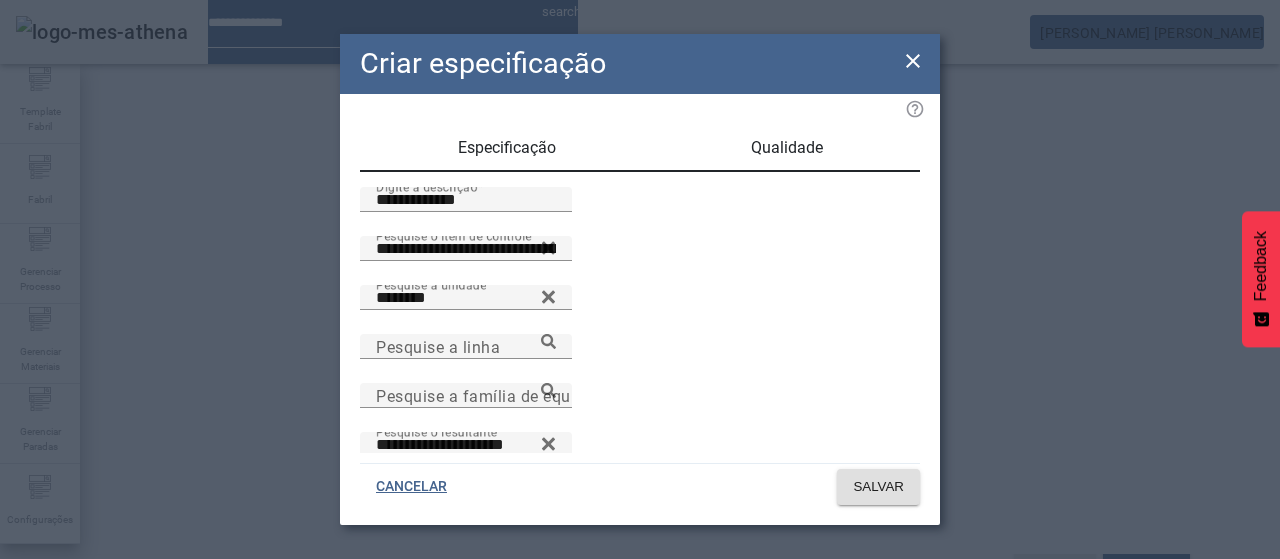 click on "Qualidade" at bounding box center (787, 148) 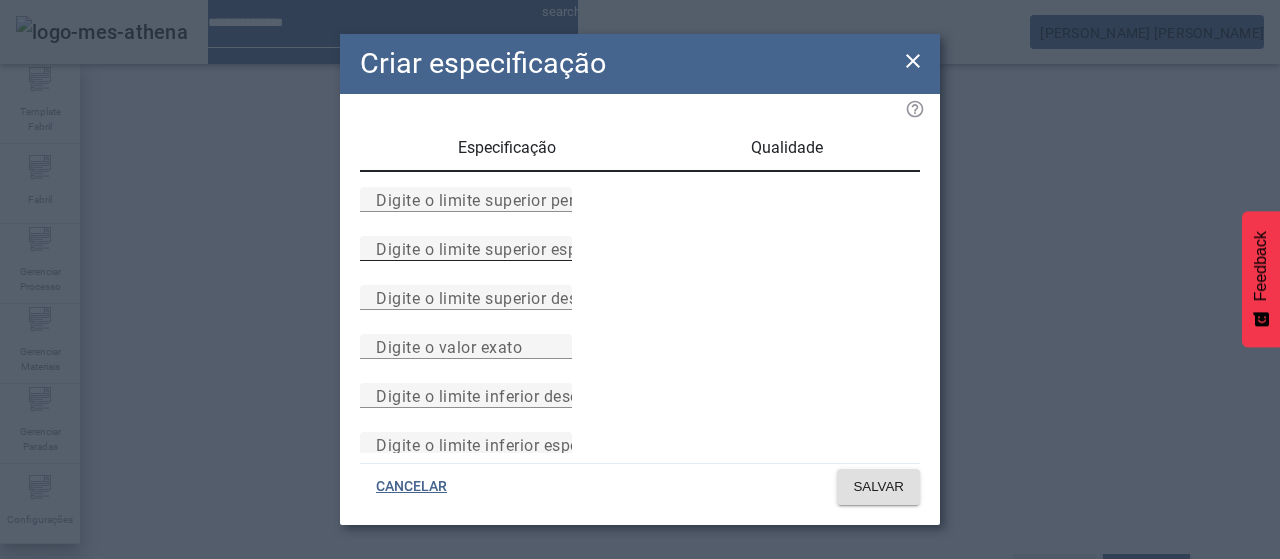 click on "Digite o limite superior especificado" at bounding box center [511, 248] 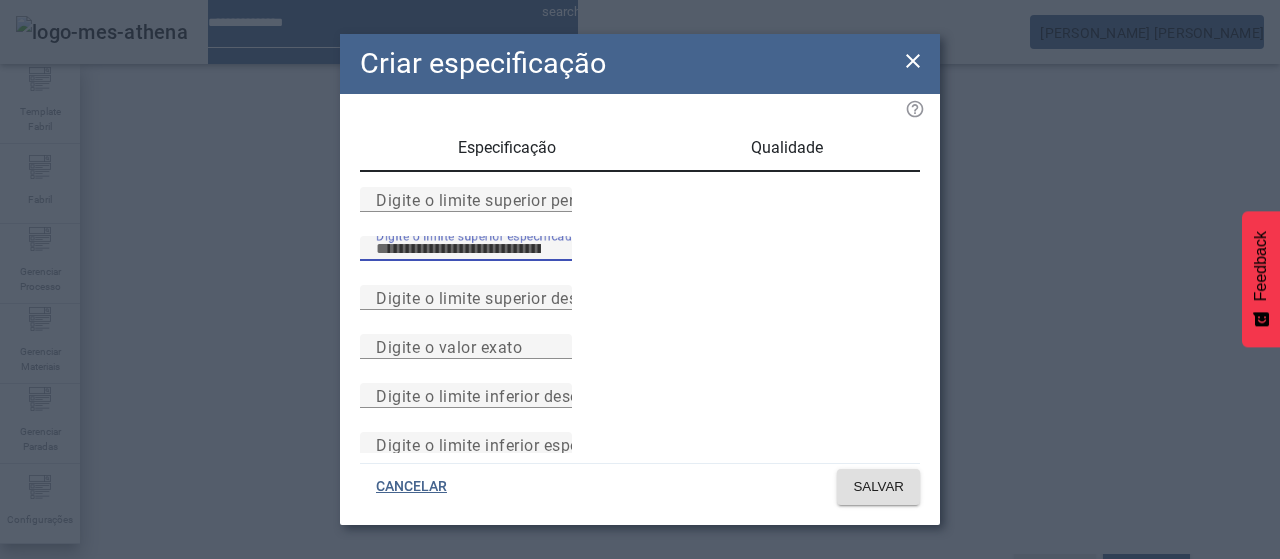 type on "****" 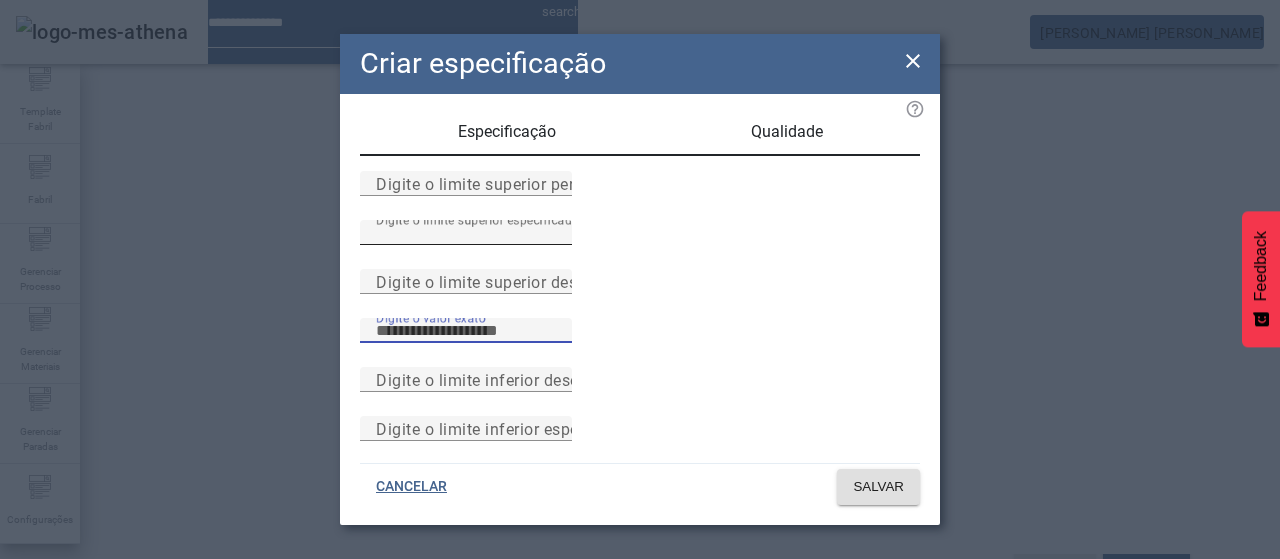 scroll, scrollTop: 261, scrollLeft: 0, axis: vertical 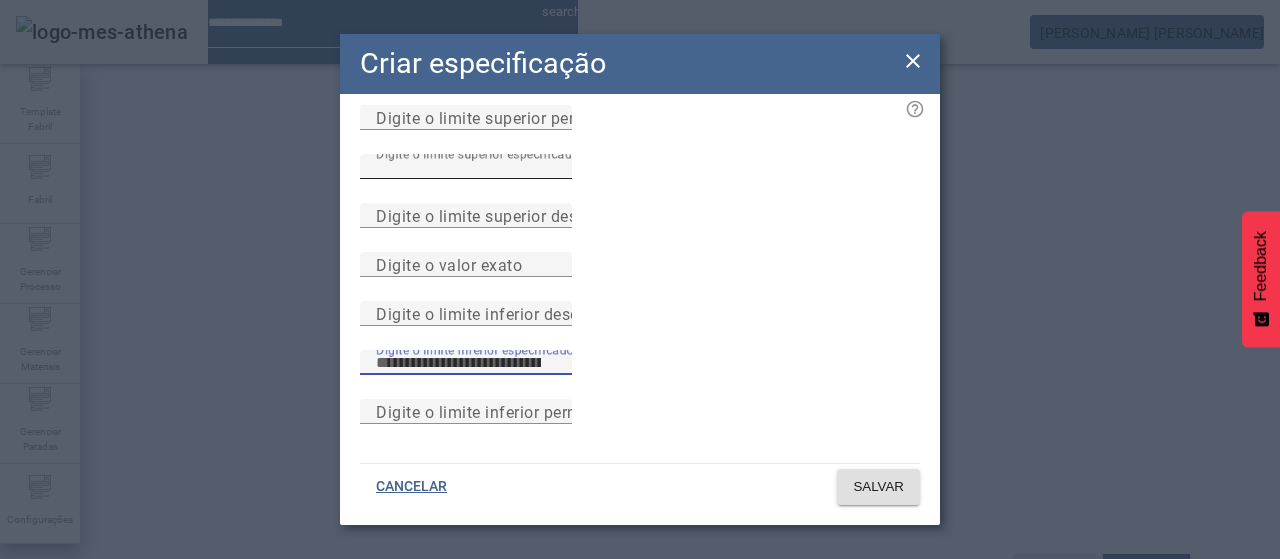 type on "*" 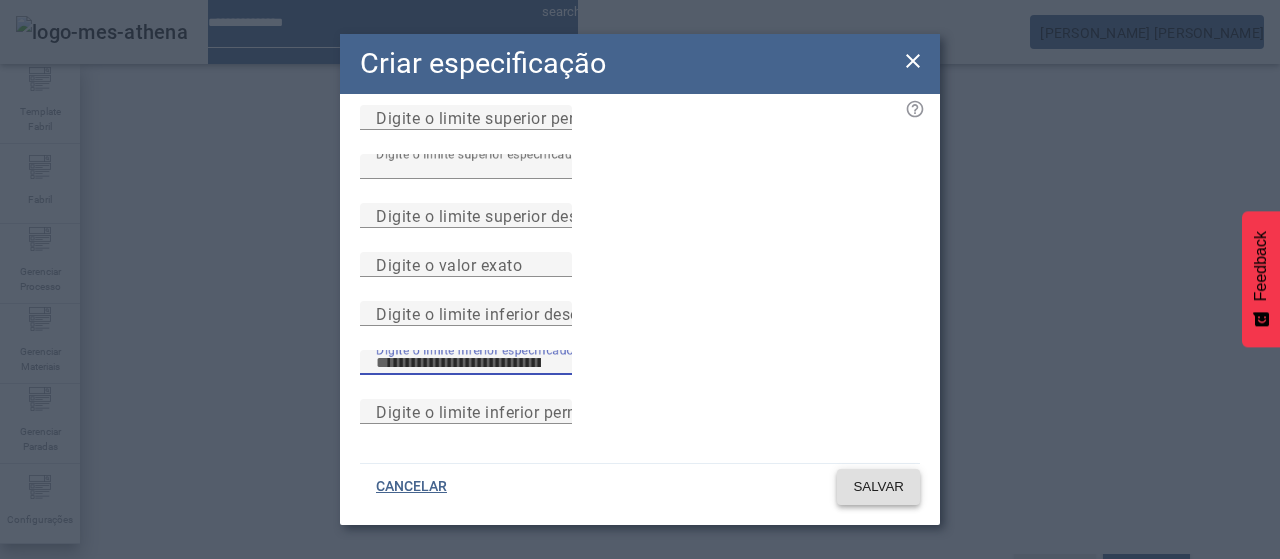 type on "****" 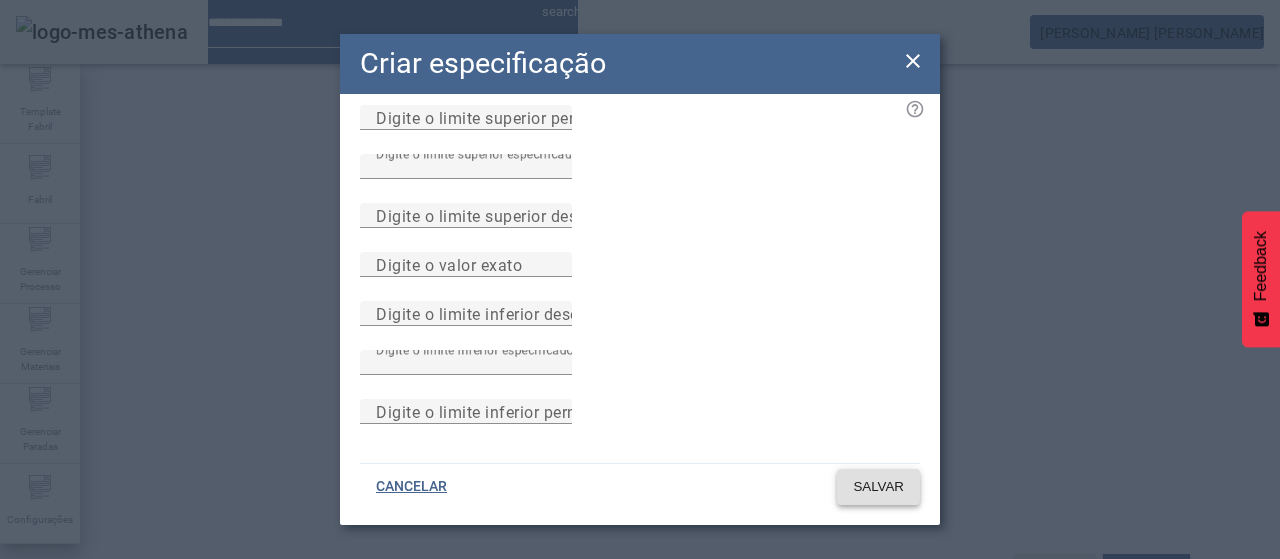 click on "SALVAR" 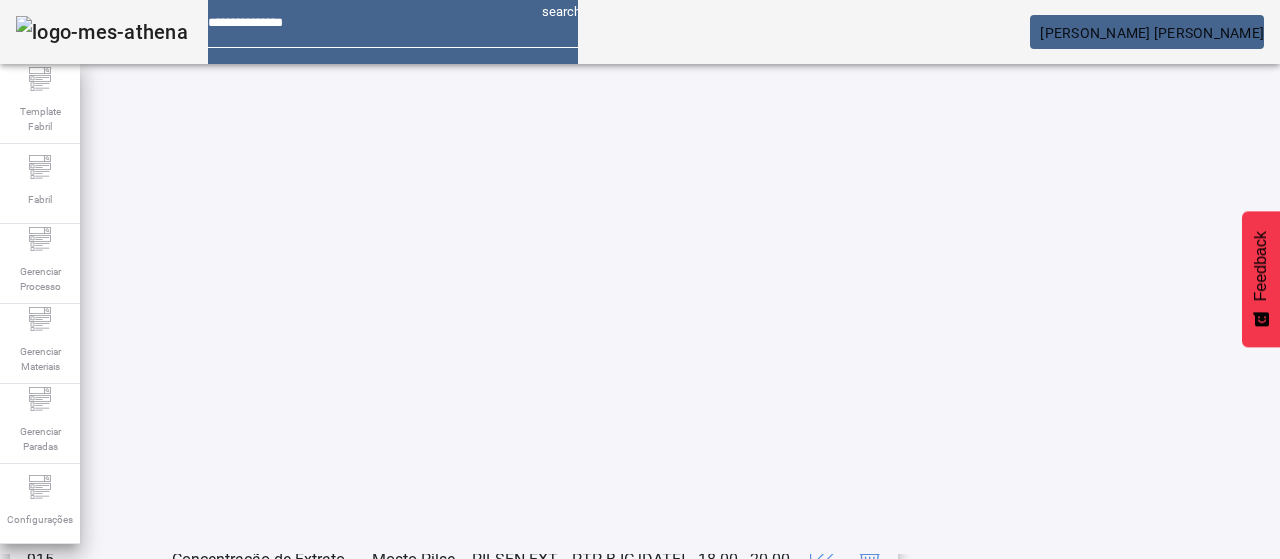 scroll, scrollTop: 23, scrollLeft: 0, axis: vertical 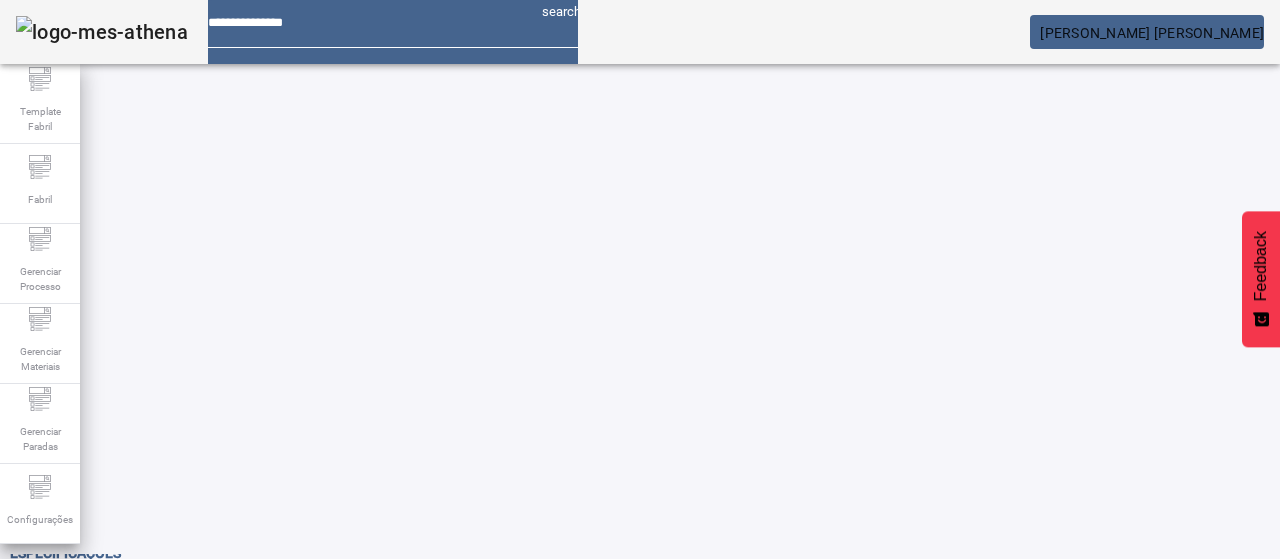 click 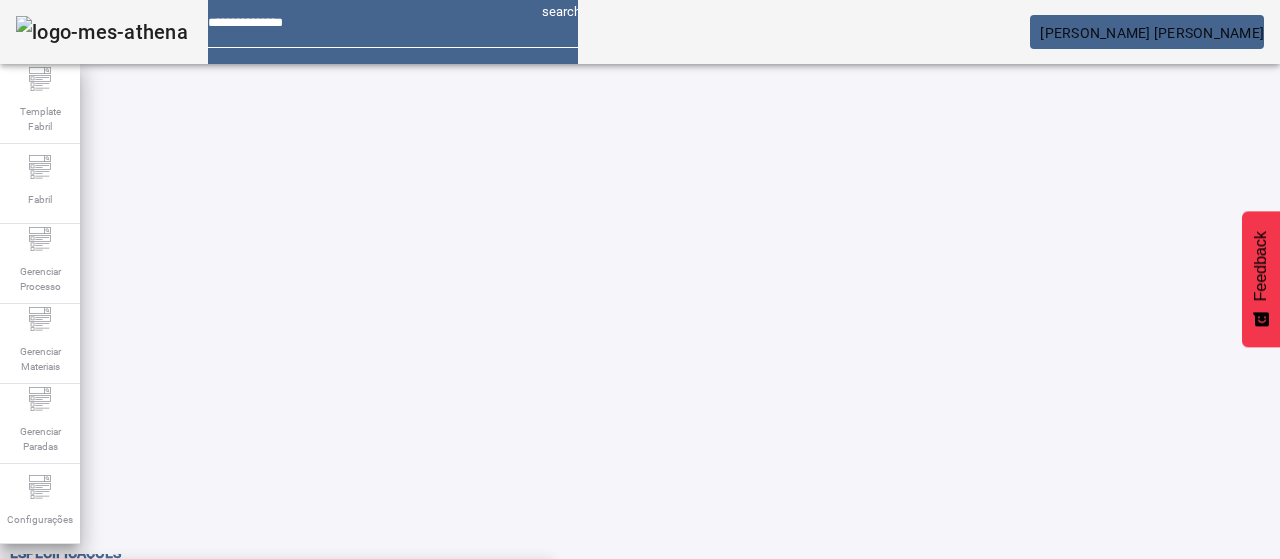 paste on "**********" 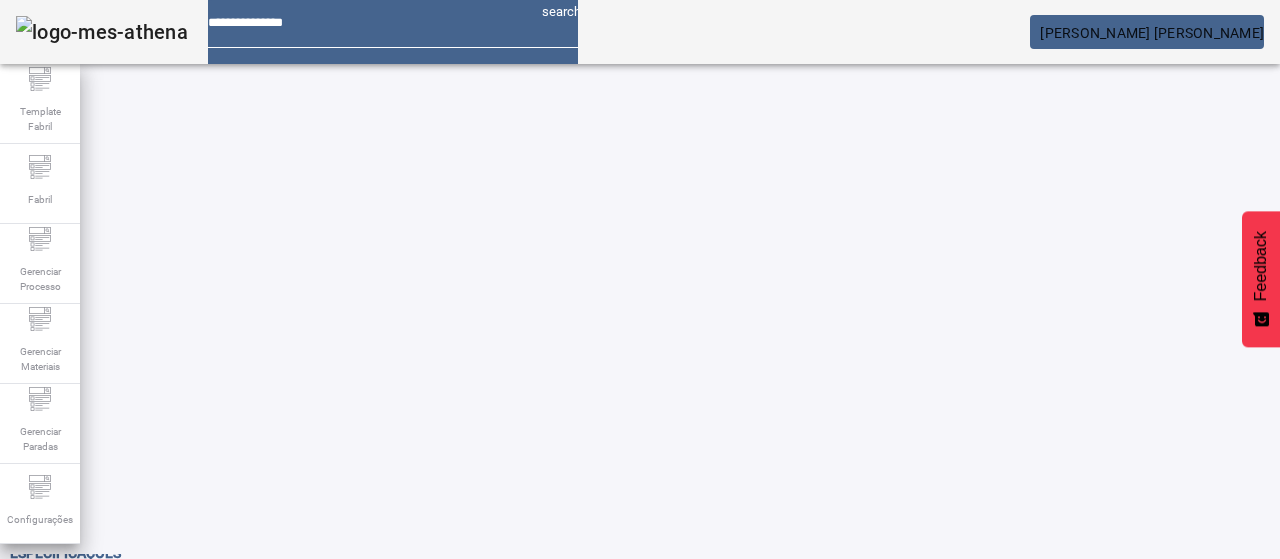 click 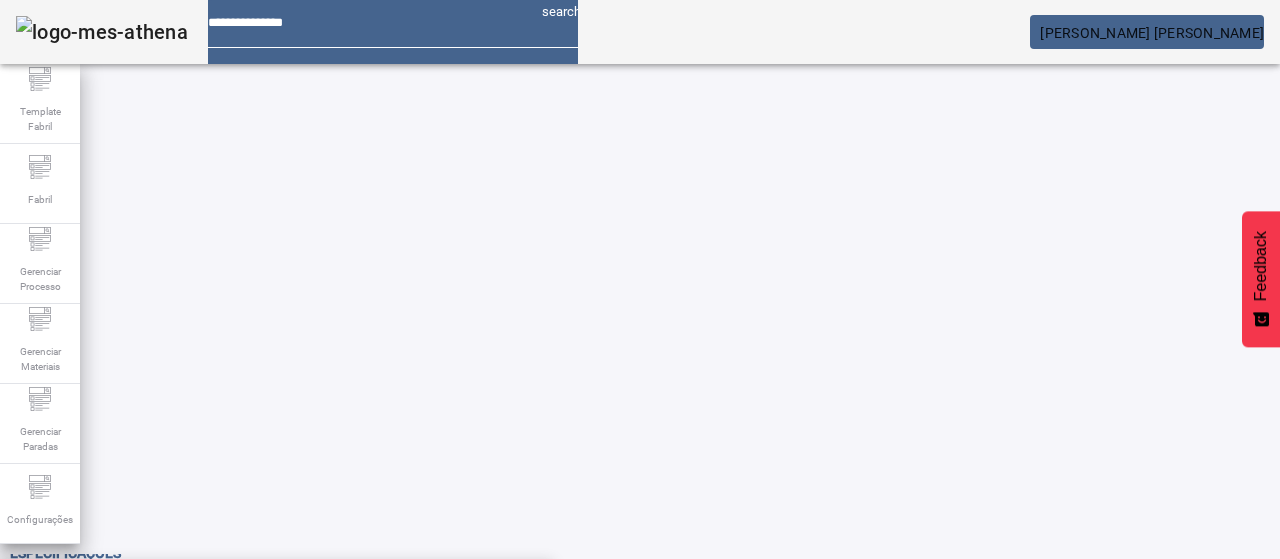 click on "FILTRAR" 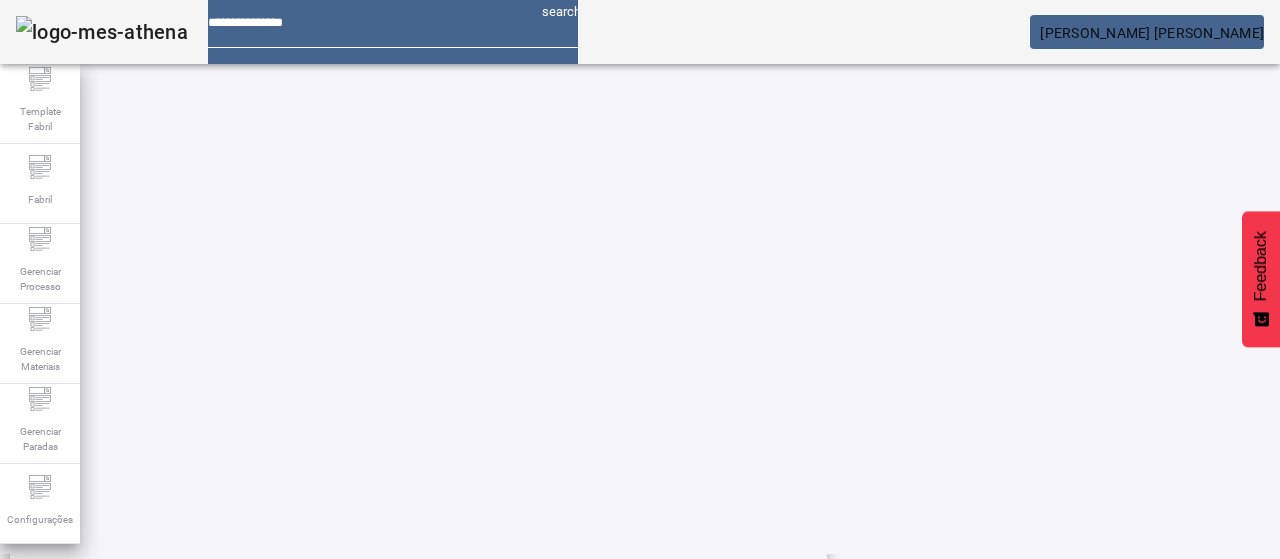 scroll, scrollTop: 223, scrollLeft: 0, axis: vertical 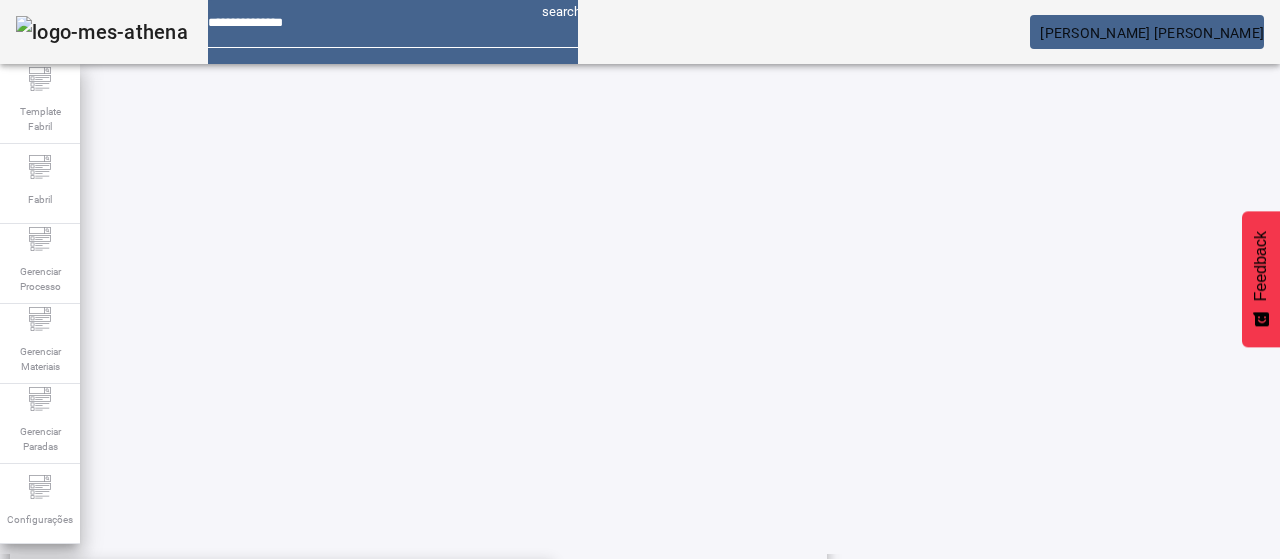 click on "Pesquise por marca" at bounding box center [1388, 378] 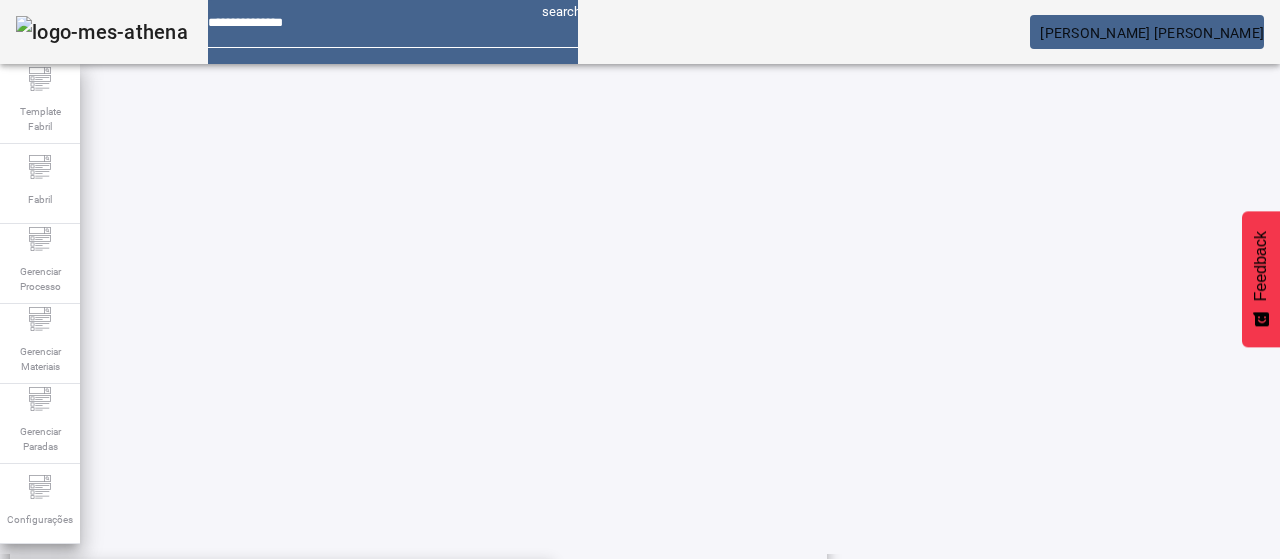 click on "STELLA ARTOIS PURO MALTE" at bounding box center (276, 591) 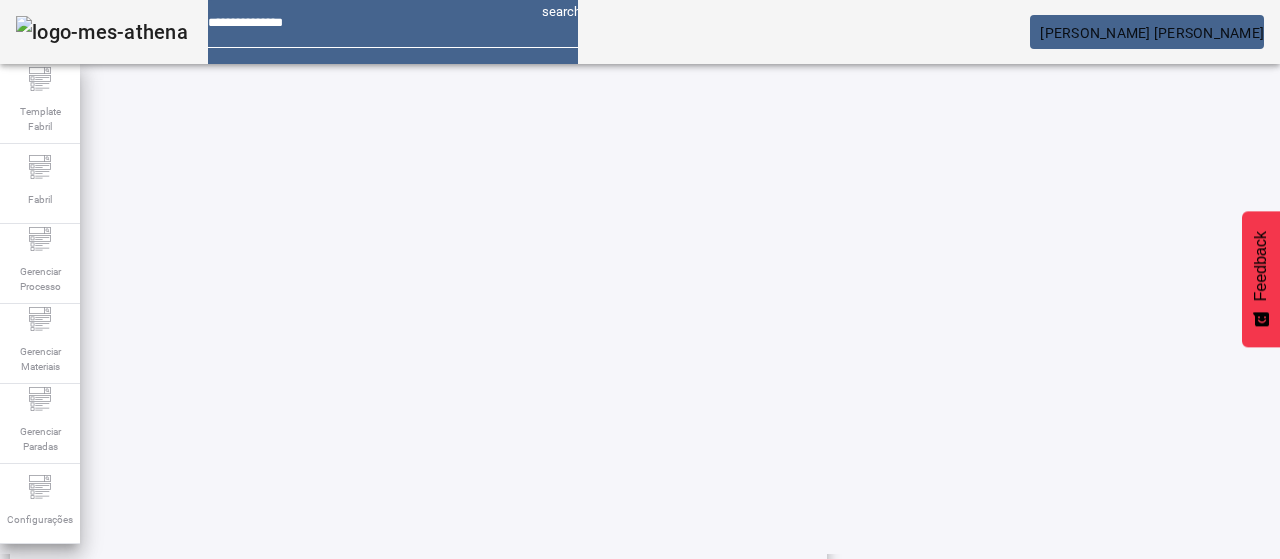 click on "FILTRAR" 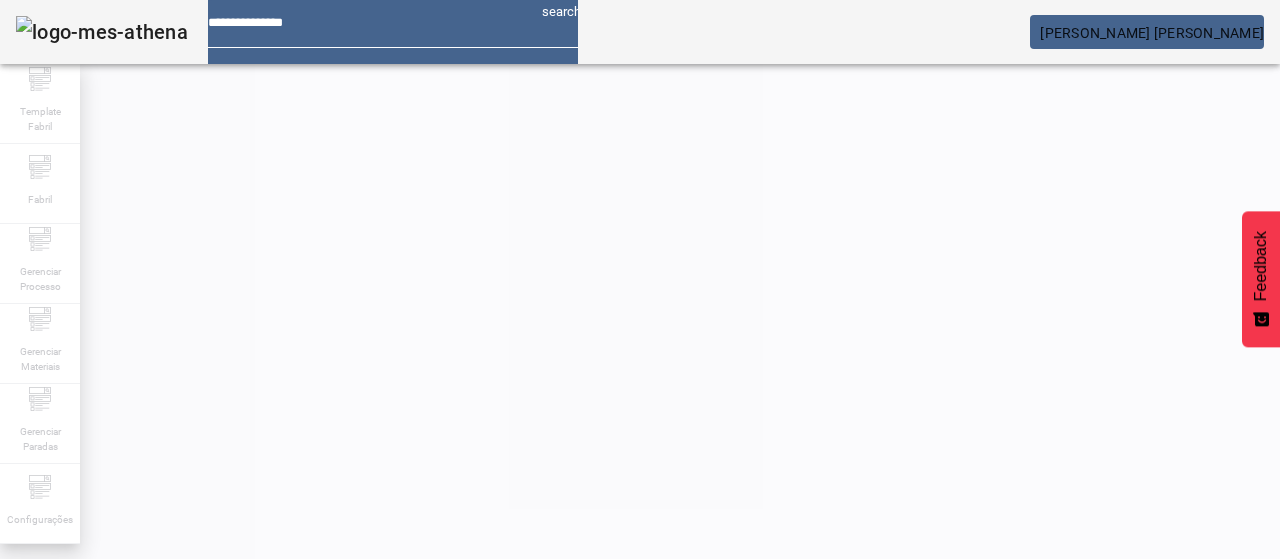 scroll, scrollTop: 190, scrollLeft: 0, axis: vertical 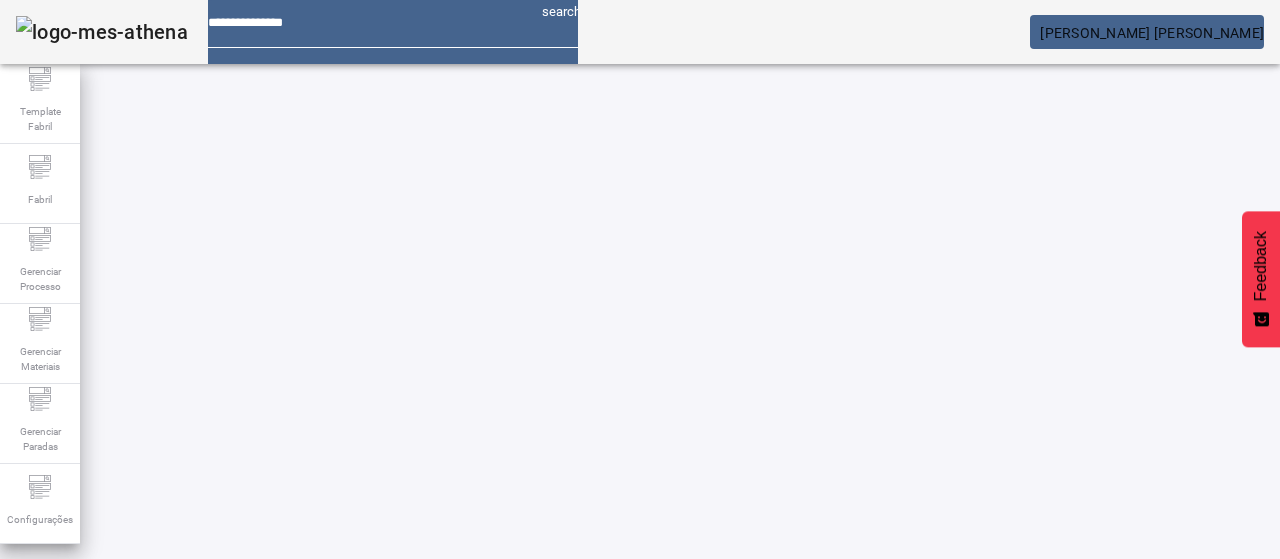 click 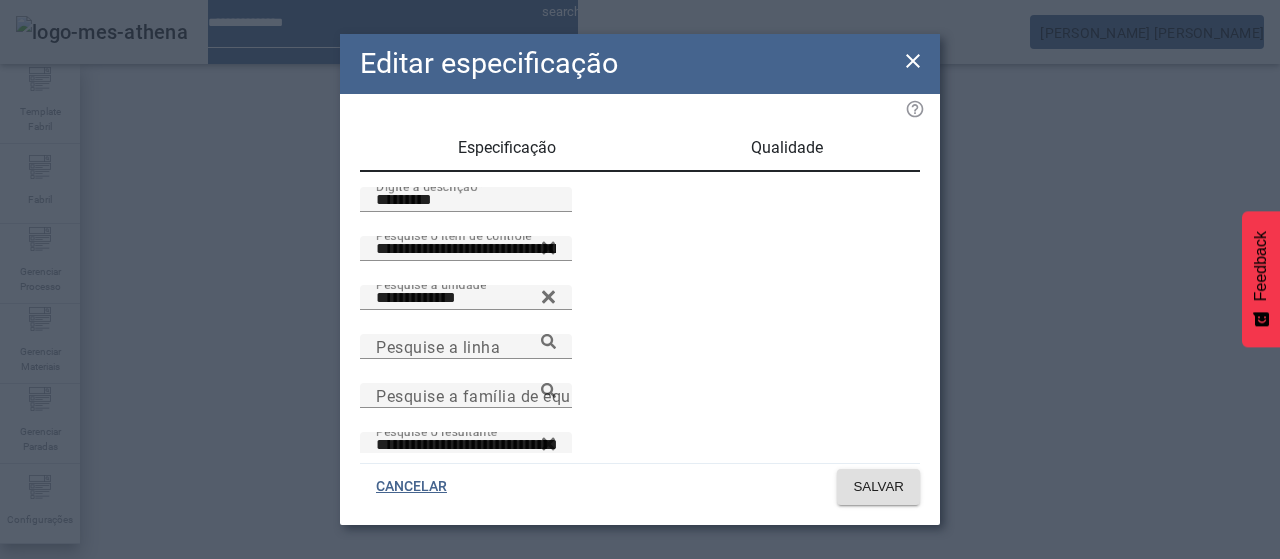 click 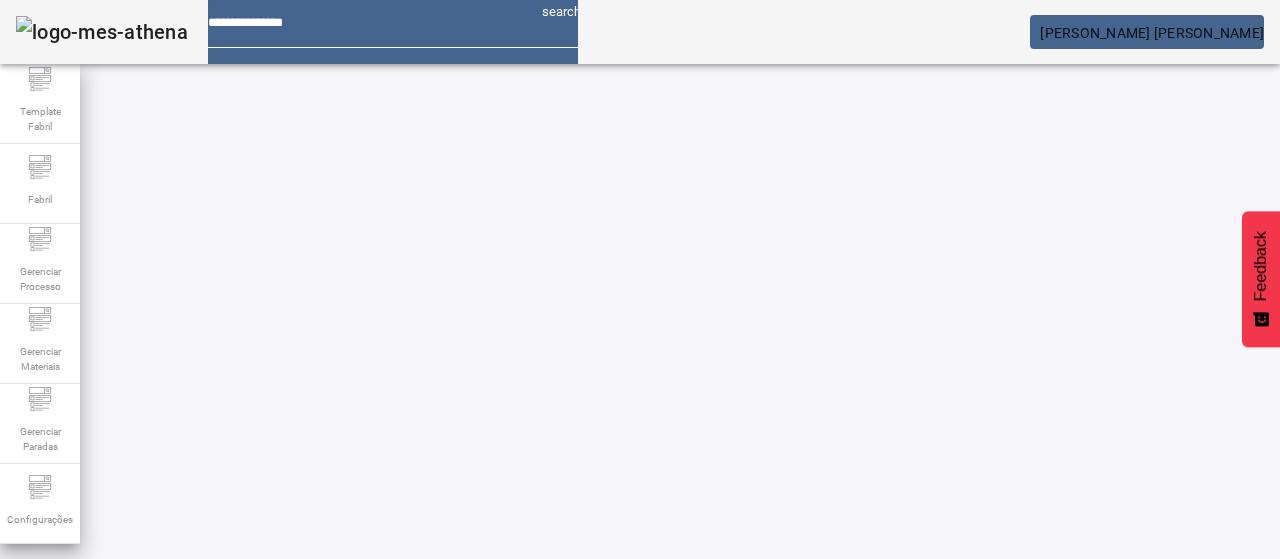 click 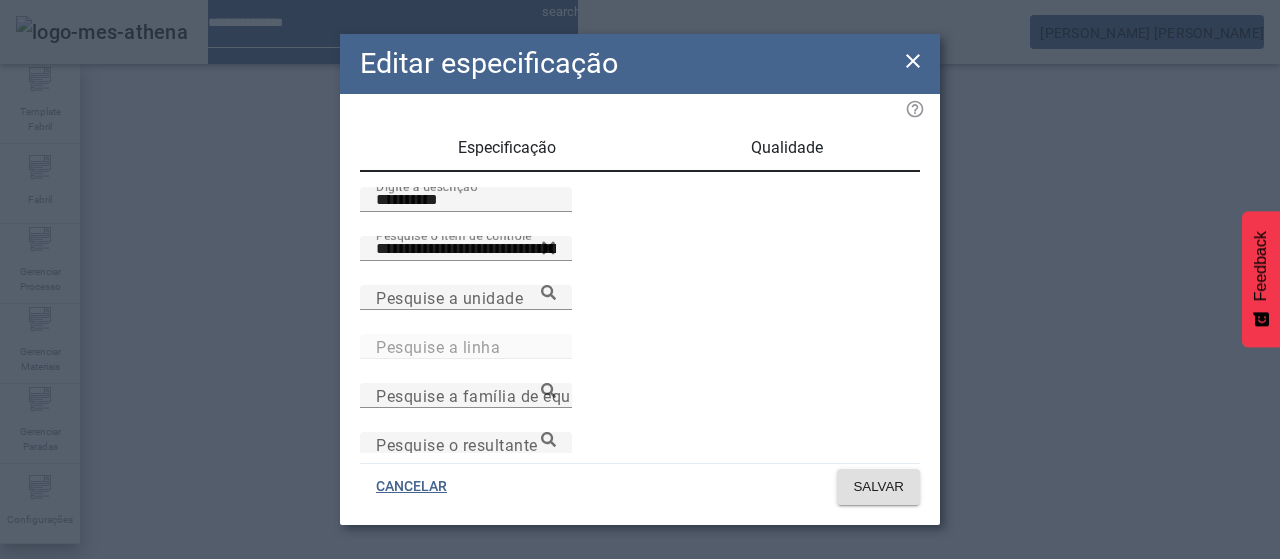 click 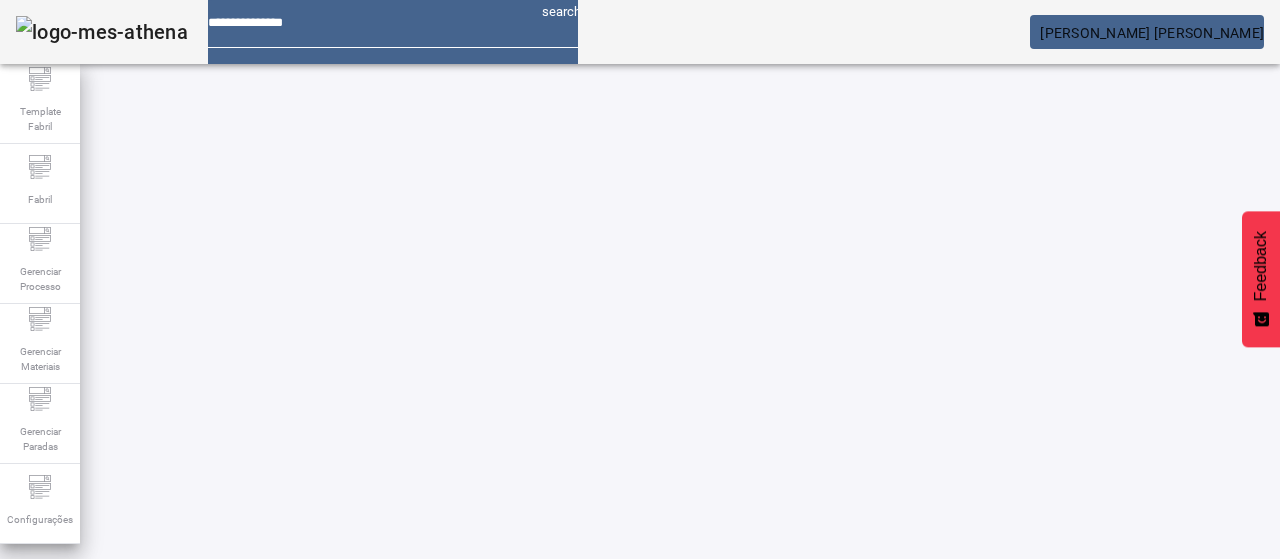 click on "PTP C-ICL [DATE]" at bounding box center [576, 849] 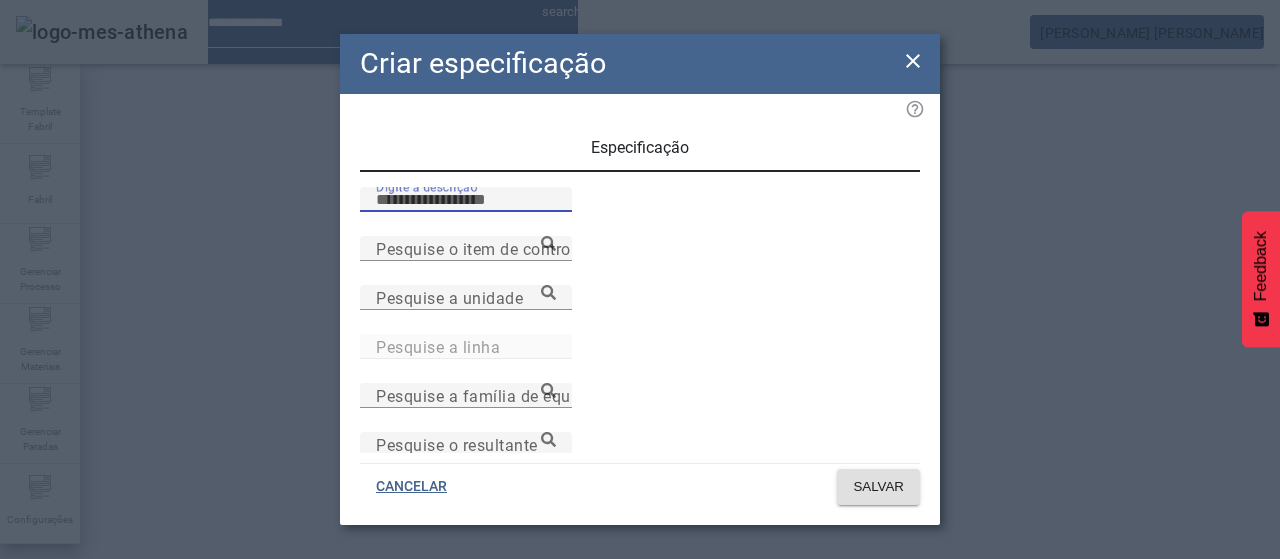 drag, startPoint x: 578, startPoint y: 218, endPoint x: 571, endPoint y: 209, distance: 11.401754 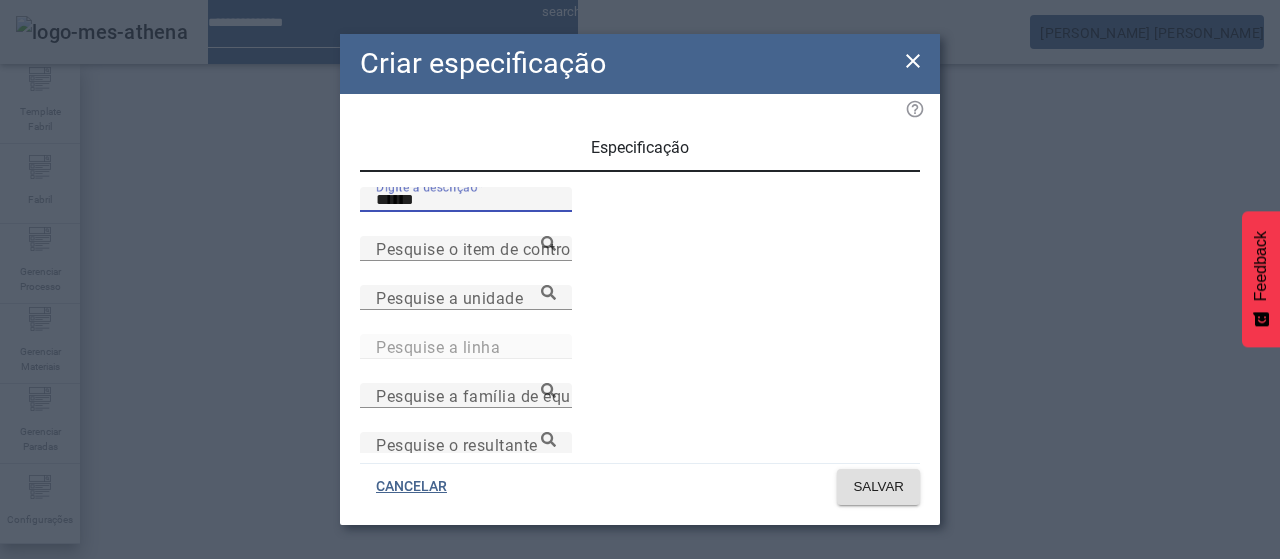 type on "******" 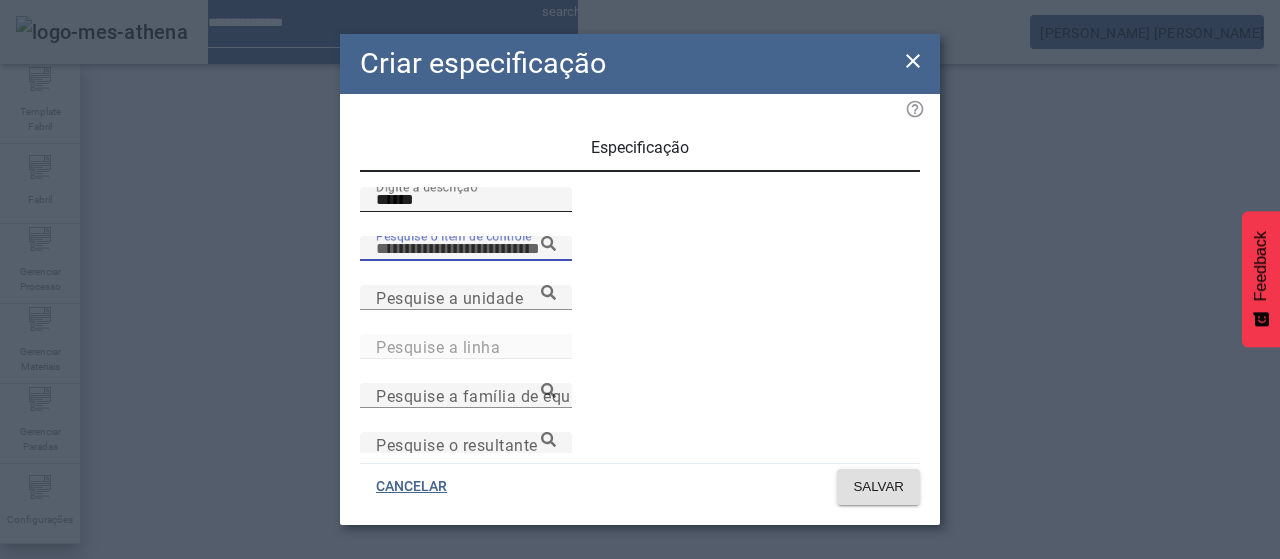 paste on "**********" 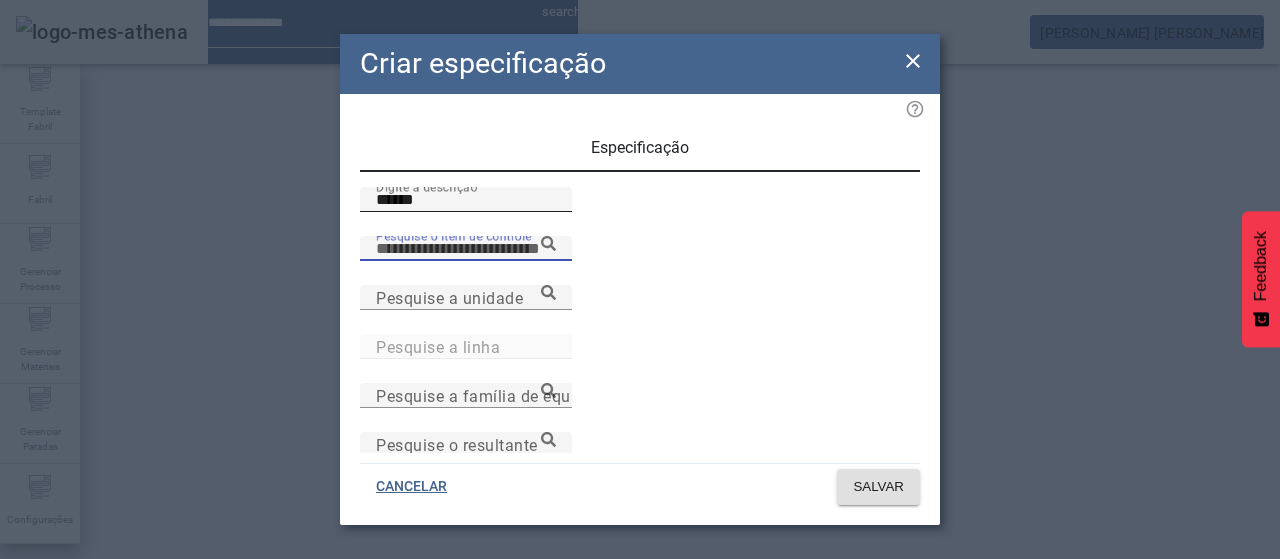 paste on "**********" 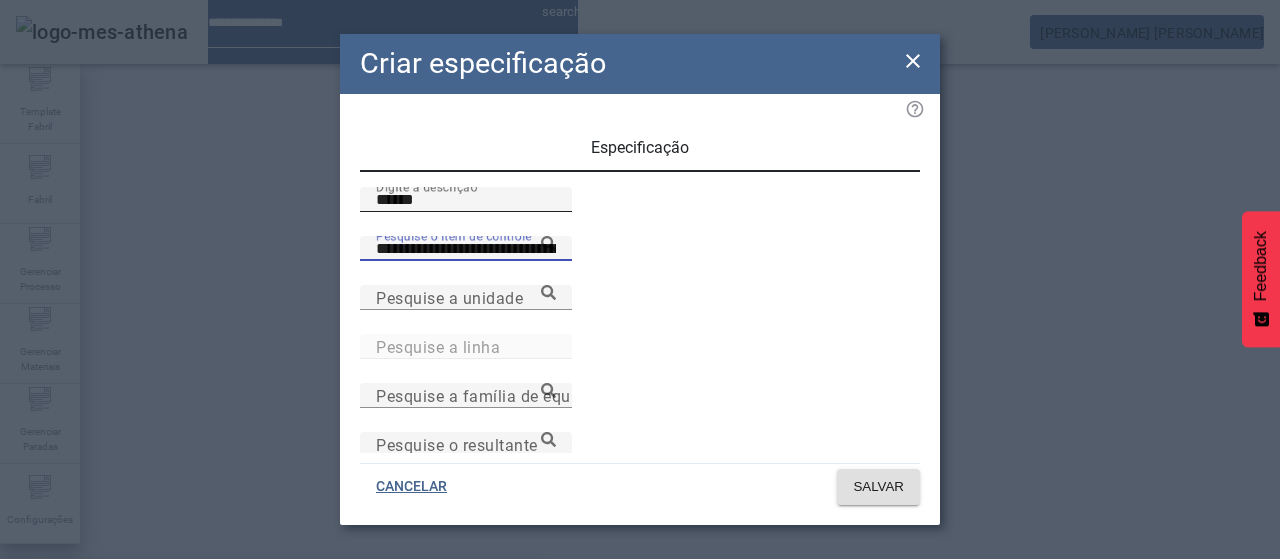type on "**********" 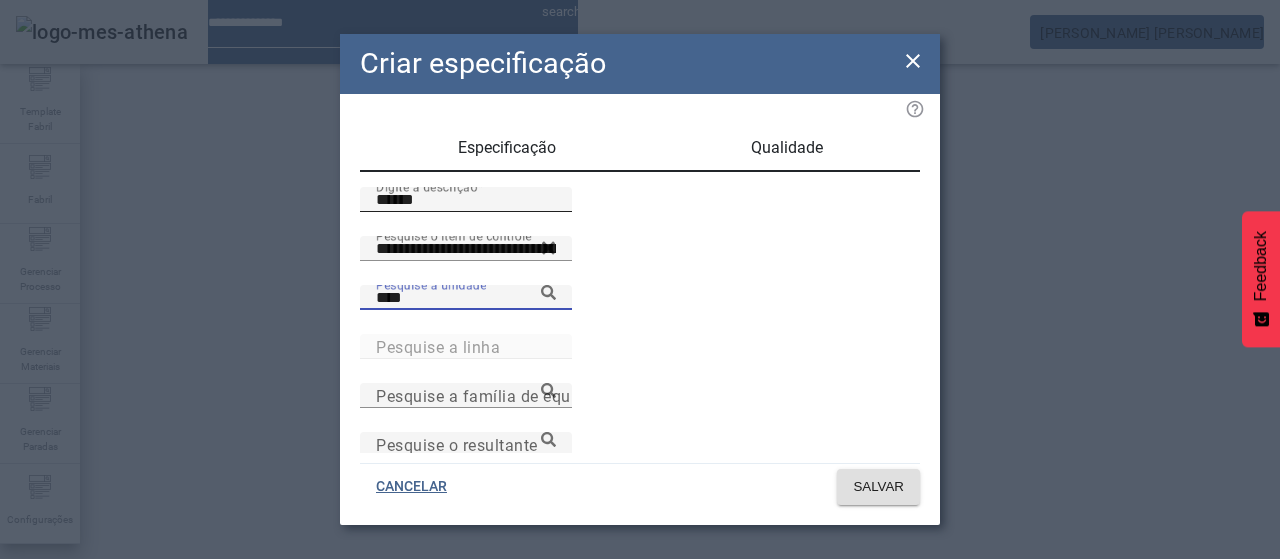 type on "****" 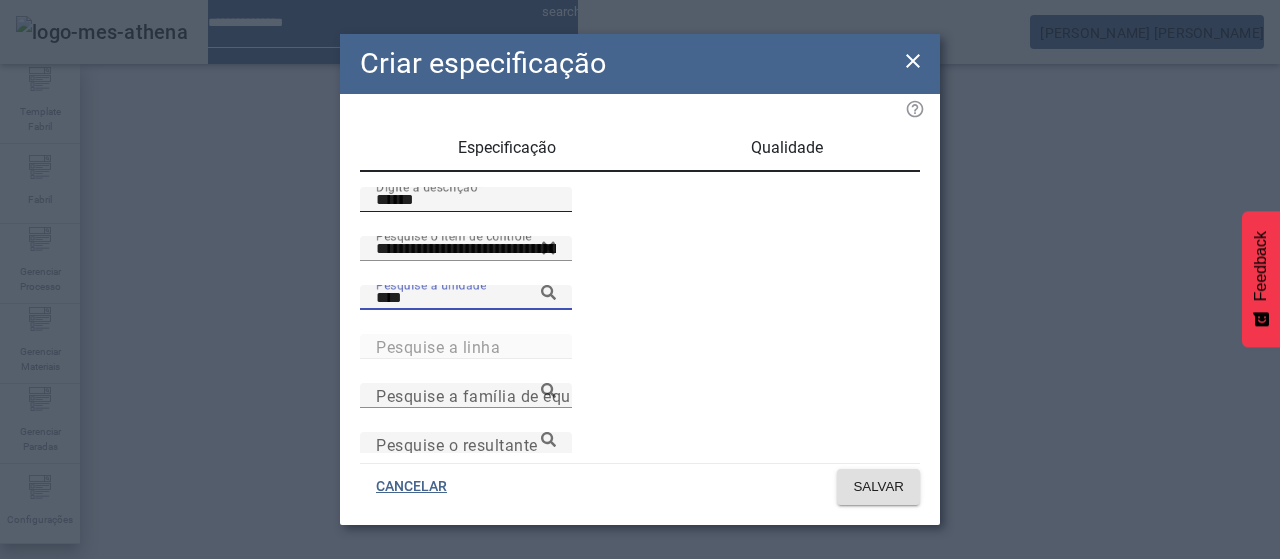 scroll, scrollTop: 16, scrollLeft: 0, axis: vertical 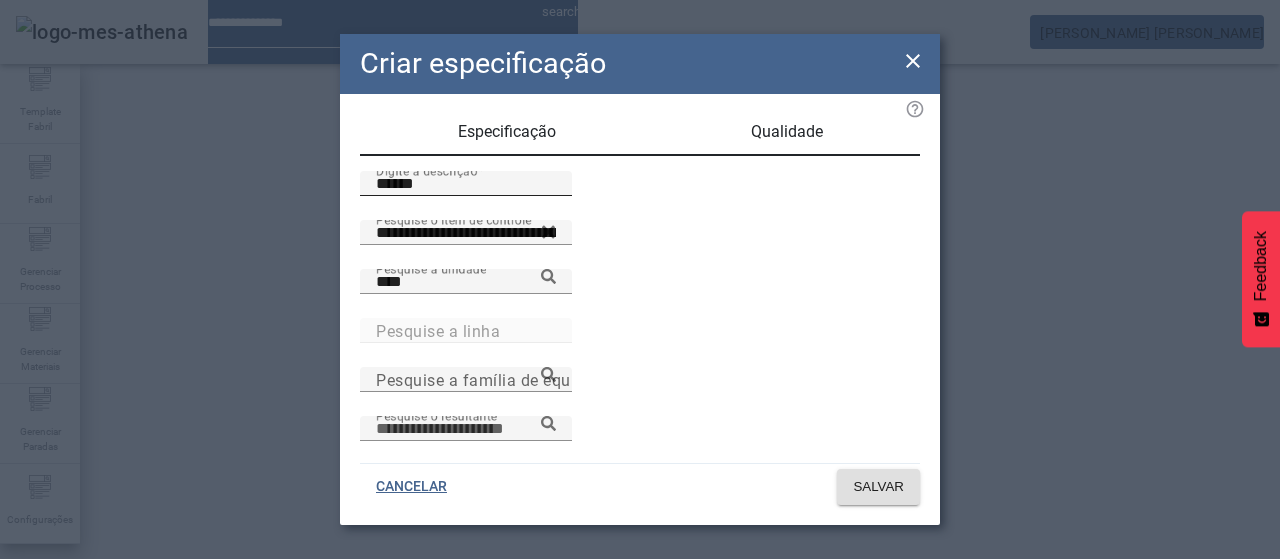 paste on "**********" 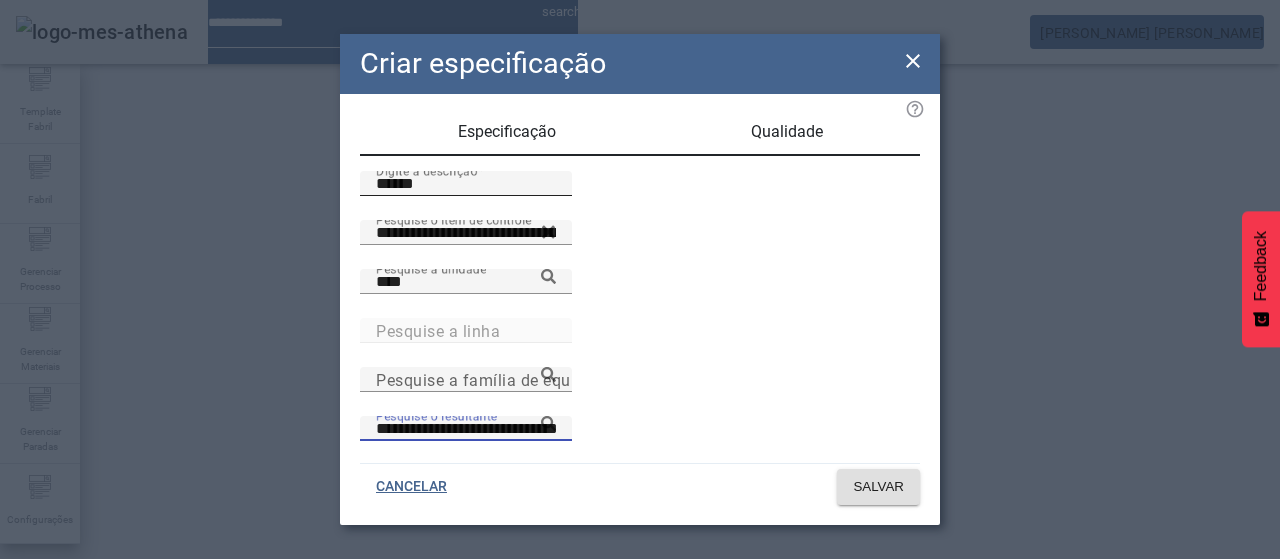 type on "**********" 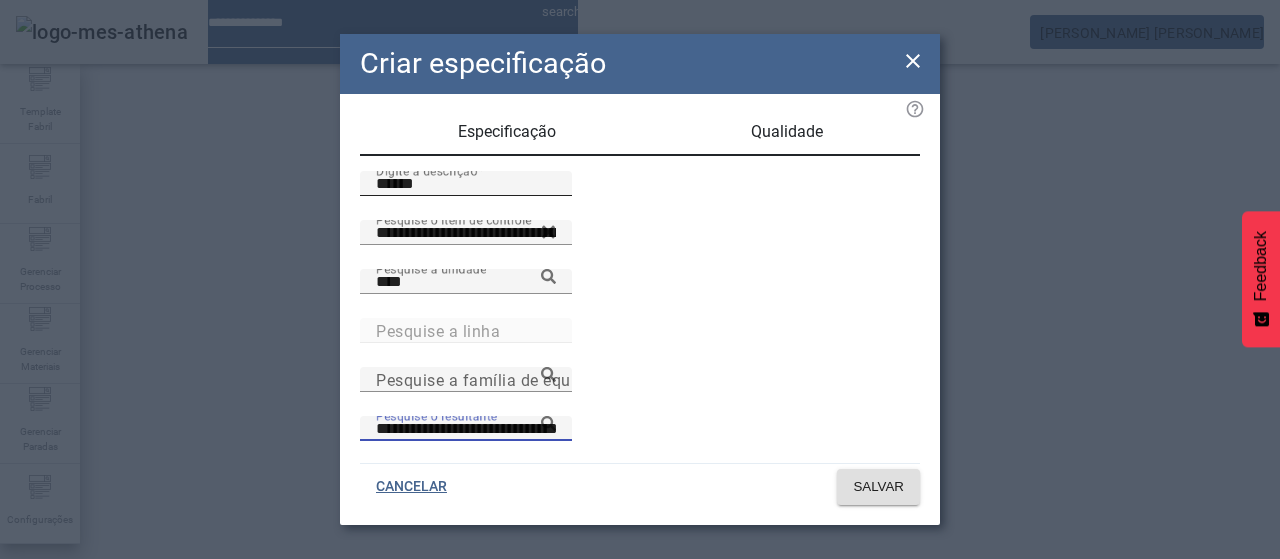 scroll, scrollTop: 206, scrollLeft: 0, axis: vertical 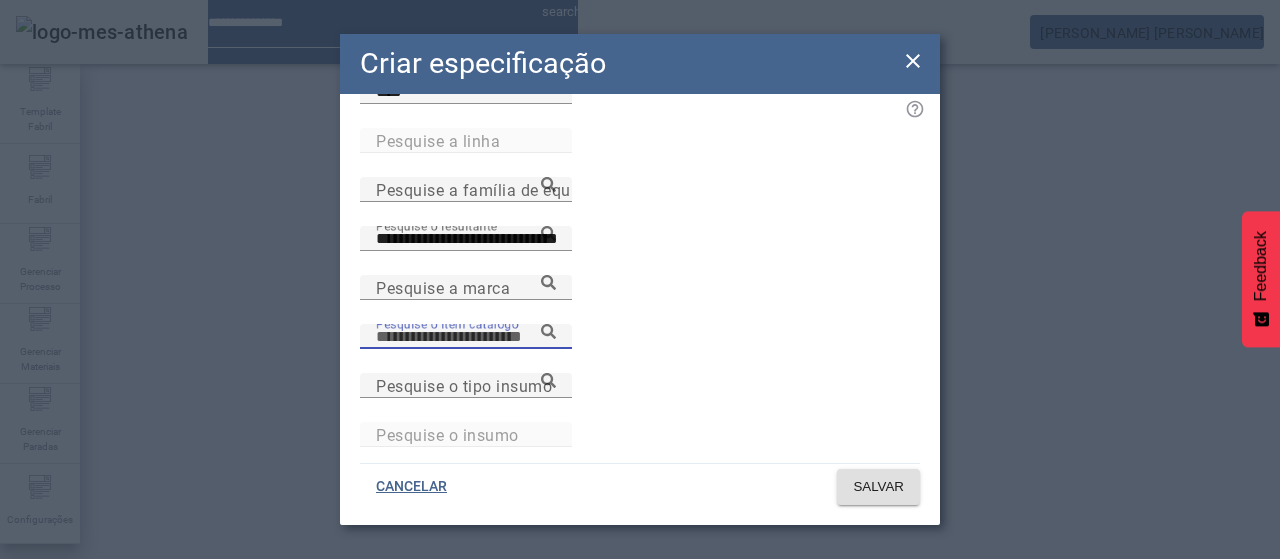 paste on "**********" 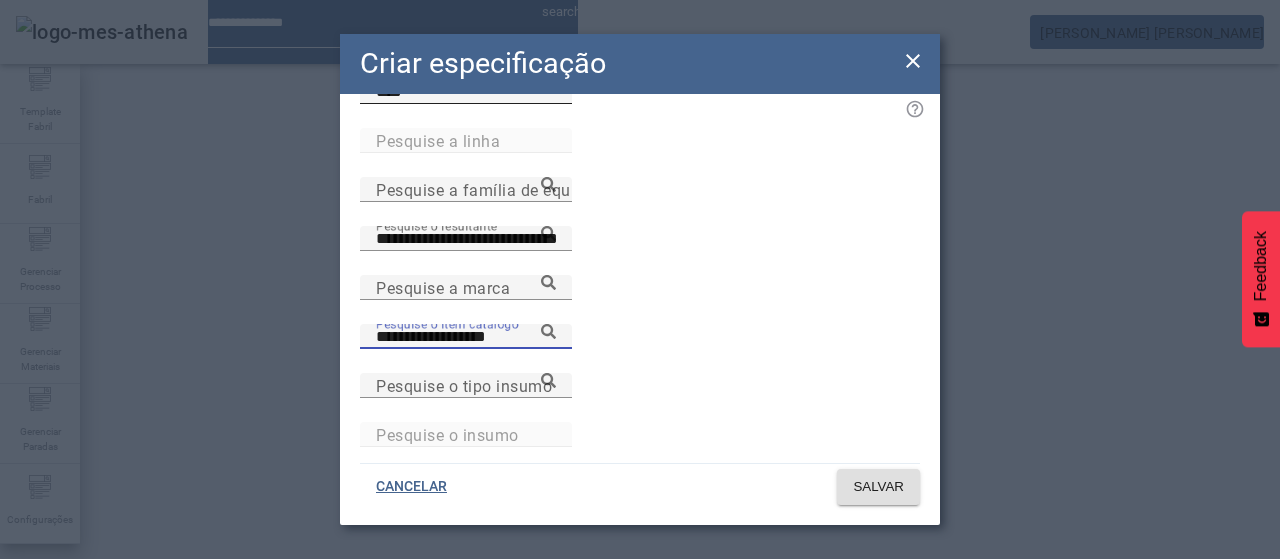 type on "**********" 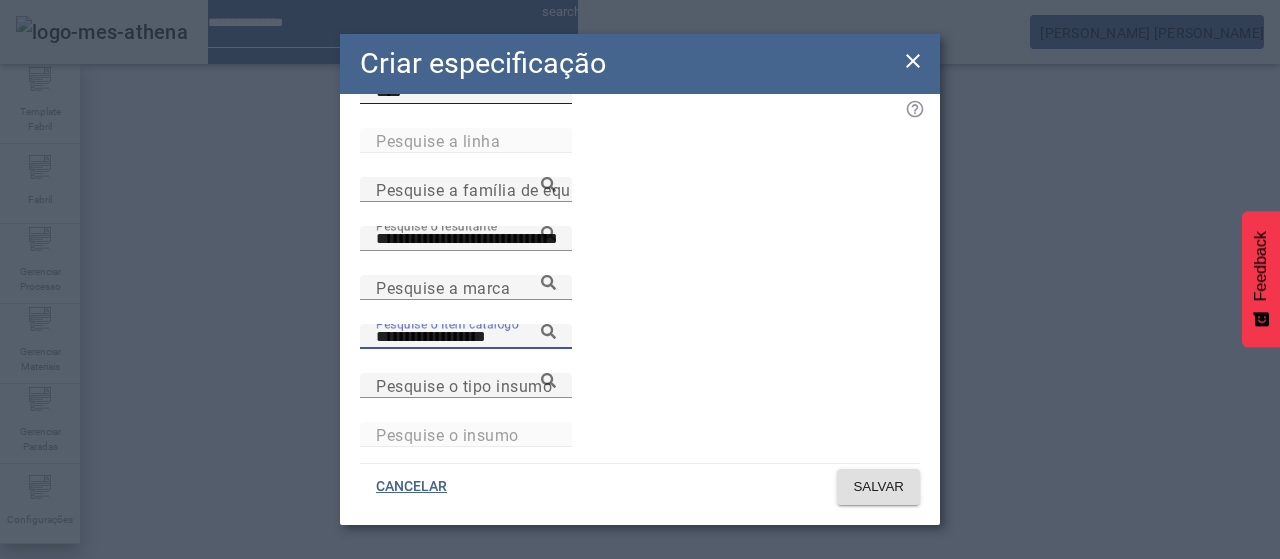 click 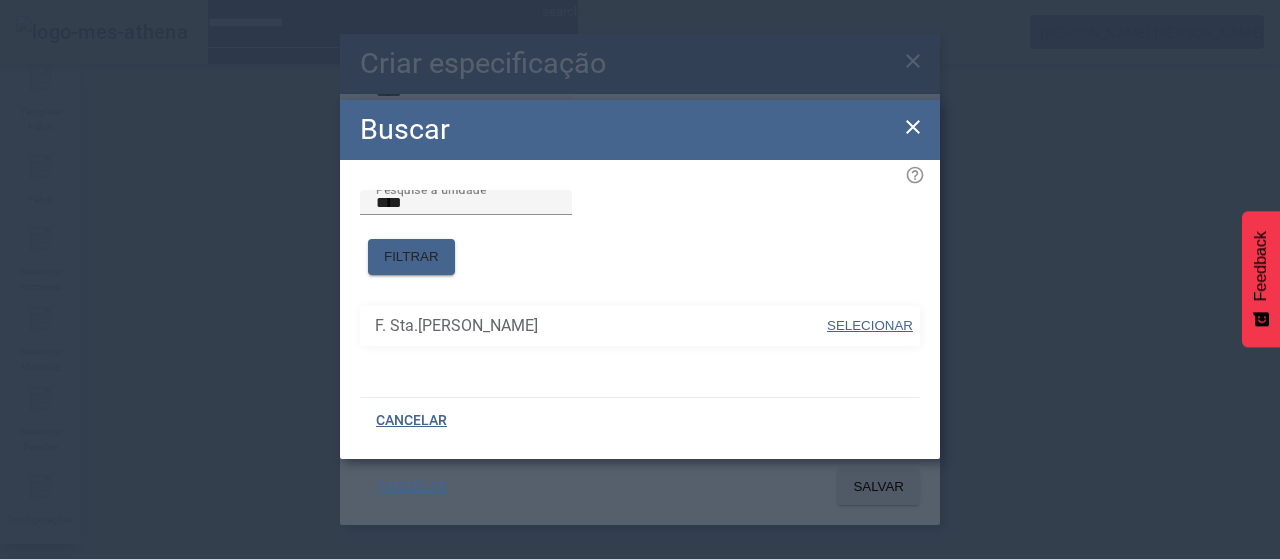 drag, startPoint x: 866, startPoint y: 315, endPoint x: 882, endPoint y: 305, distance: 18.867962 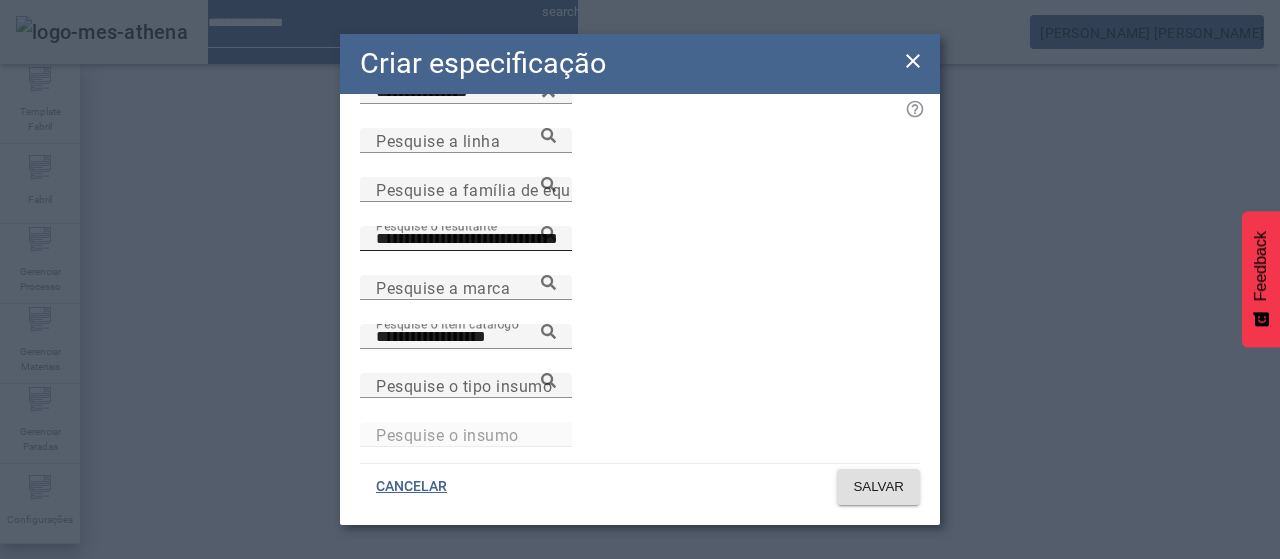 click 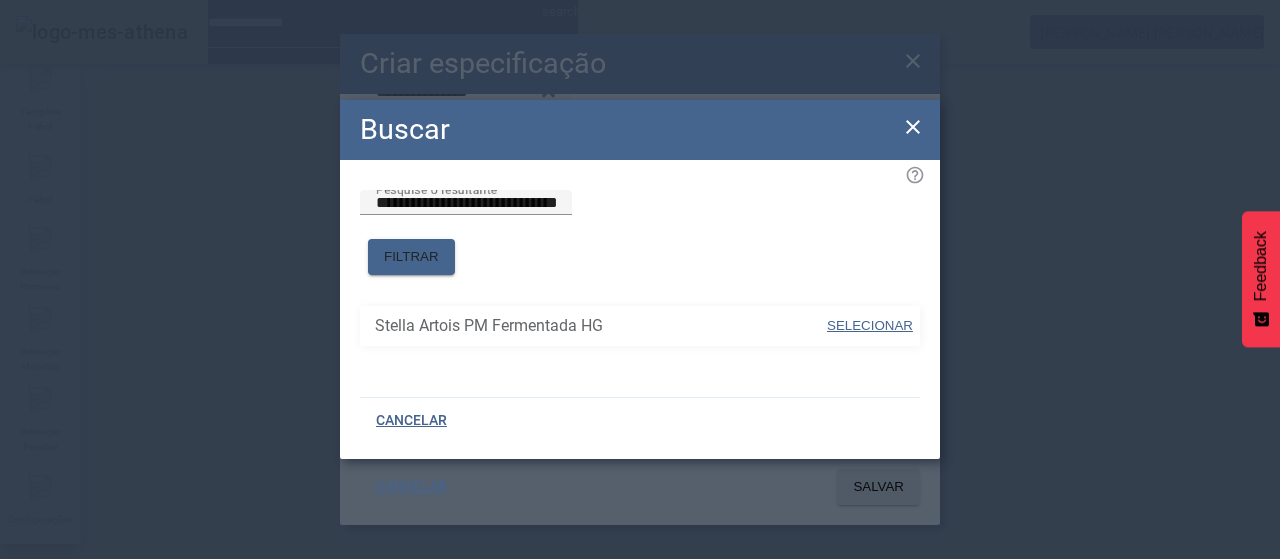 click on "SELECIONAR" at bounding box center (870, 325) 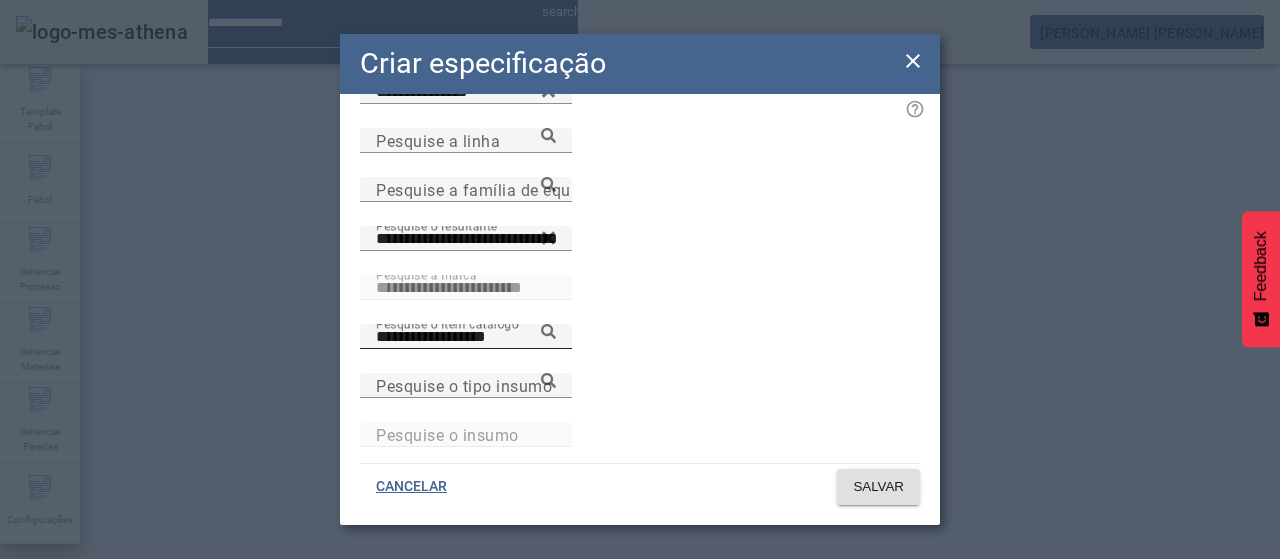click 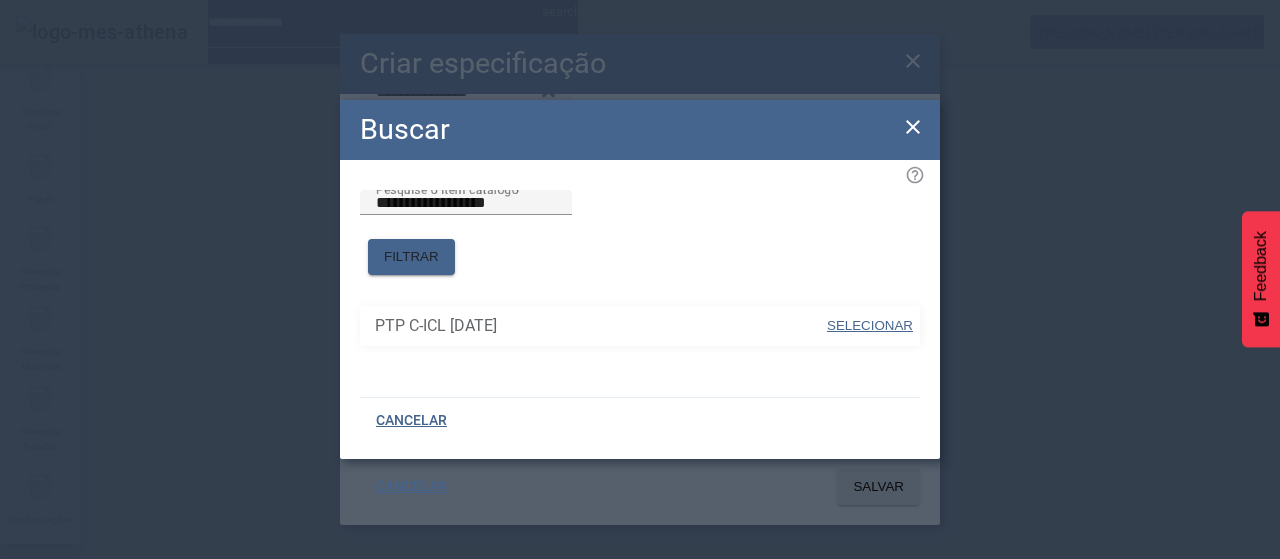 click on "SELECIONAR" at bounding box center [870, 325] 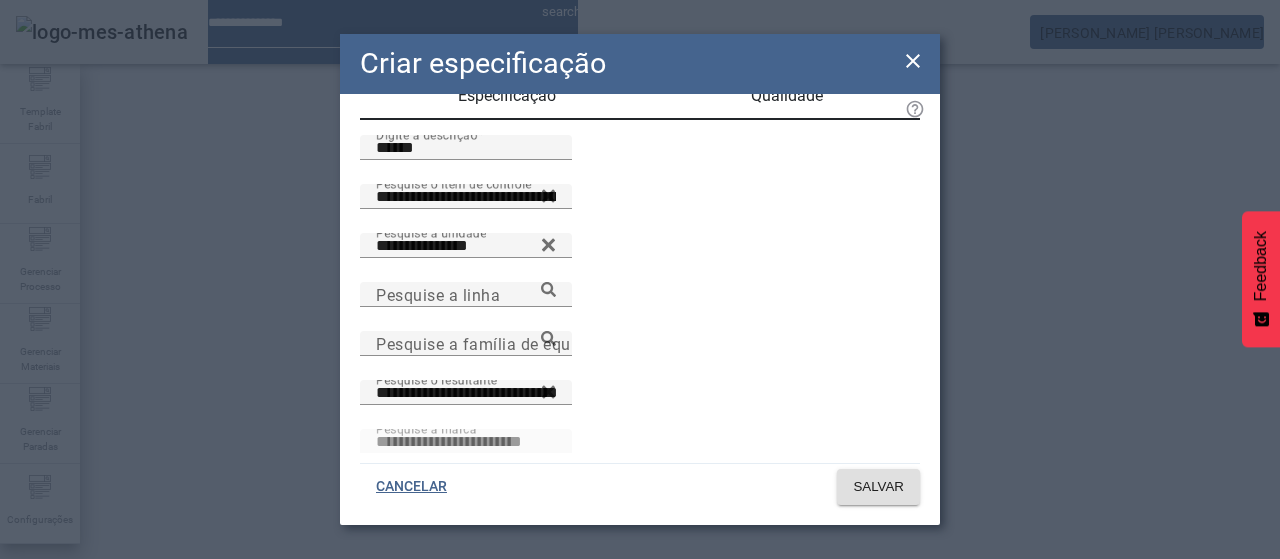 scroll, scrollTop: 0, scrollLeft: 0, axis: both 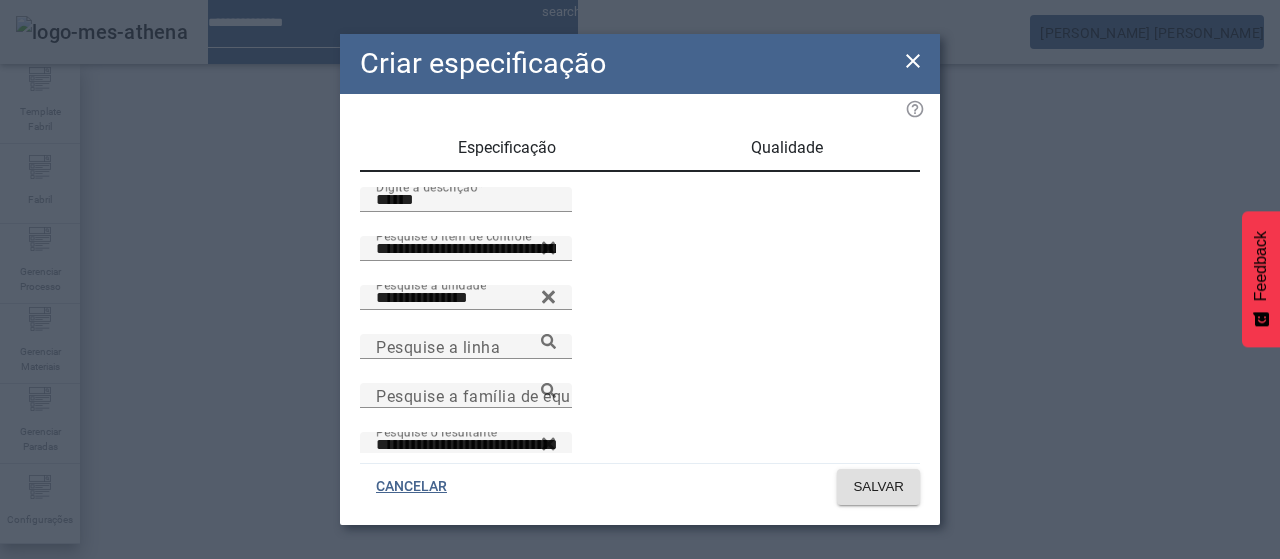 click on "Qualidade" at bounding box center [787, 148] 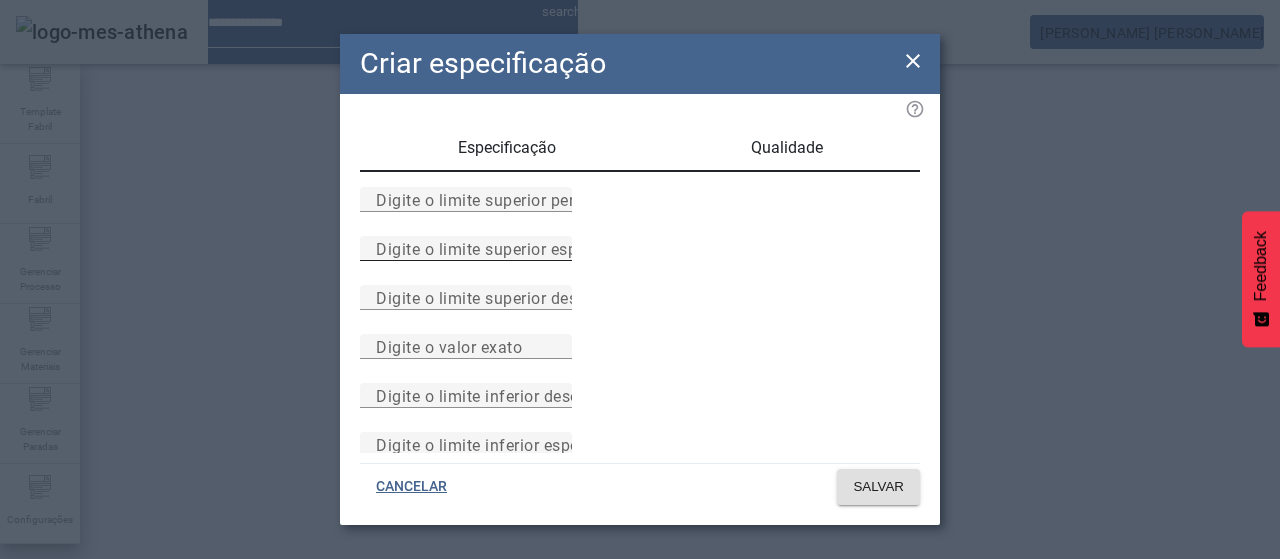 click on "Digite o limite superior especificado" at bounding box center [511, 248] 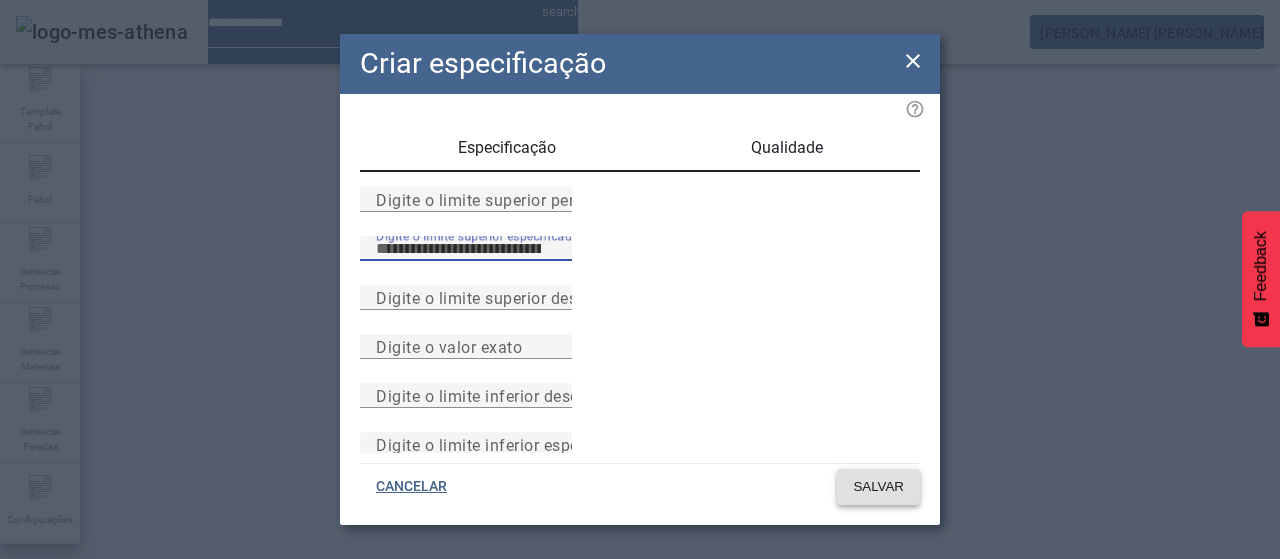 type on "**" 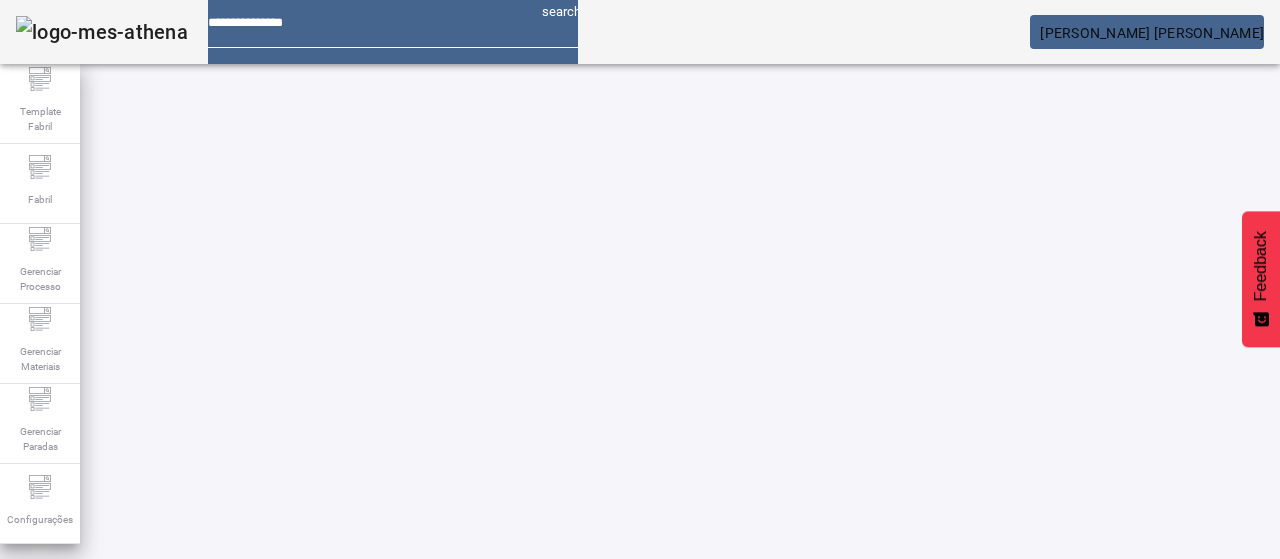 scroll, scrollTop: 40, scrollLeft: 0, axis: vertical 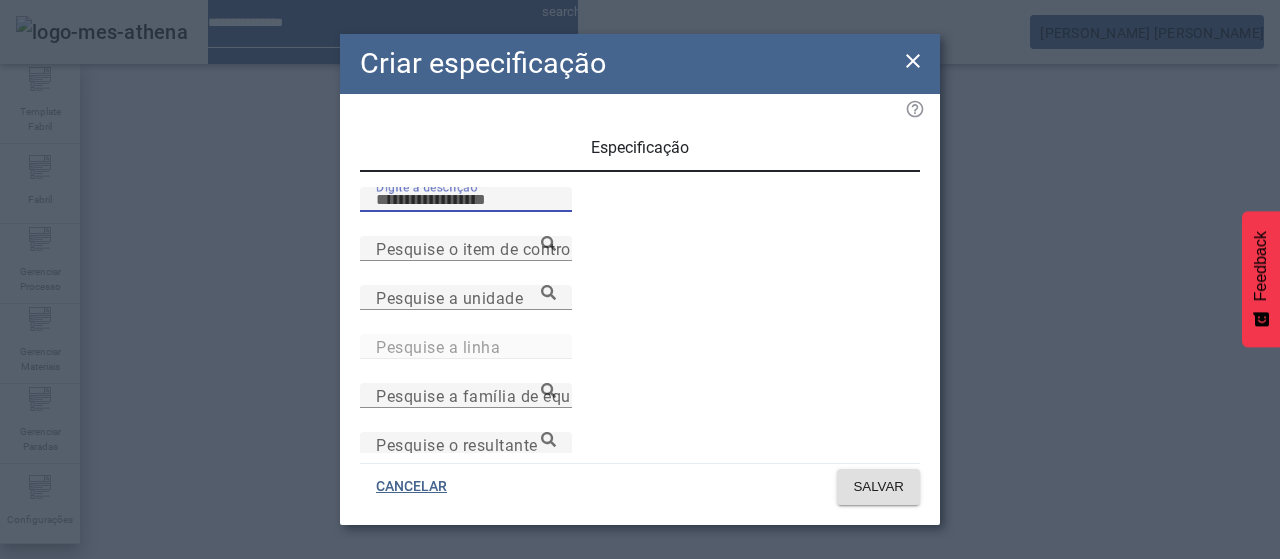 click on "Digite a descrição" at bounding box center (466, 200) 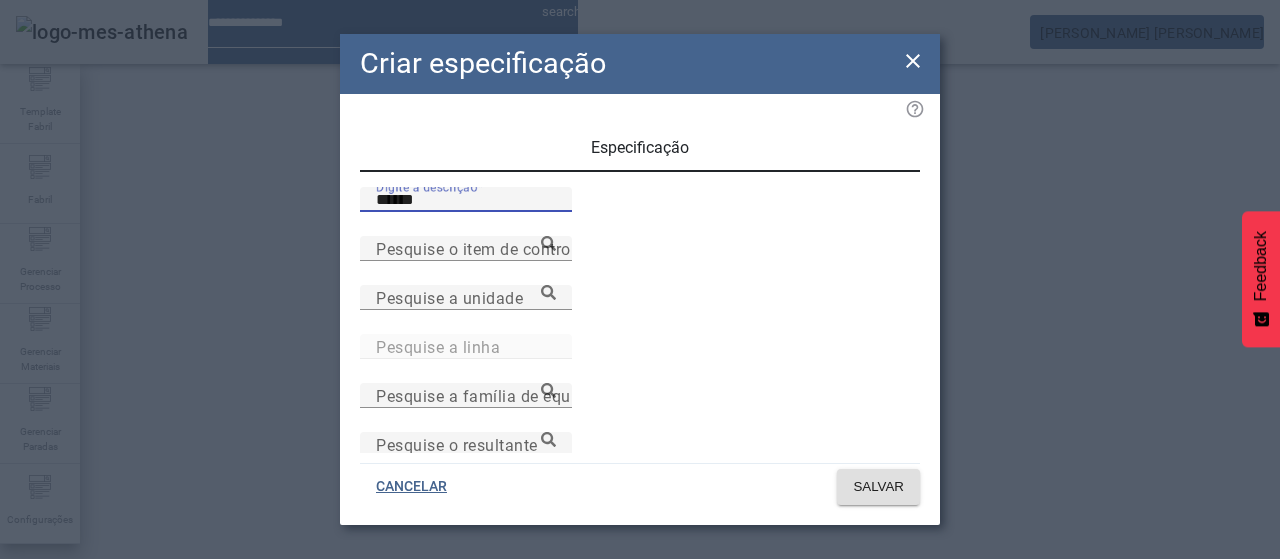 type on "******" 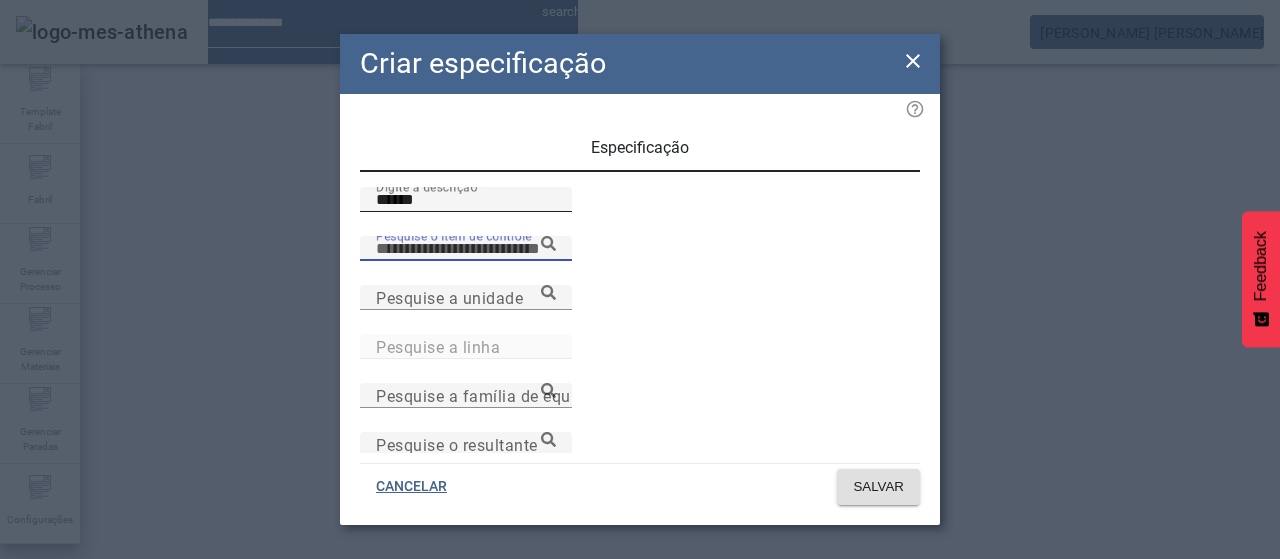 paste on "**********" 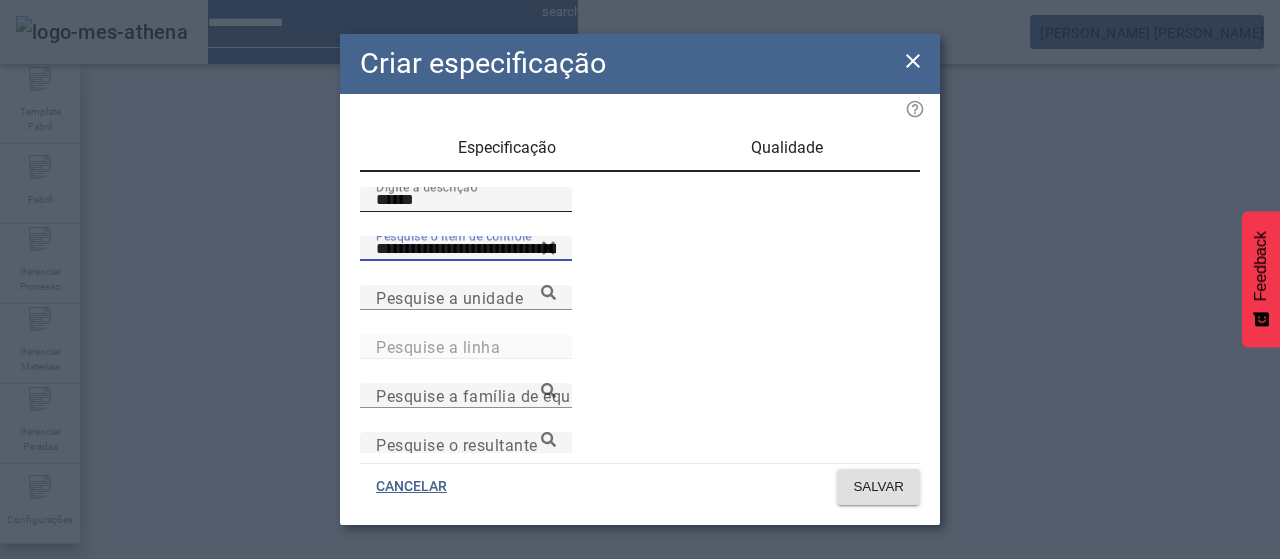 type on "**********" 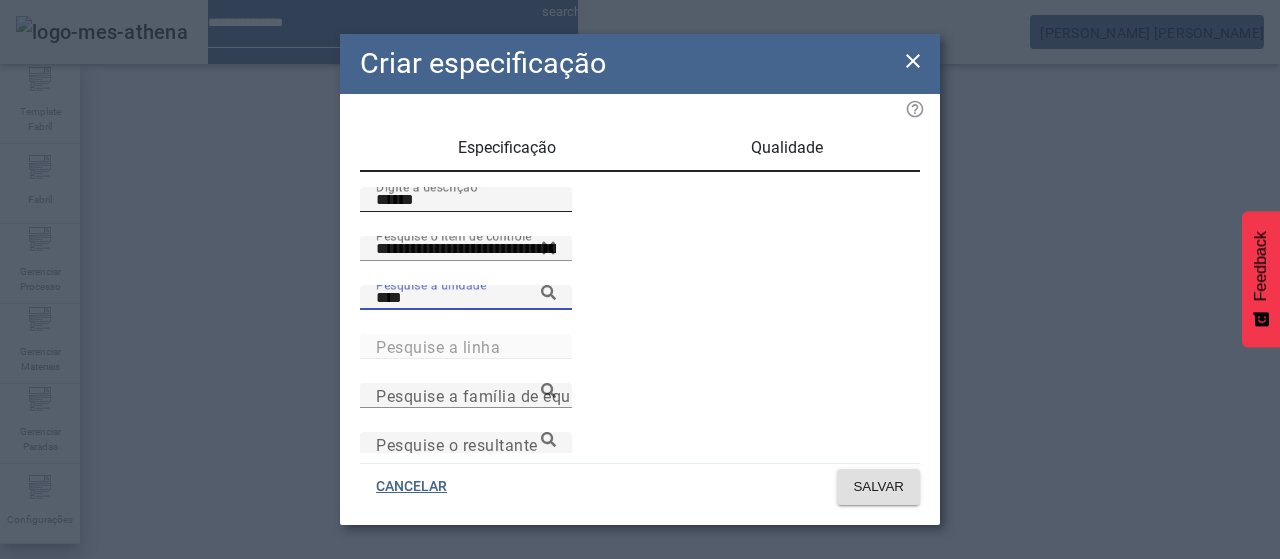 type on "****" 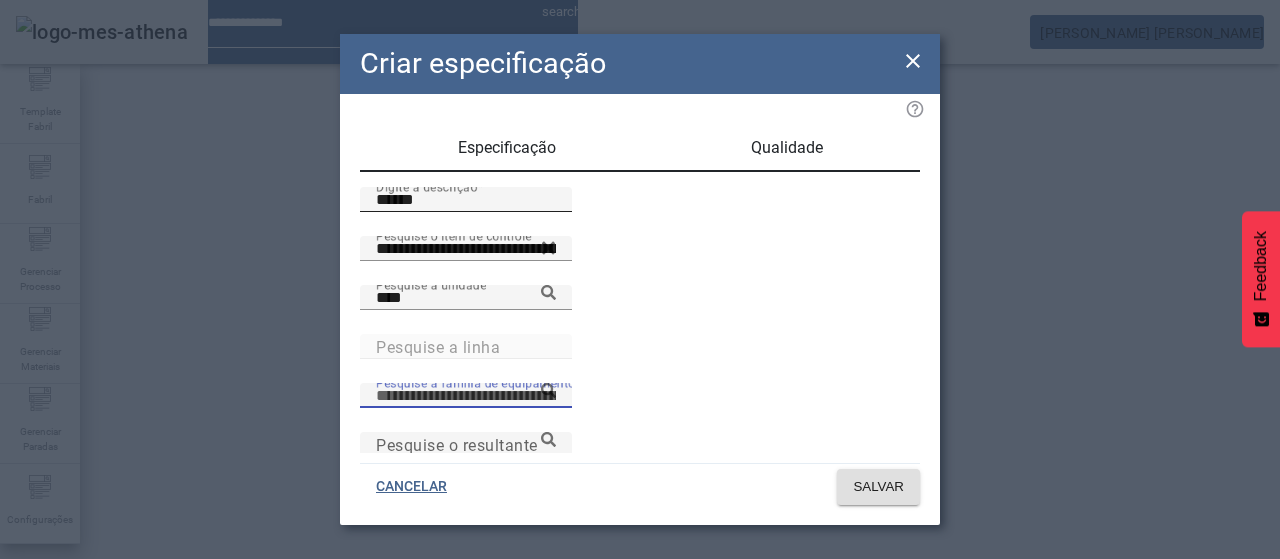 scroll, scrollTop: 16, scrollLeft: 0, axis: vertical 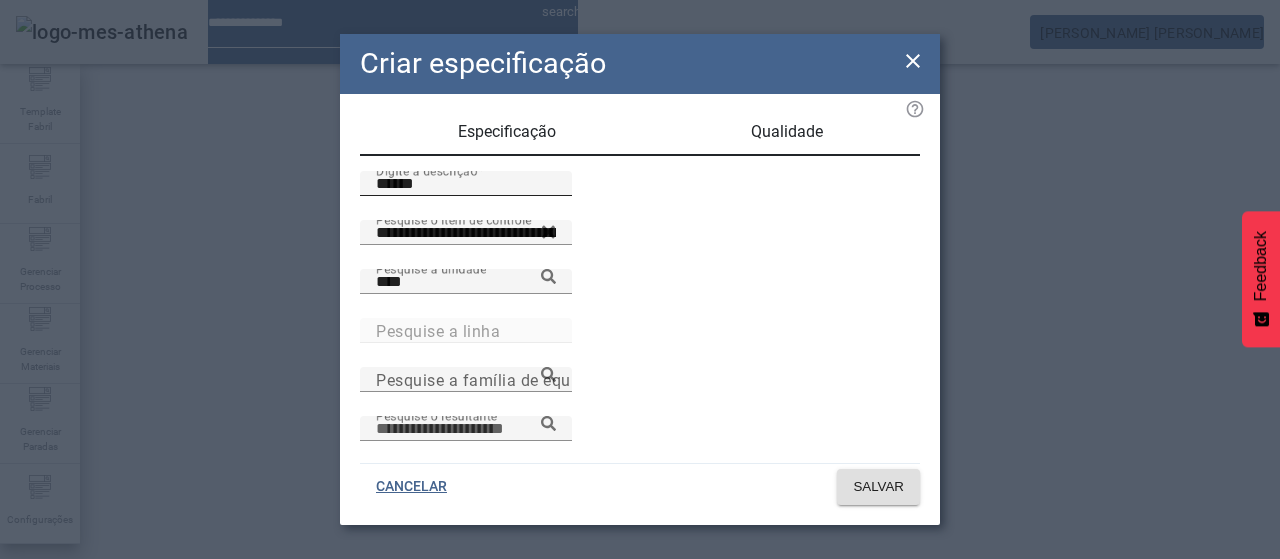 paste on "**********" 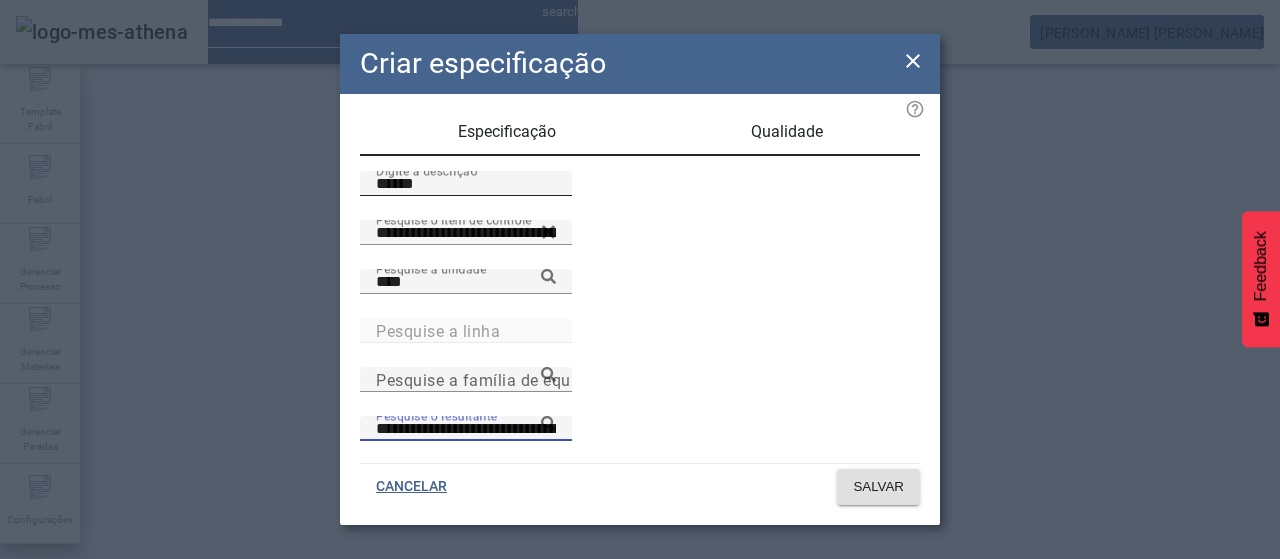 scroll, scrollTop: 0, scrollLeft: 8, axis: horizontal 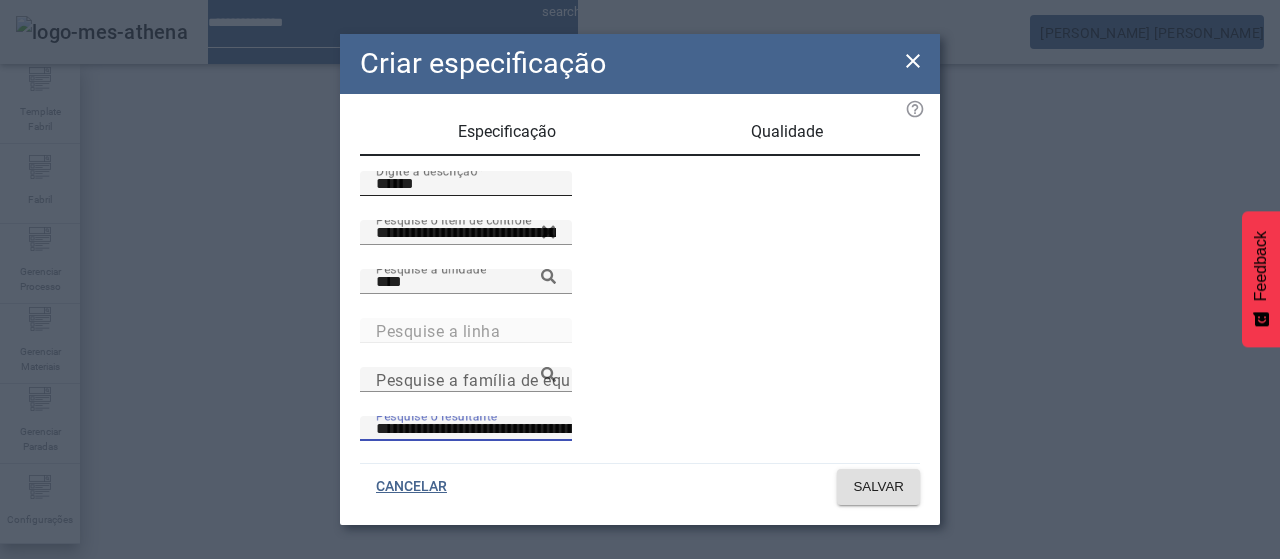 type on "**********" 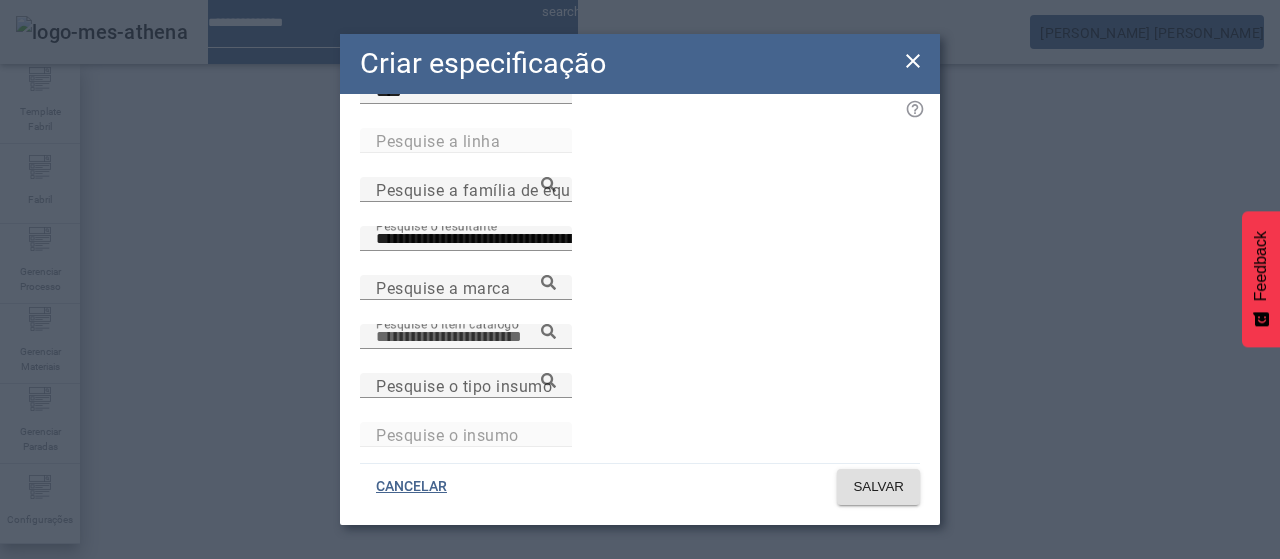 paste on "**********" 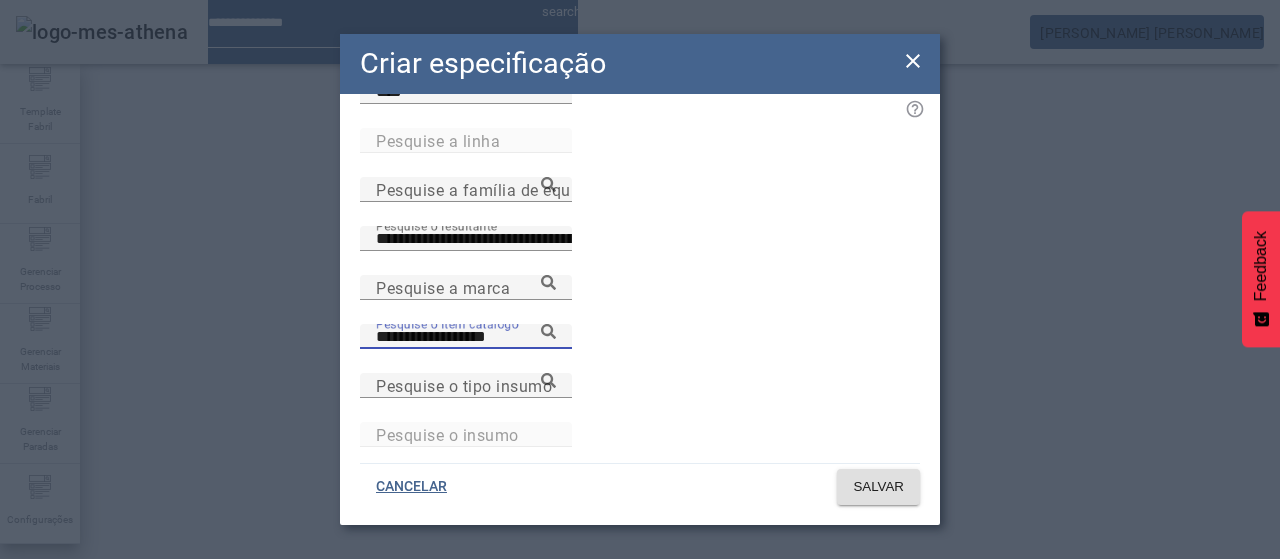 type on "**********" 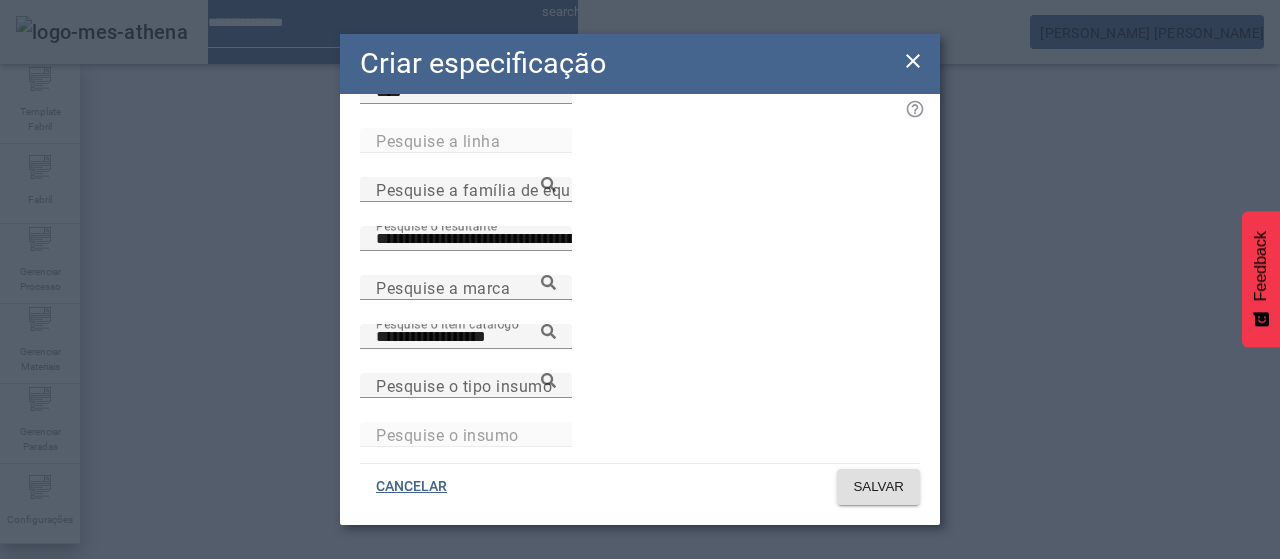 click on "Pesquise a unidade ****" at bounding box center (640, 103) 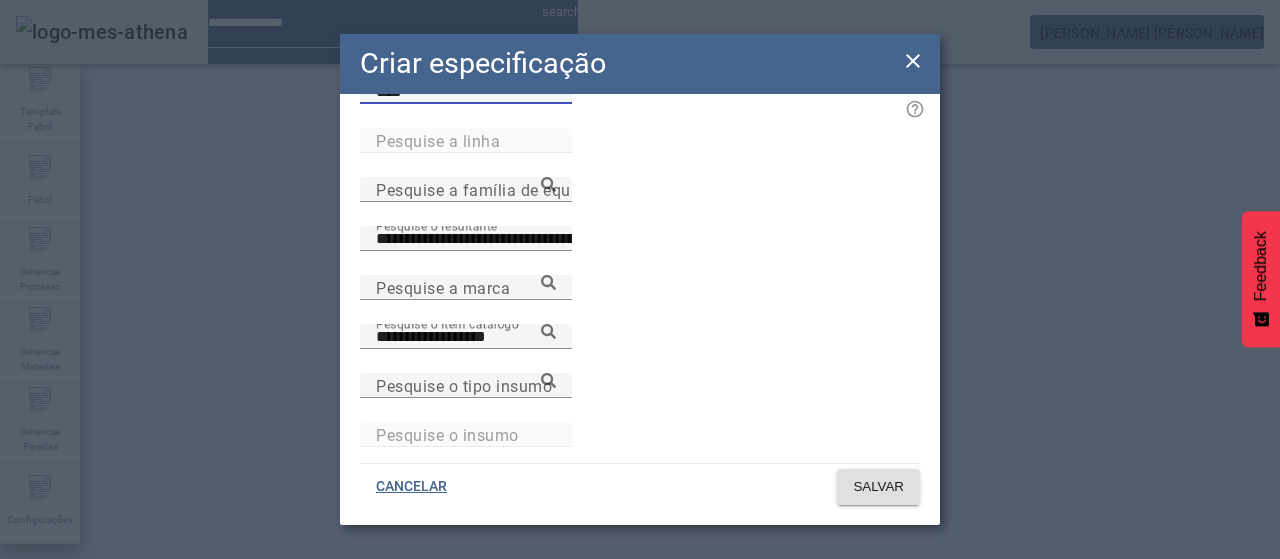 click on "****" at bounding box center [466, 92] 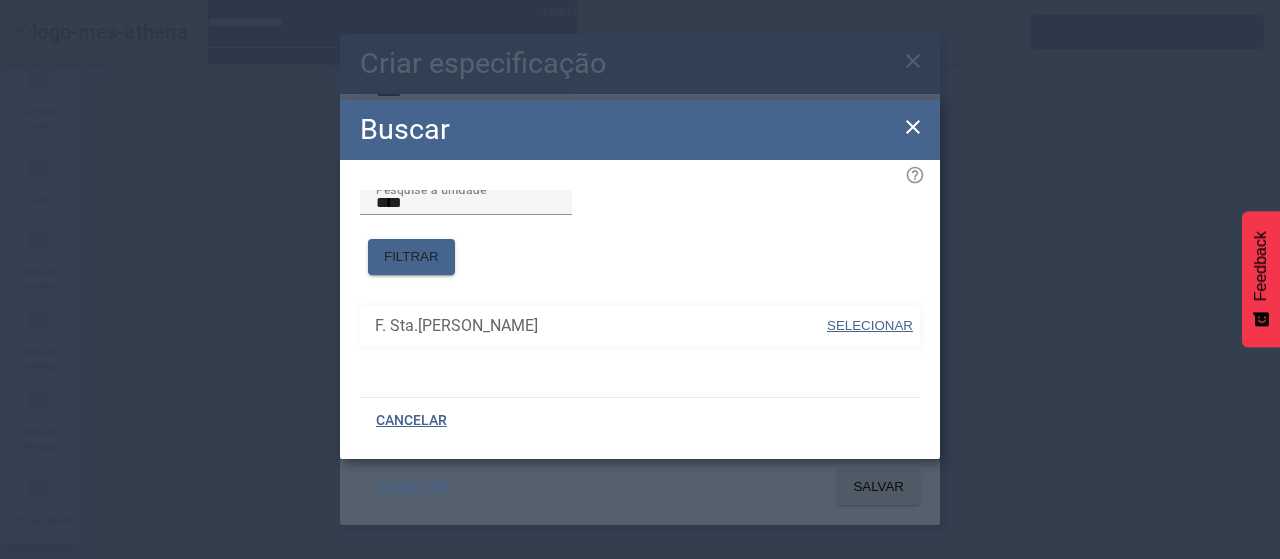 click on "SELECIONAR" at bounding box center [870, 325] 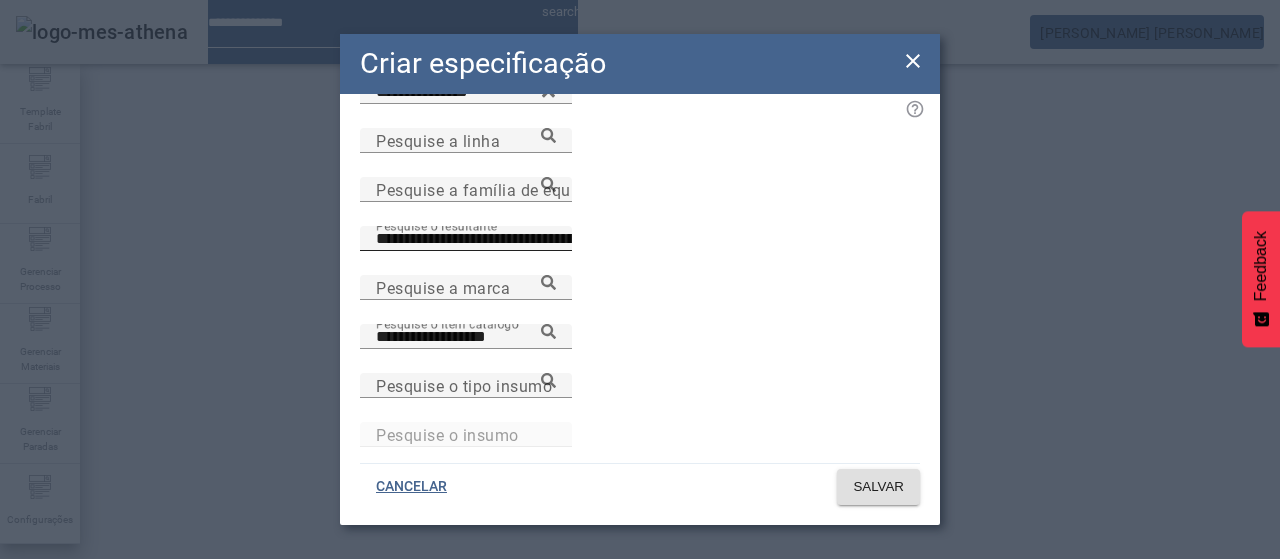 click 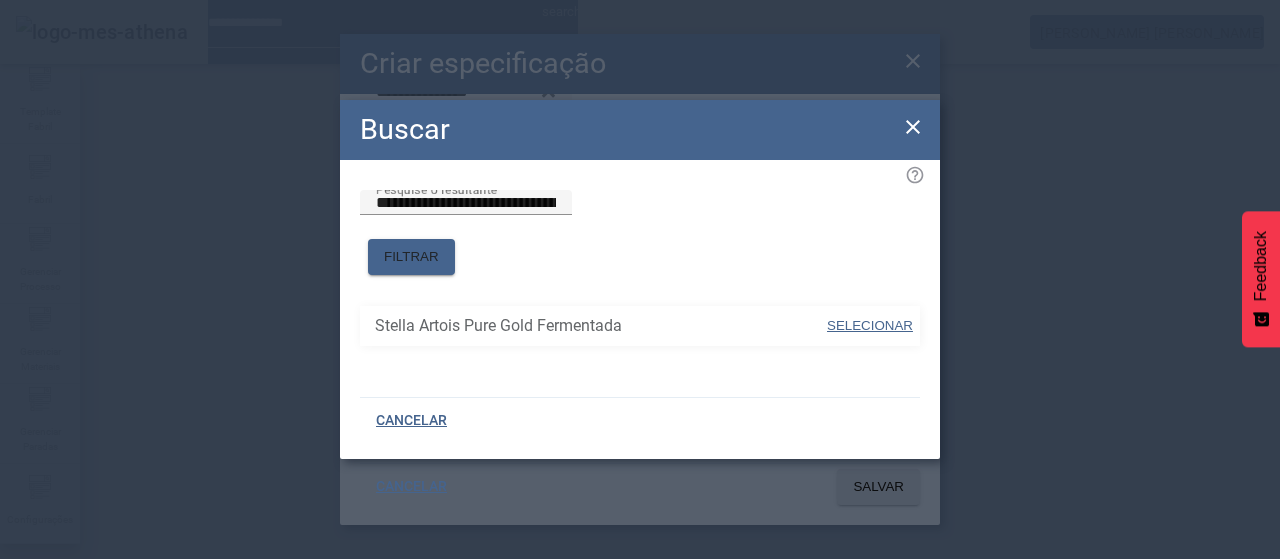 scroll, scrollTop: 0, scrollLeft: 0, axis: both 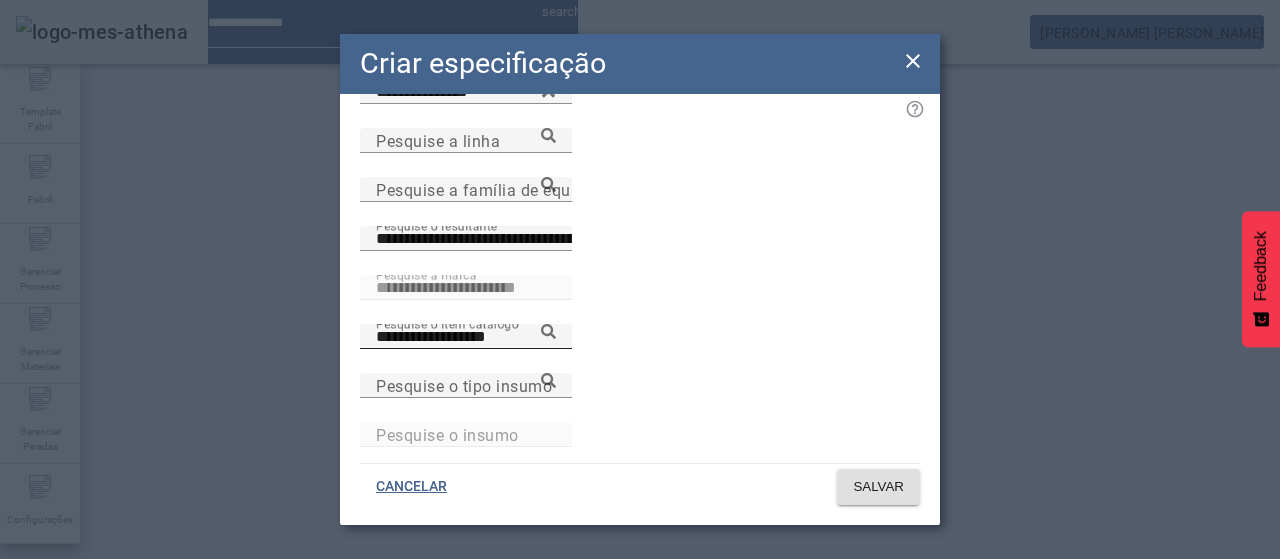 click 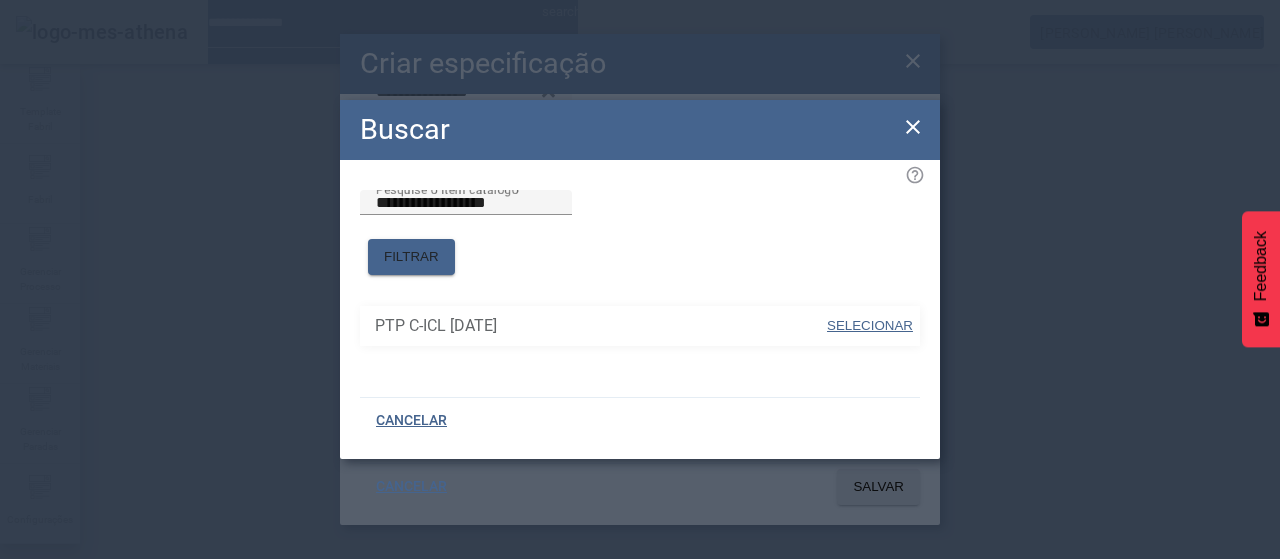drag, startPoint x: 895, startPoint y: 325, endPoint x: 860, endPoint y: 300, distance: 43.011627 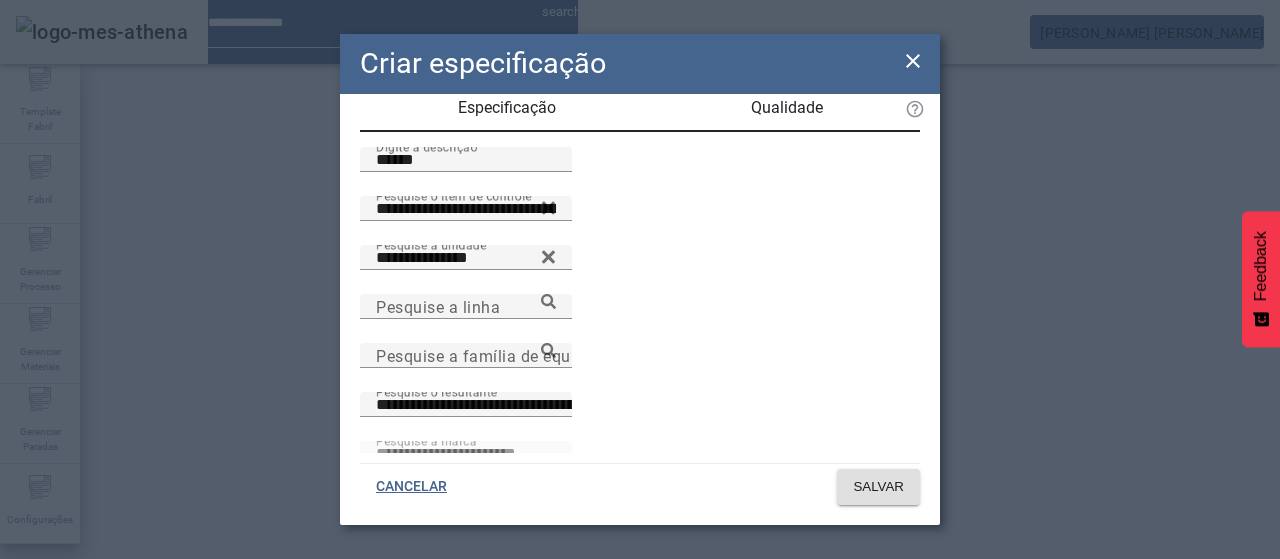 scroll, scrollTop: 0, scrollLeft: 0, axis: both 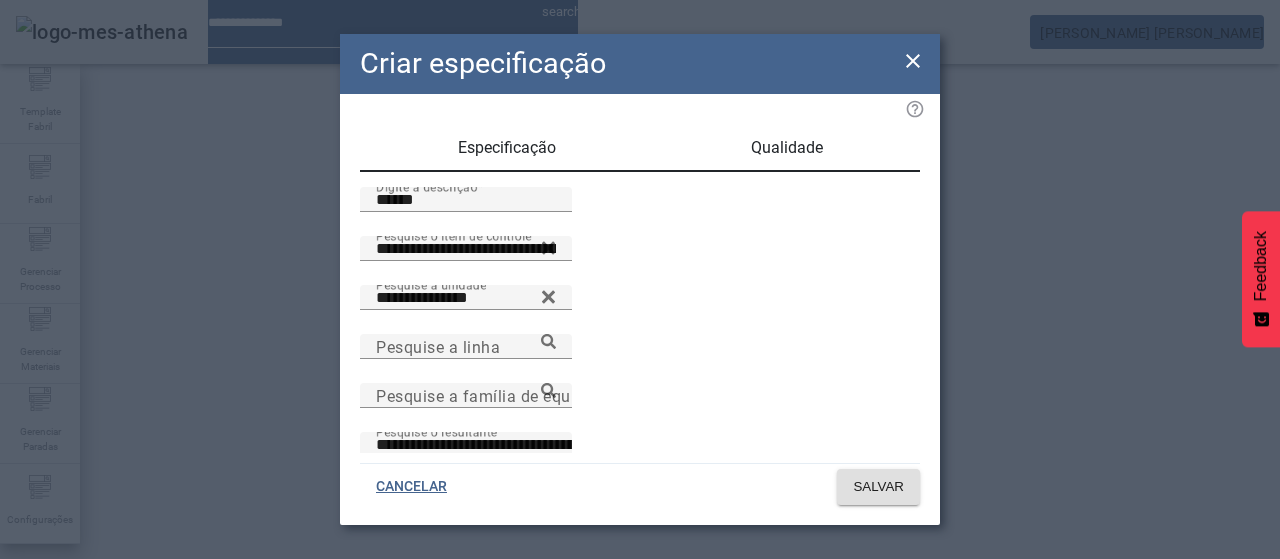 click on "Qualidade" at bounding box center [787, 148] 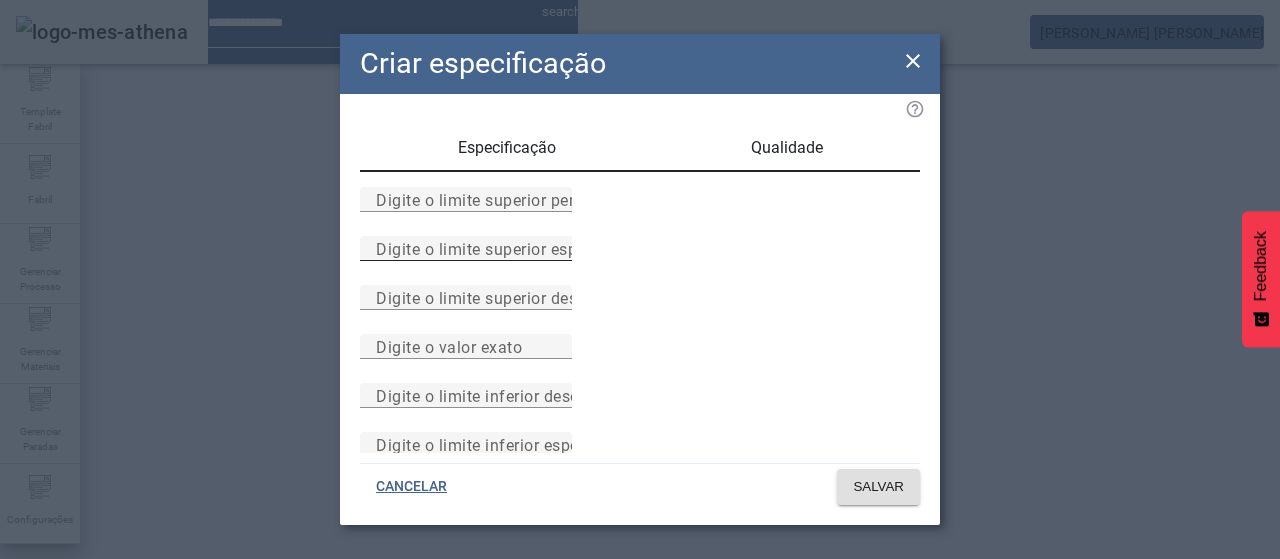 click on "Digite o limite superior especificado" at bounding box center (466, 249) 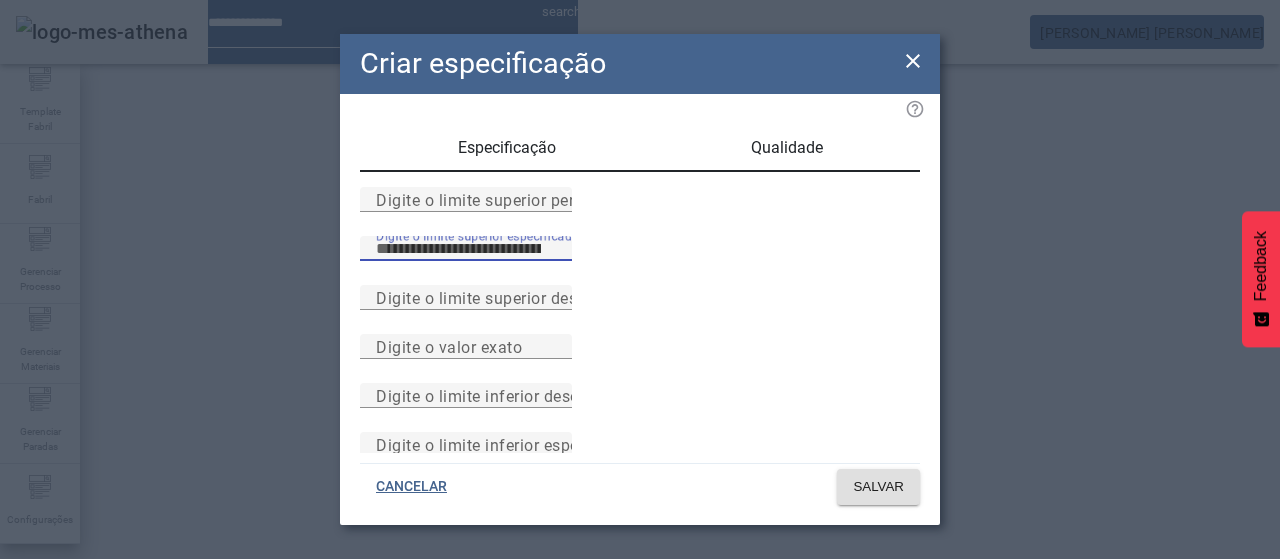 type on "**" 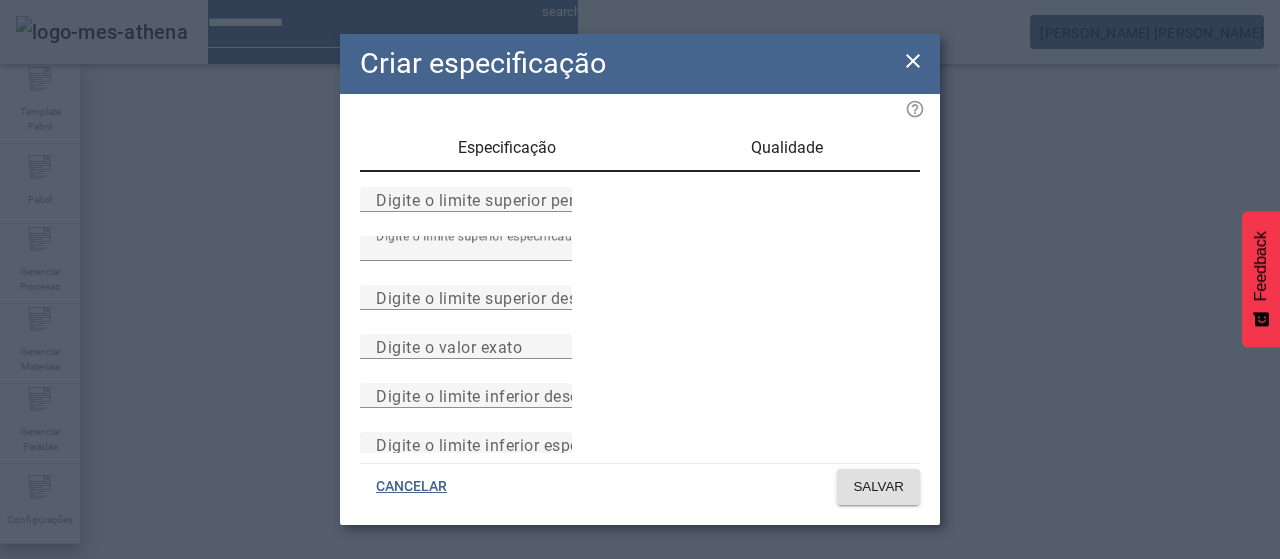 click on "Especificação" at bounding box center (507, 148) 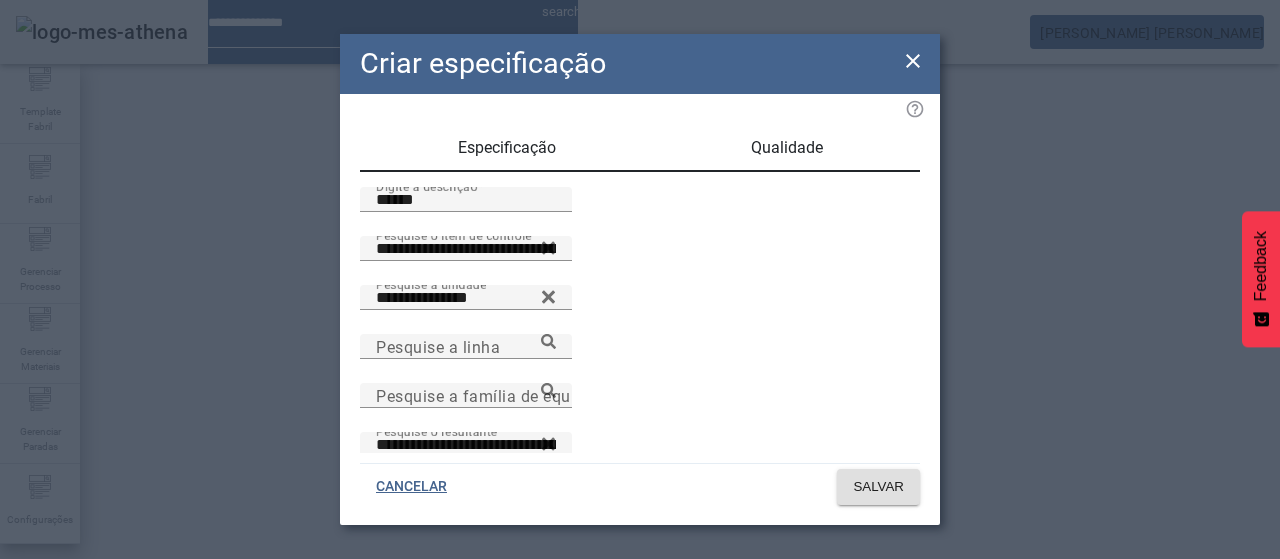 scroll, scrollTop: 200, scrollLeft: 0, axis: vertical 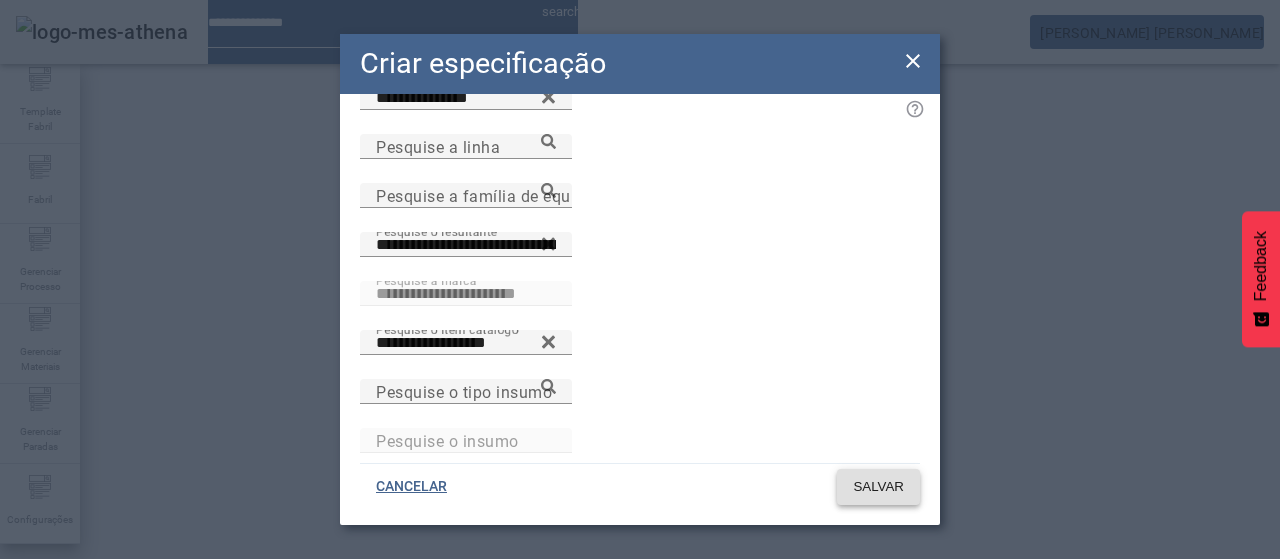 click on "SALVAR" 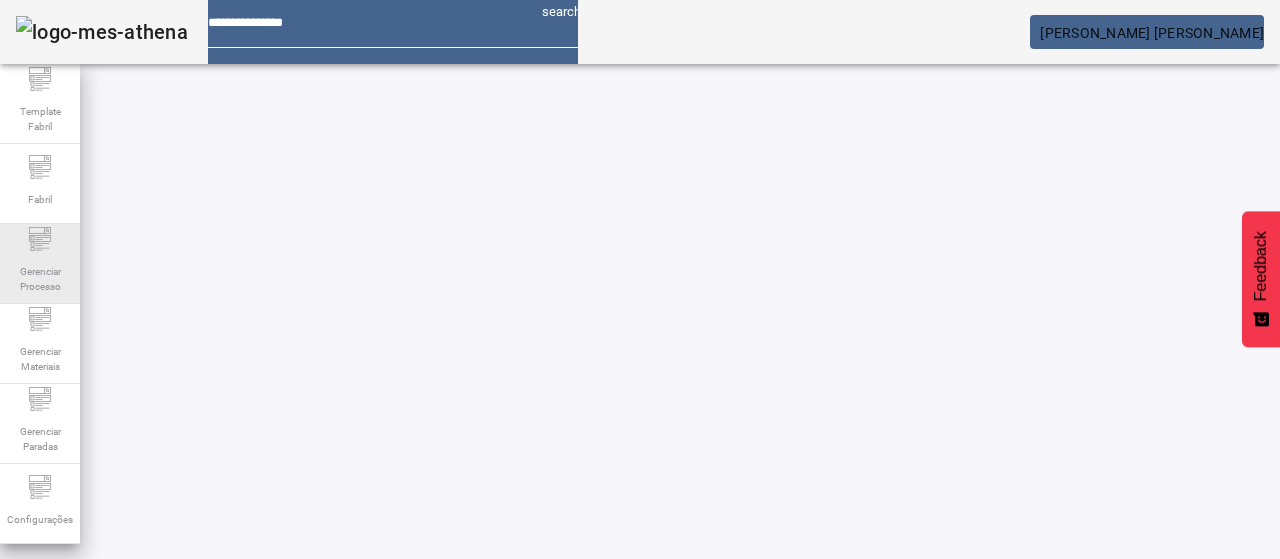 scroll, scrollTop: 240, scrollLeft: 0, axis: vertical 